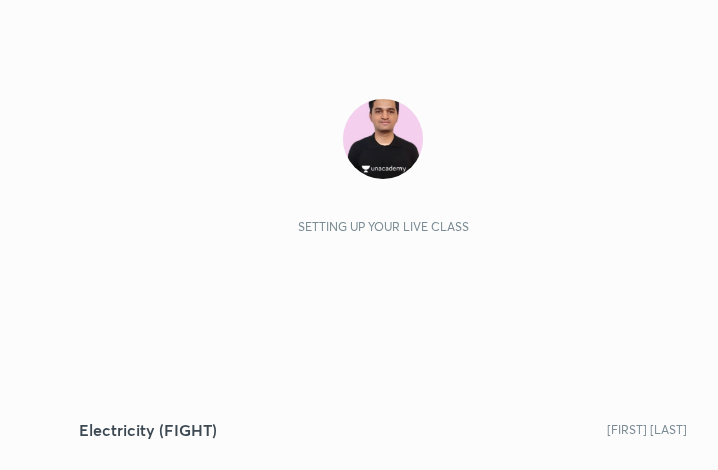 scroll, scrollTop: 0, scrollLeft: 0, axis: both 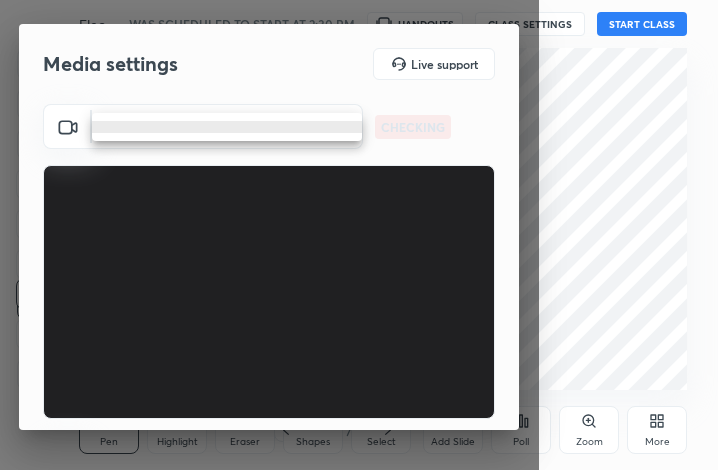 click on "1 2 3 4 5 6 7 C X Z C X Z E E Erase all   H H Electricity (FIGHT) WAS SCHEDULED TO START AT  2:30 PM HANDOUTS CLASS SETTINGS START CLASS Setting up your live class Back Electricity (FIGHT) [PERSON] Pen P Highlight H Eraser Shapes L Select S 1 / 1 Add Slide Poll Zoom More Chat 1 NEW MESSAGE Enable hand raising Enable raise hand to speak to learners. Once enabled, chat will be turned off temporarily. Enable x   Doubts asked by learners will show up here Raise hand disabled You have disabled Raise hand currently. Enable it to invite learners to speak Enable Can't raise hand Looks like educator just invited you to speak. Please wait before you can raise your hand again. Got it T Messages (T) D Doubts (D) G Raise Hand (G) Report an issue Reason for reporting Buffering Chat not working Audio - Video sync issue Educator video quality low ​ Attach an image Report Media settings Live support ​ CHECKING ​ CHECKING 1 / 4 Next" at bounding box center [359, 235] 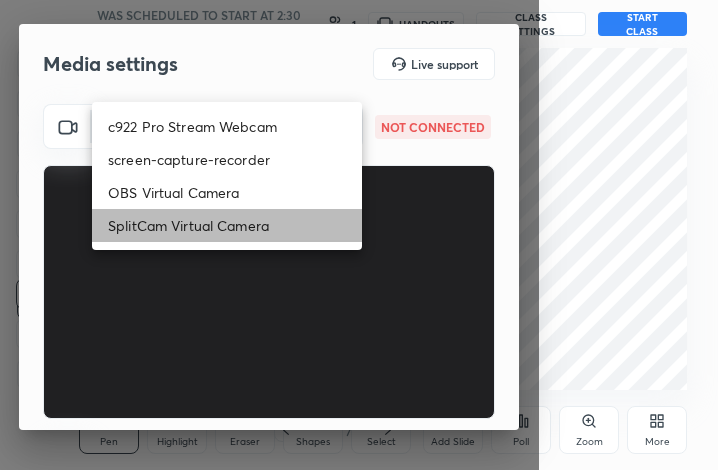click on "SplitCam Virtual Camera" at bounding box center [227, 225] 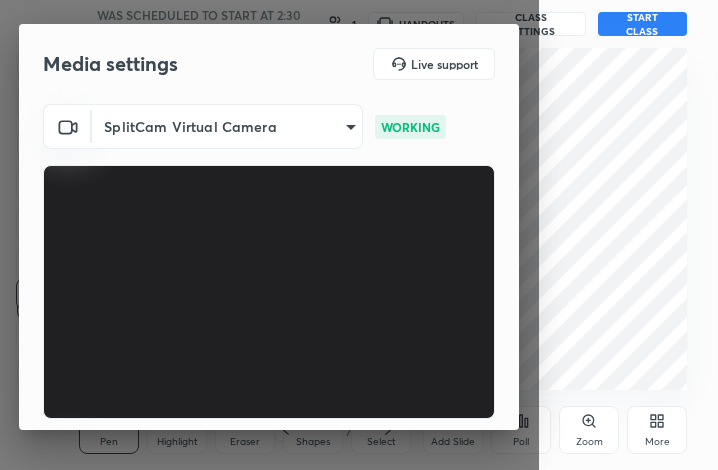 scroll, scrollTop: 186, scrollLeft: 0, axis: vertical 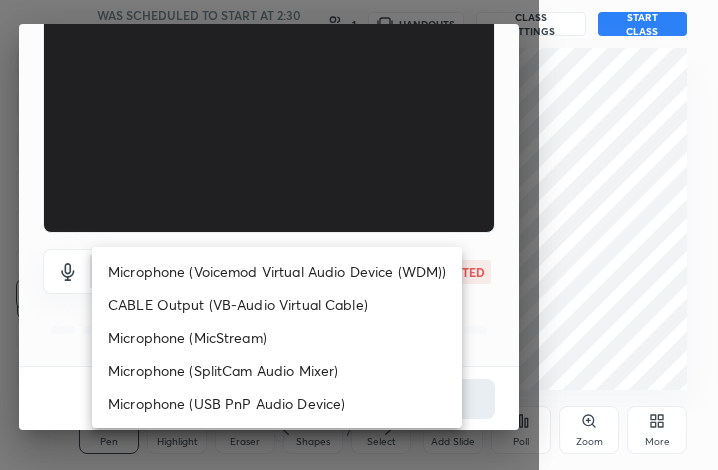 click on "1 2 3 4 5 6 7 C X Z C X Z E E Erase all   H H Electricity (FIGHT) WAS SCHEDULED TO START AT  2:30 PM 1 HANDOUTS CLASS SETTINGS START CLASS Setting up your live class Back Electricity (FIGHT) [PERSON] Pen P Highlight H Eraser Shapes L Select S 1 / 1 Add Slide Poll Zoom More Chat 1 NEW MESSAGE Enable hand raising Enable raise hand to speak to learners. Once enabled, chat will be turned off temporarily. Enable x   Doubts asked by learners will show up here Raise hand disabled You have disabled Raise hand currently. Enable it to invite learners to speak Enable Can't raise hand Looks like educator just invited you to speak. Please wait before you can raise your hand again. Got it T Messages (T) D Doubts (D) G Raise Hand (G) Report an issue Reason for reporting Buffering Chat not working Audio - Video sync issue Educator video quality low ​ Attach an image Report Media settings Live support SplitCam Virtual Camera 9mpUWD95S0vIuZNdYoe0IecZE/hZ/xElQmaf1tb3+lA= WORKING ​ NOT CONNECTED 1 / 4 Next" at bounding box center [359, 235] 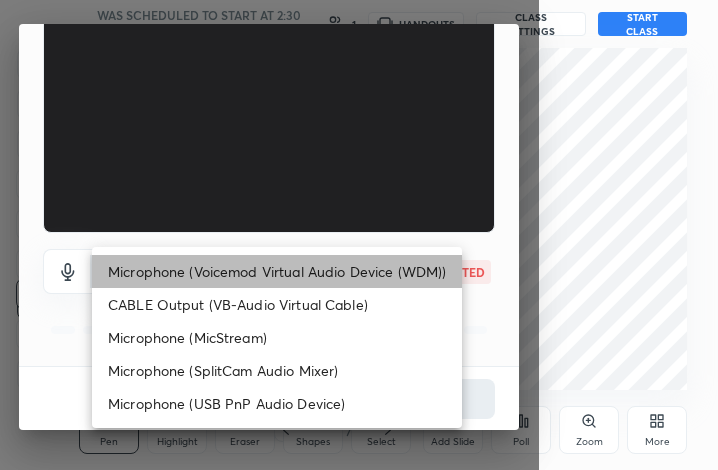 click on "Microphone (Voicemod Virtual Audio Device (WDM))" at bounding box center [277, 271] 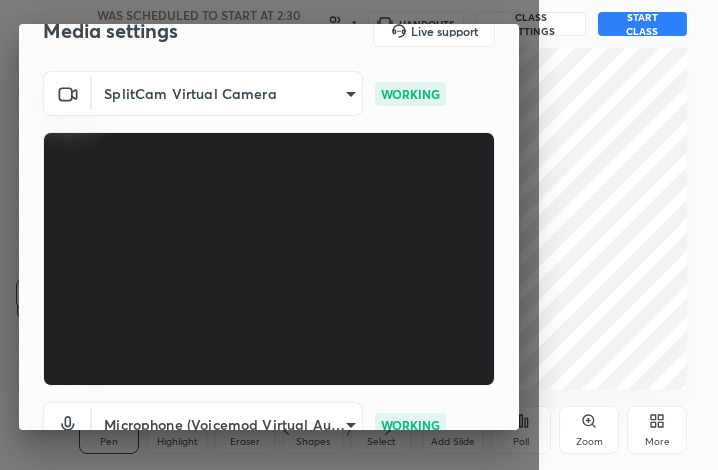 scroll, scrollTop: 0, scrollLeft: 0, axis: both 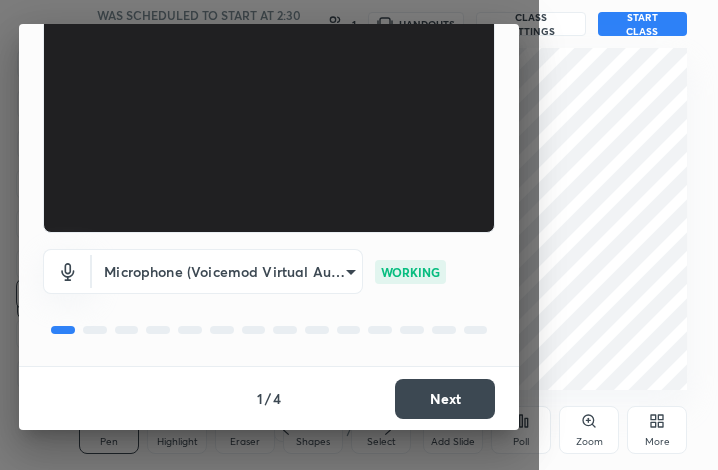 click on "Next" at bounding box center (445, 399) 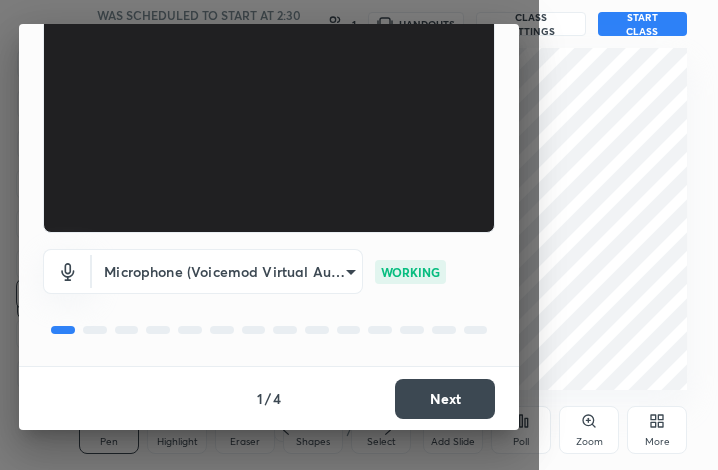 scroll, scrollTop: 110, scrollLeft: 0, axis: vertical 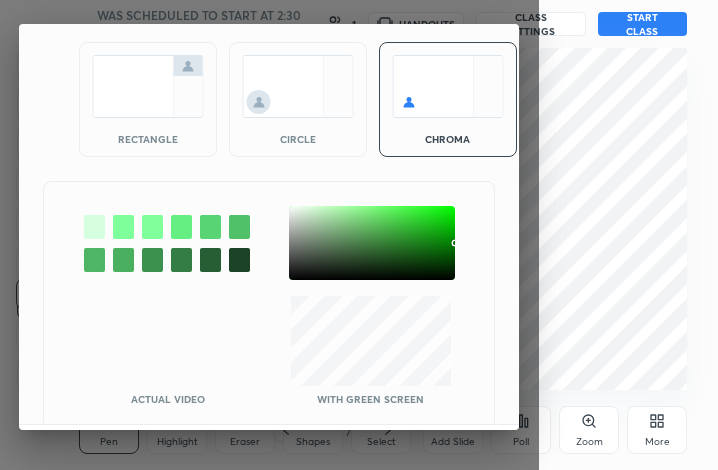 click at bounding box center [372, 243] 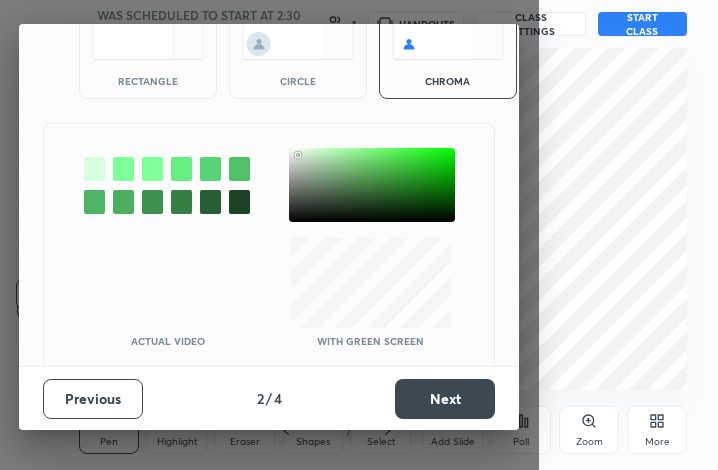 click on "Previous 2 / 4 Next" at bounding box center (269, 398) 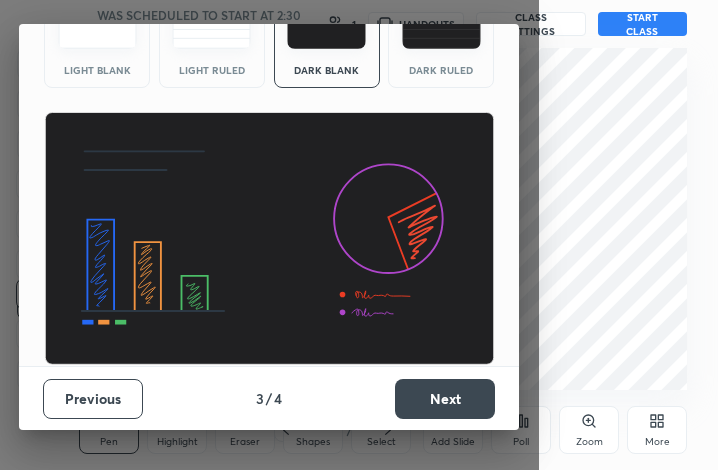 click on "Next" at bounding box center (445, 399) 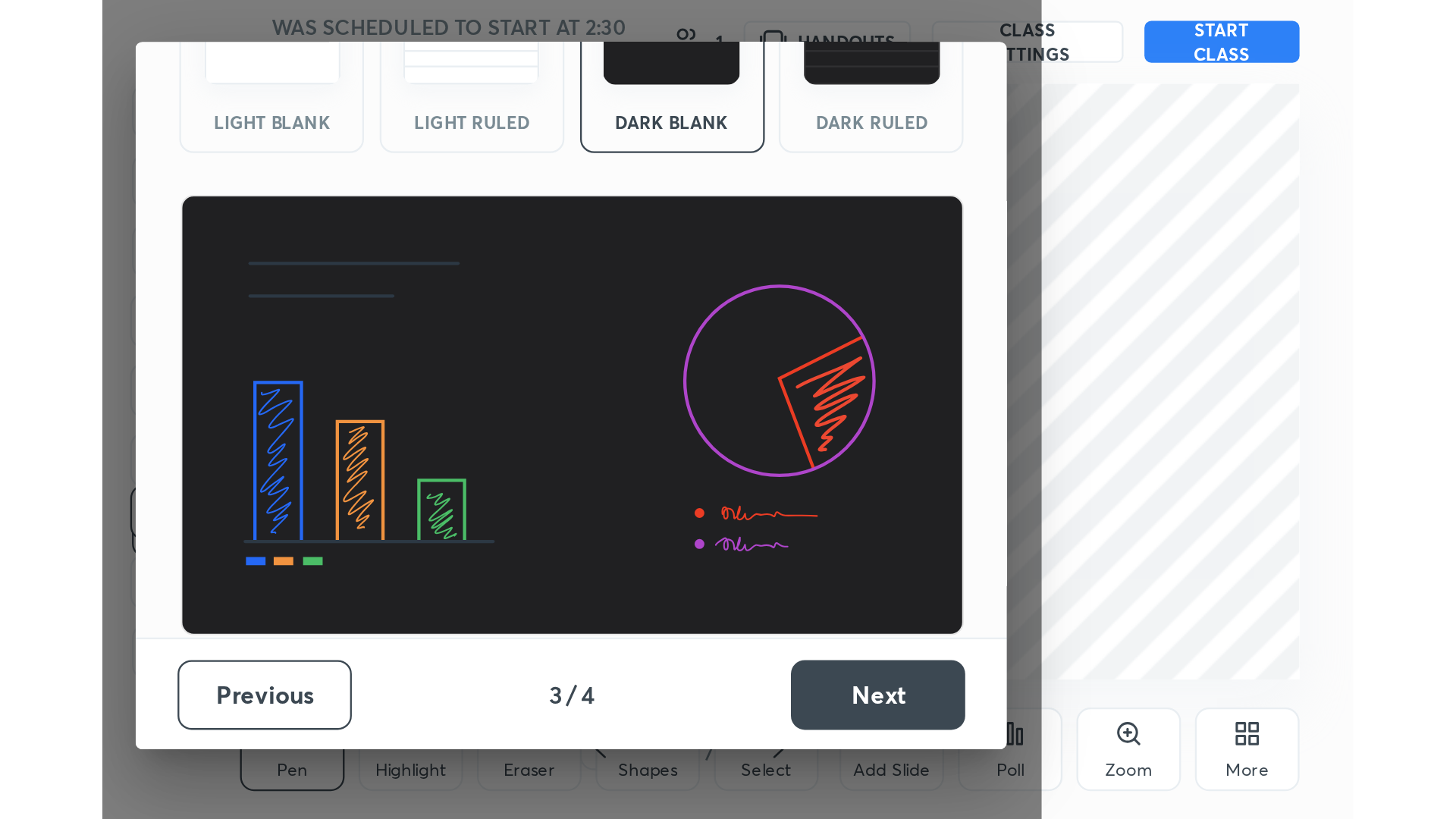 scroll, scrollTop: 0, scrollLeft: 0, axis: both 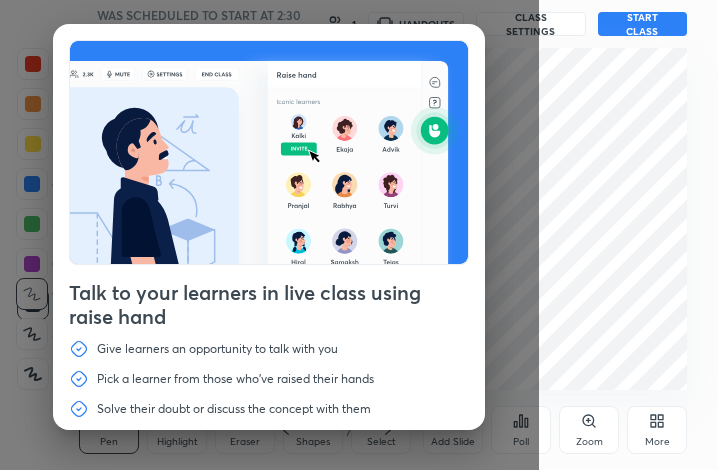 click on "More" at bounding box center (657, 430) 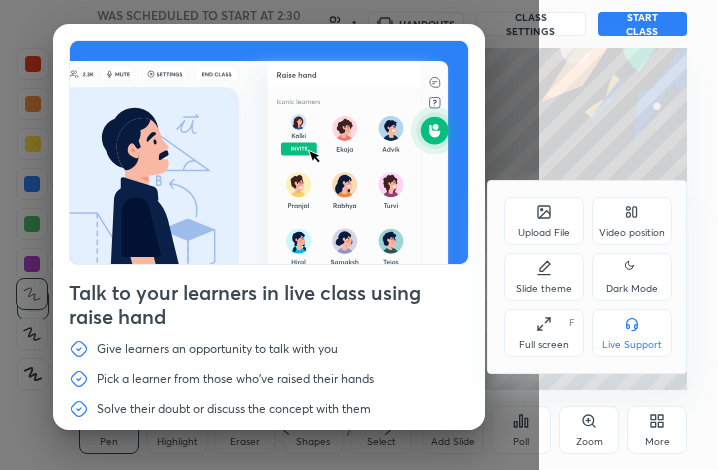 click on "Full screen F" at bounding box center (544, 333) 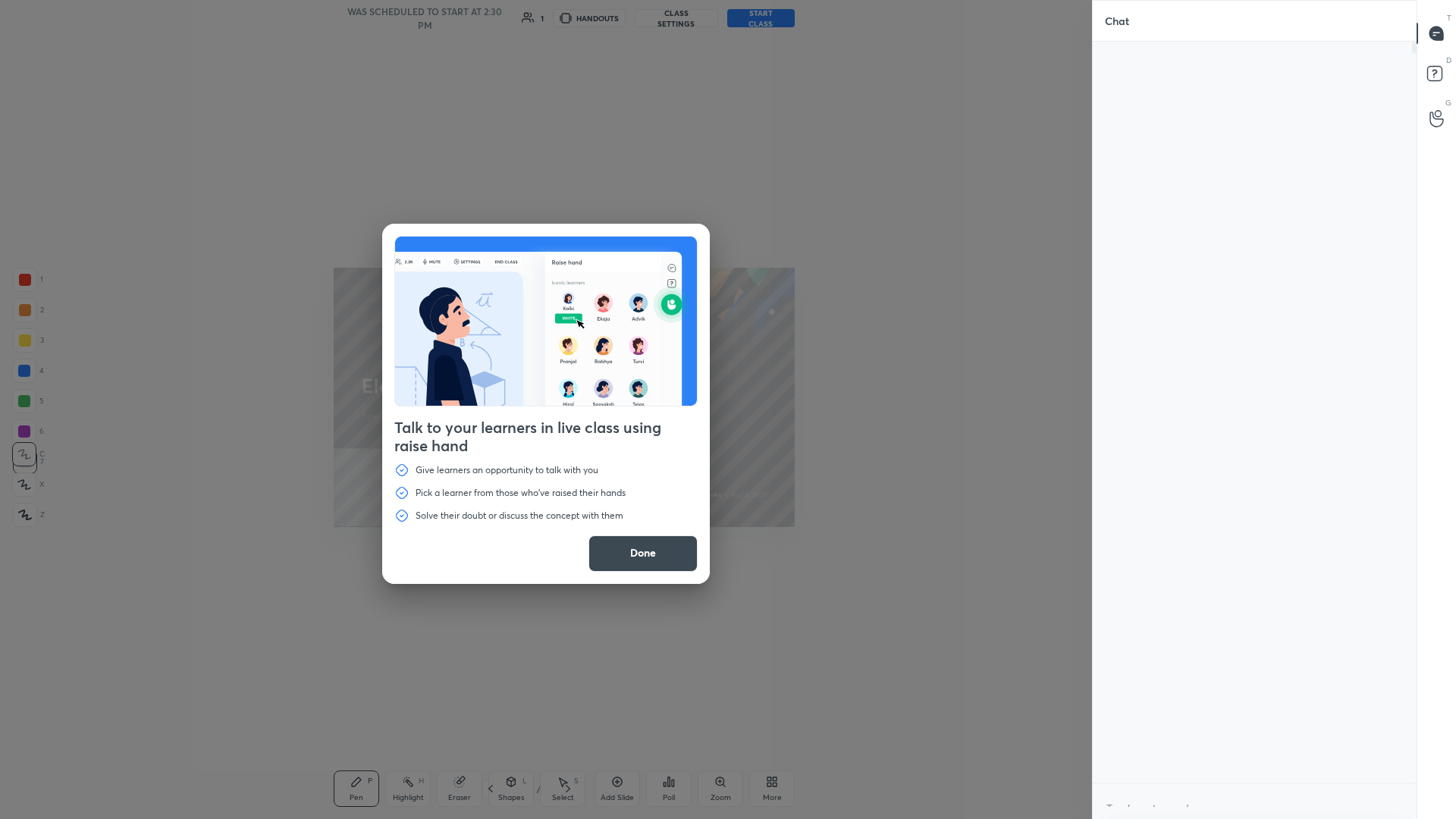 scroll, scrollTop: 75111, scrollLeft: 74458, axis: both 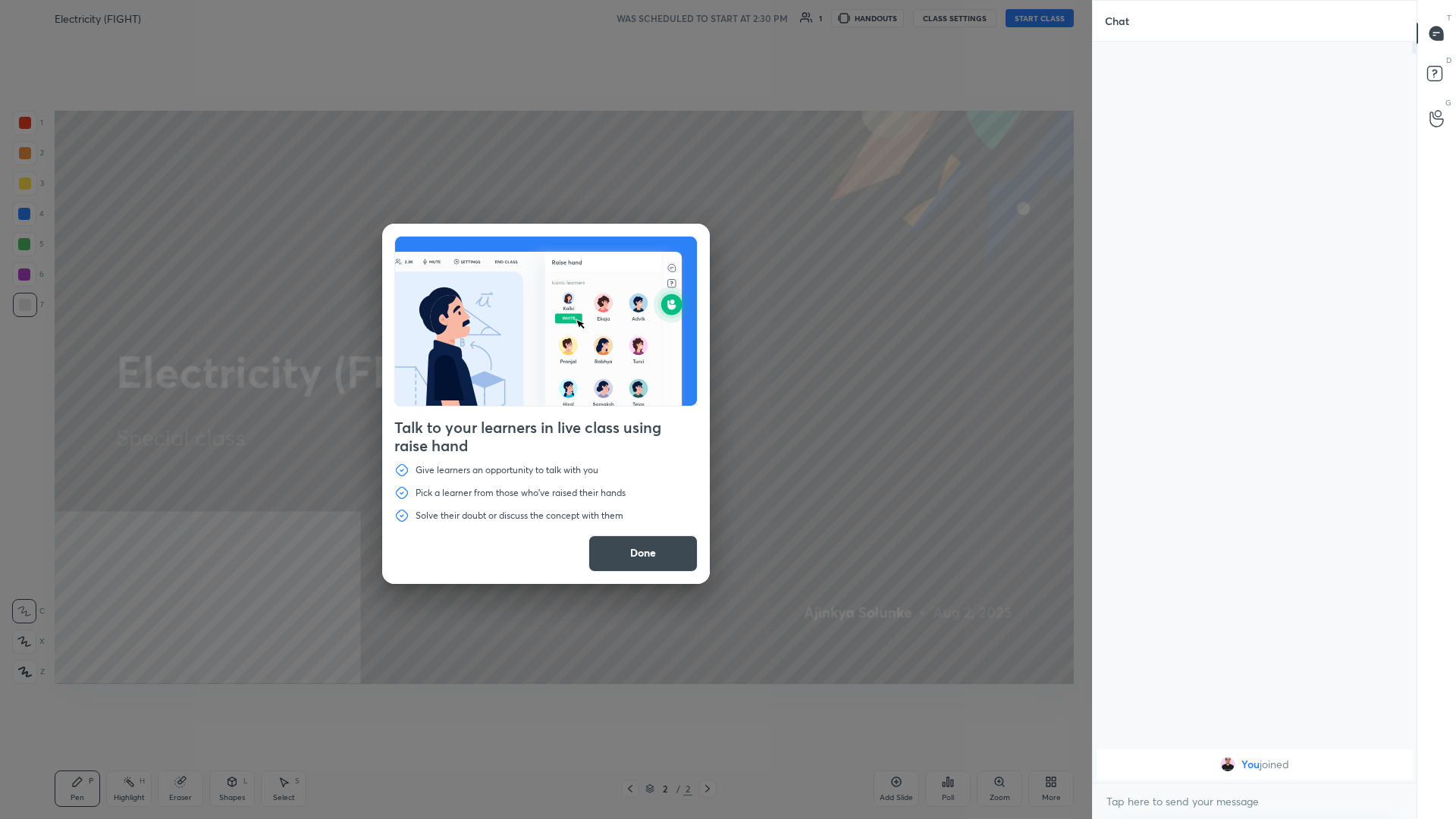 drag, startPoint x: 657, startPoint y: 567, endPoint x: 657, endPoint y: 553, distance: 14 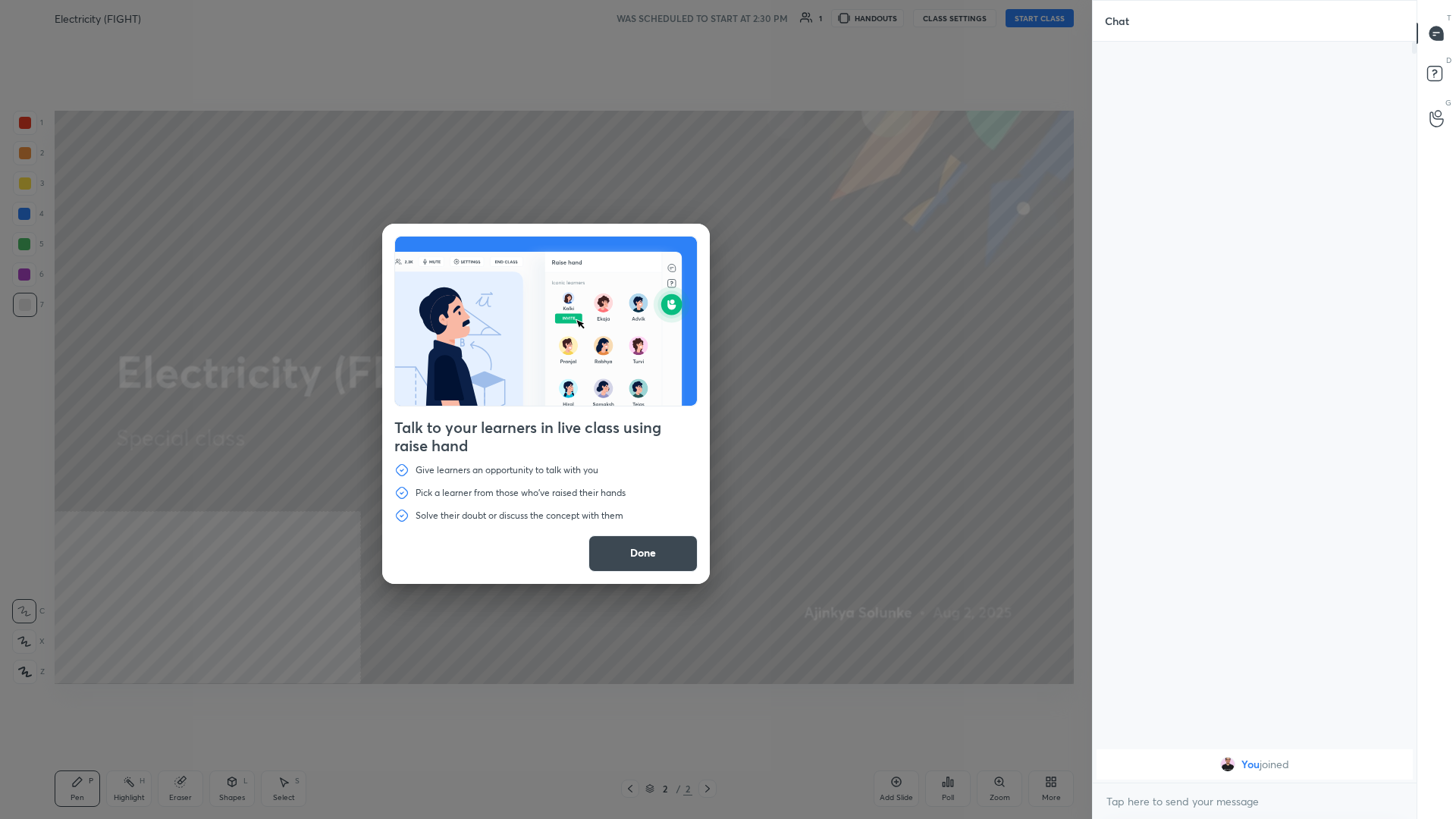 click on "Done" at bounding box center [643, 554] 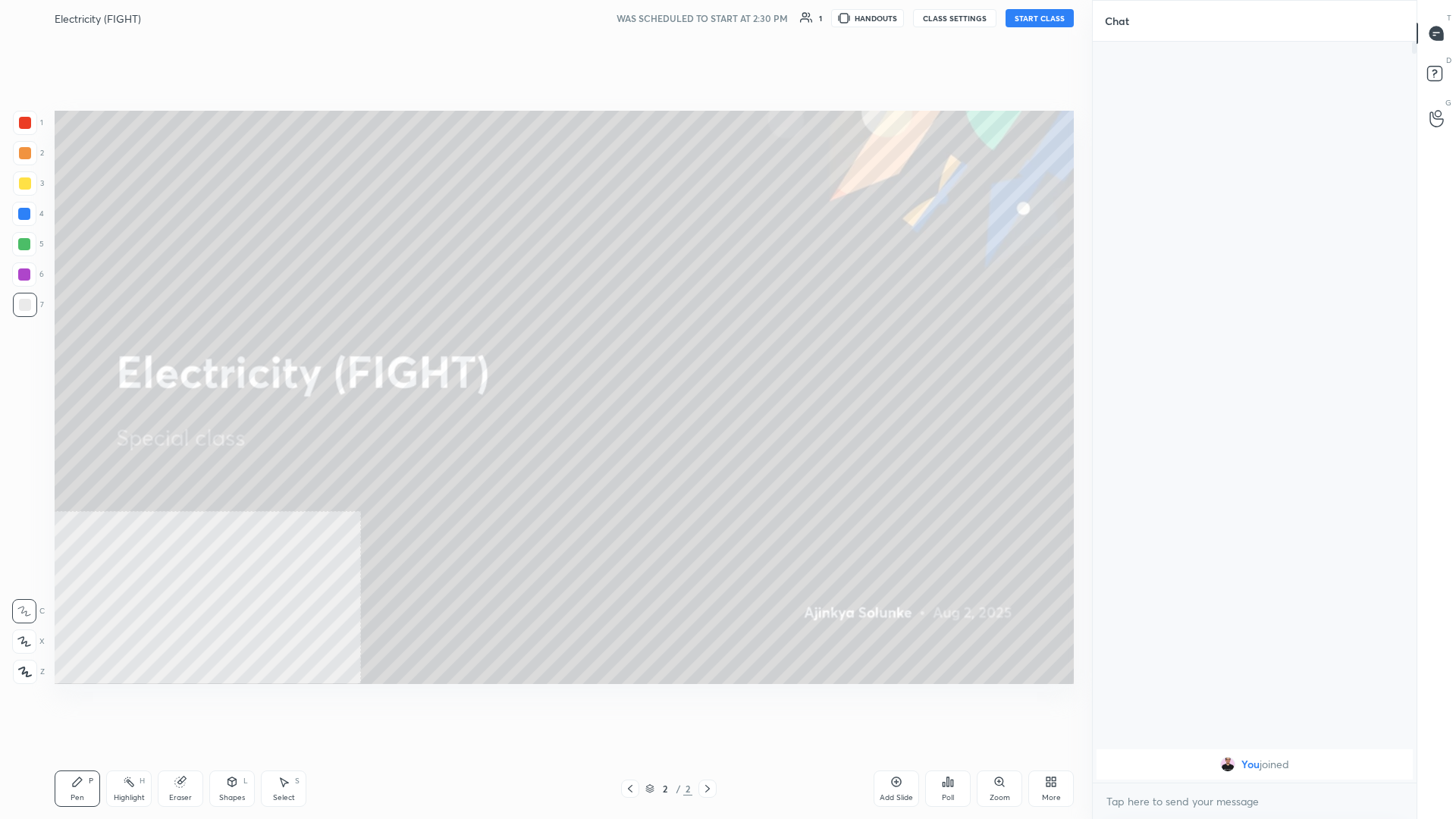 click on "More" at bounding box center (1051, 798) 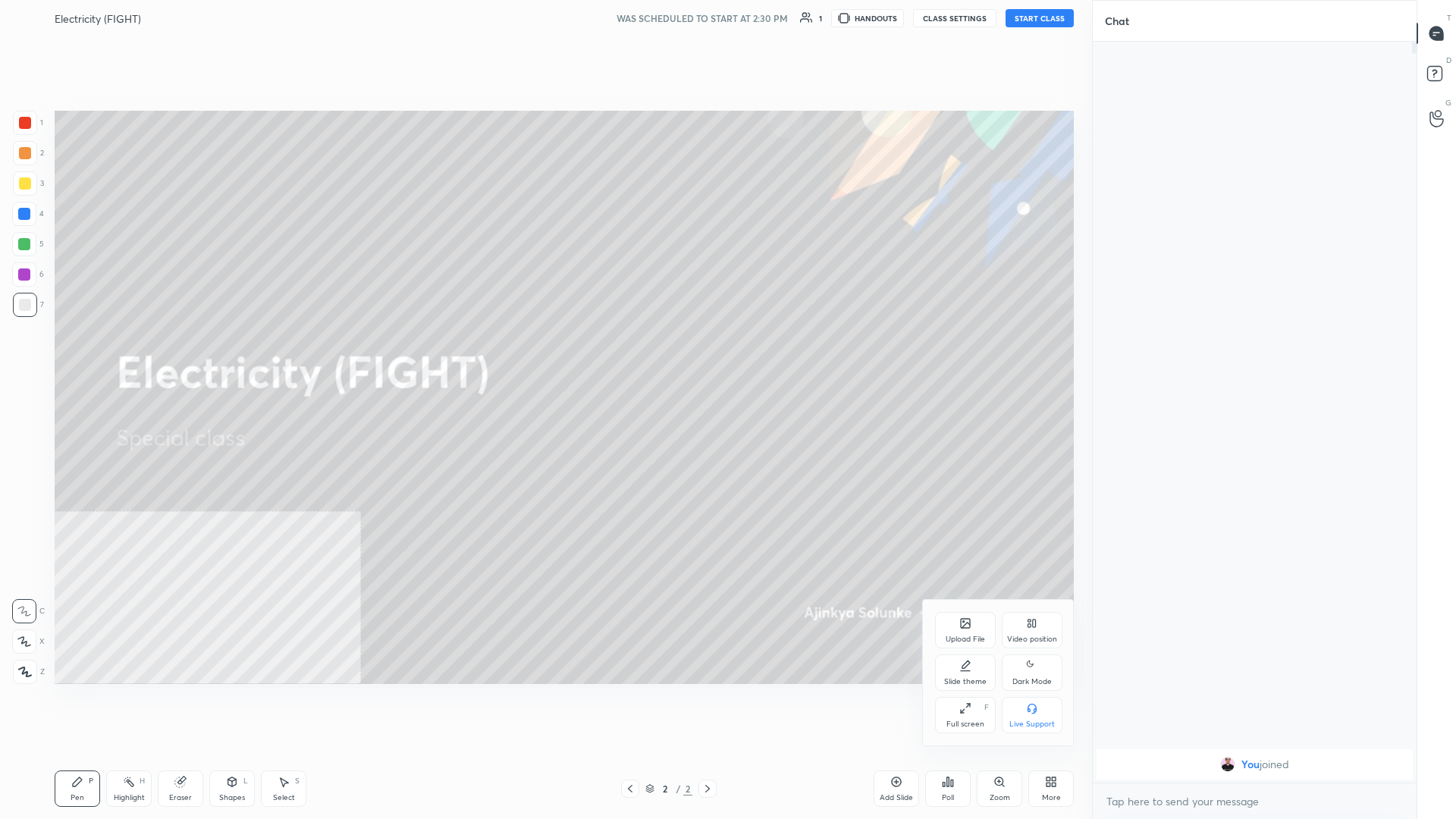 click on "Video position" at bounding box center [1032, 639] 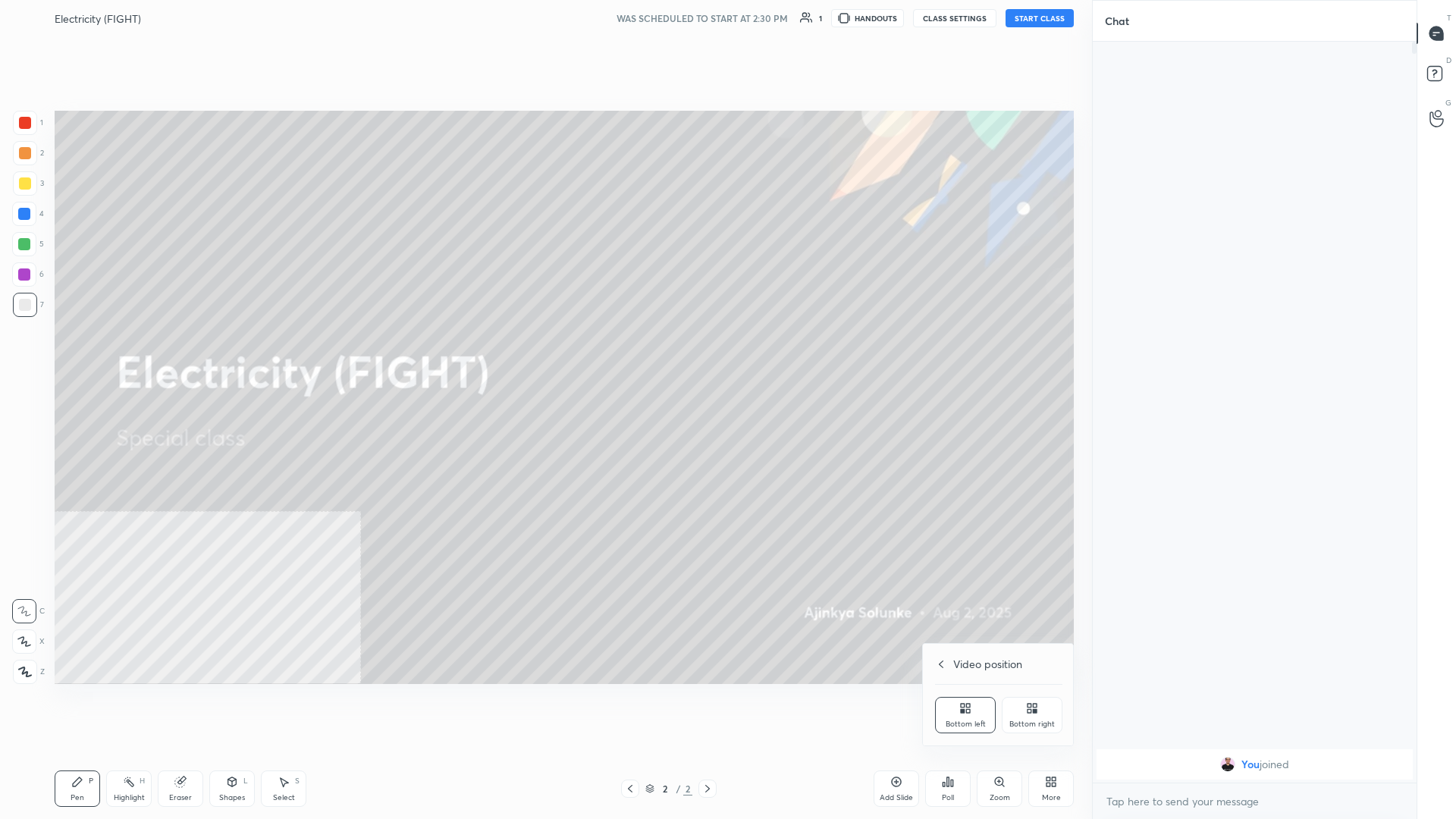 click on "Bottom right" at bounding box center (1032, 724) 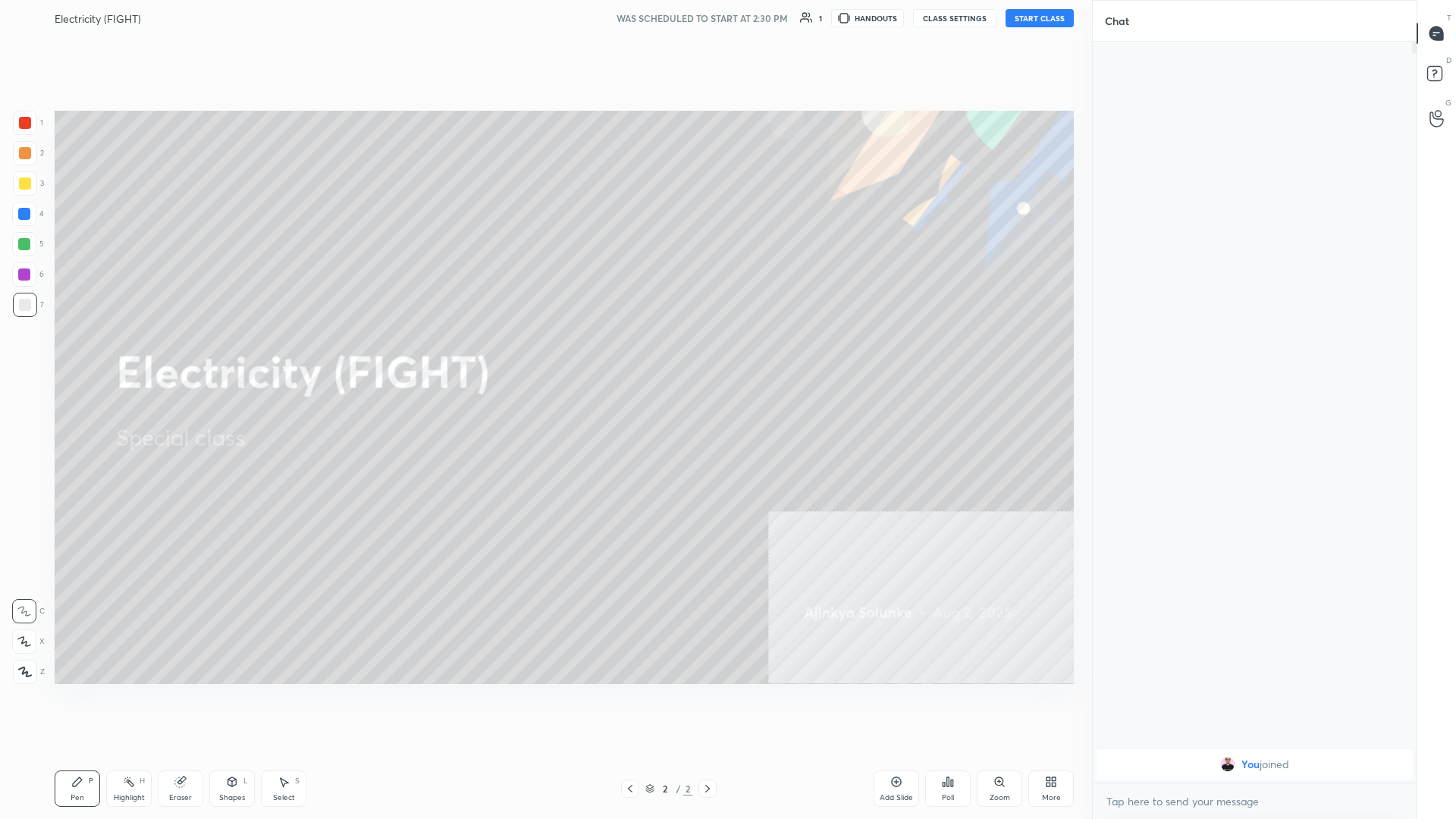 click on "START CLASS" at bounding box center [1040, 18] 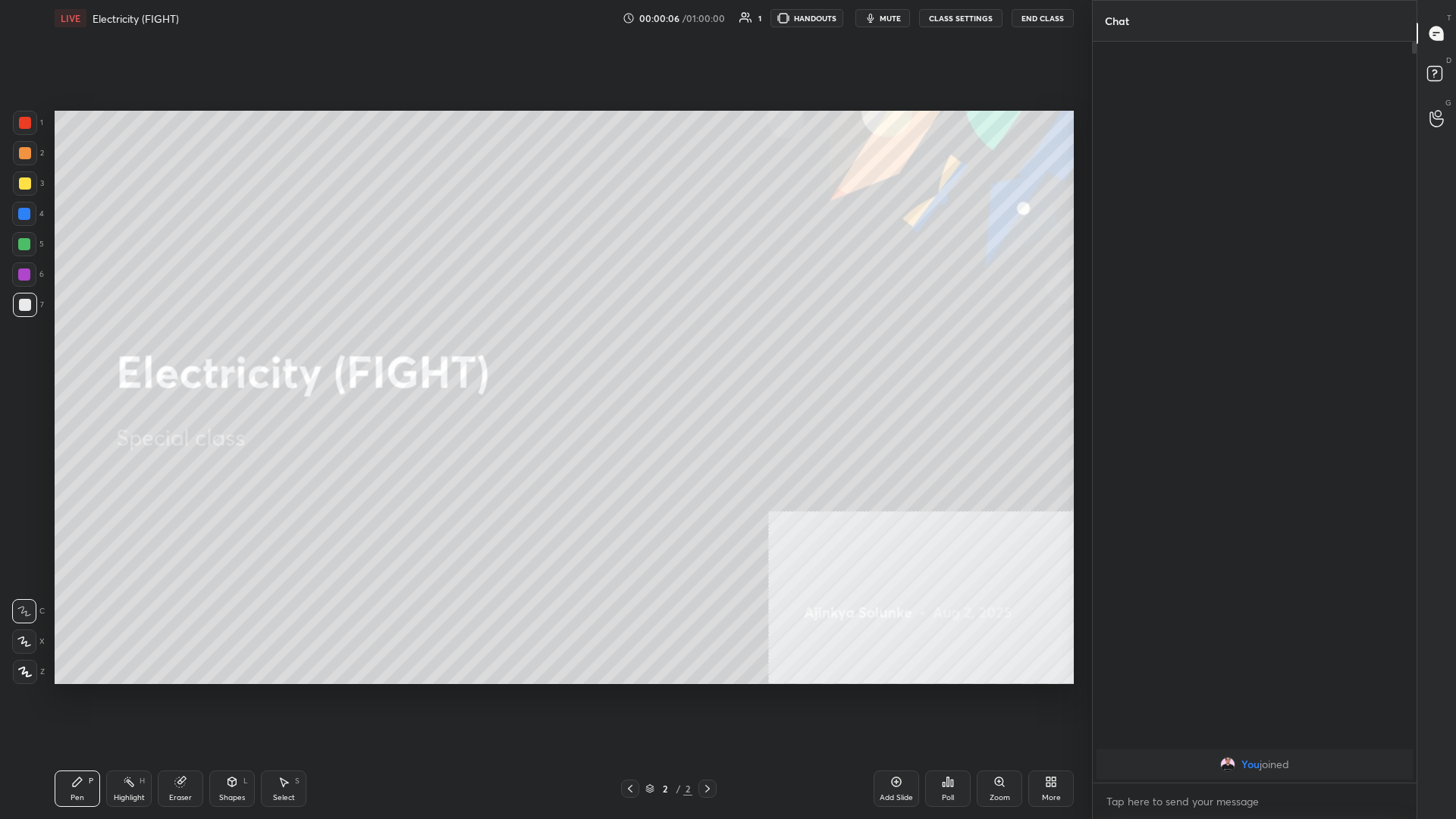 click at bounding box center (25, 184) 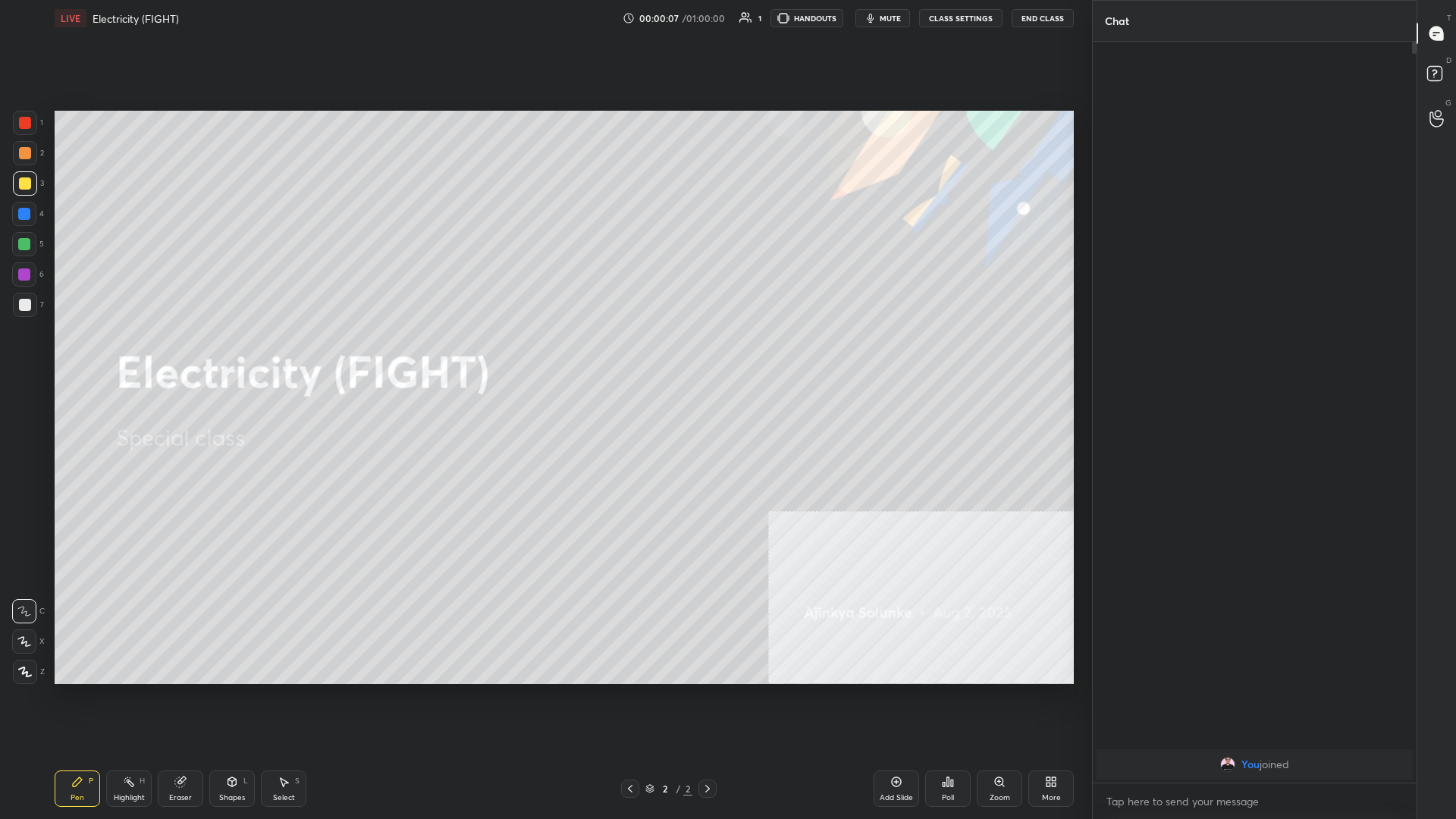 click on "More" at bounding box center [1051, 789] 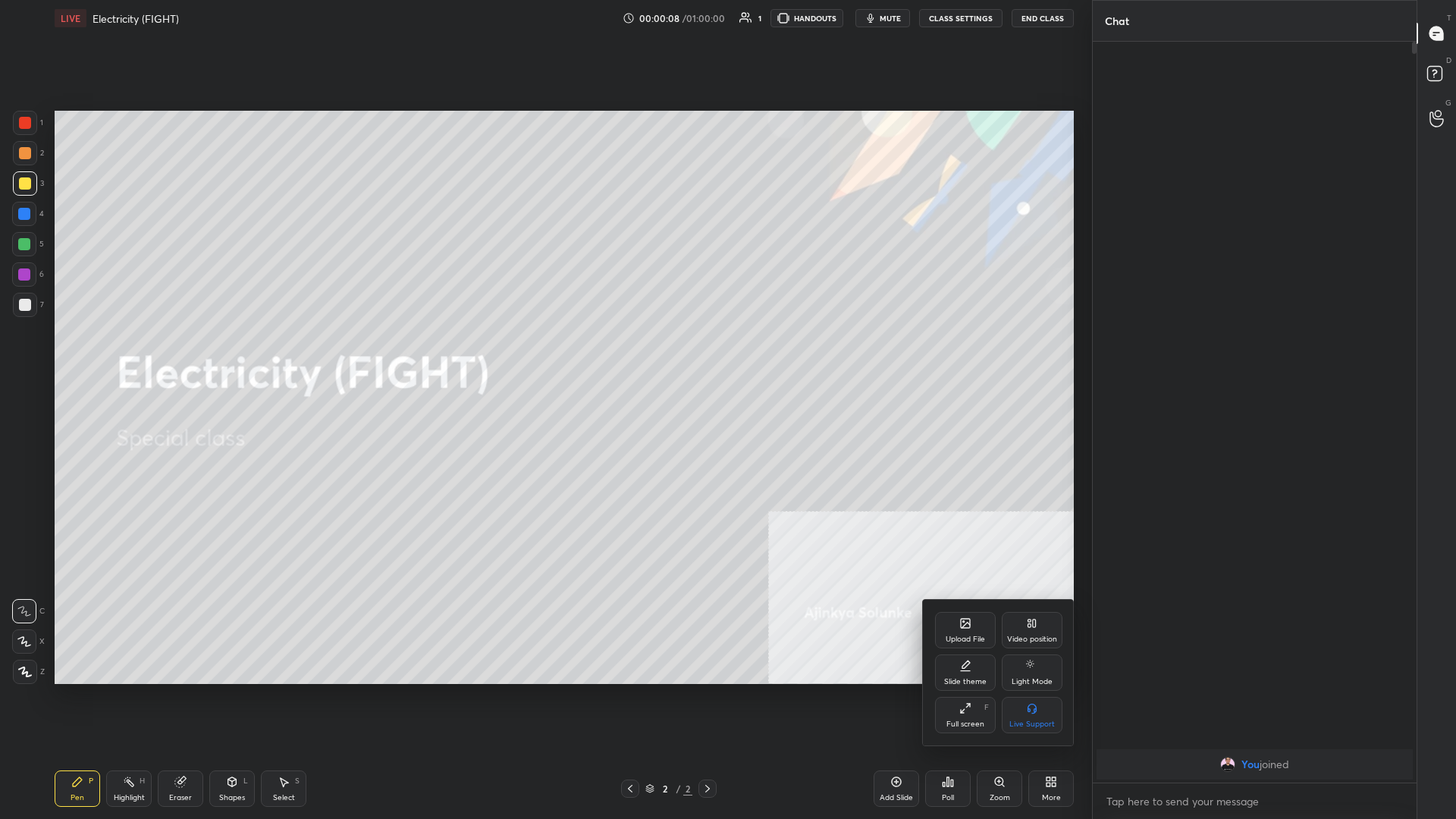 click on "Upload File" at bounding box center (965, 630) 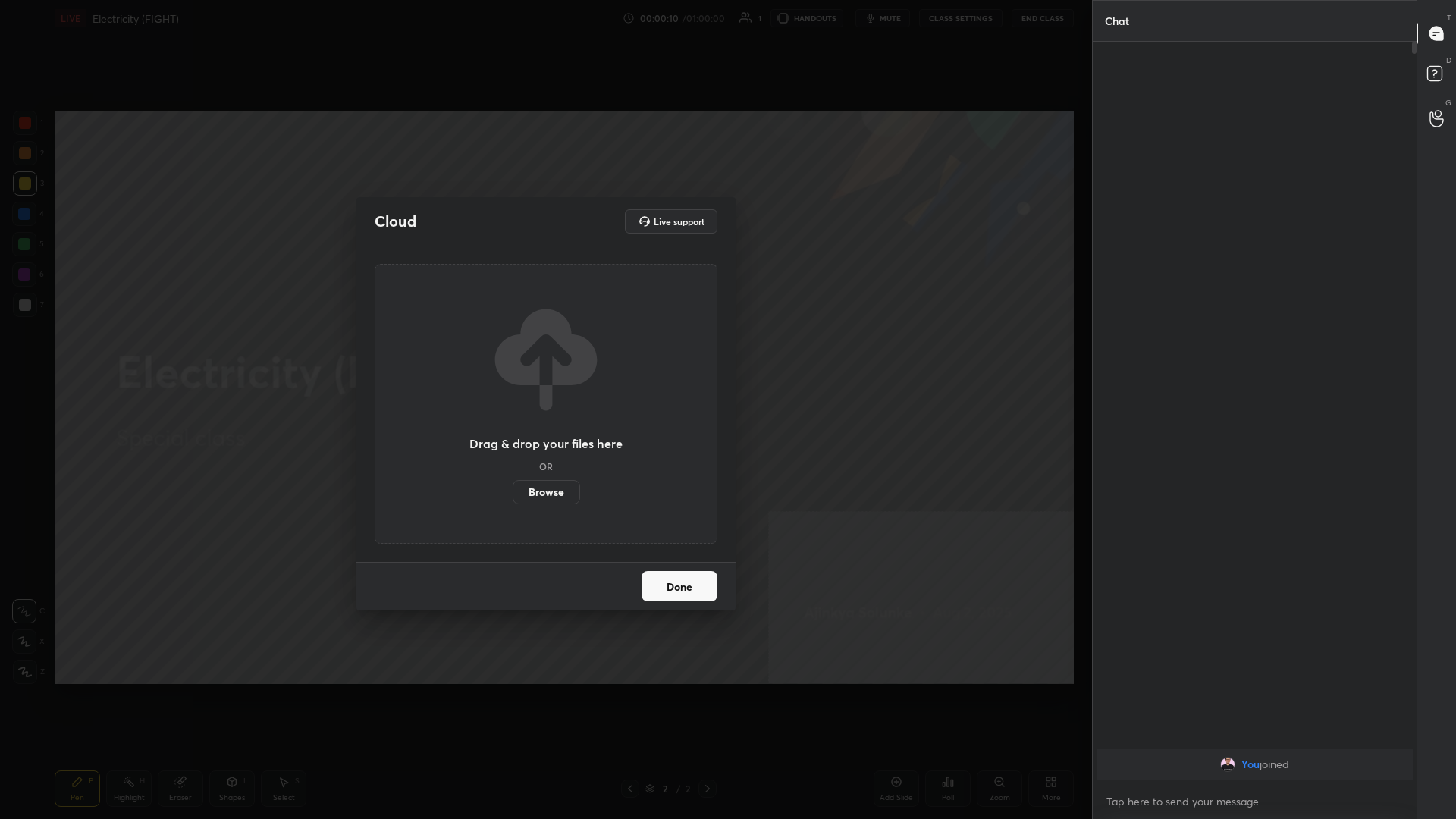 click on "Browse" at bounding box center [546, 492] 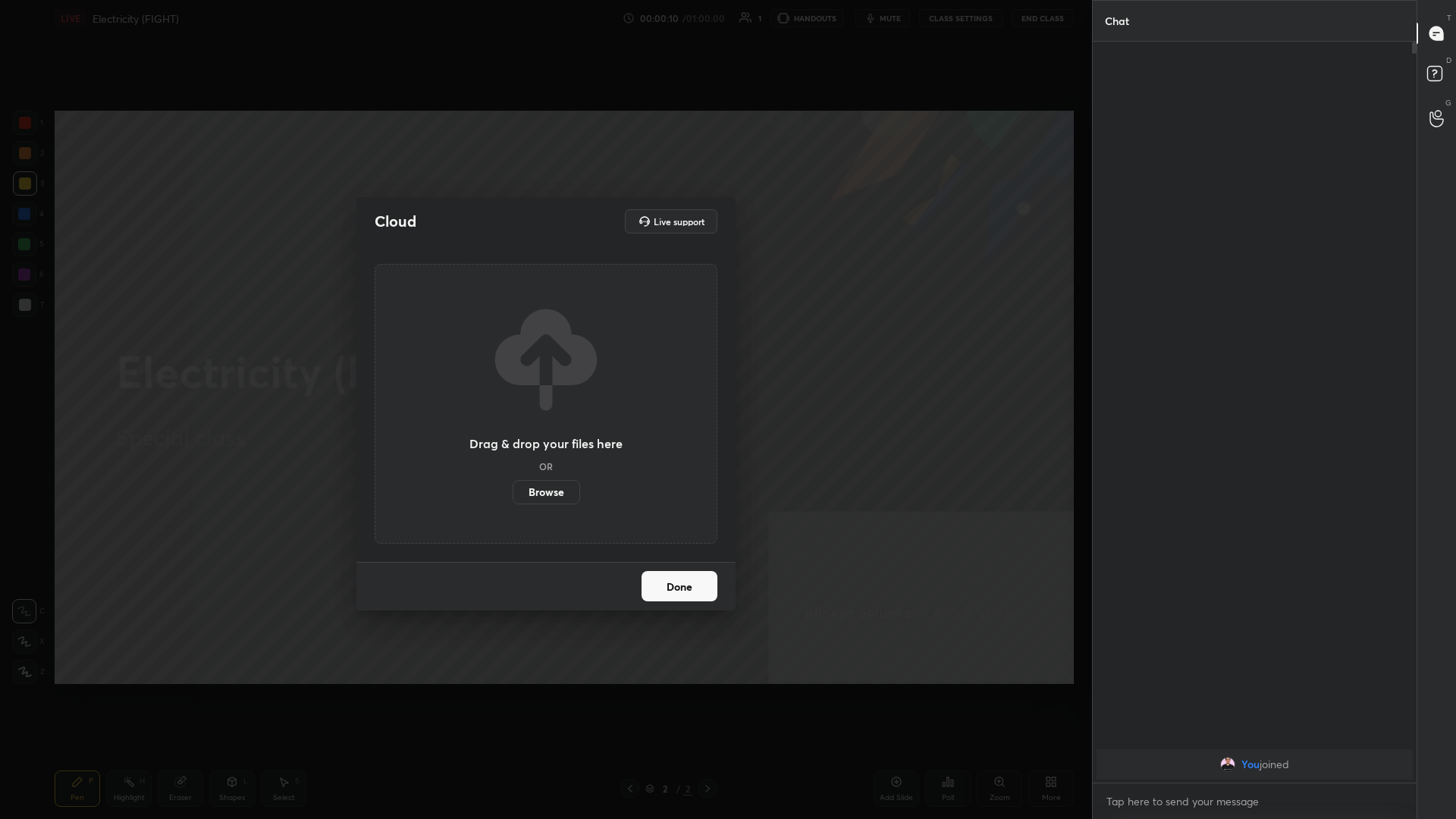 click on "Browse" at bounding box center [513, 492] 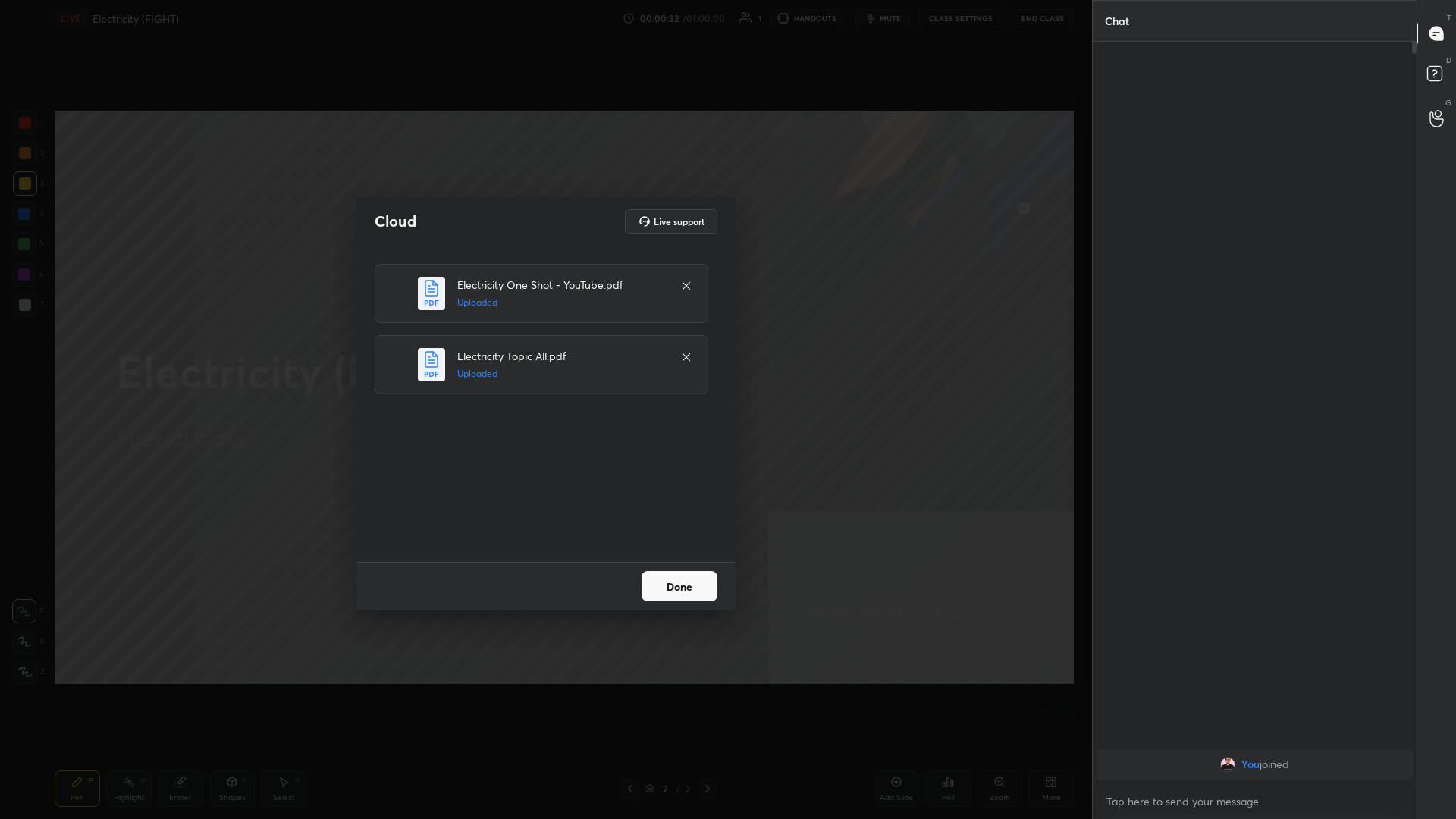 click on "Done" at bounding box center (679, 586) 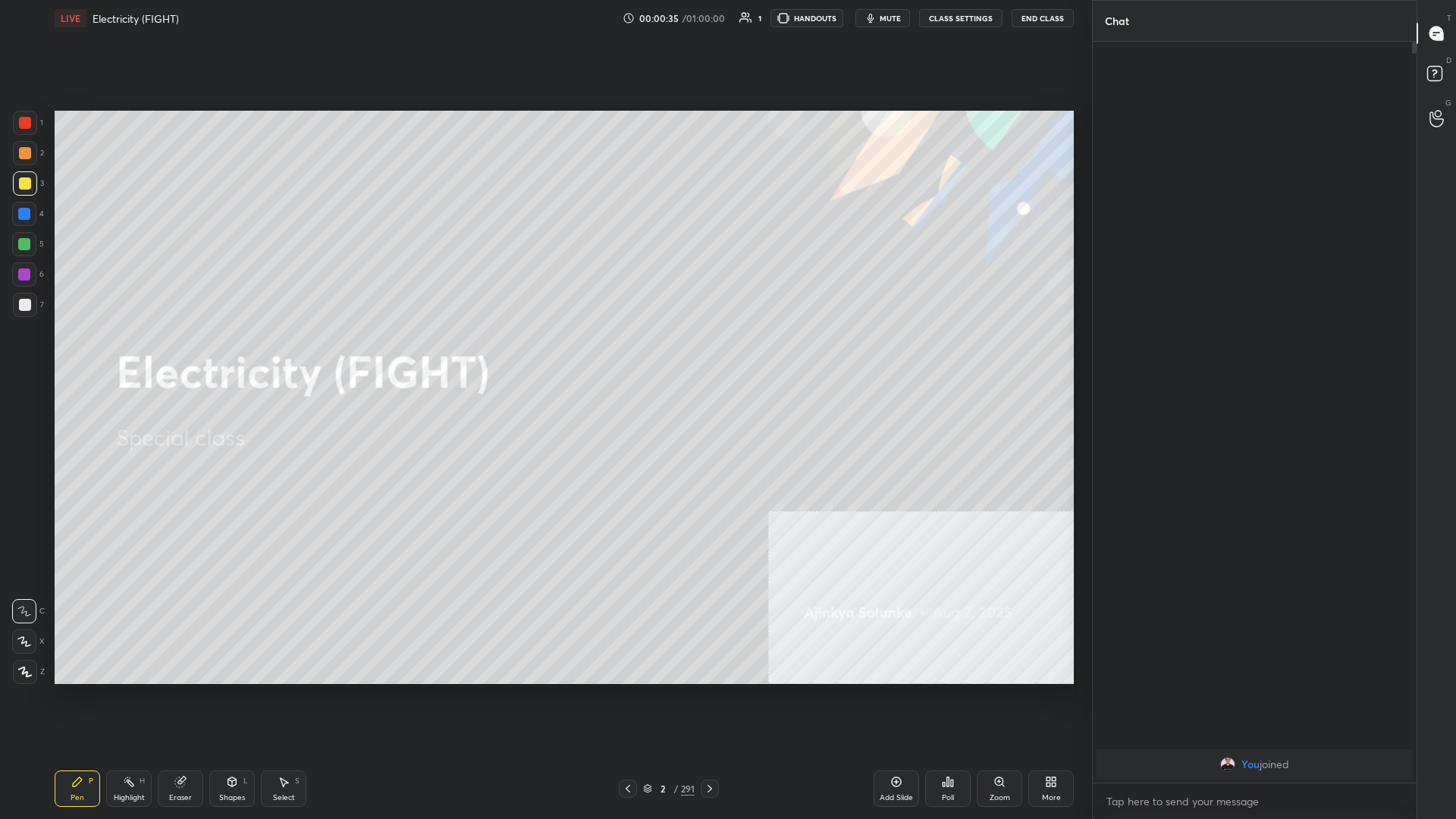 click on "Pen P Highlight H Eraser Shapes L Select S 2 / 291 Add Slide Poll Zoom More" at bounding box center (564, 789) 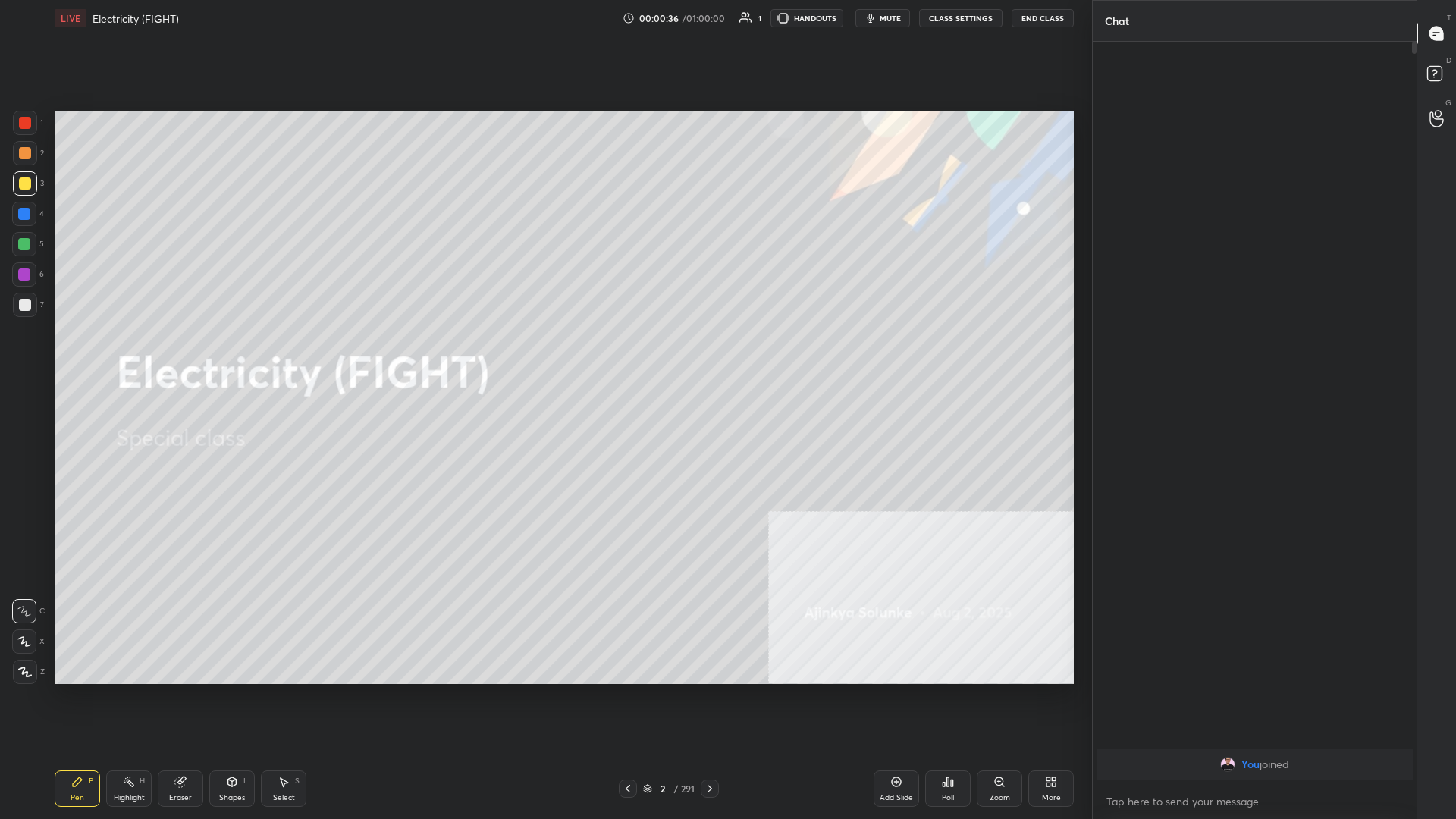 click on "2" at bounding box center (663, 789) 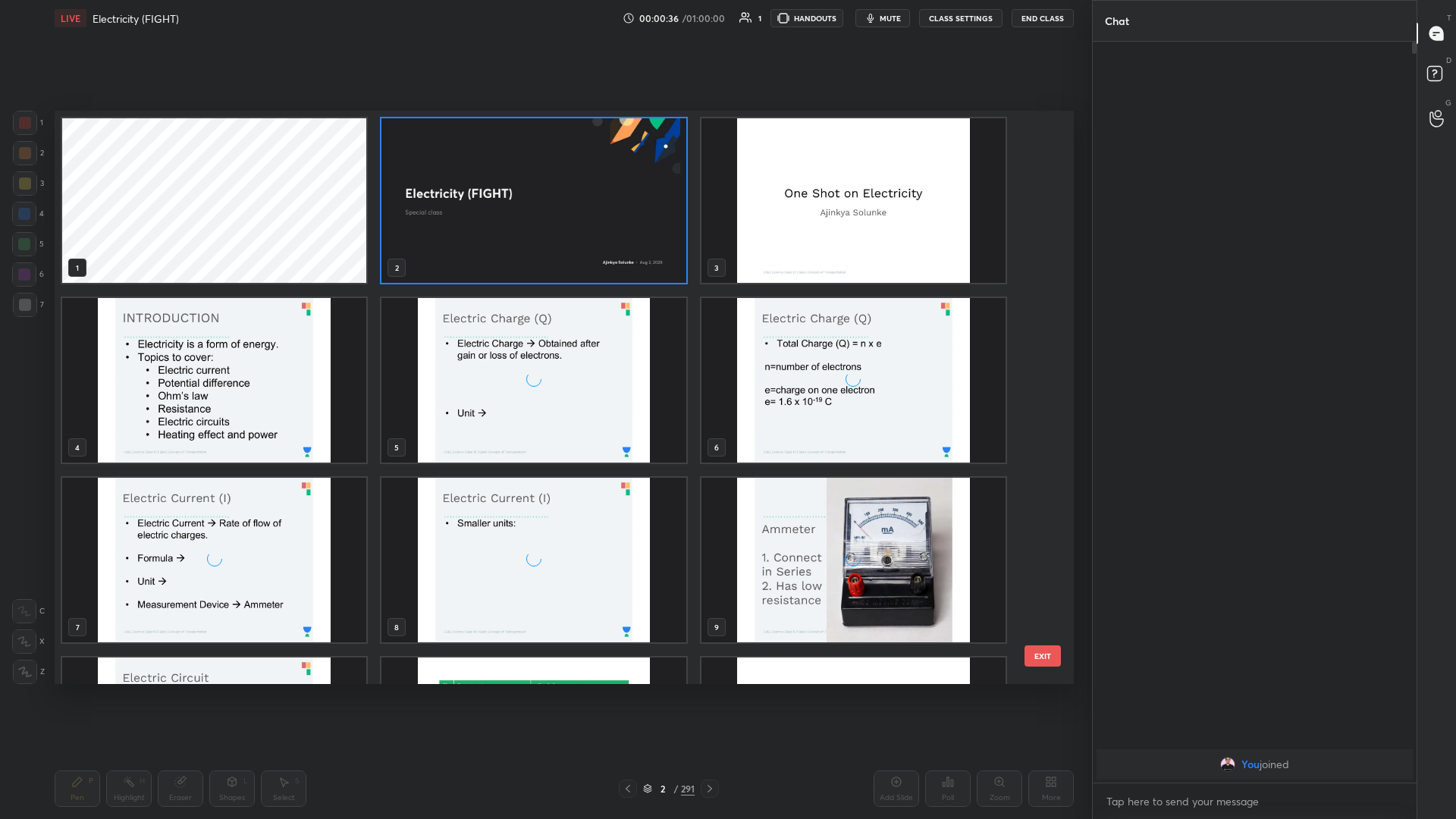 scroll, scrollTop: 1, scrollLeft: 1, axis: both 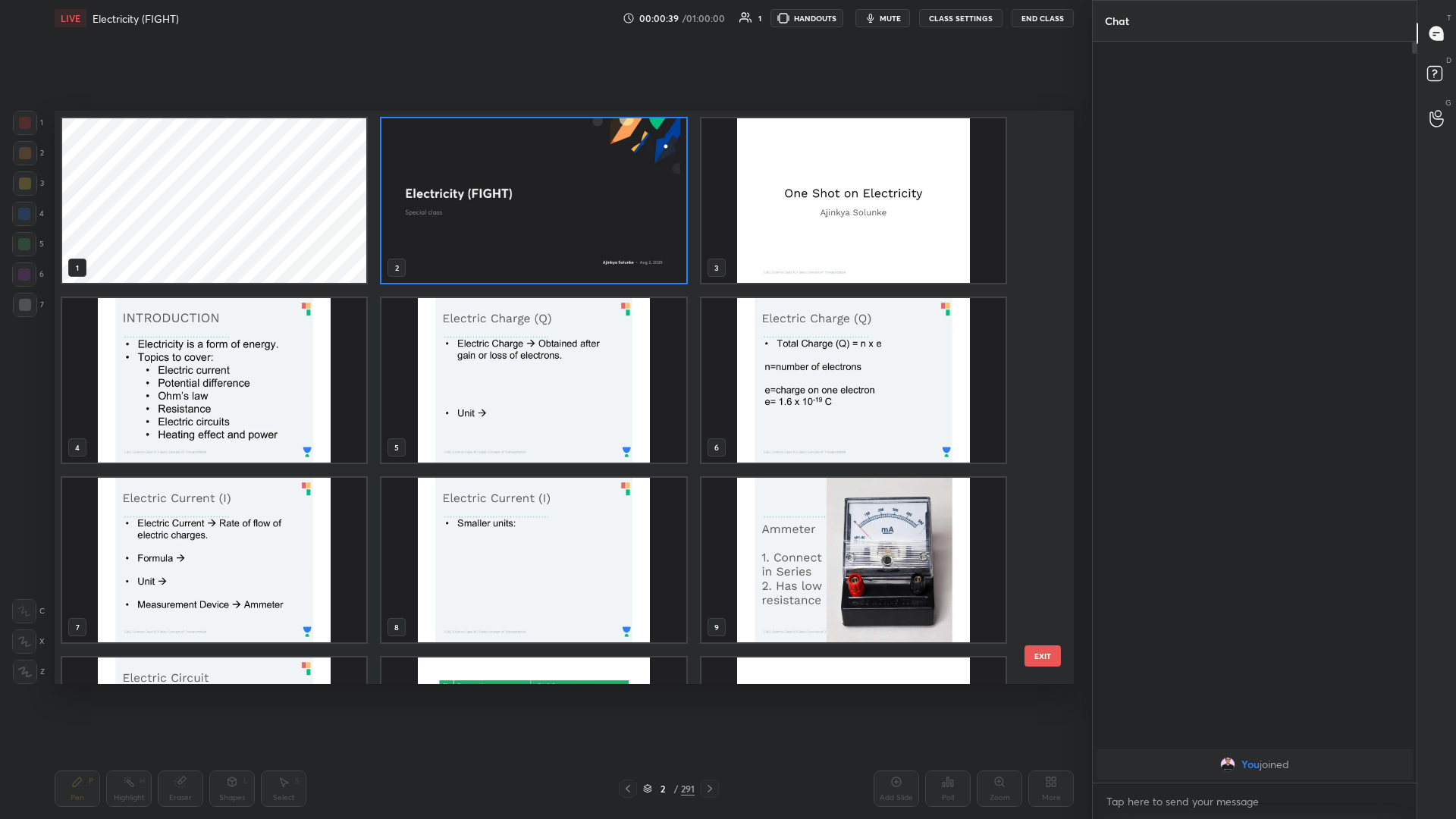 click at bounding box center [214, 380] 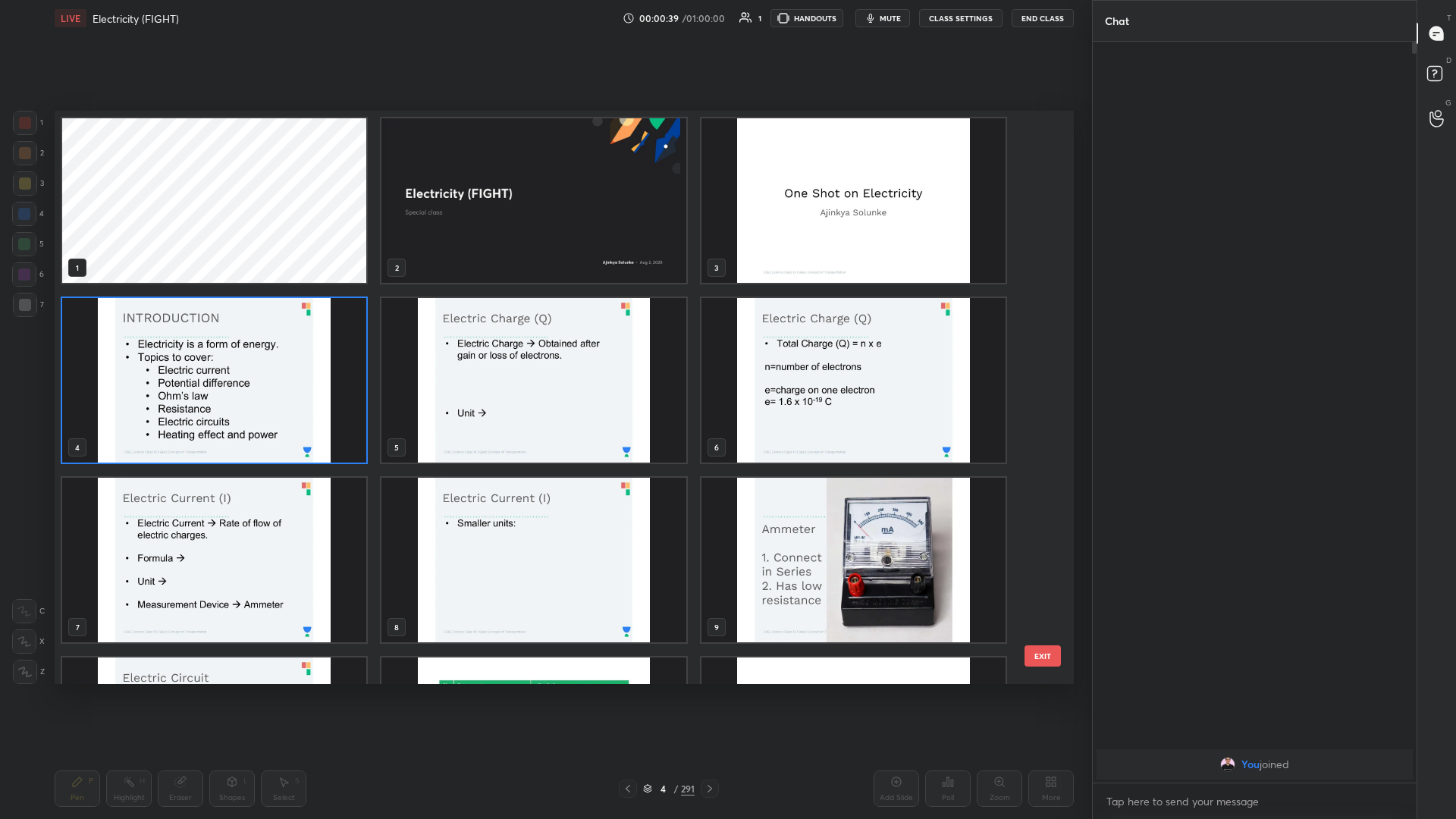 click at bounding box center [214, 380] 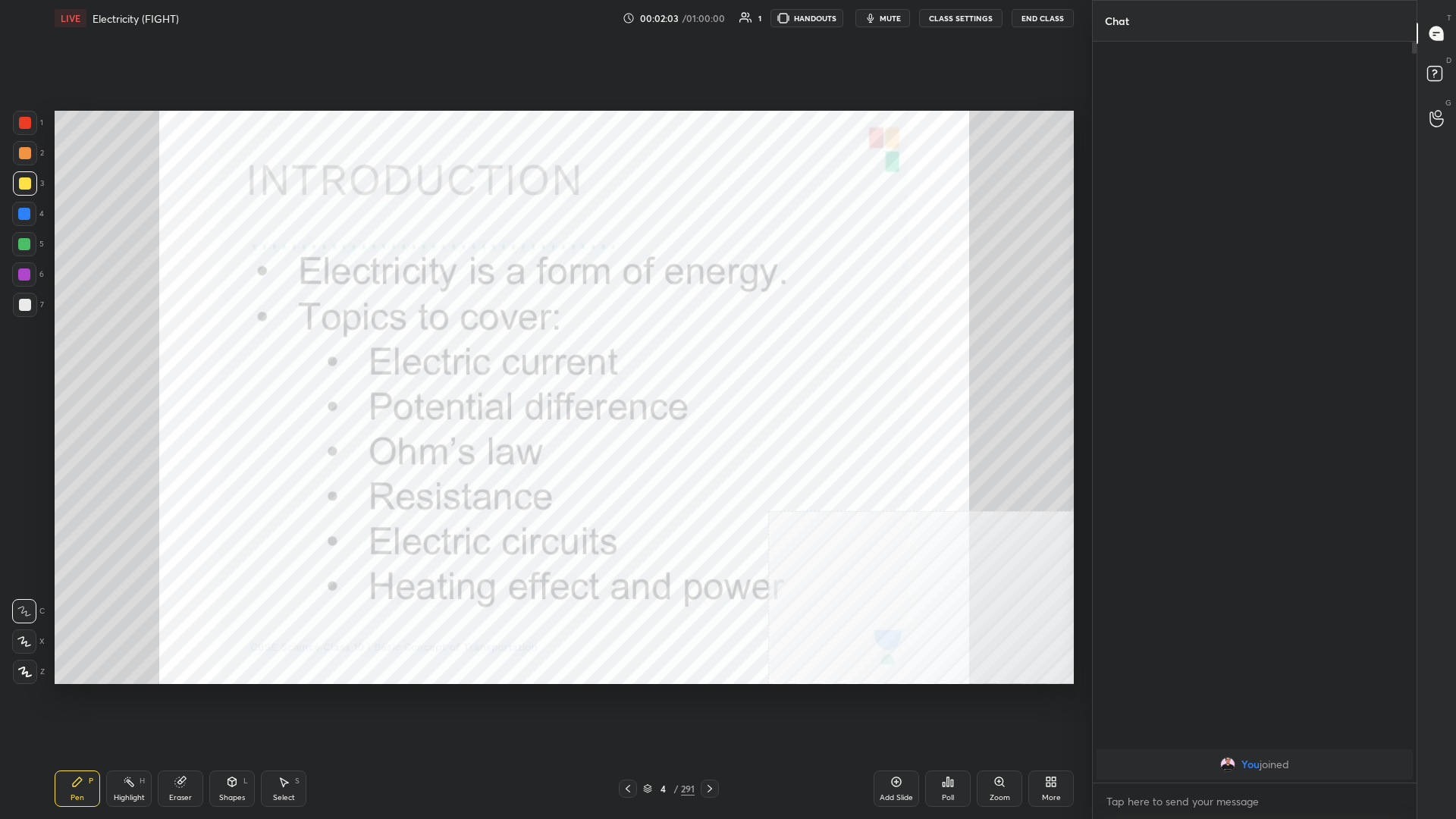 click at bounding box center [25, 123] 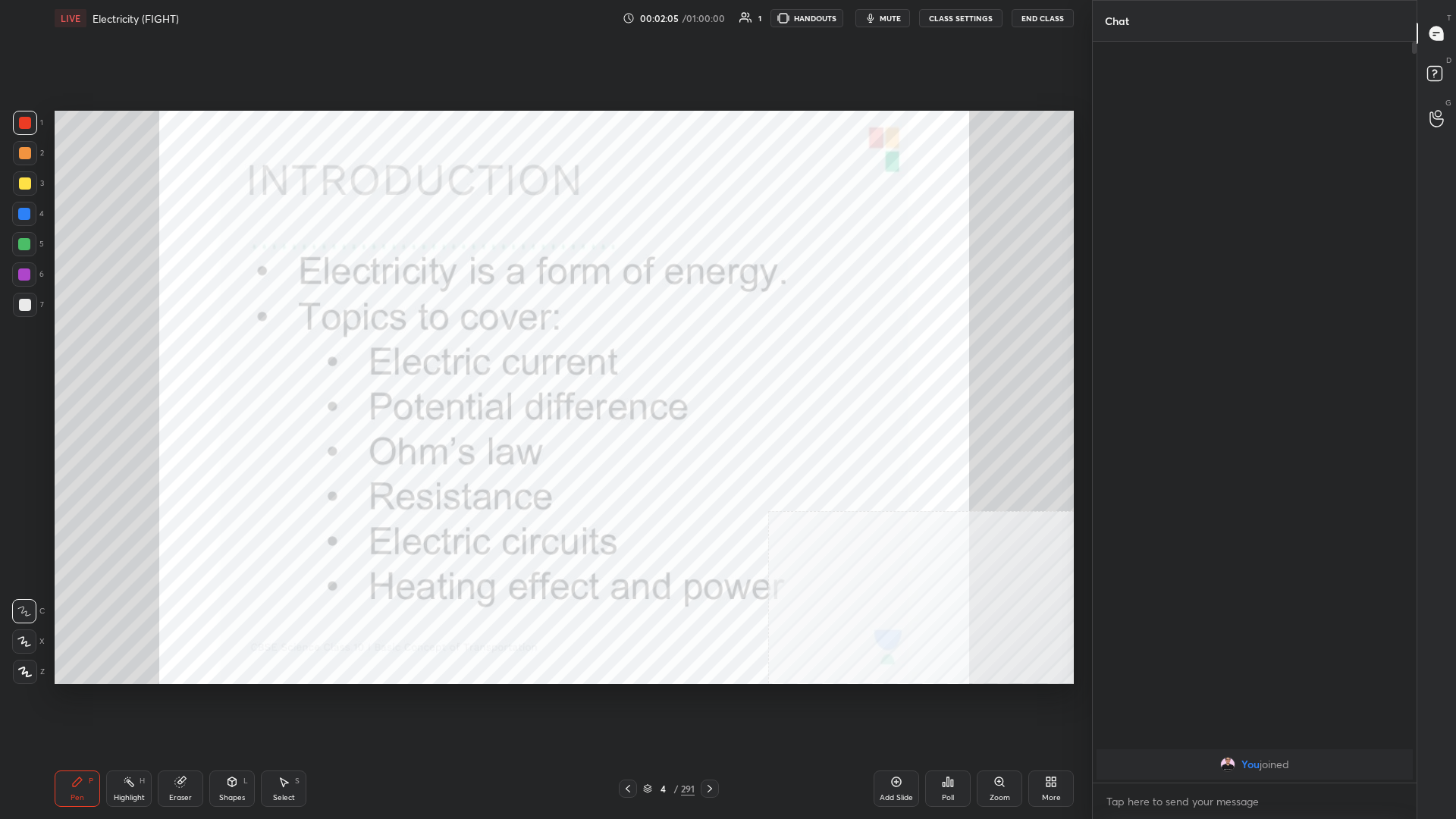 click on "1 2 3 4 5 6 7 C X Z C X Z E E Erase all   H H" at bounding box center [24, 397] 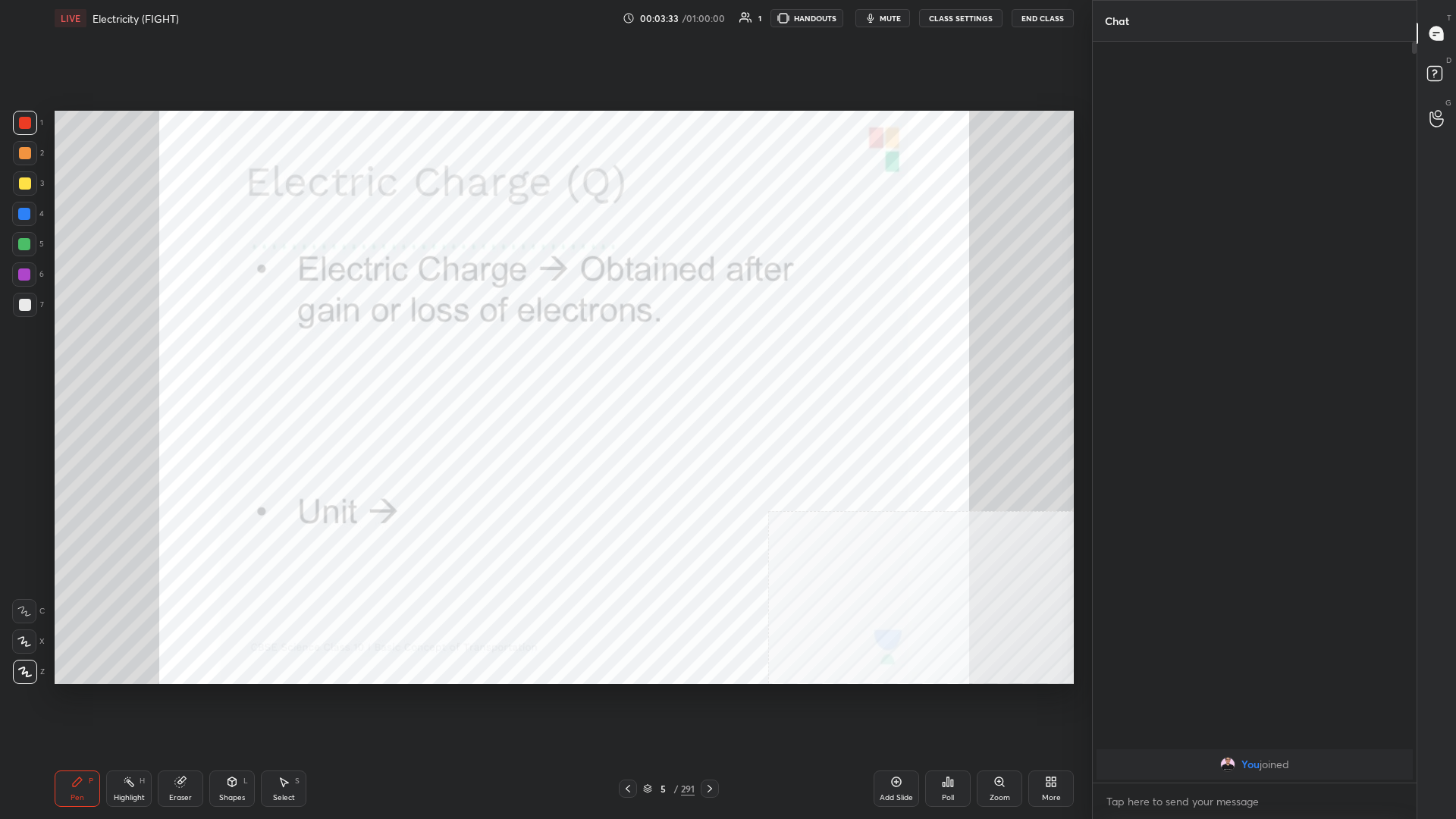 click on "Highlight H" at bounding box center (129, 789) 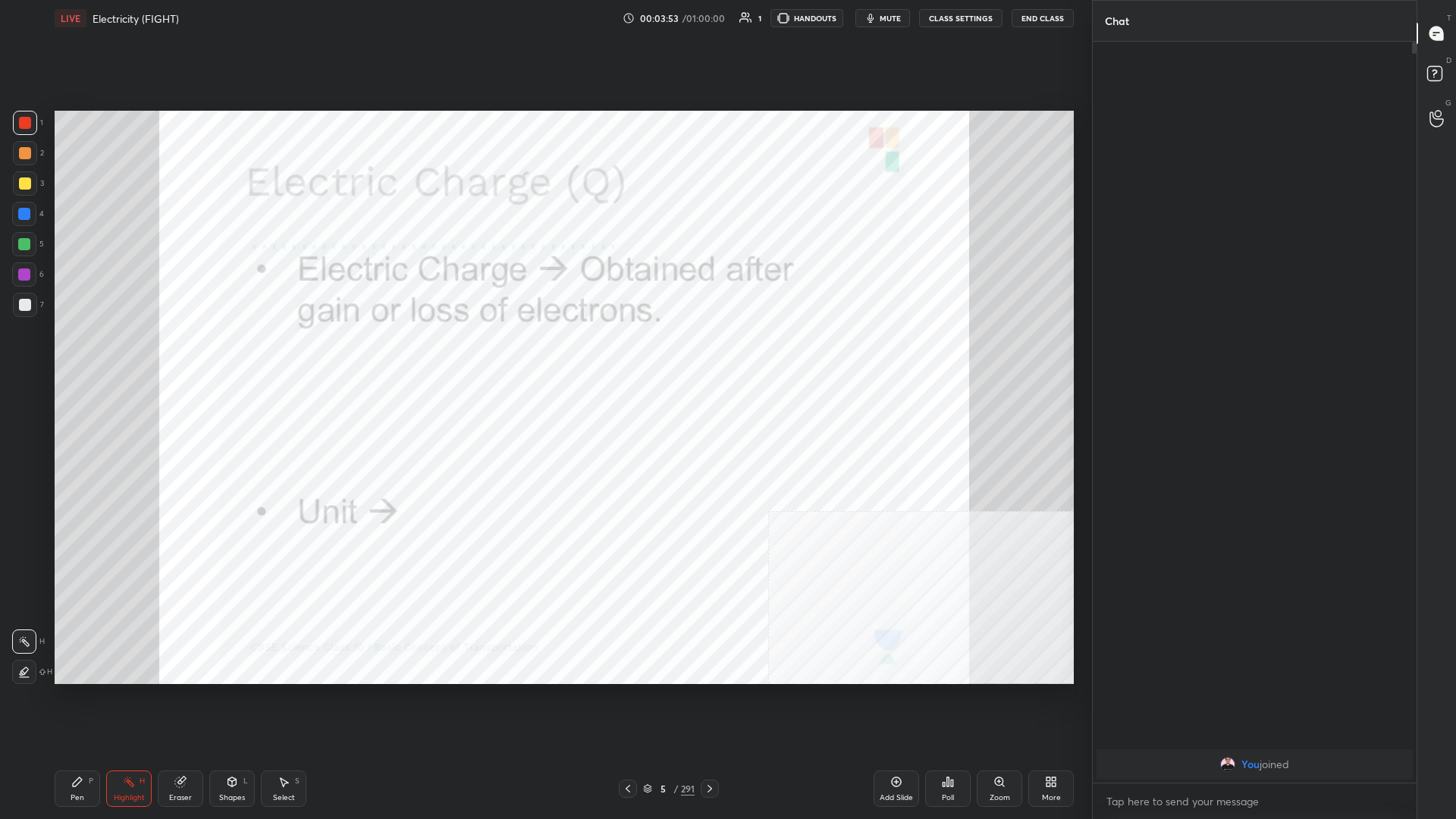 click on "Pen P" at bounding box center [77, 789] 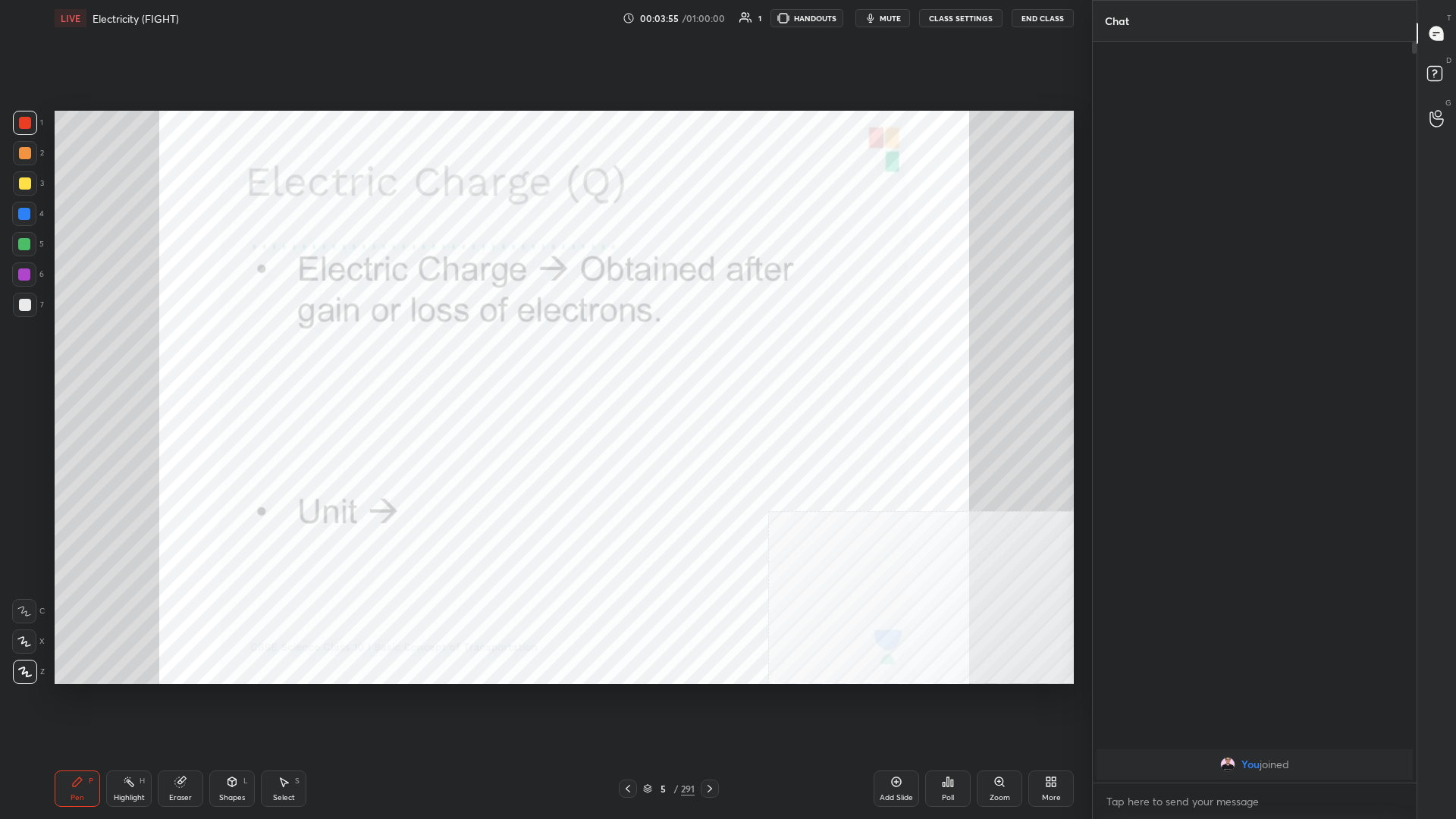 click at bounding box center [24, 214] 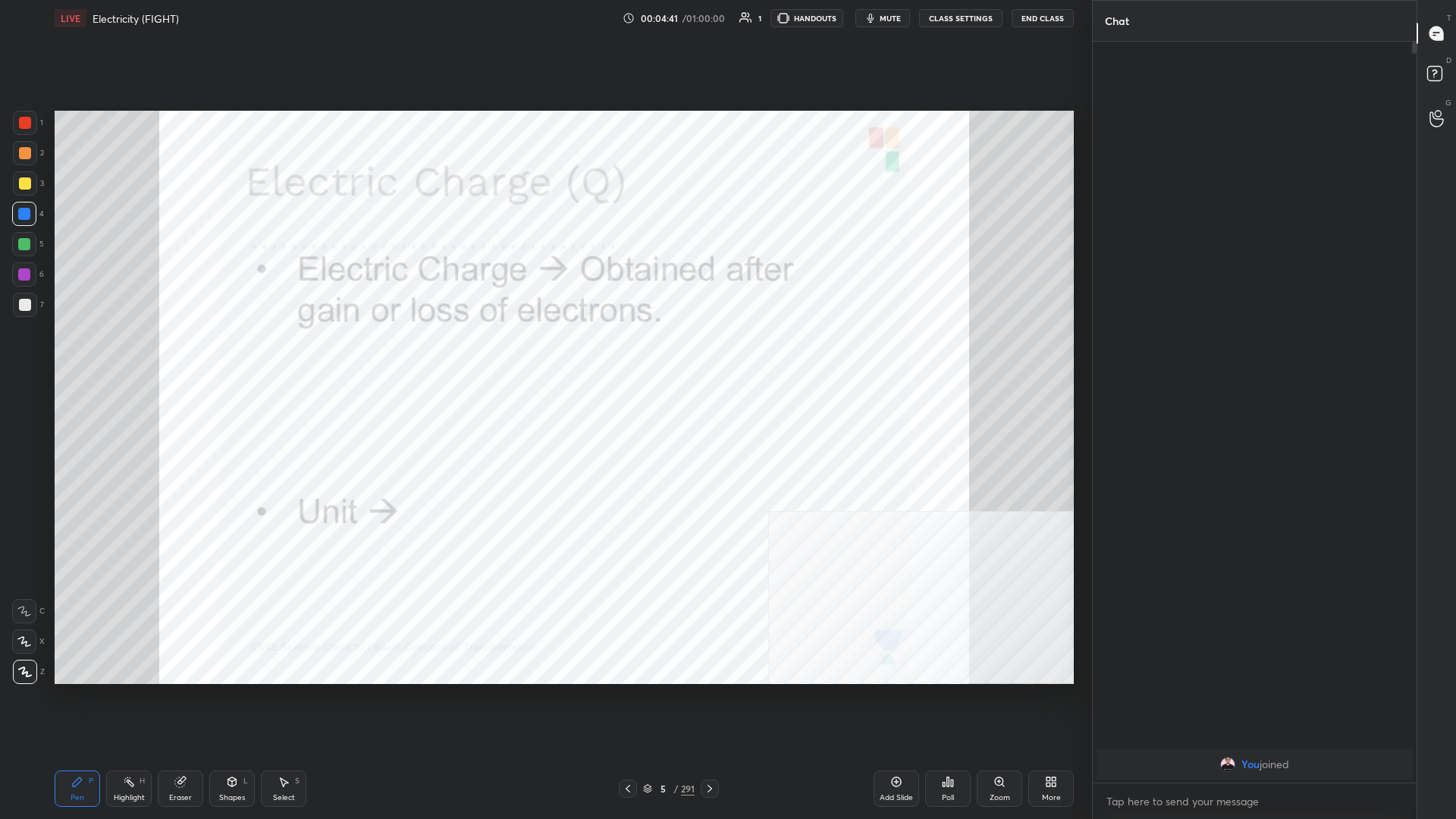 click at bounding box center (24, 214) 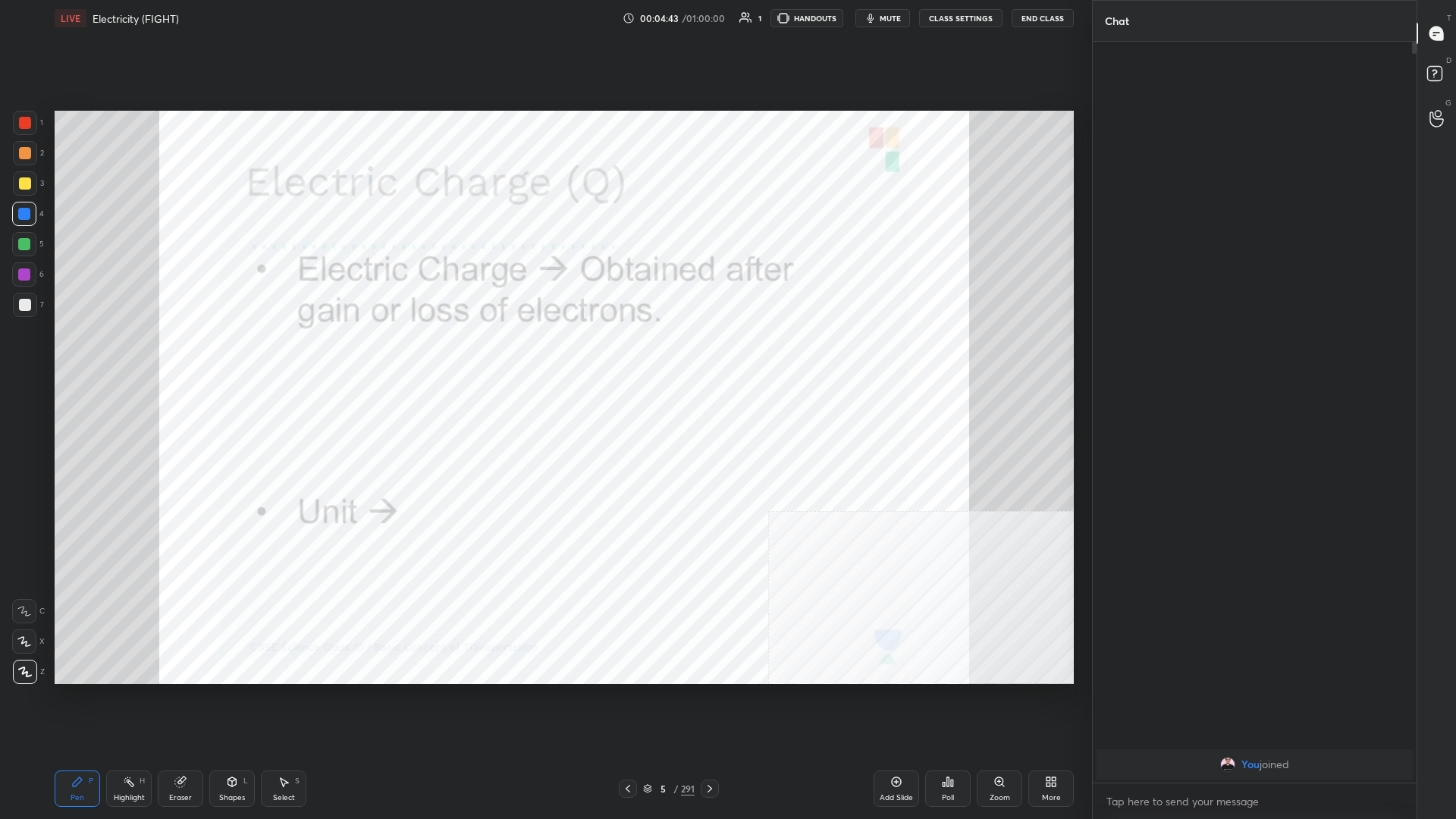 click at bounding box center [24, 275] 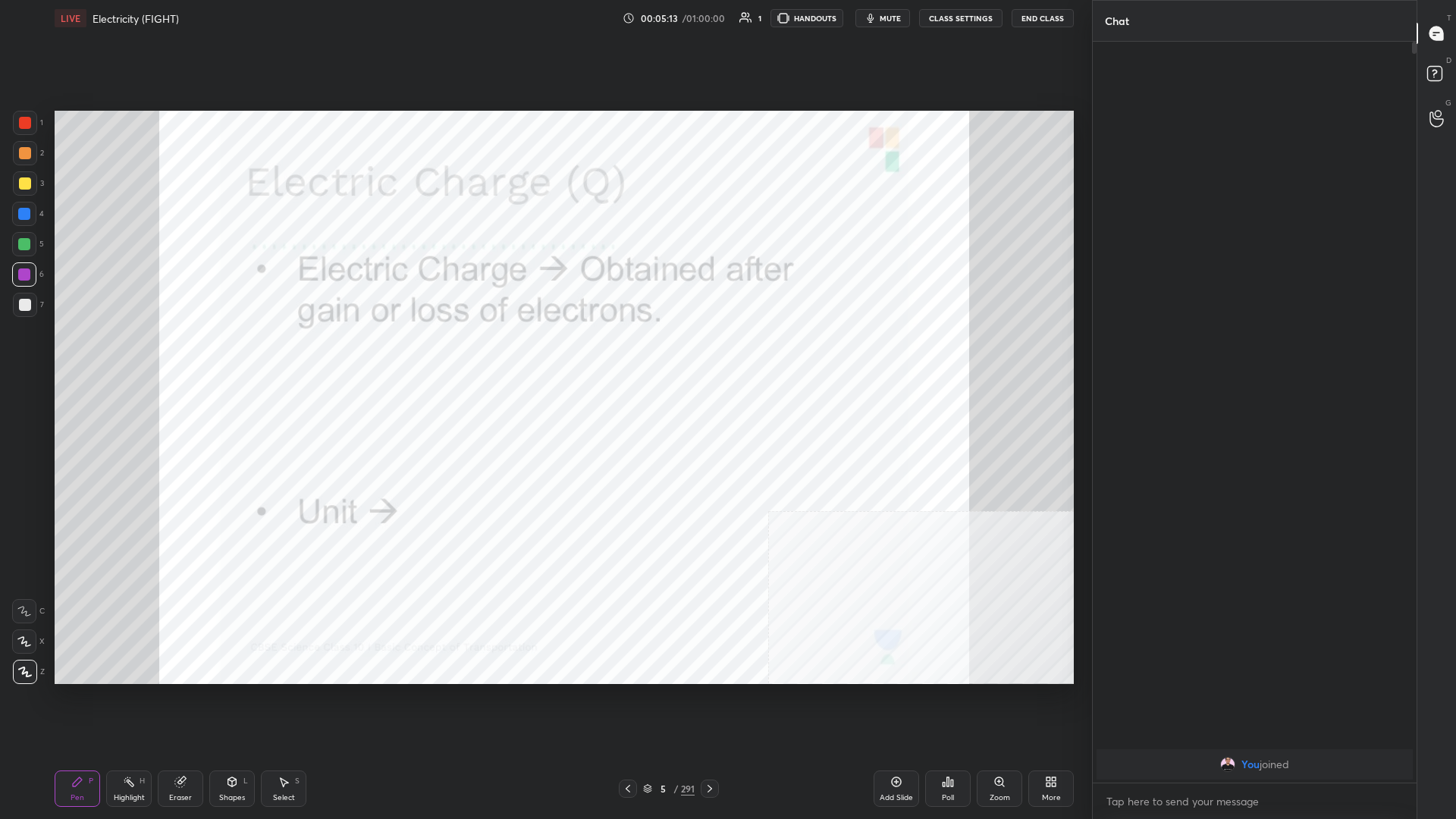 click on "Pen P Highlight H Eraser Shapes L Select S" at bounding box center [259, 789] 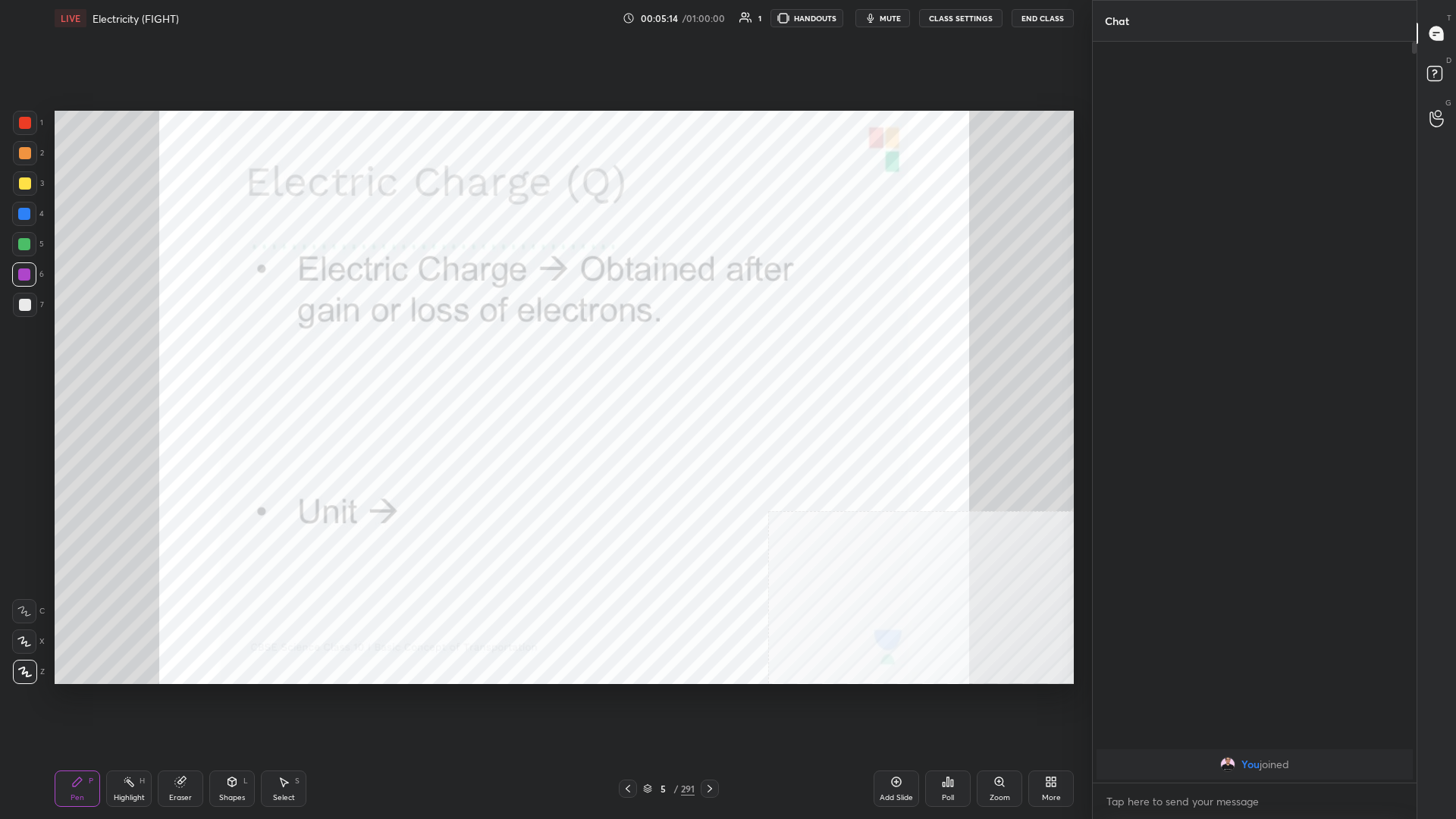 click on "Highlight H" at bounding box center (129, 789) 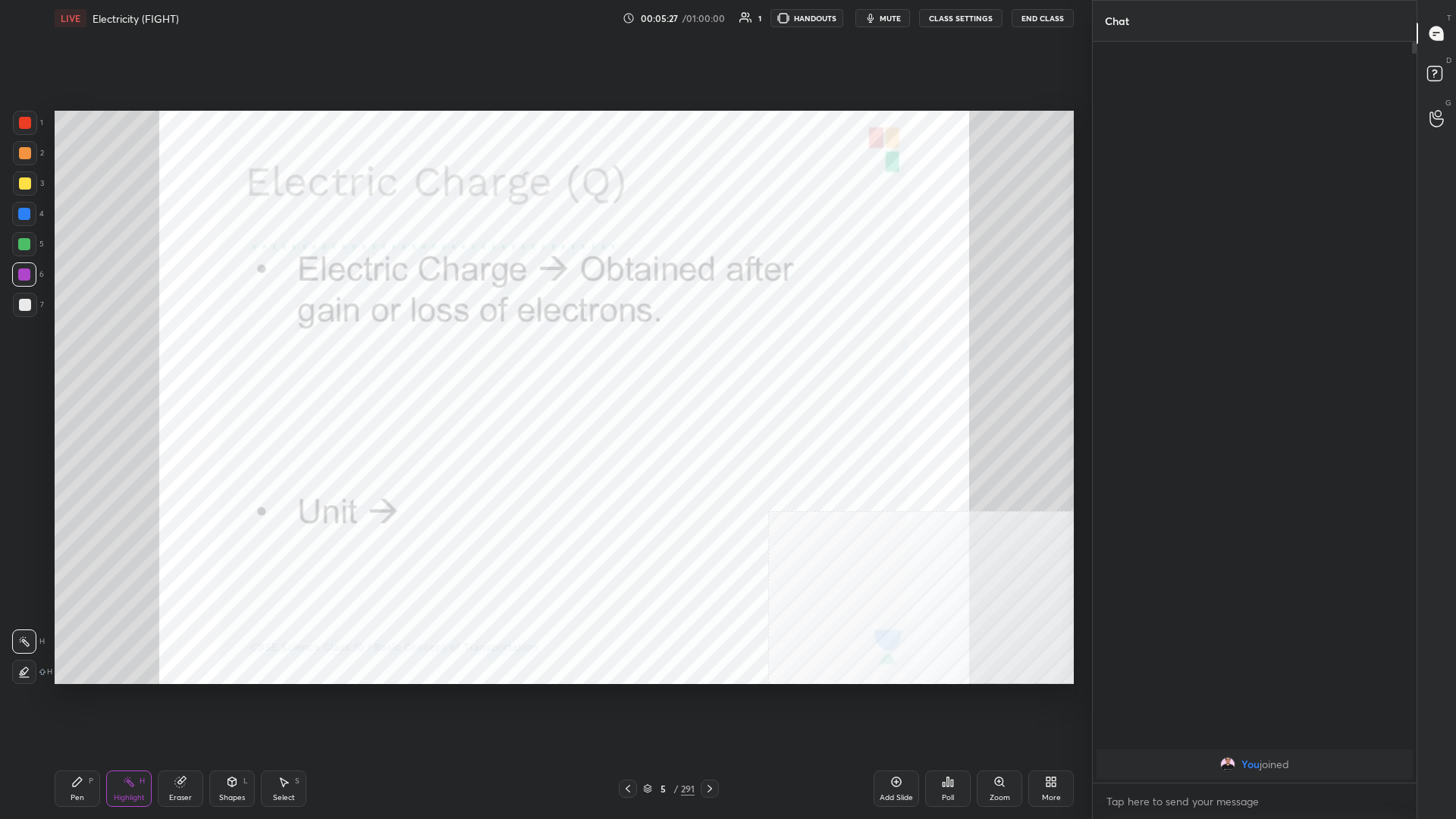 click on "Pen P" at bounding box center (77, 789) 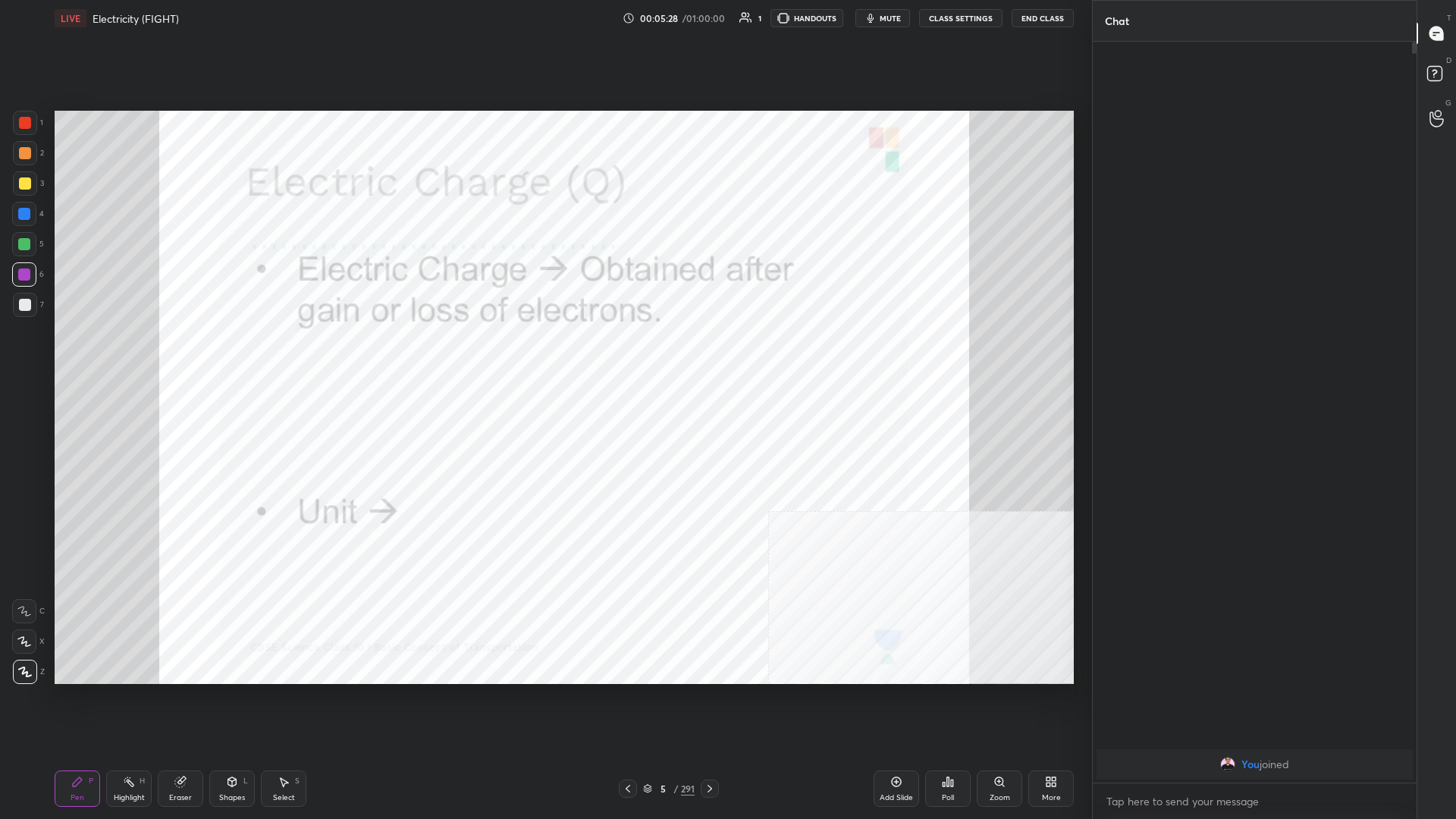 click at bounding box center (24, 214) 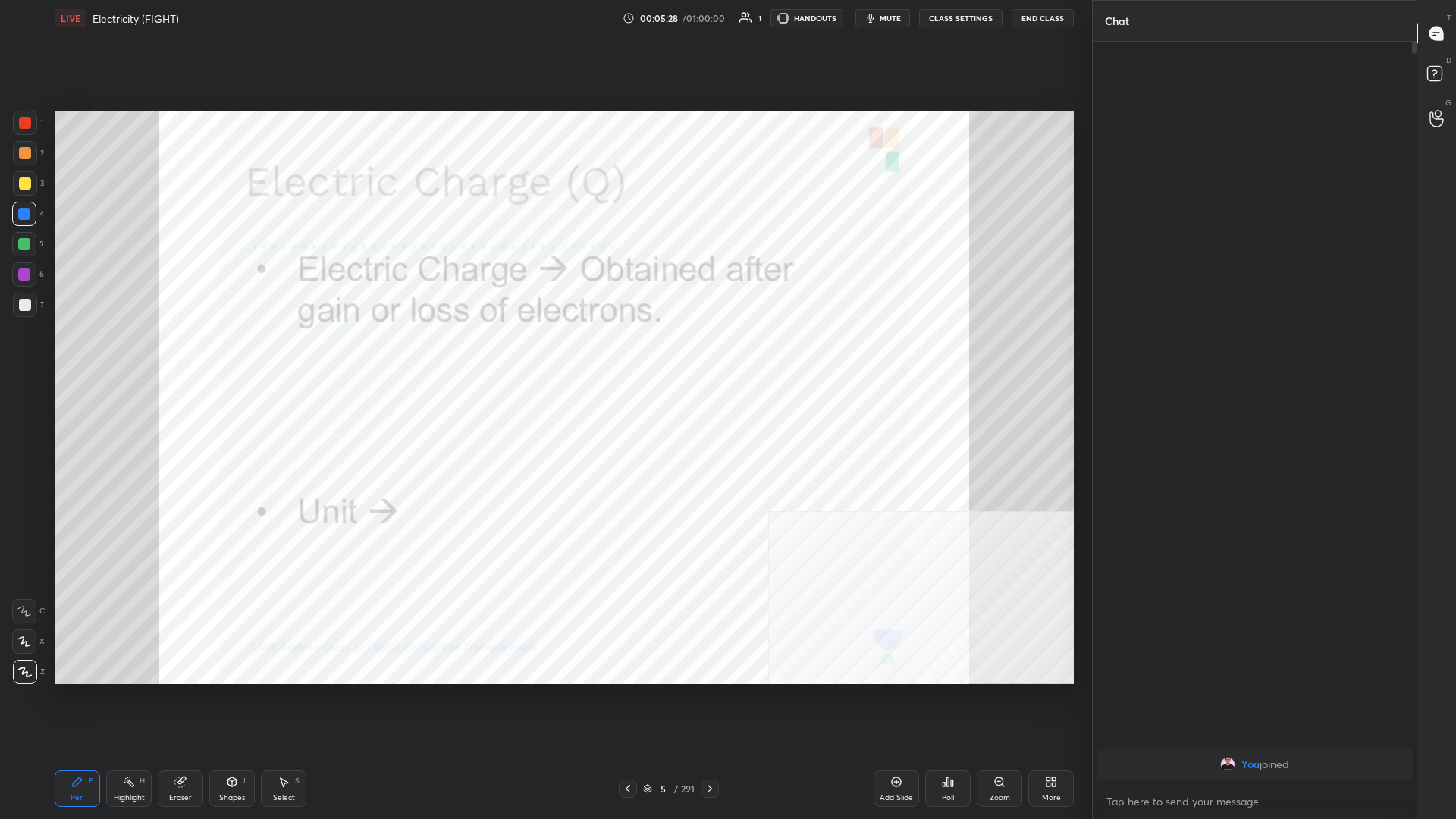 click at bounding box center (24, 214) 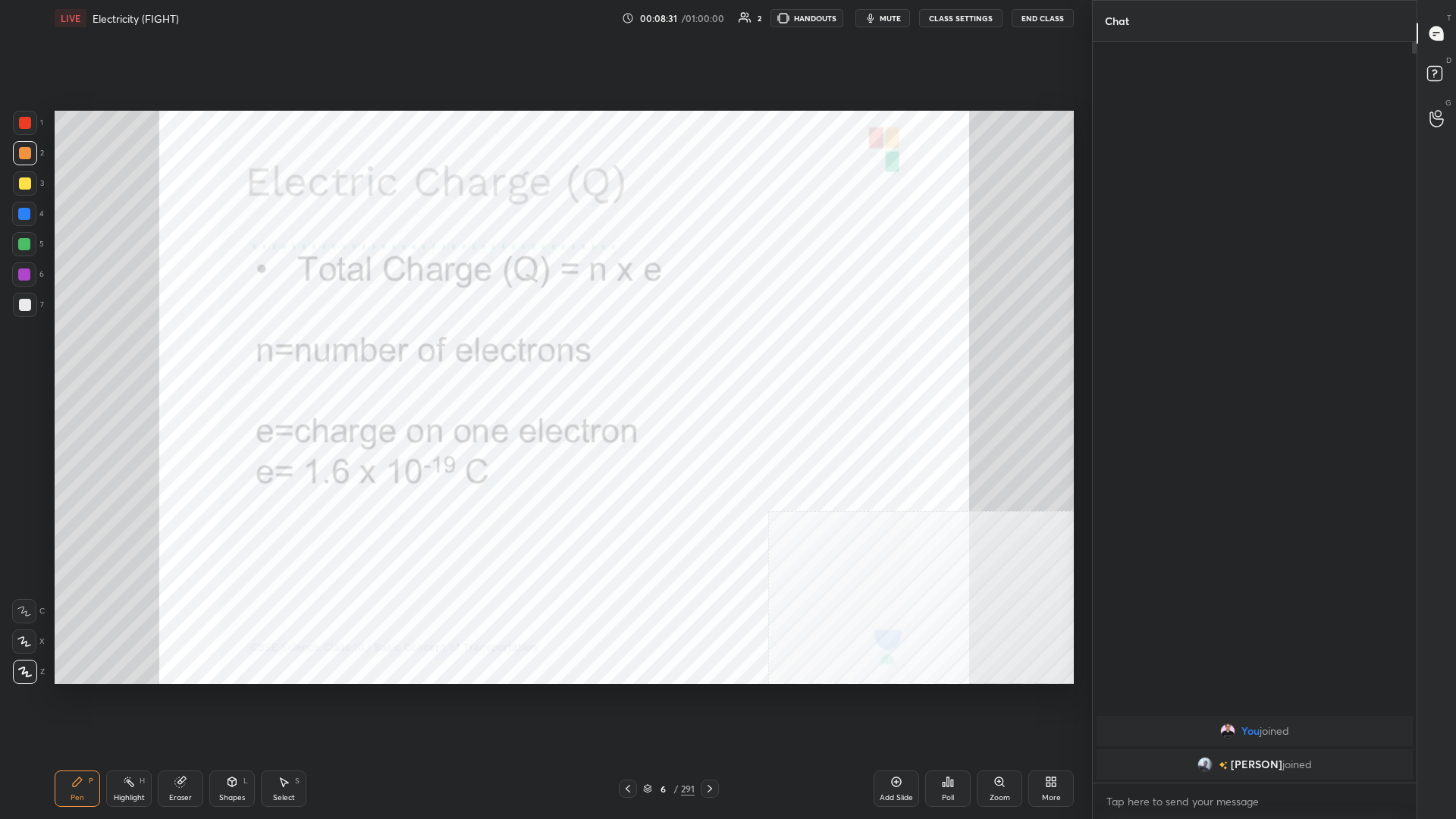 click at bounding box center (25, 123) 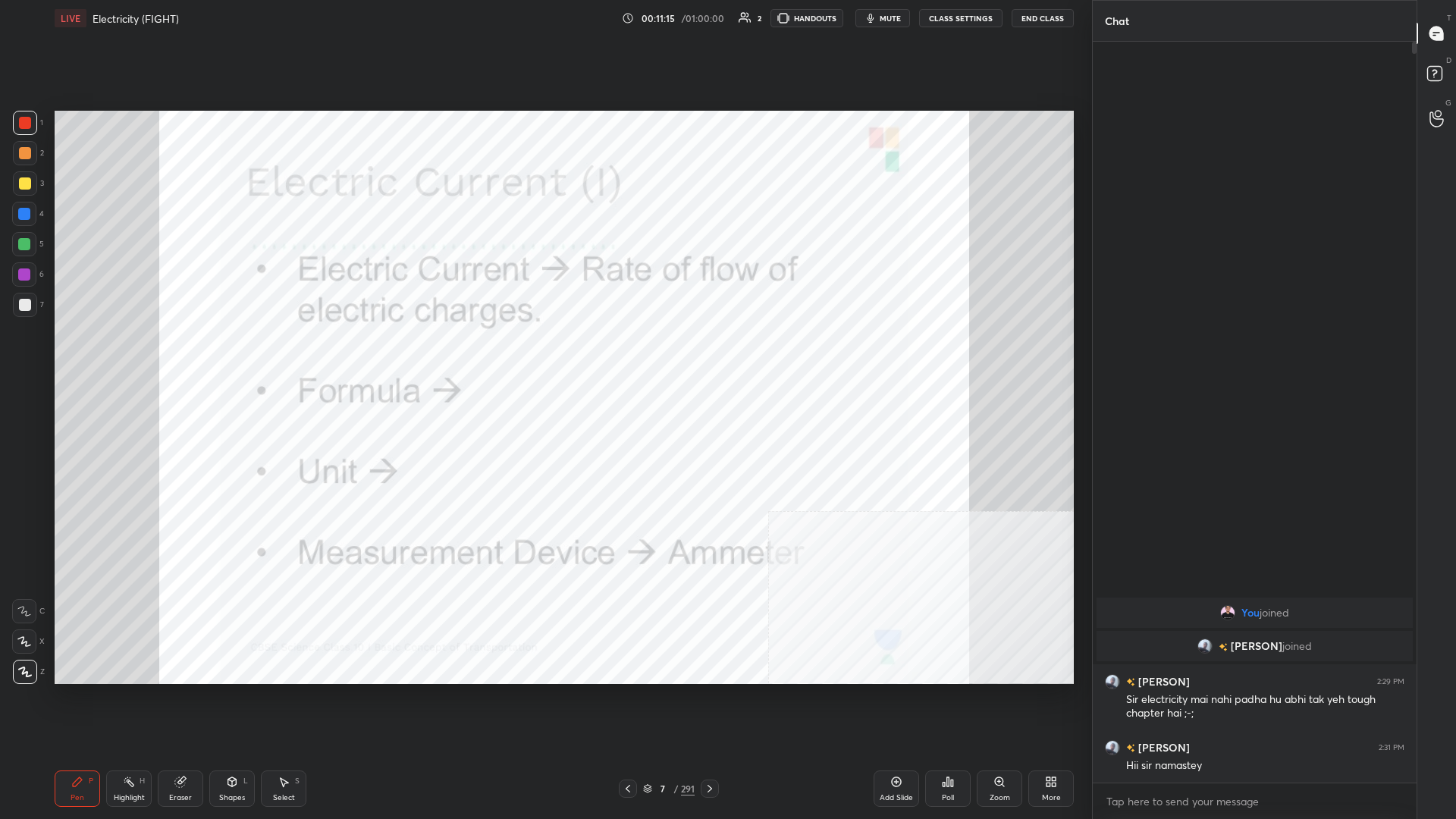 click on "Highlight H" at bounding box center [129, 789] 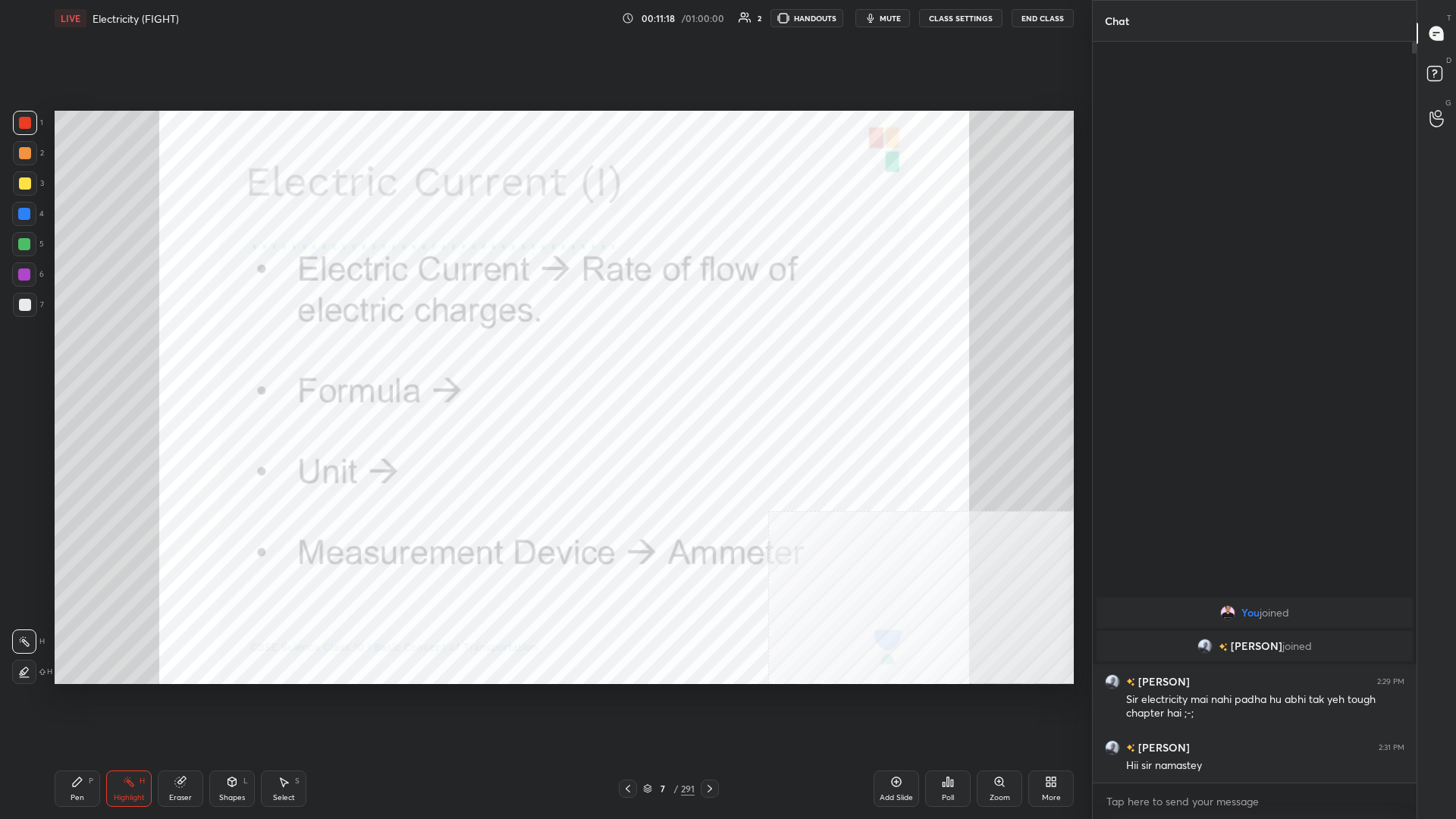 click on "Eraser" at bounding box center [180, 789] 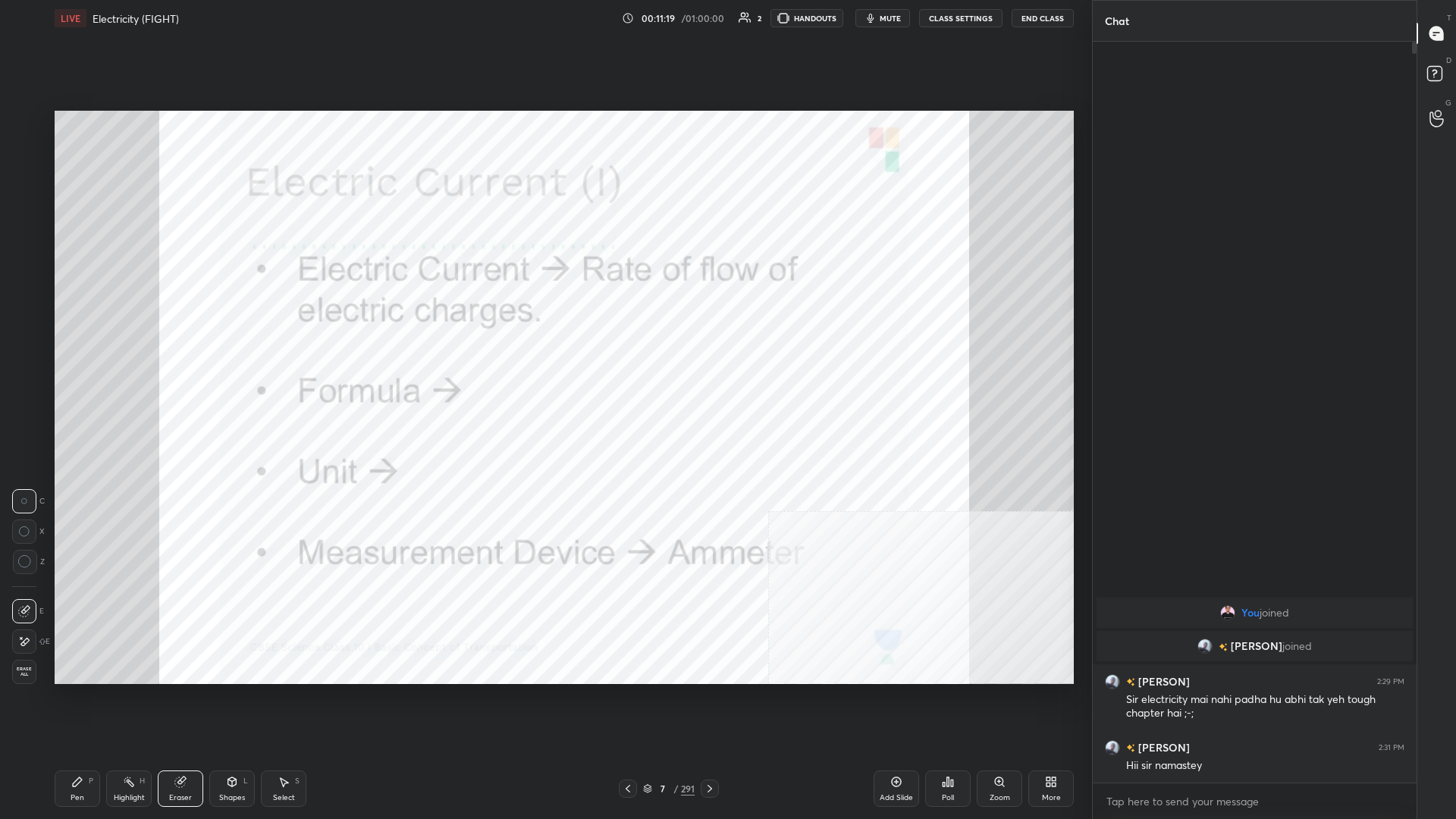 click 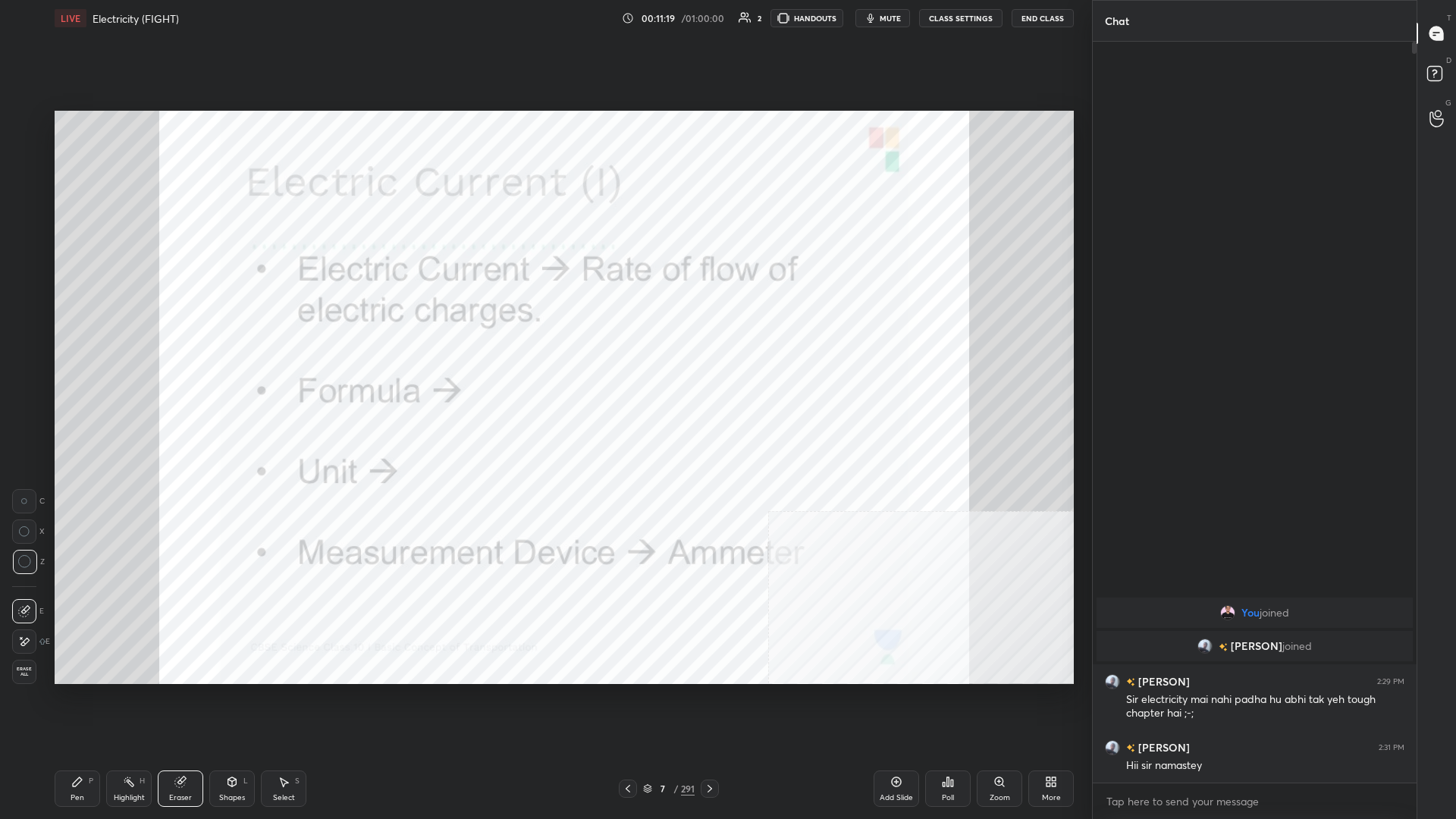 click on "Pen P" at bounding box center [77, 789] 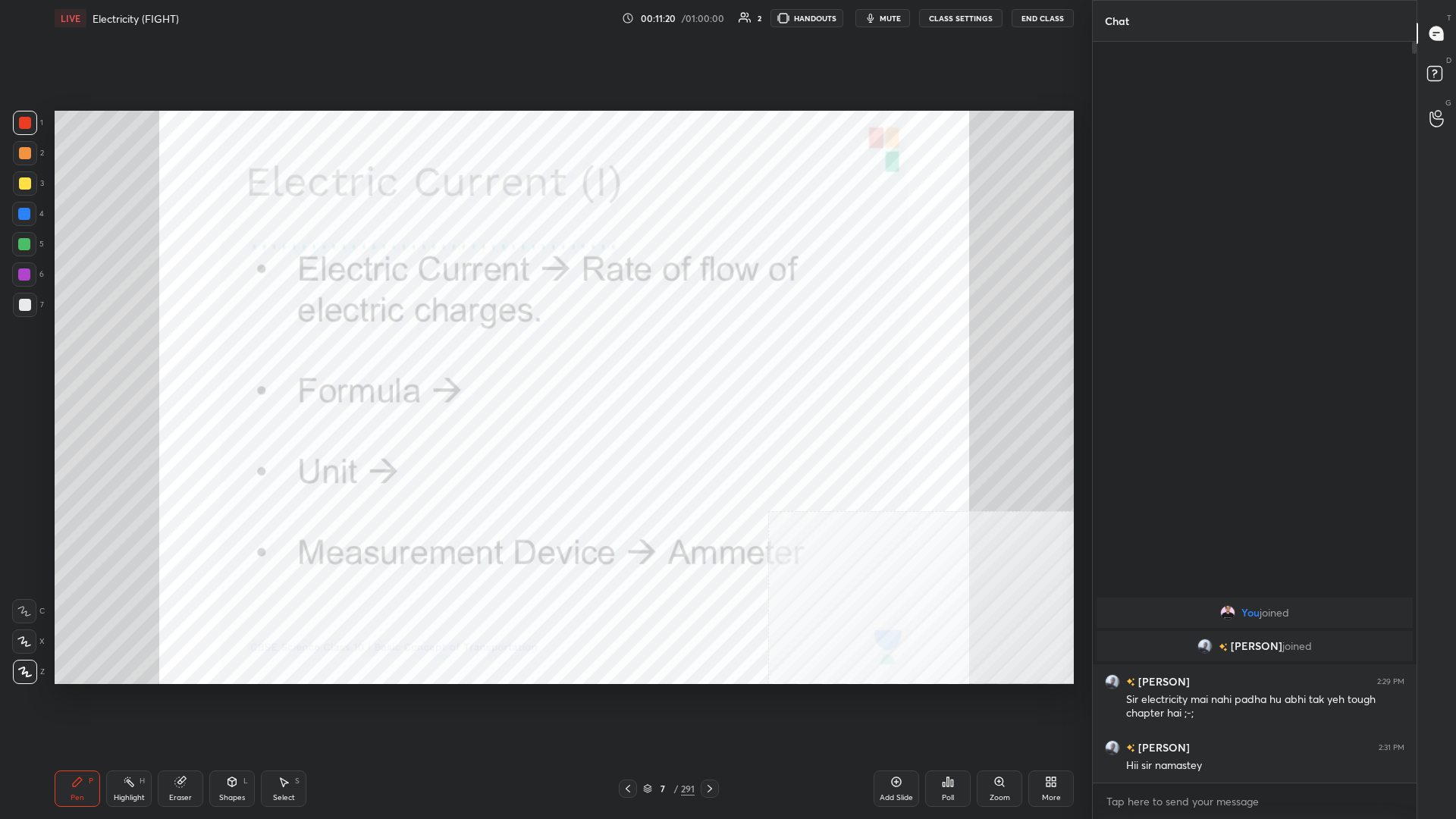 click on "Pen P" at bounding box center [77, 789] 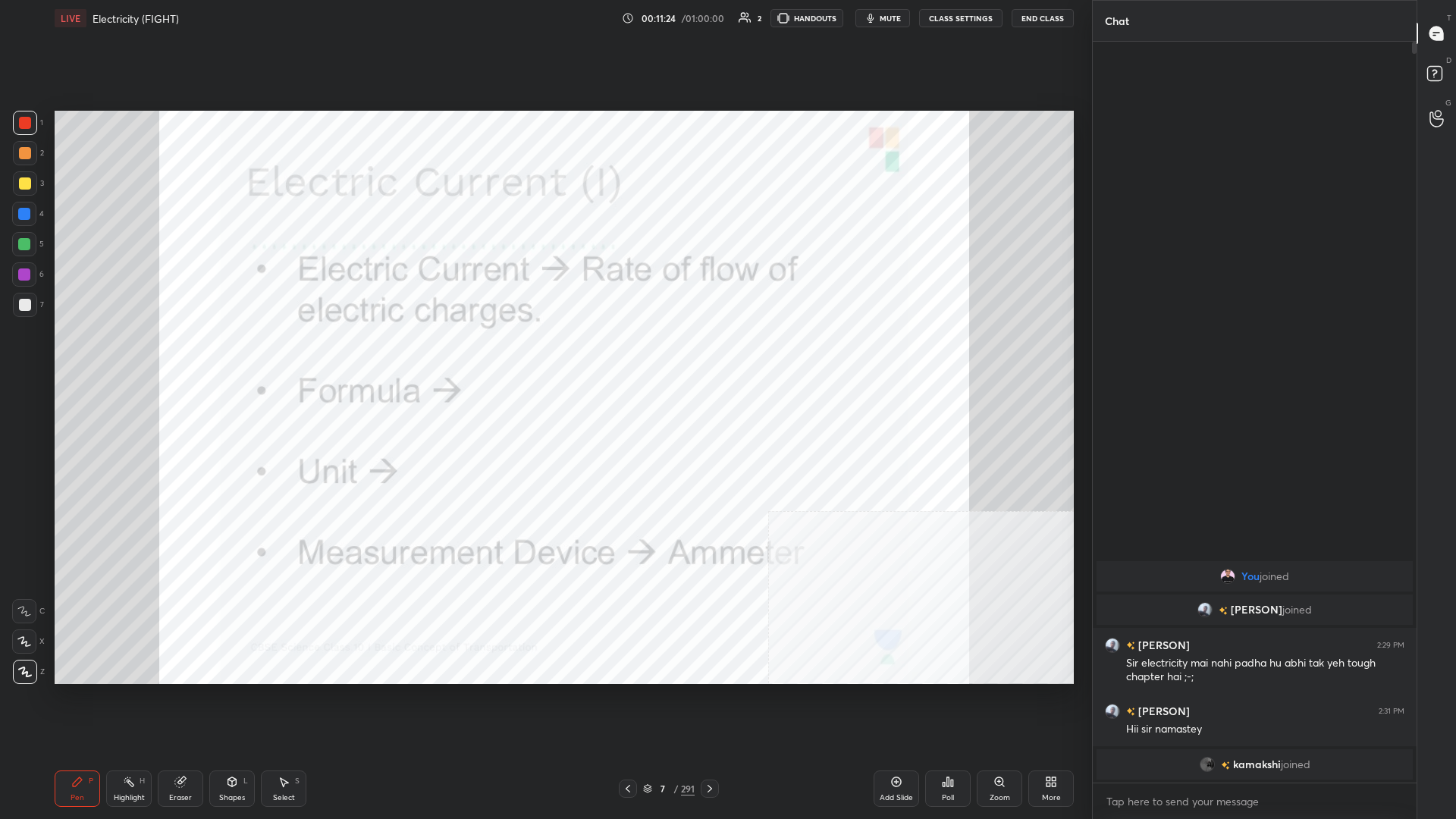 click 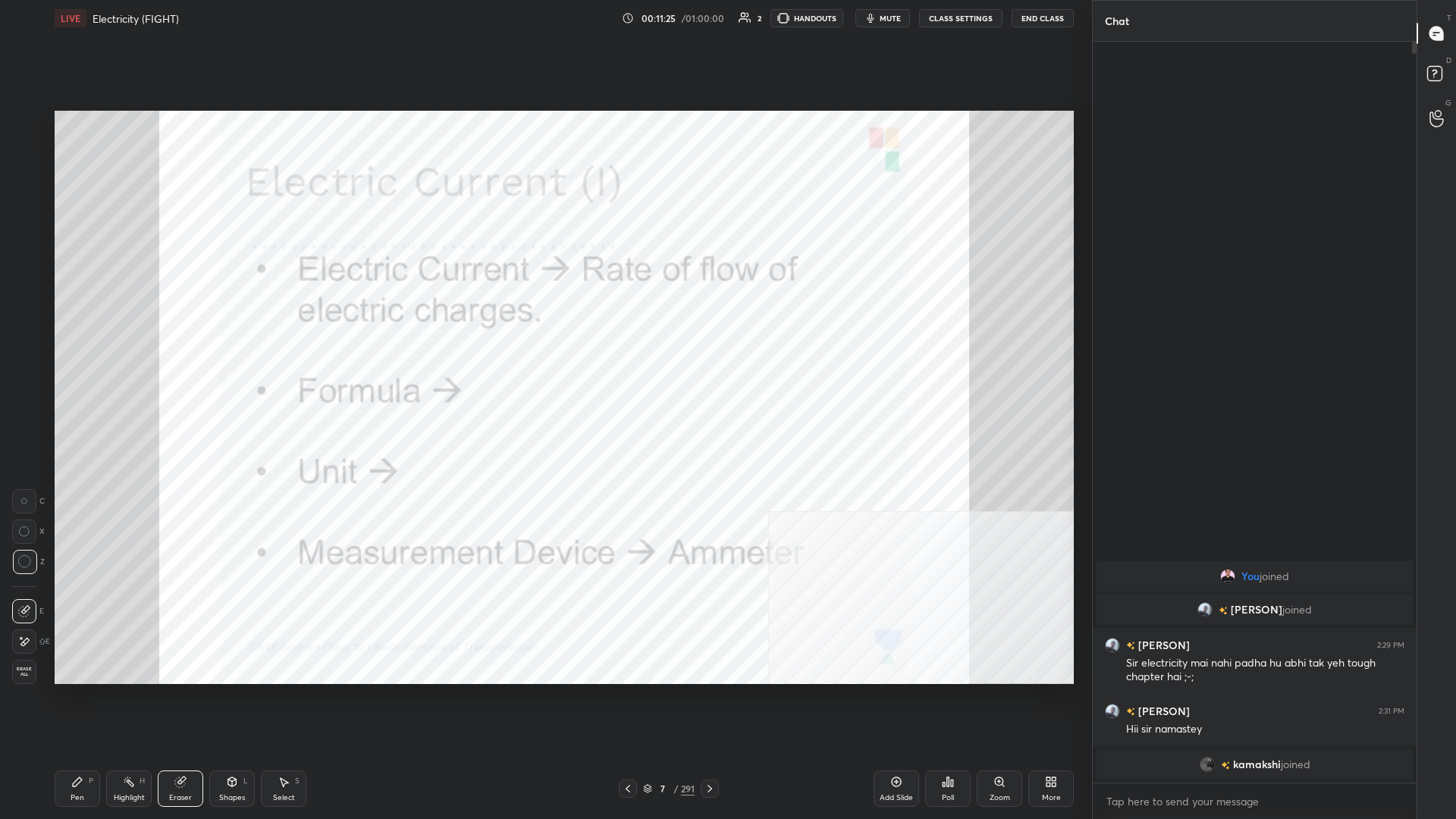 click on "Erase all" at bounding box center [24, 672] 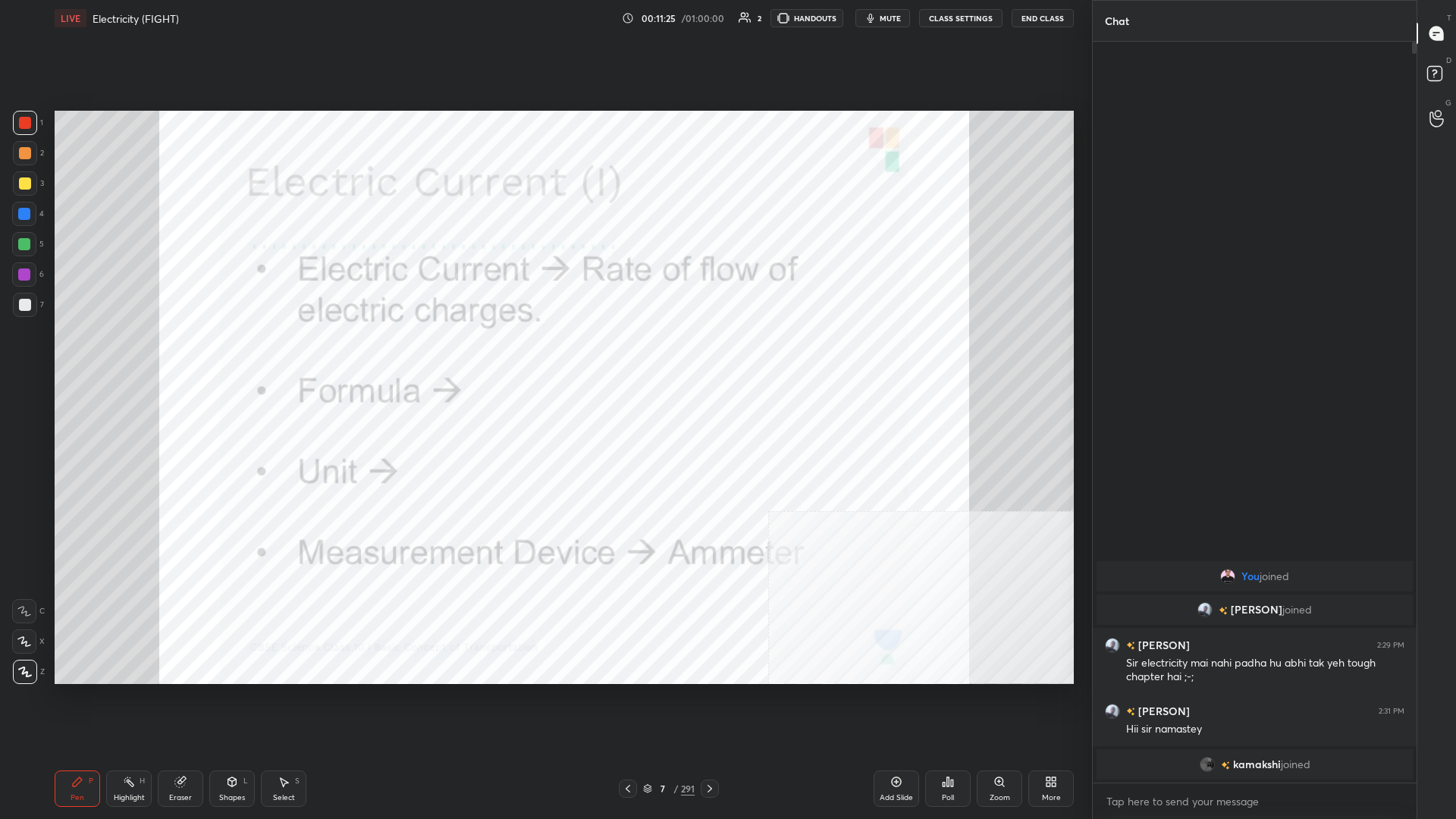 click 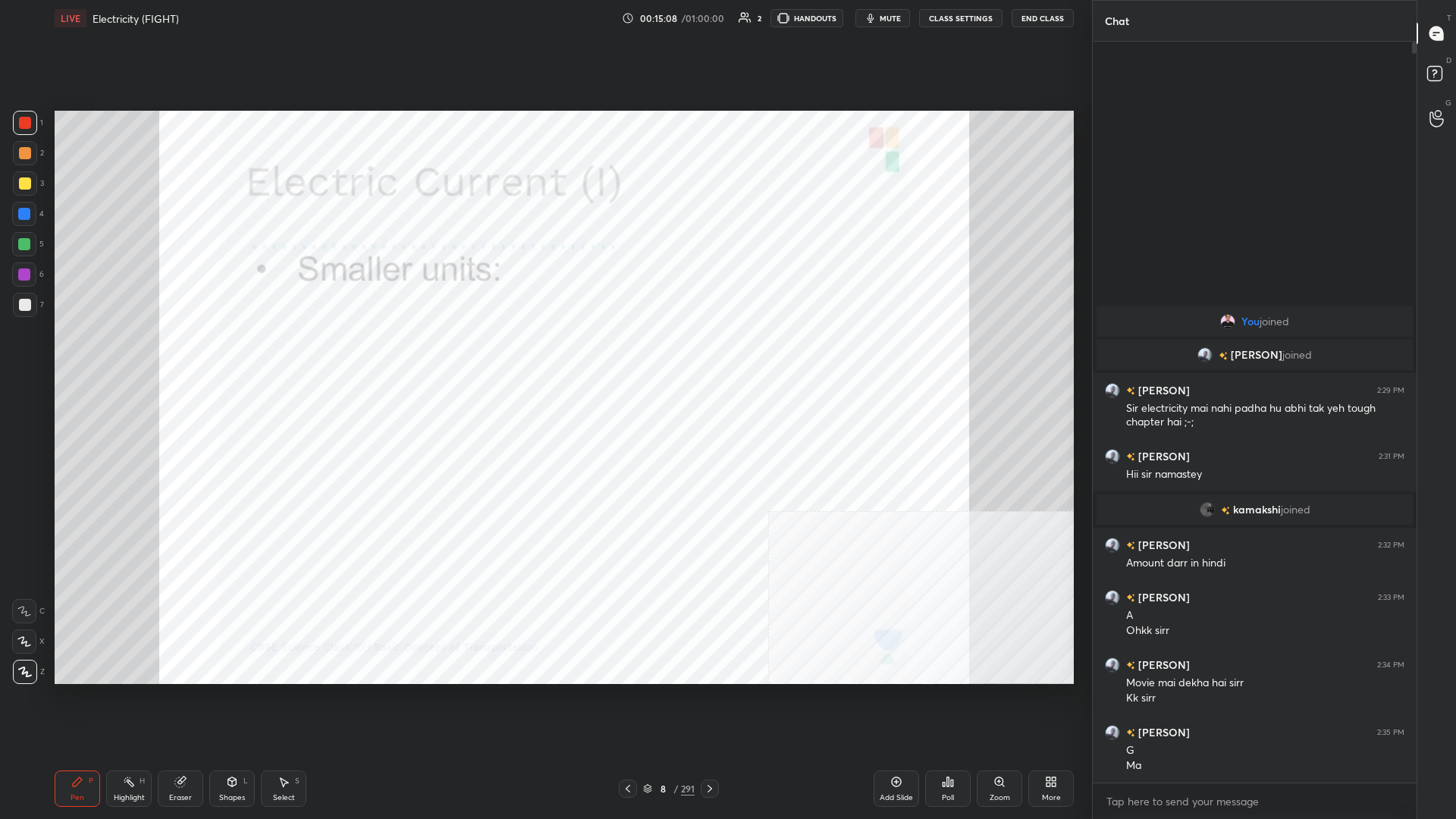 click at bounding box center [24, 214] 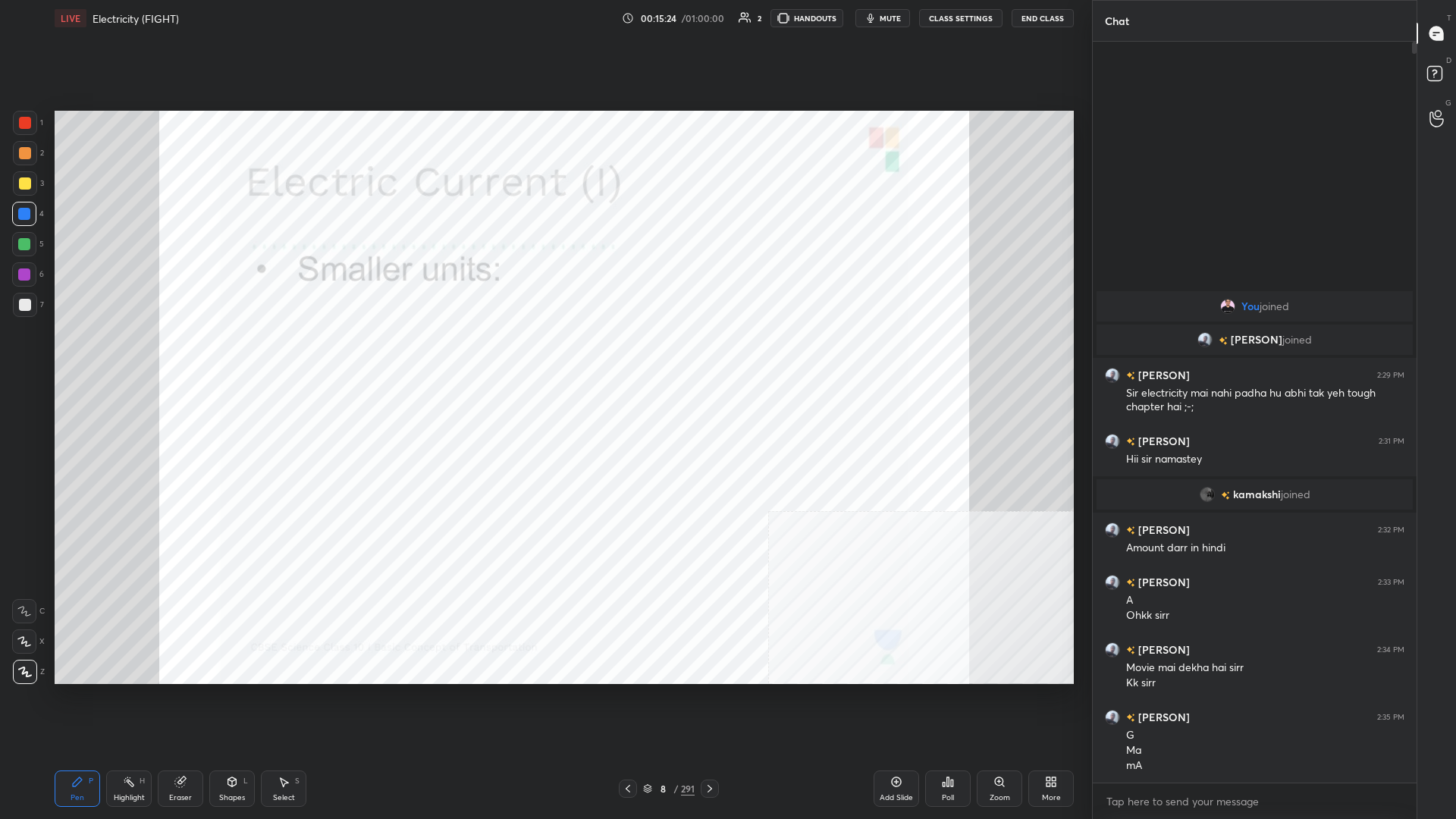 click at bounding box center (25, 123) 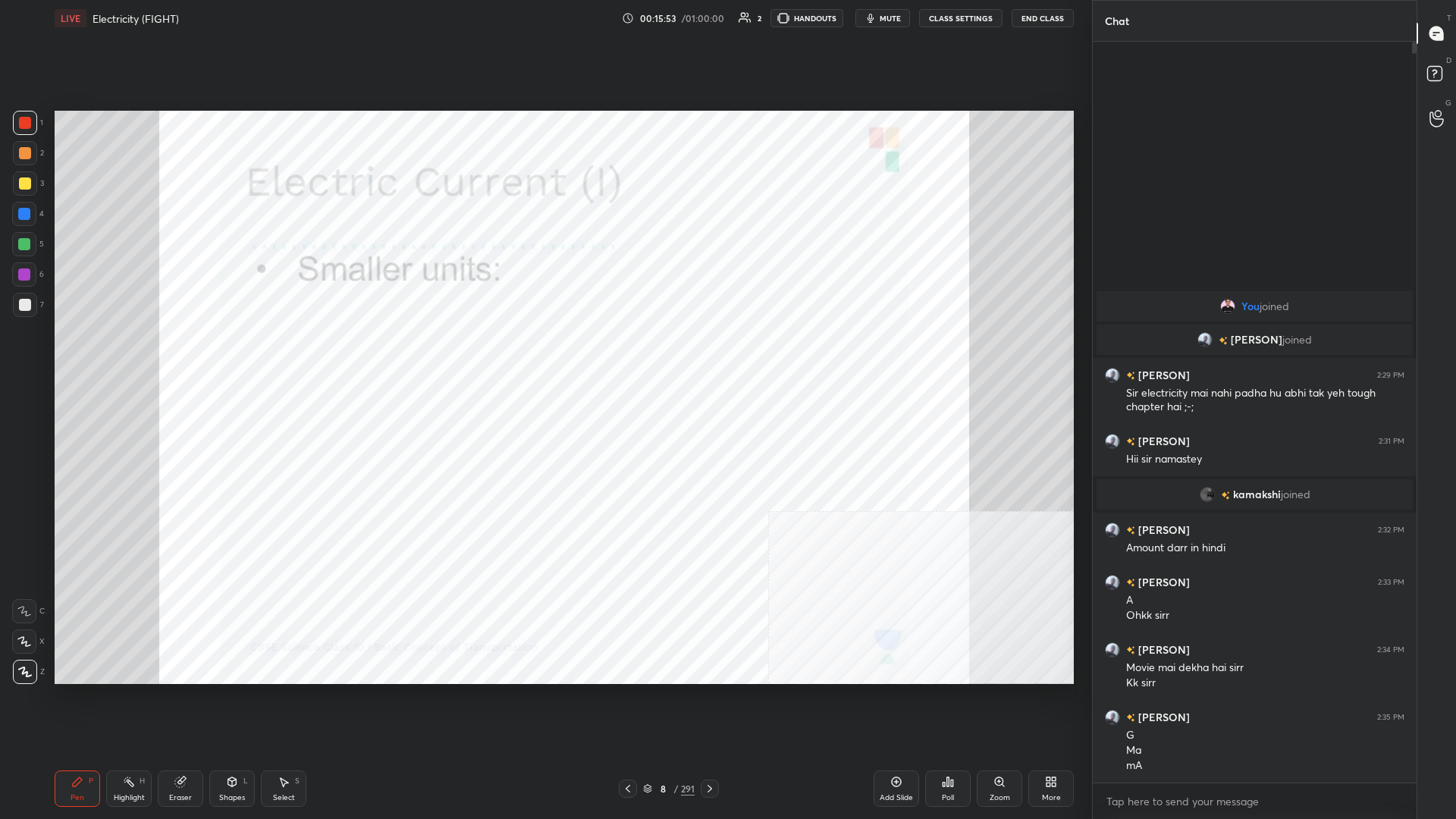 click at bounding box center [24, 214] 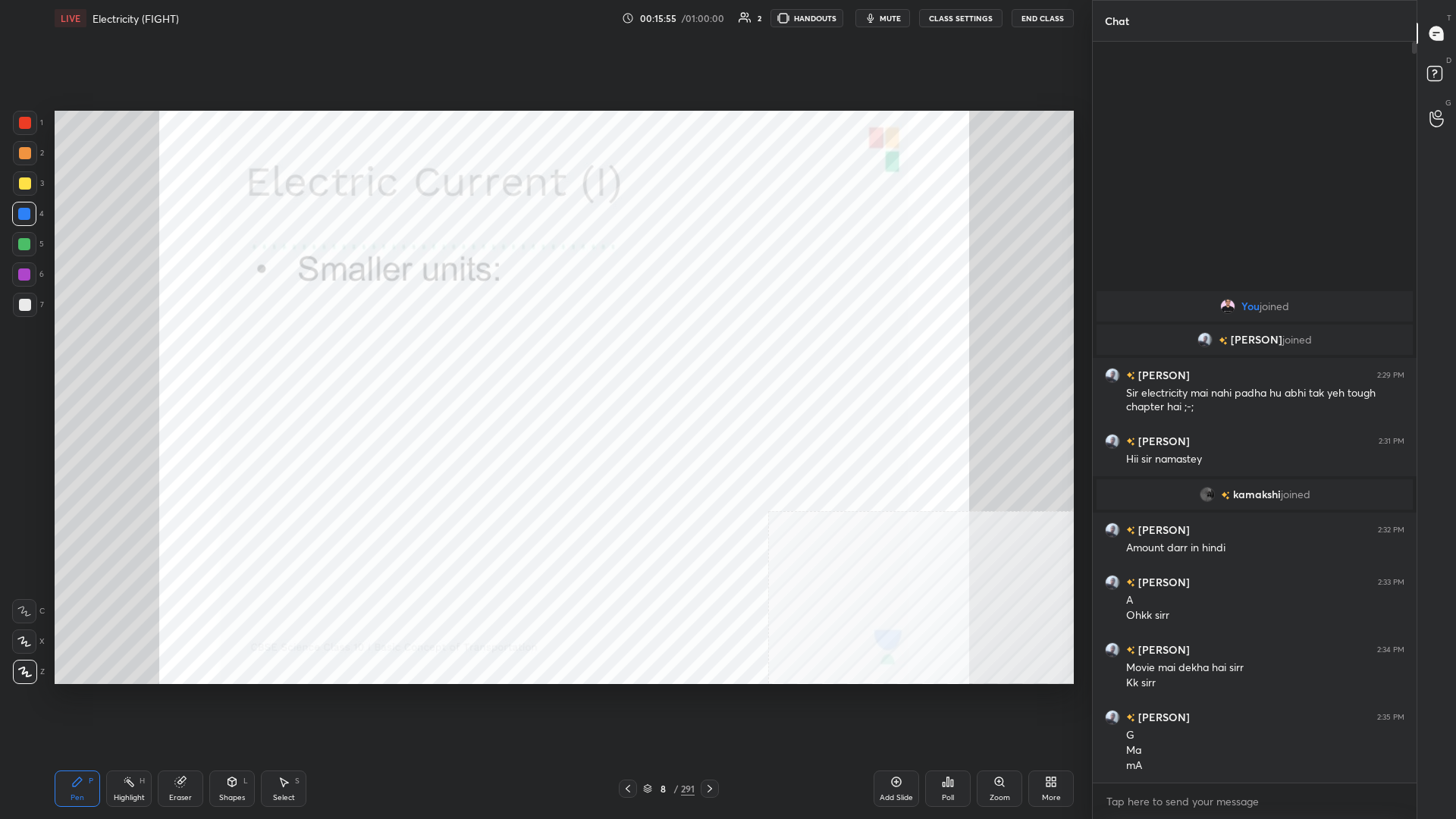 click at bounding box center (25, 123) 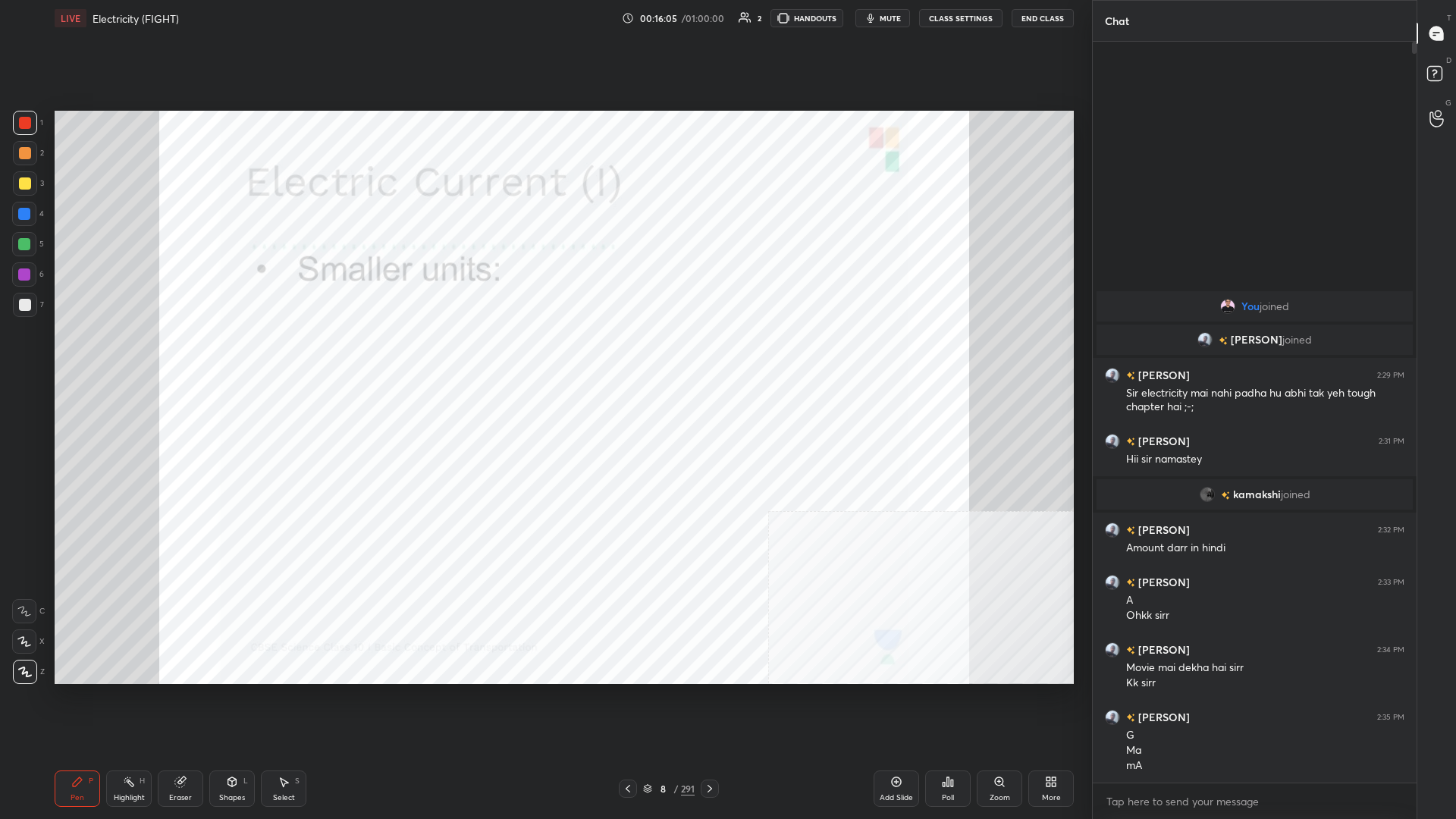 click at bounding box center [24, 214] 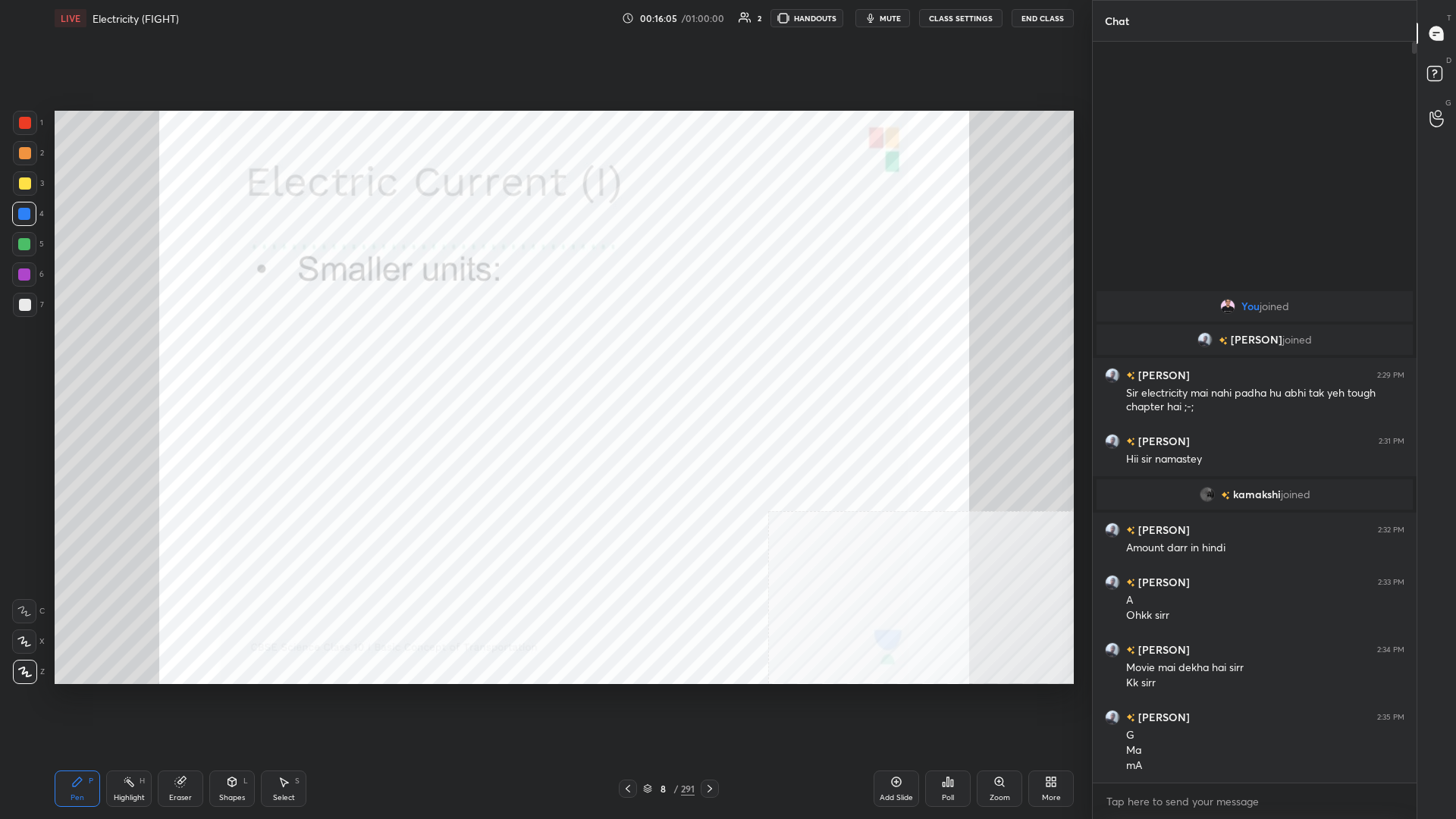 click at bounding box center [24, 214] 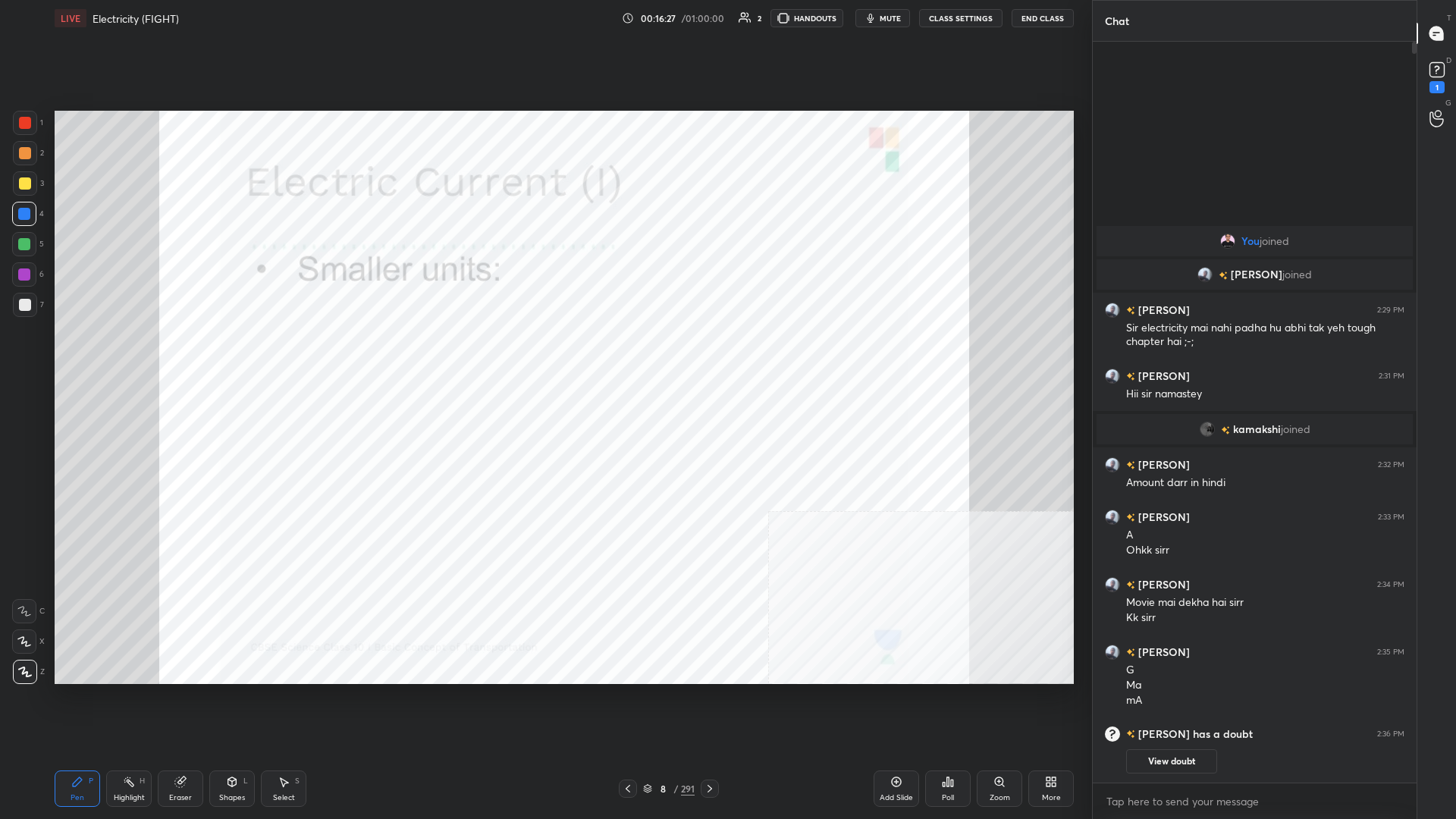 click on "8" at bounding box center (663, 789) 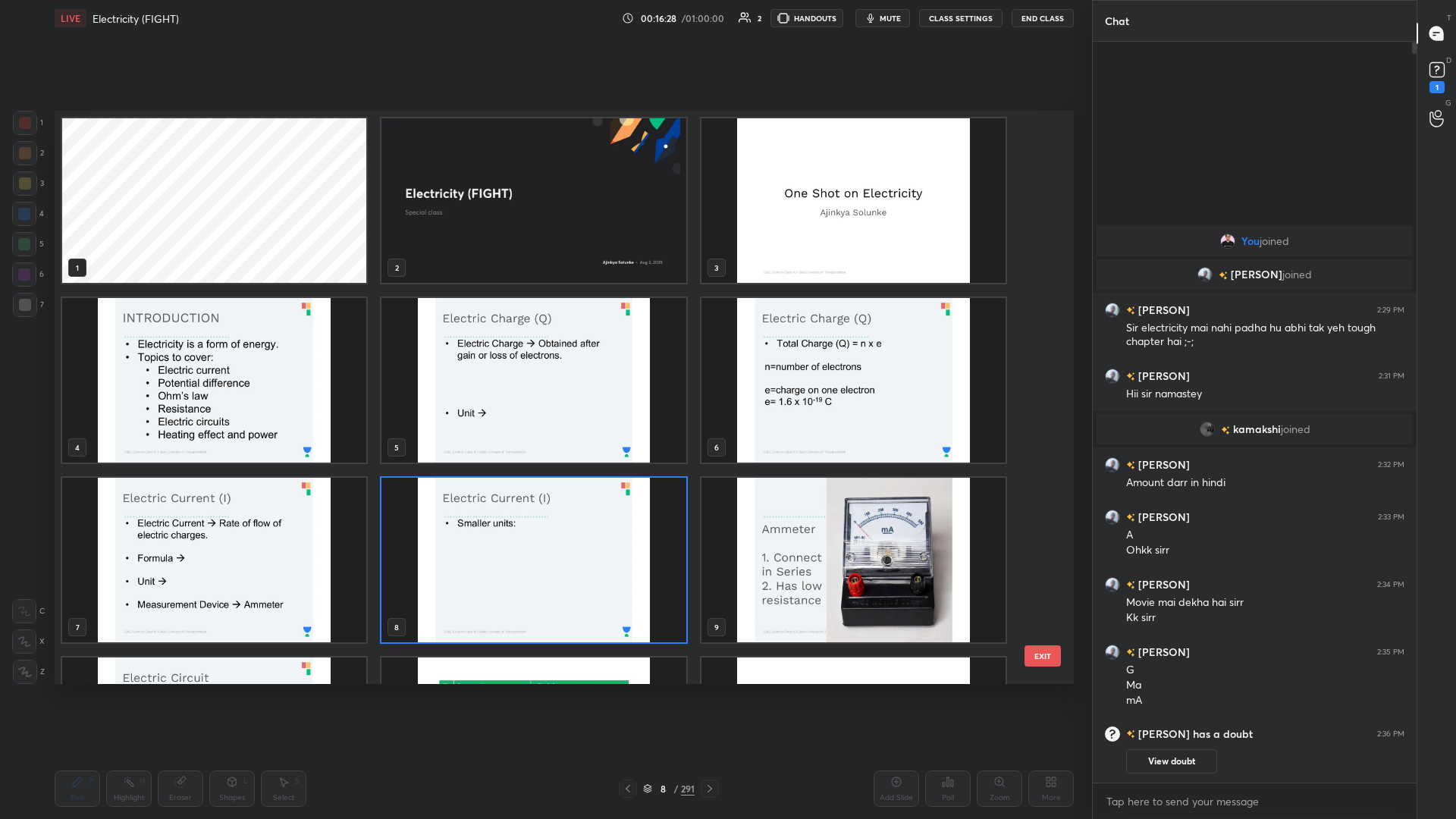 scroll, scrollTop: 1, scrollLeft: 1, axis: both 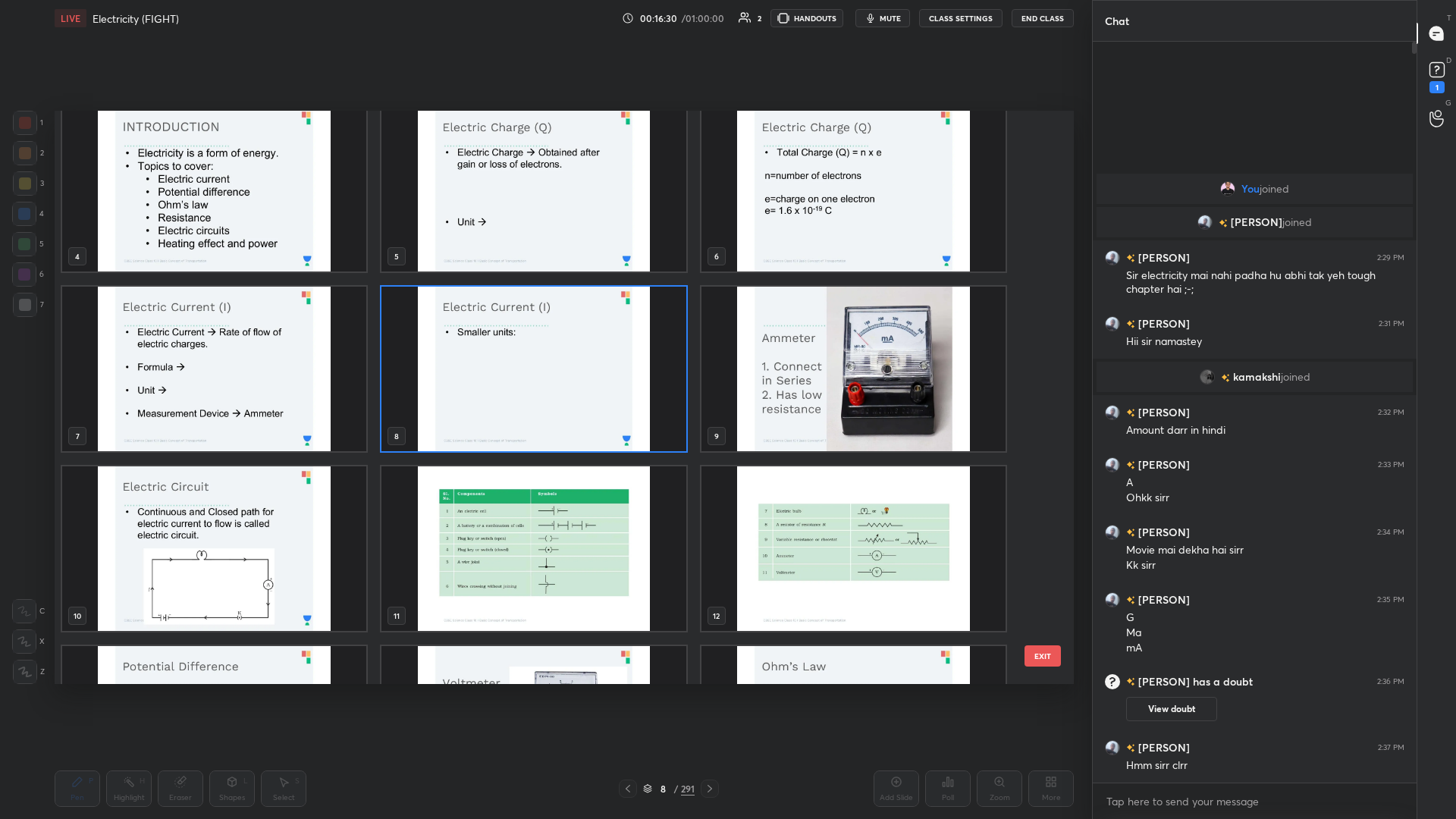 click at bounding box center [533, 369] 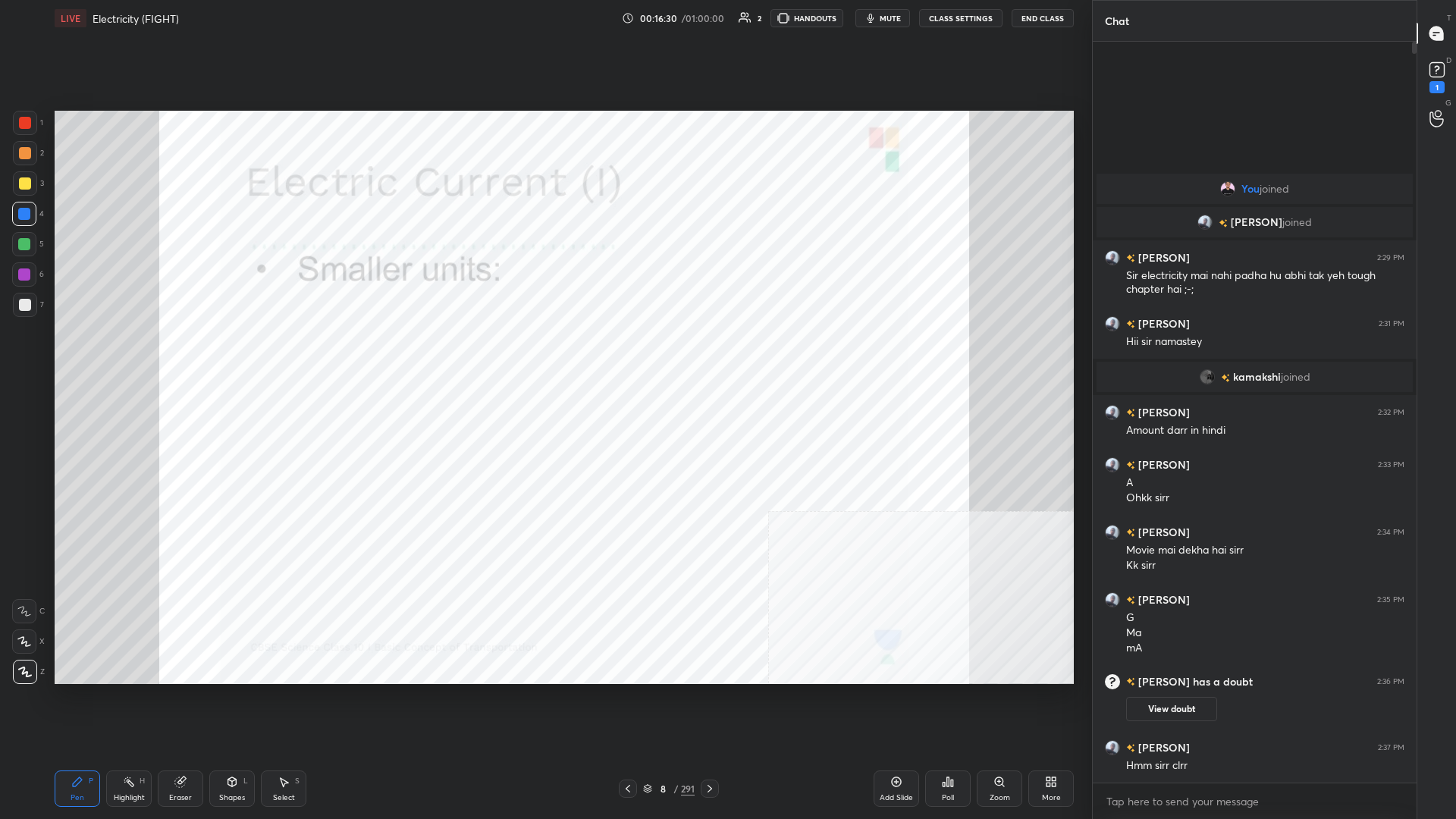 click at bounding box center [533, 369] 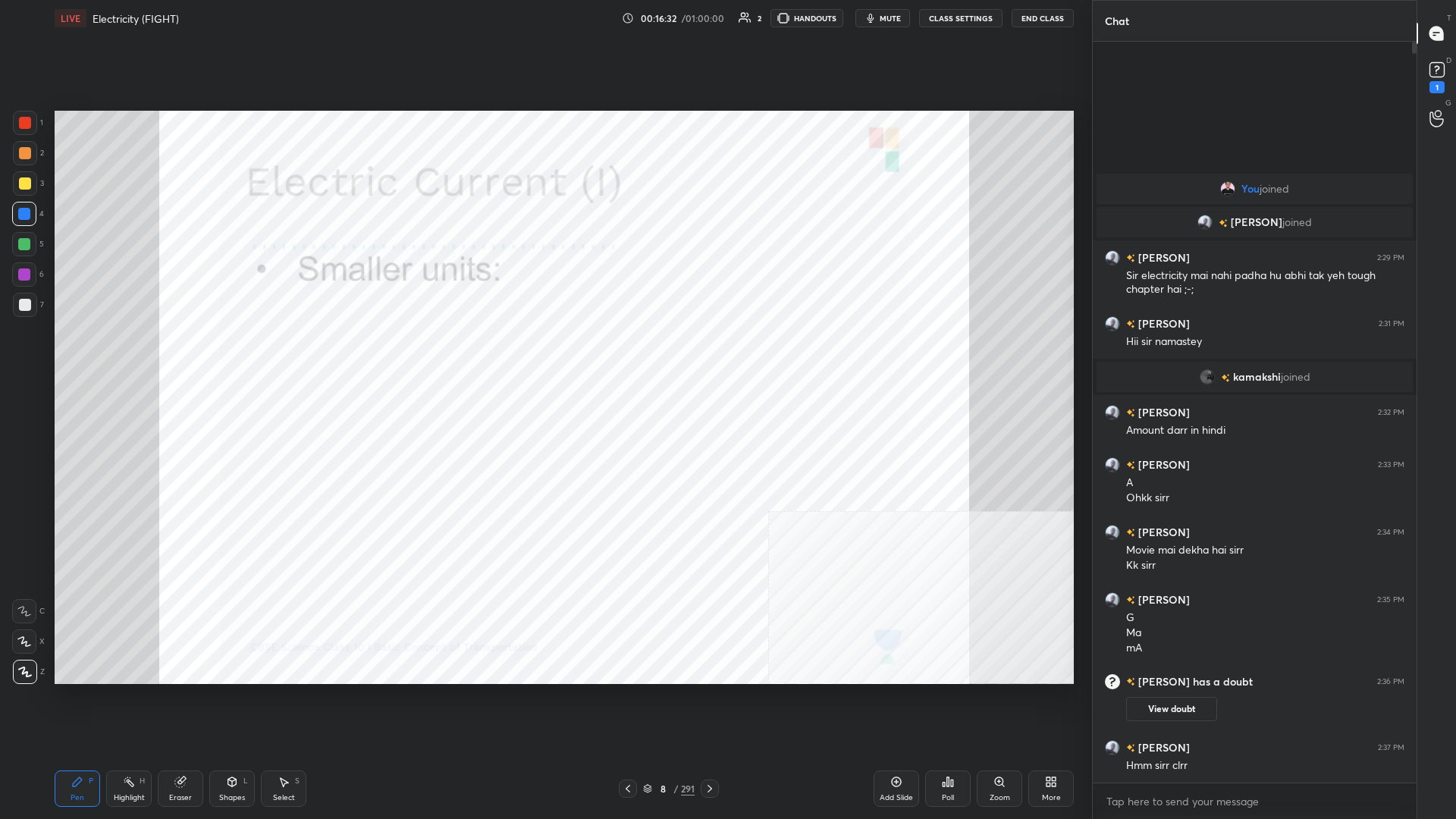 click on "Add Slide" at bounding box center [896, 789] 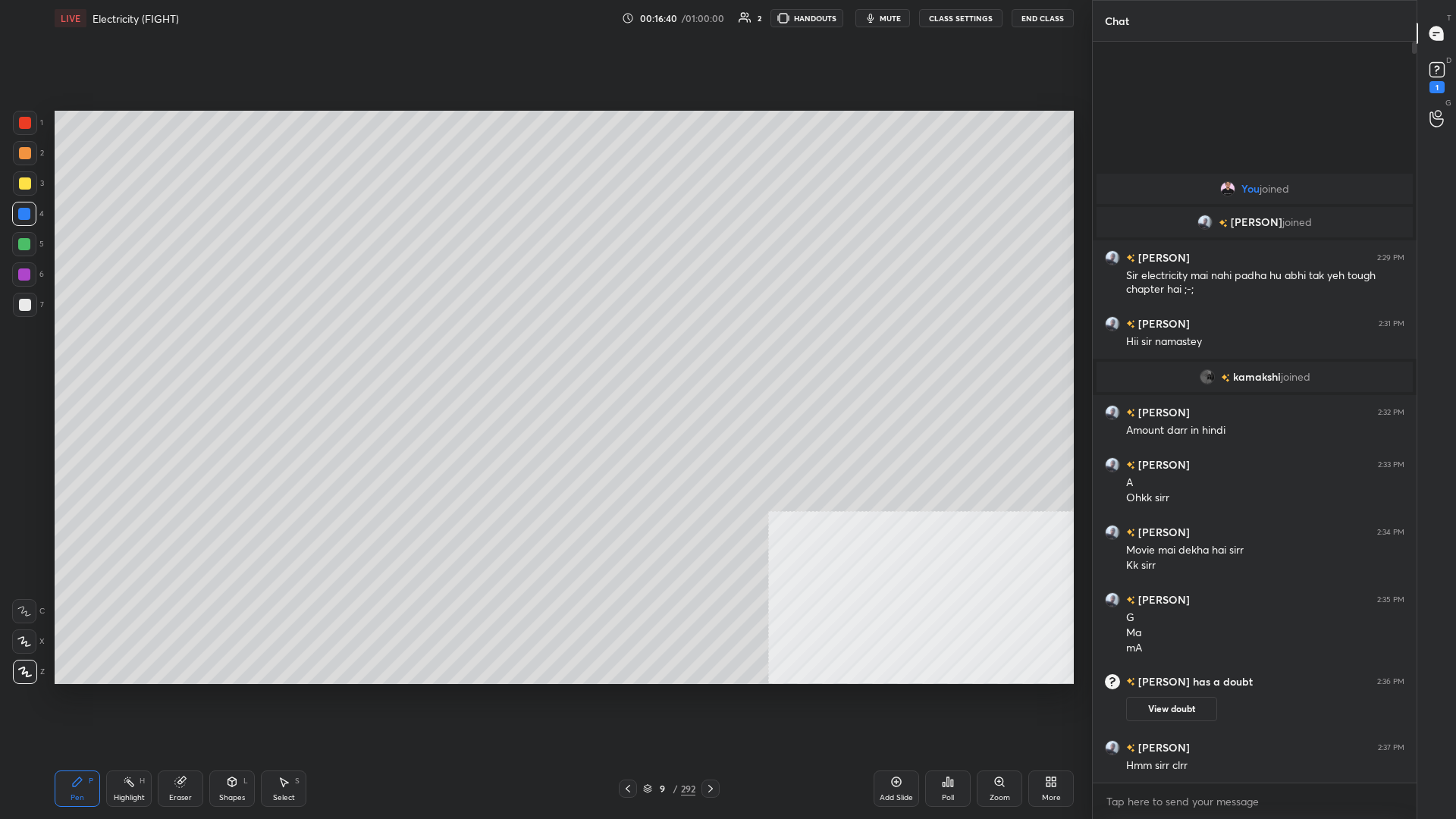 click at bounding box center [25, 153] 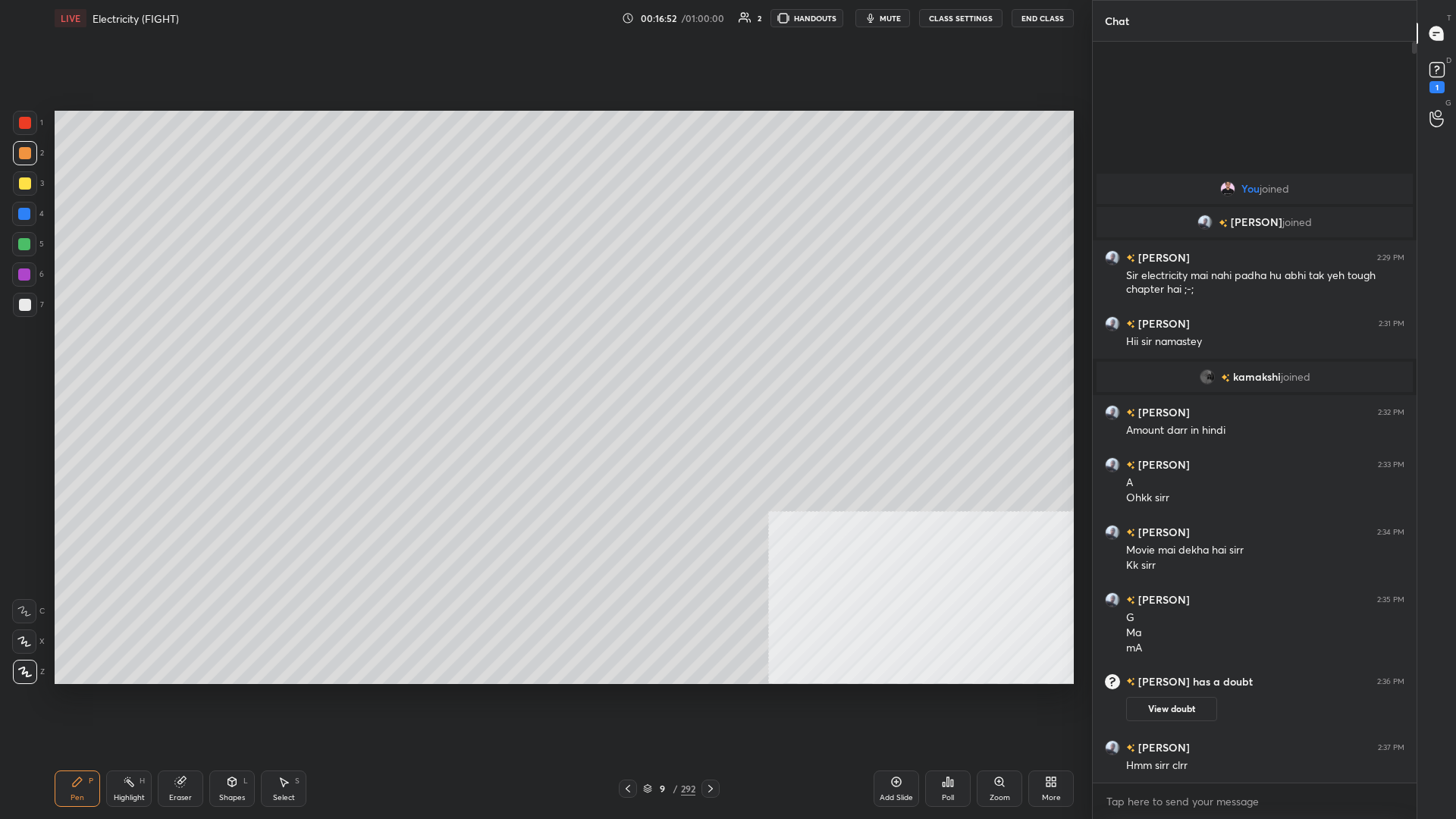 click at bounding box center [24, 244] 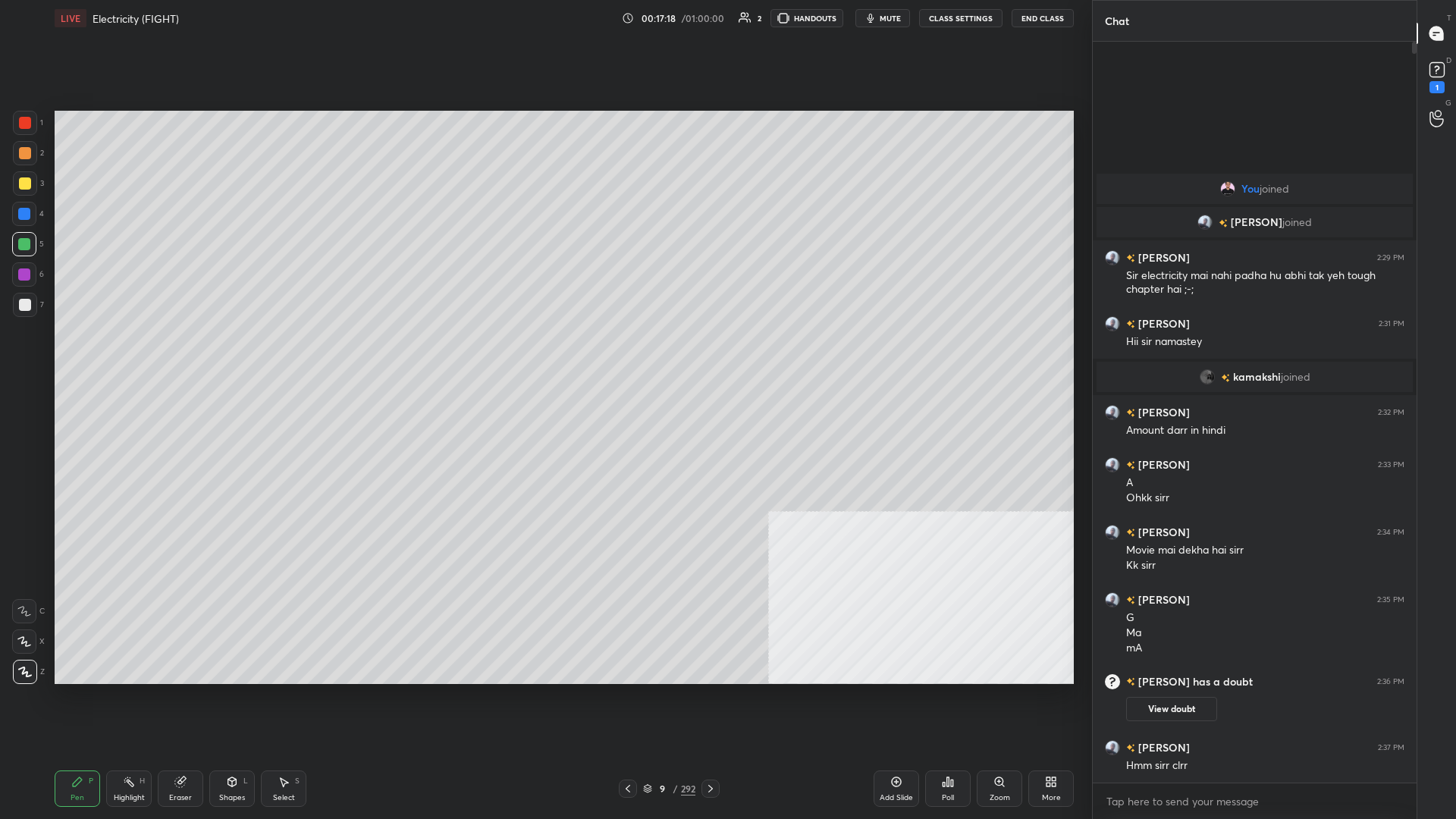 click at bounding box center [25, 184] 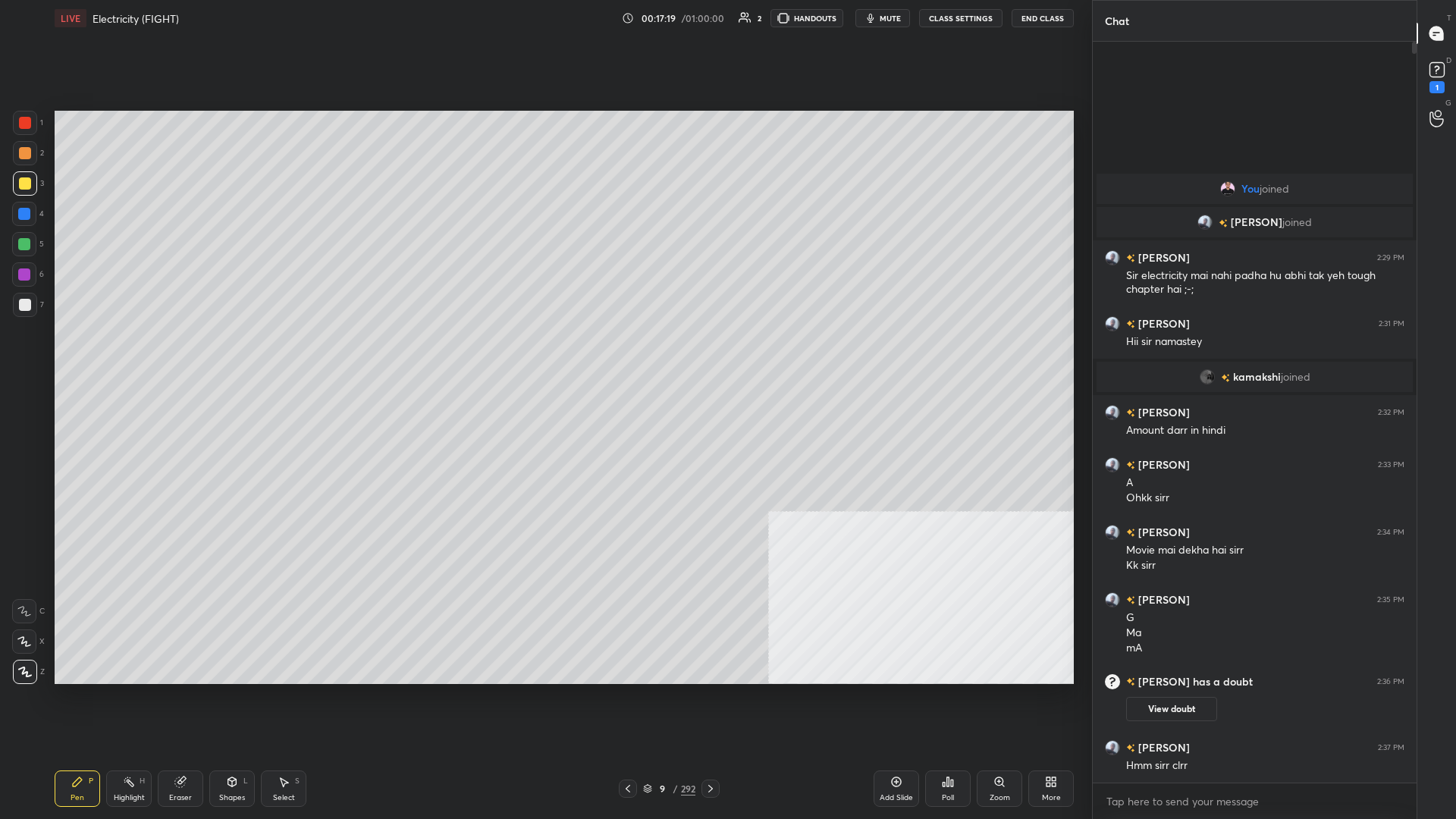 click at bounding box center (25, 153) 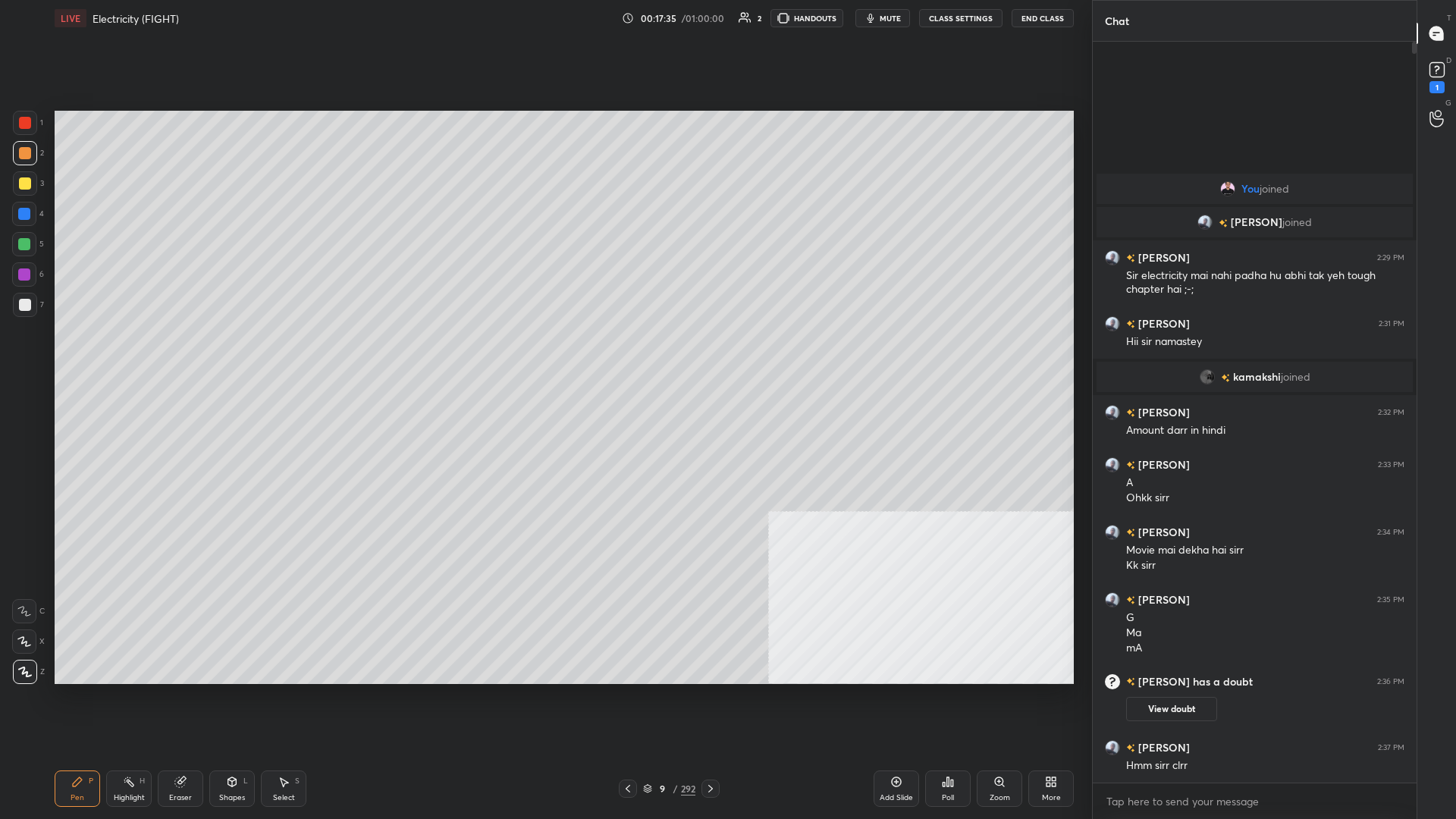 click at bounding box center (24, 244) 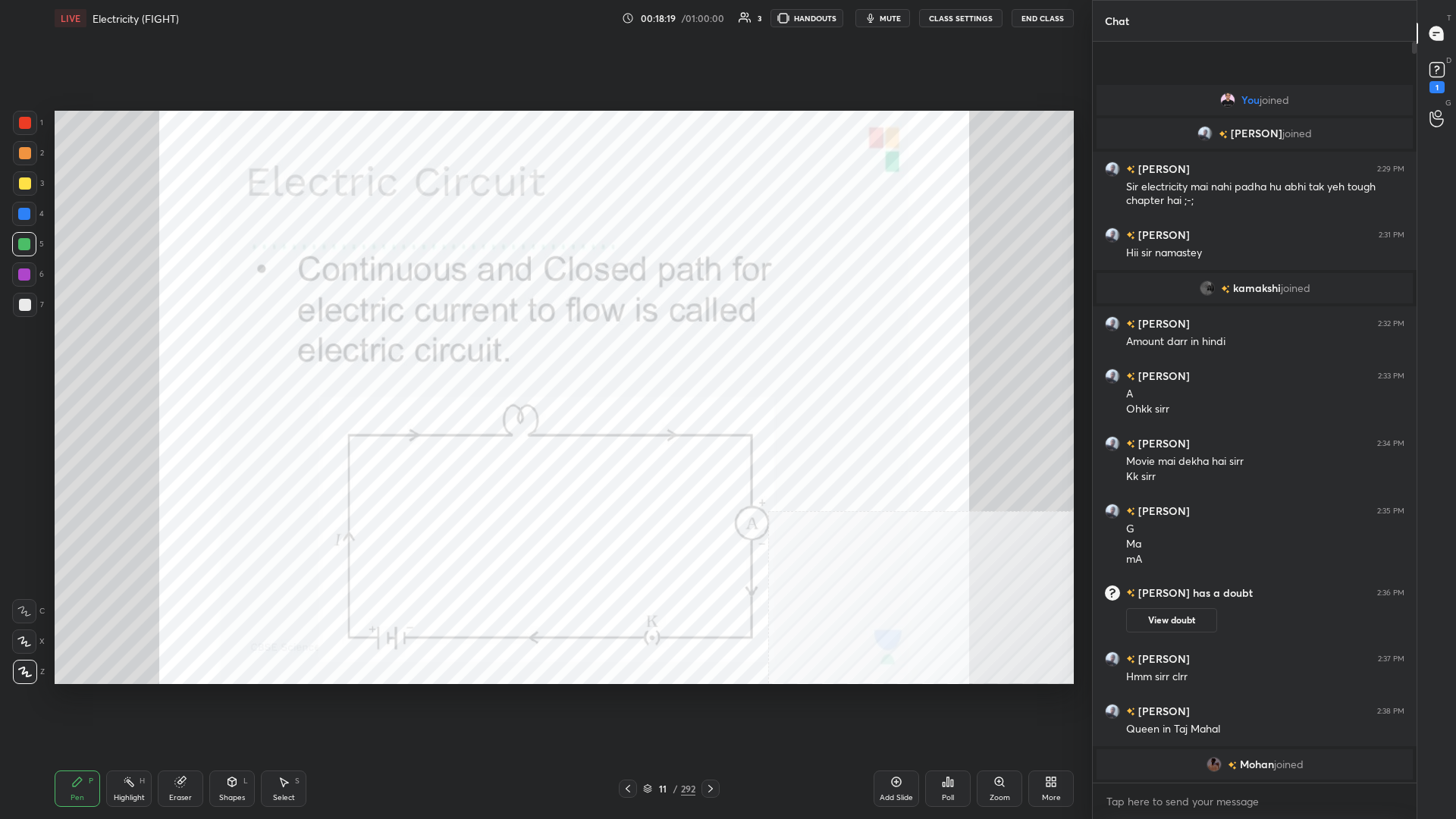 click on "Highlight H" at bounding box center [129, 789] 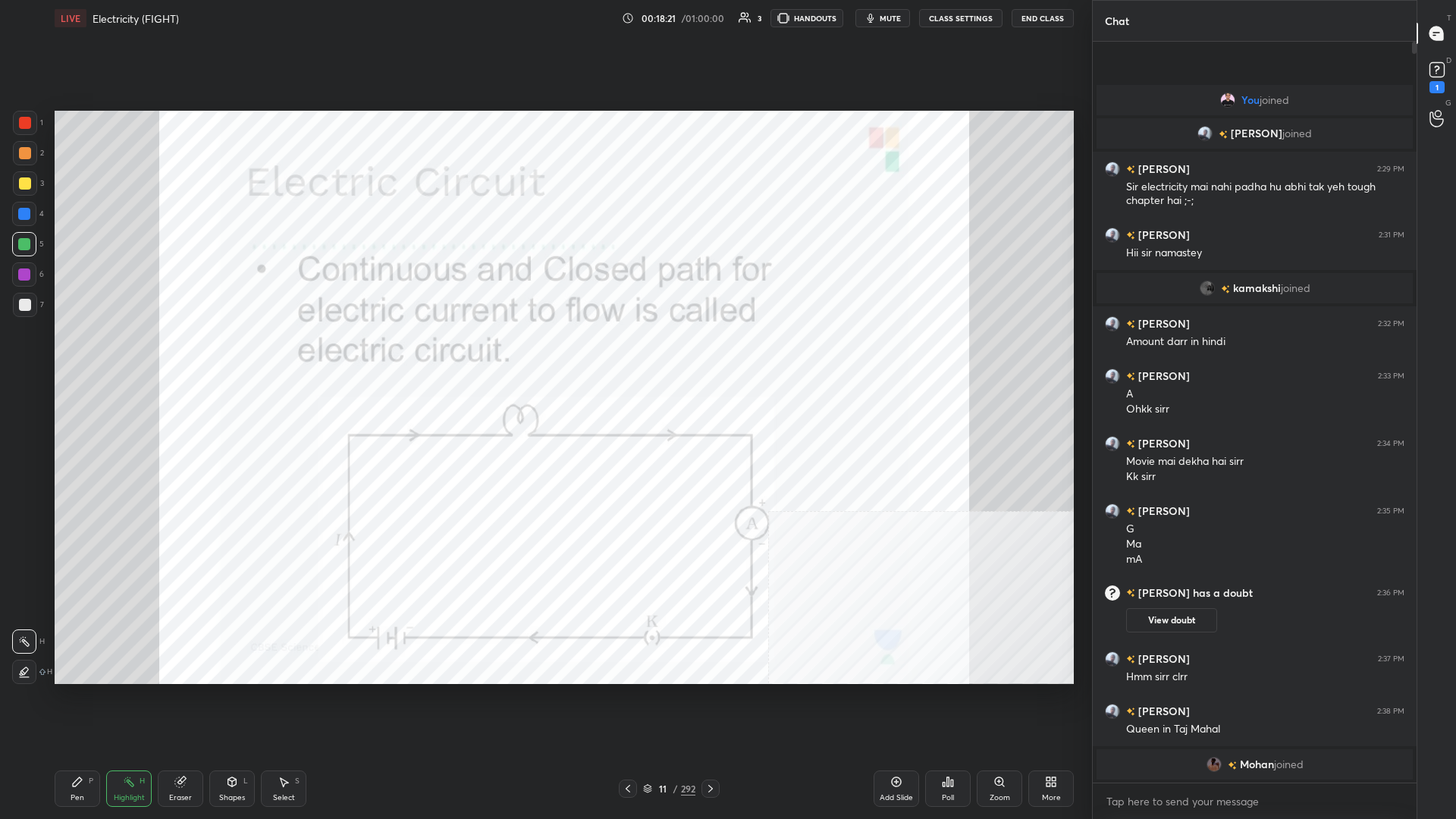 click on "LIVE Electricity (FIGHT) 00:18:21 /  01:00:00 3 HANDOUTS mute CLASS SETTINGS End Class Setting up your live class Poll for   secs No correct answer Start poll Back Electricity (FIGHT) [PERSON] Pen P Highlight H Eraser Shapes L Select S 11 / 292 Add Slide Poll Zoom More" at bounding box center [564, 410] 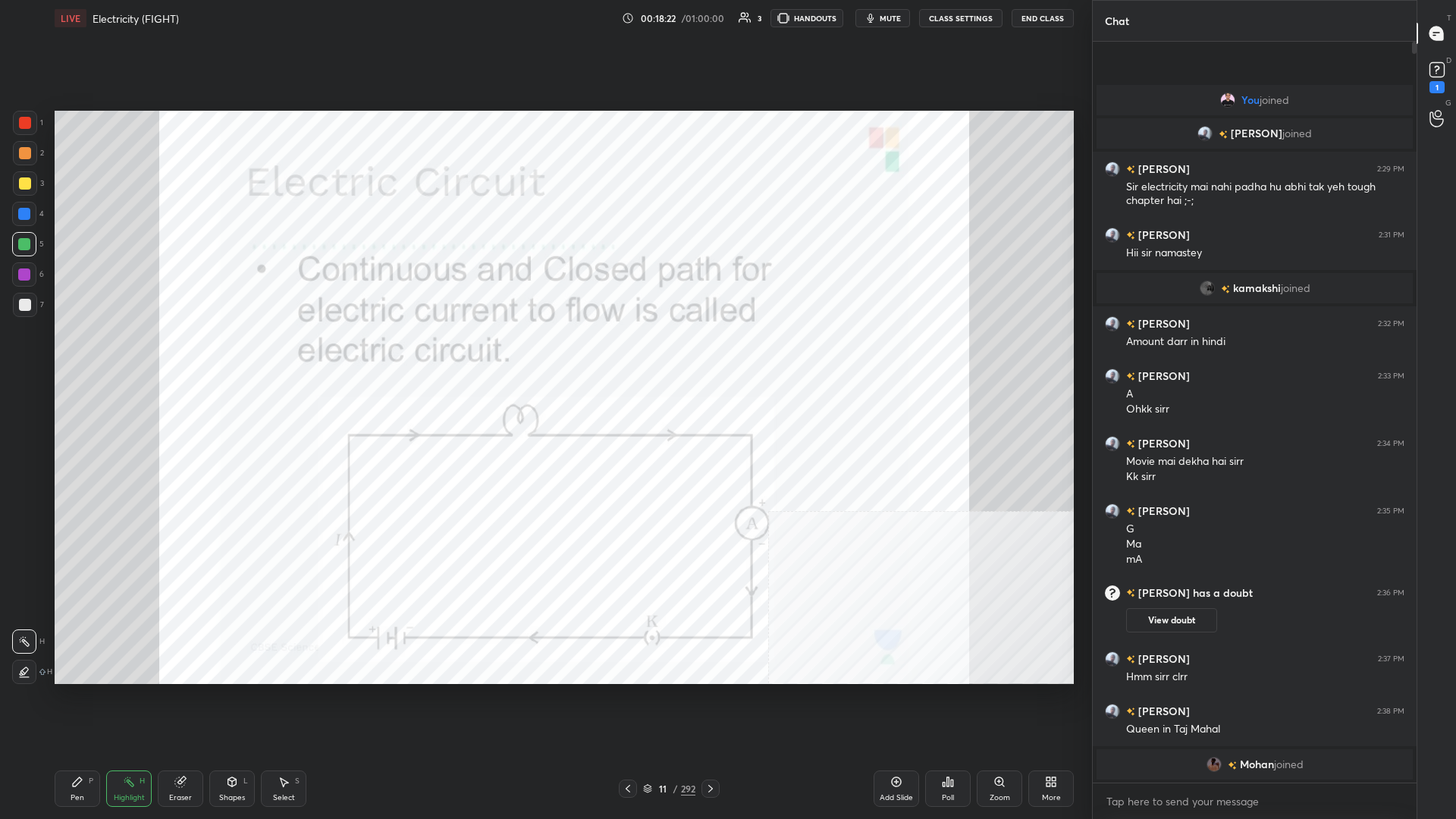 click on "Pen P" at bounding box center [77, 789] 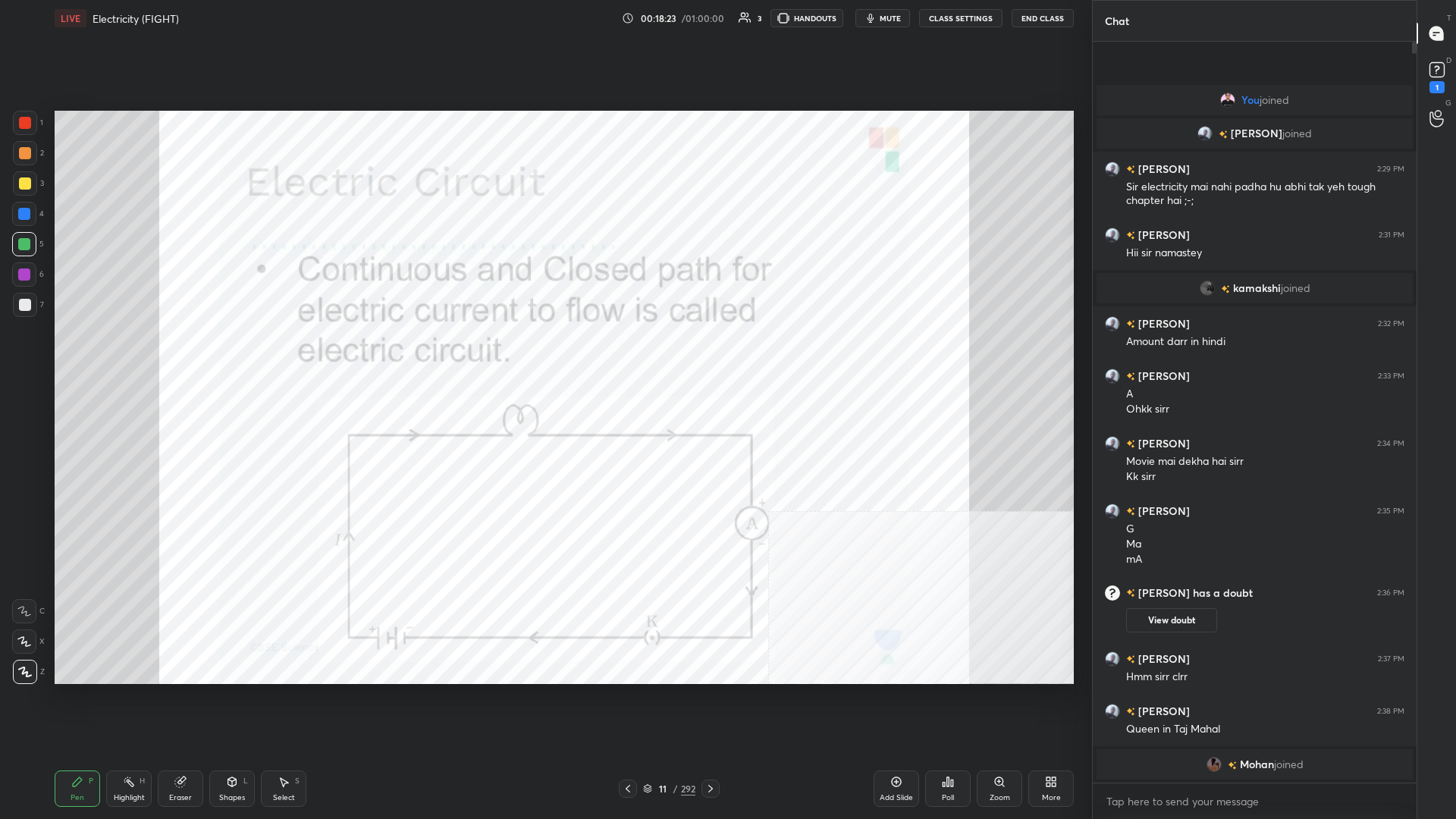 click at bounding box center [25, 123] 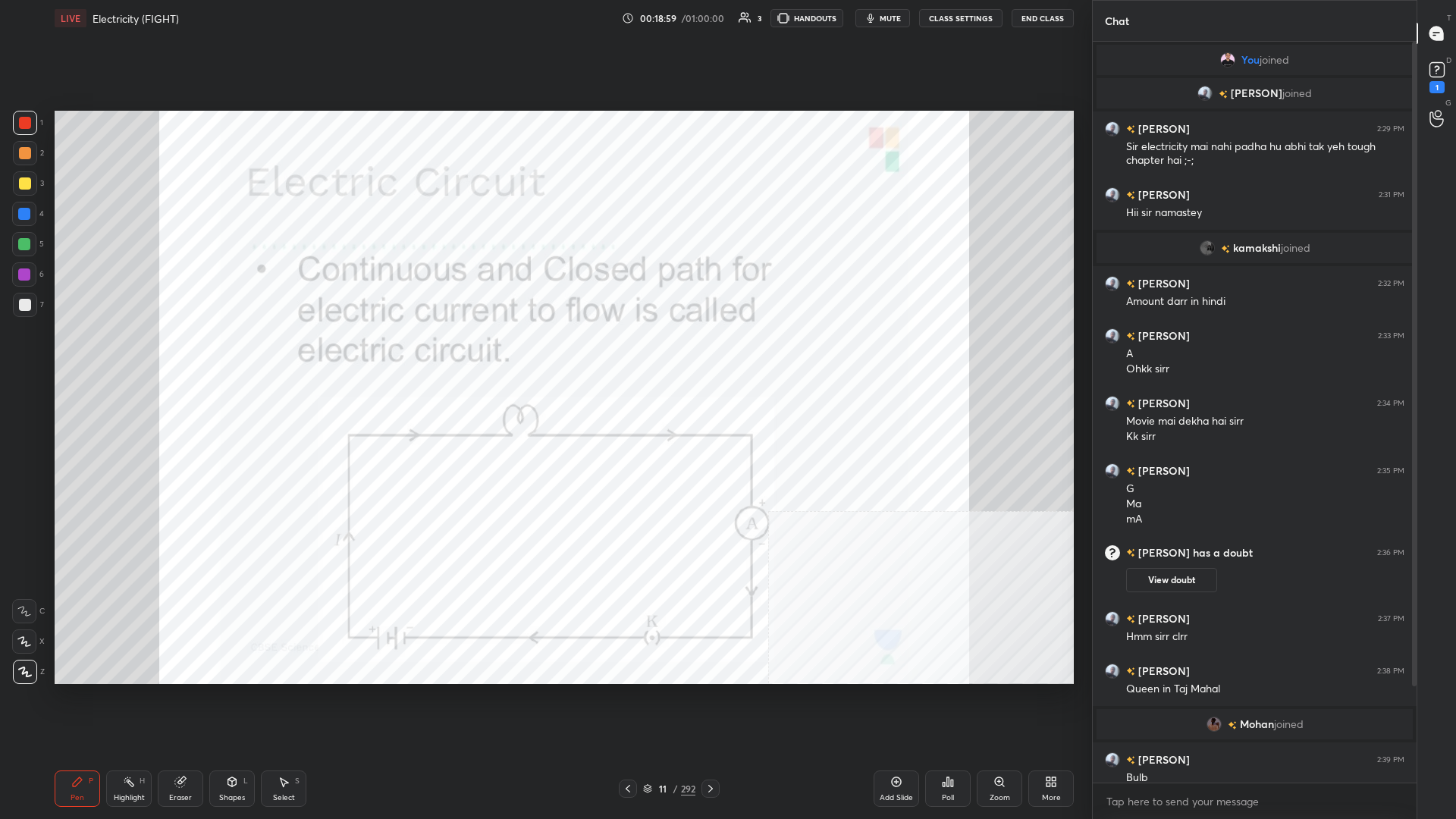 click on "Pen P Highlight H Eraser Shapes L Select S 11 / 292 Add Slide Poll Zoom More" at bounding box center [564, 789] 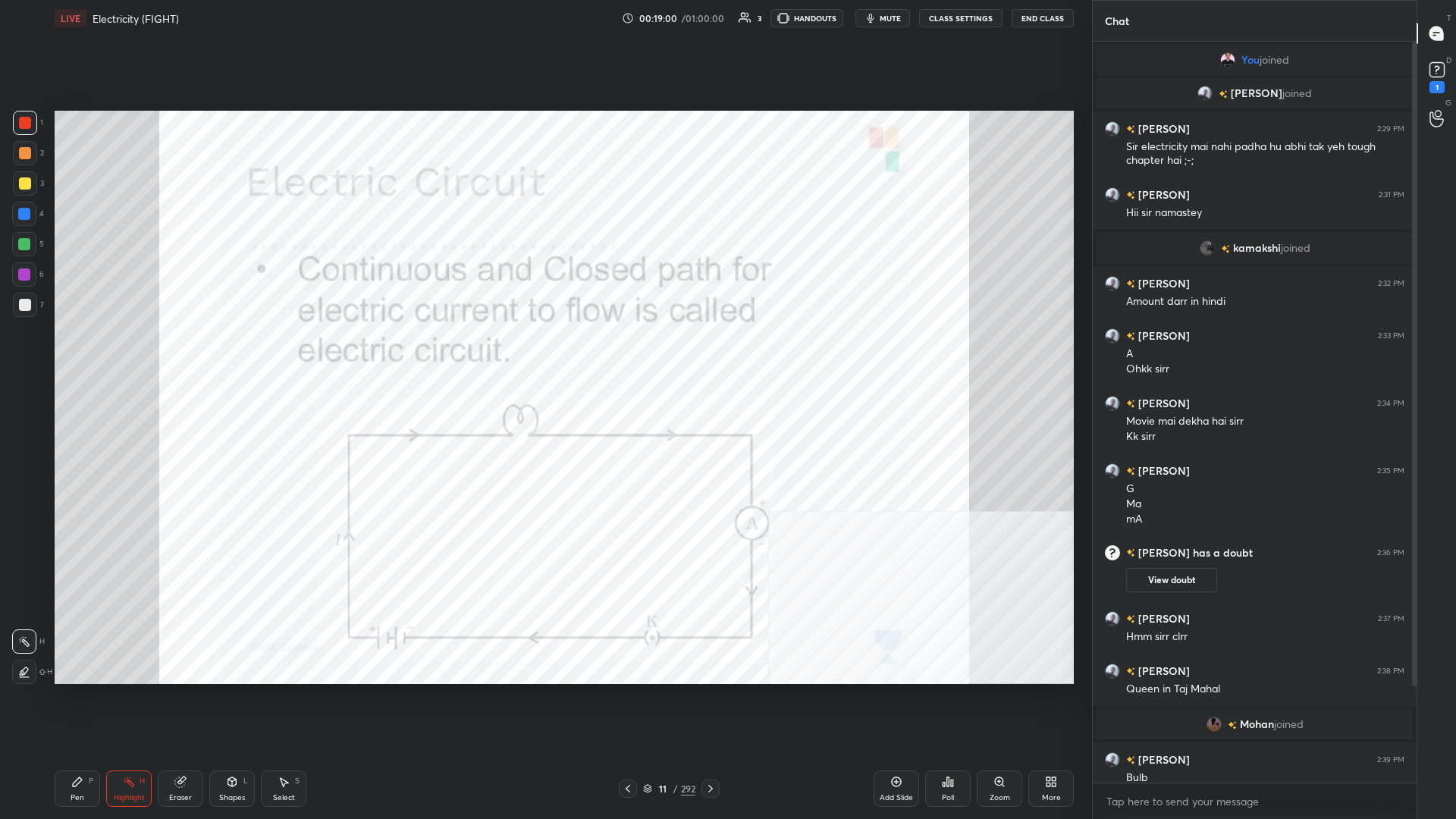 click on "Highlight H" at bounding box center [129, 789] 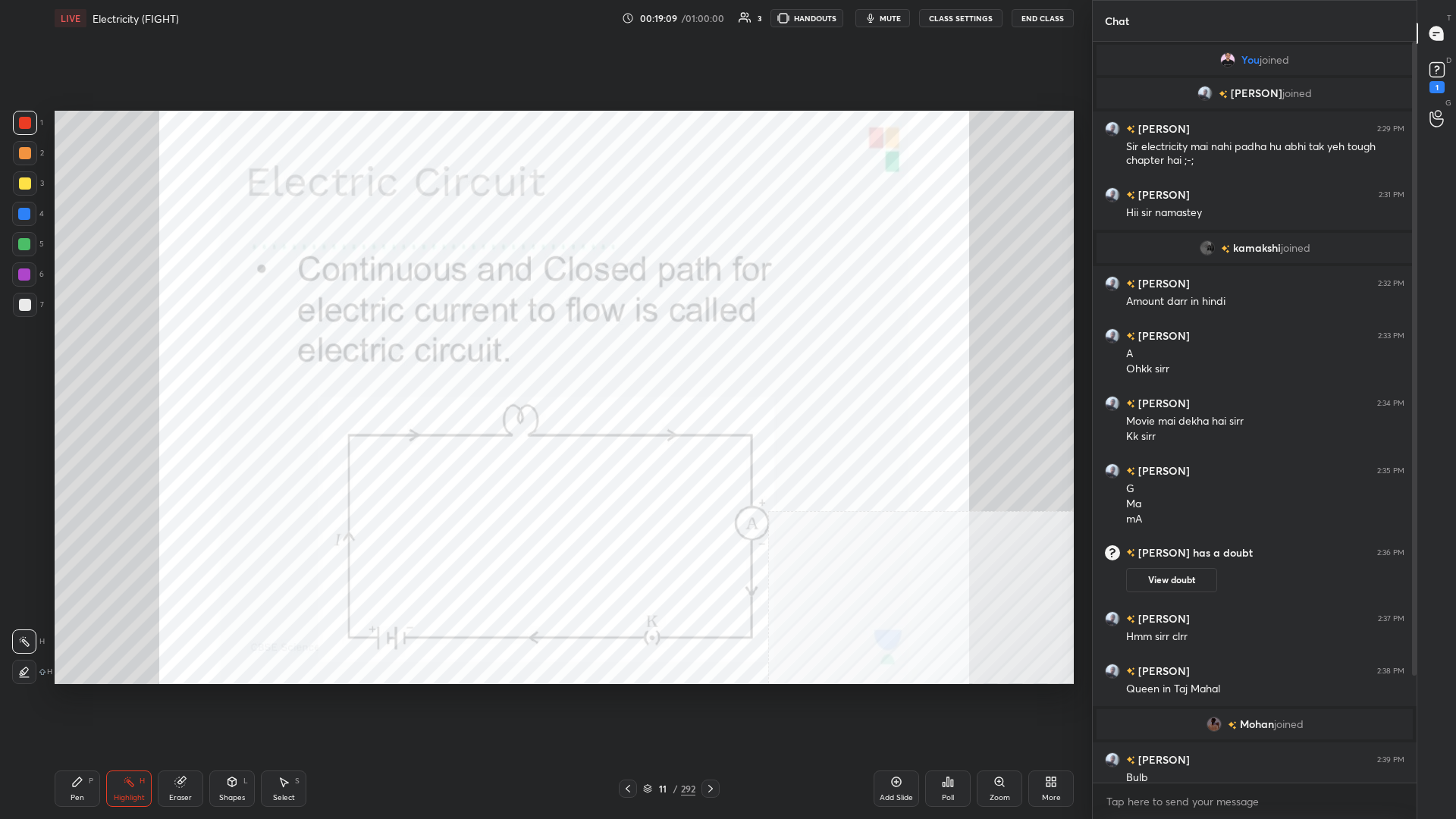 click on "H" at bounding box center (142, 781) 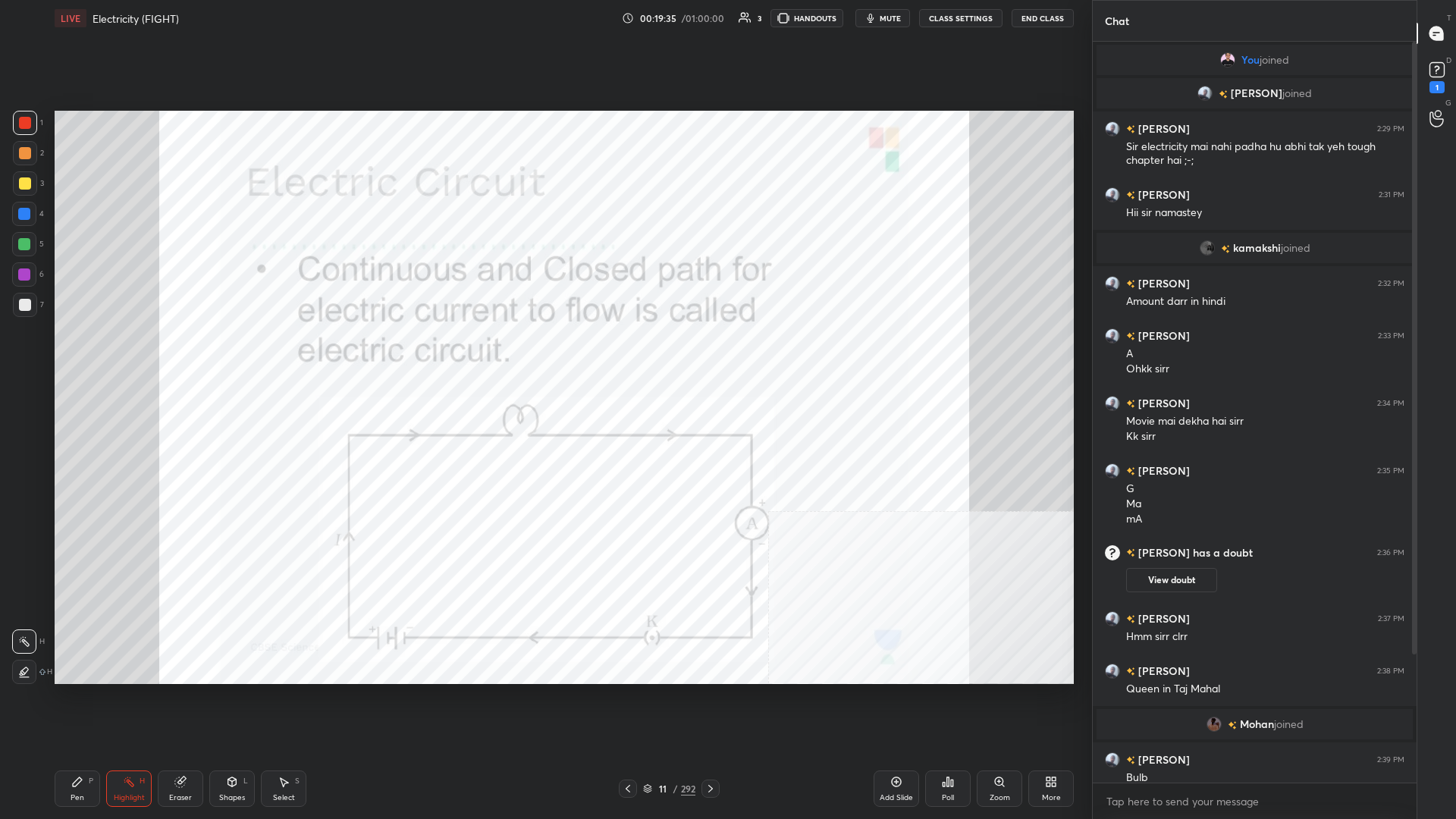 click on "Pen P" at bounding box center (77, 789) 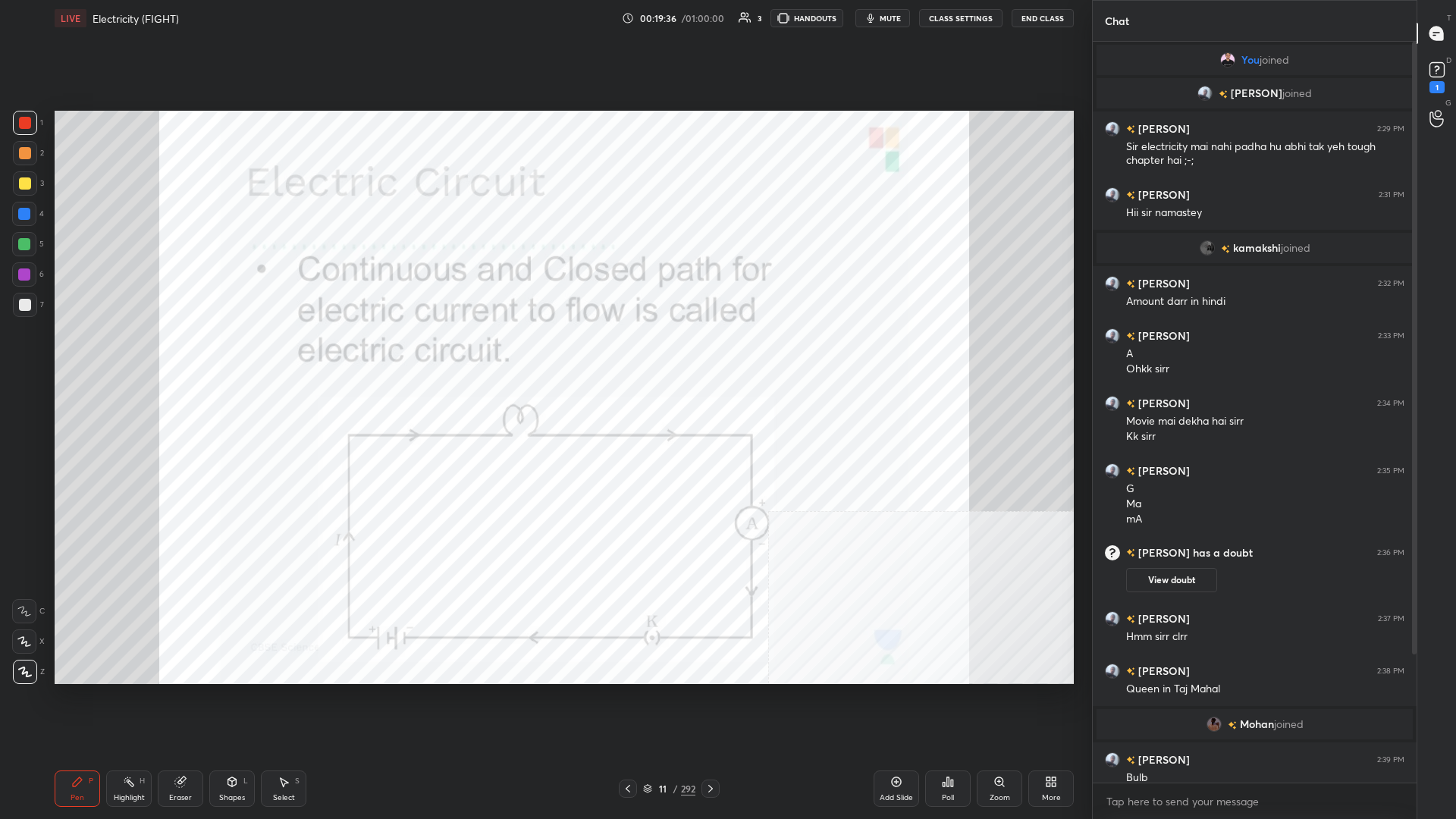 click 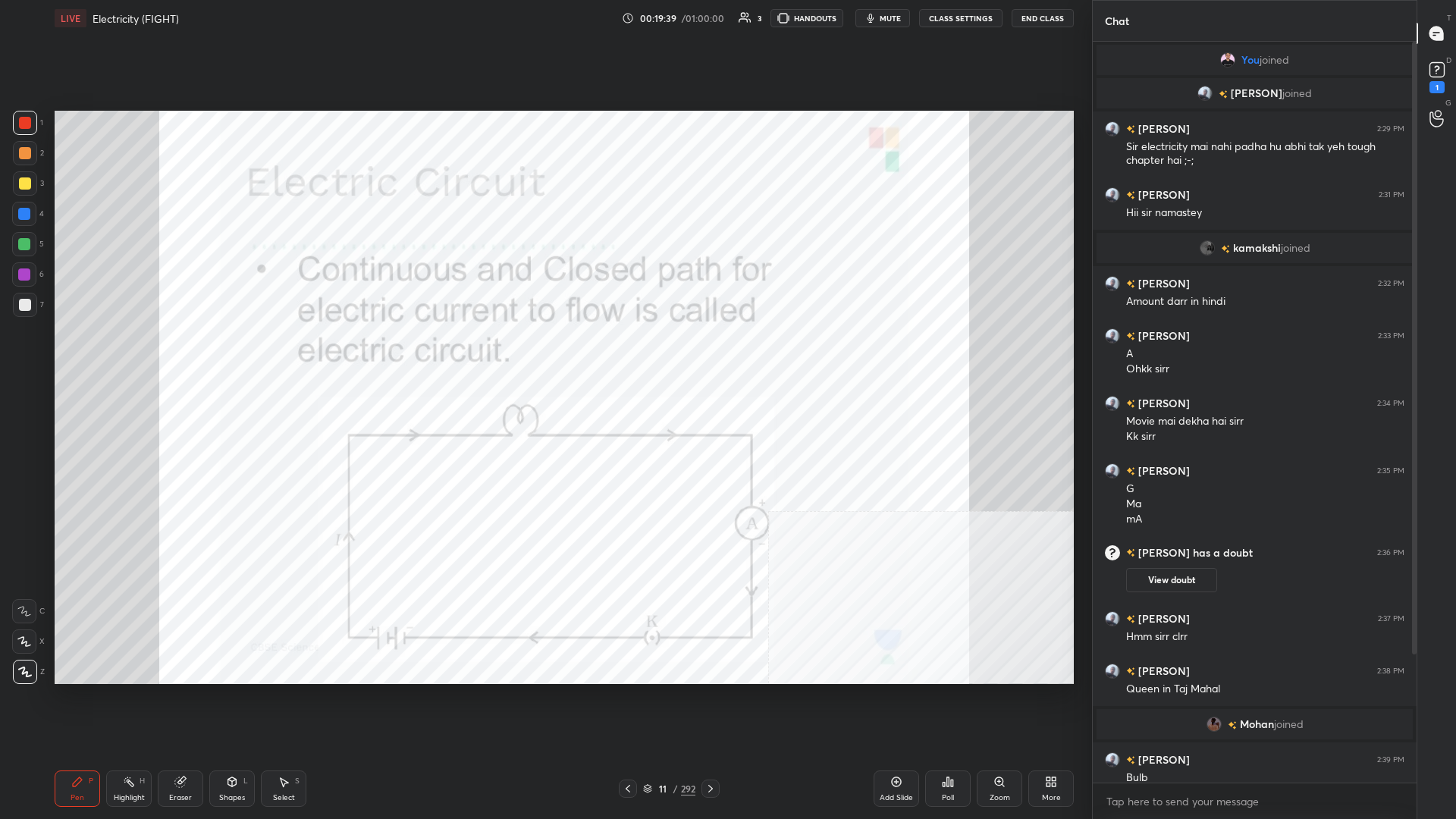 click at bounding box center [25, 123] 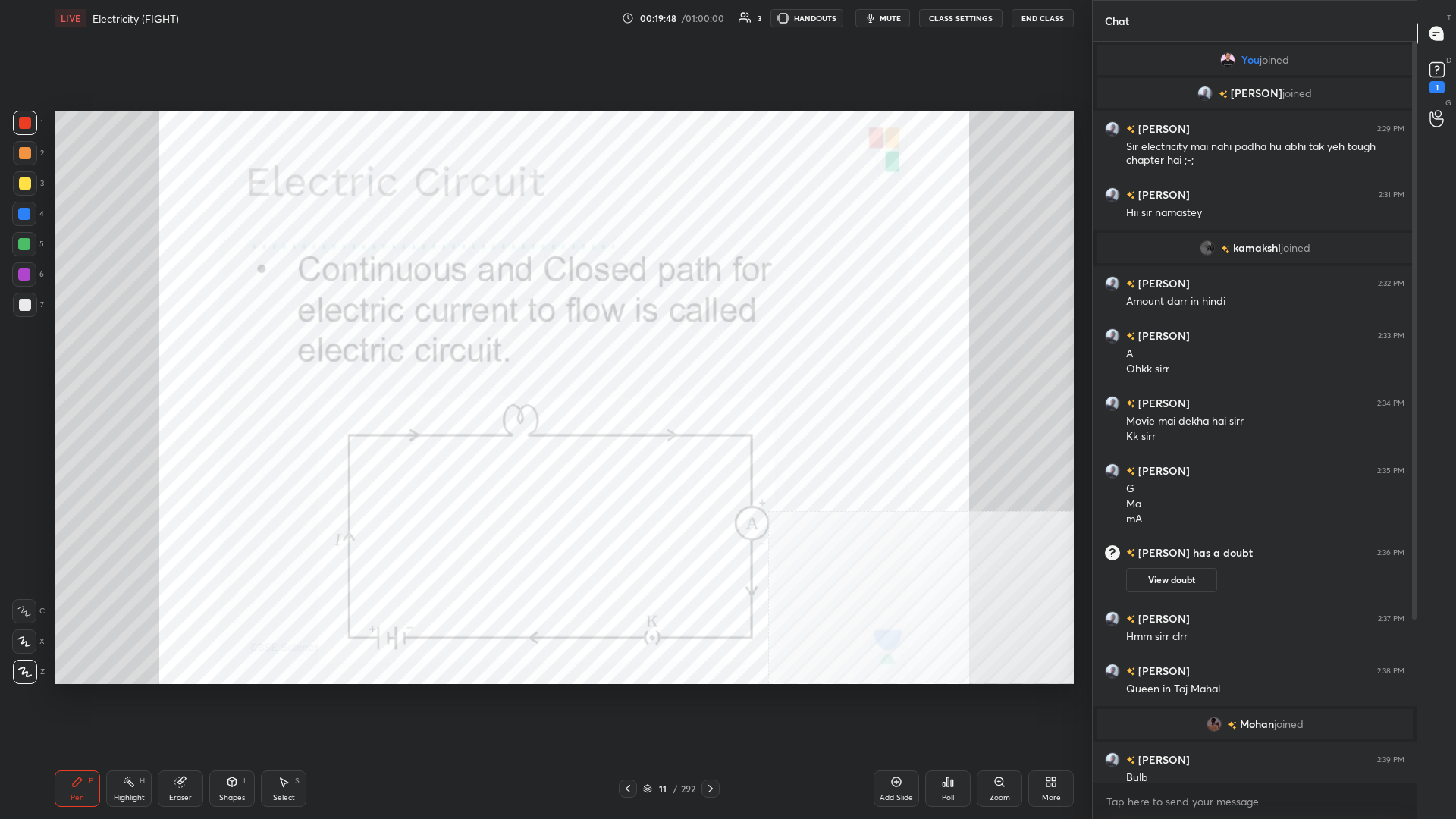 click on "H" at bounding box center (142, 781) 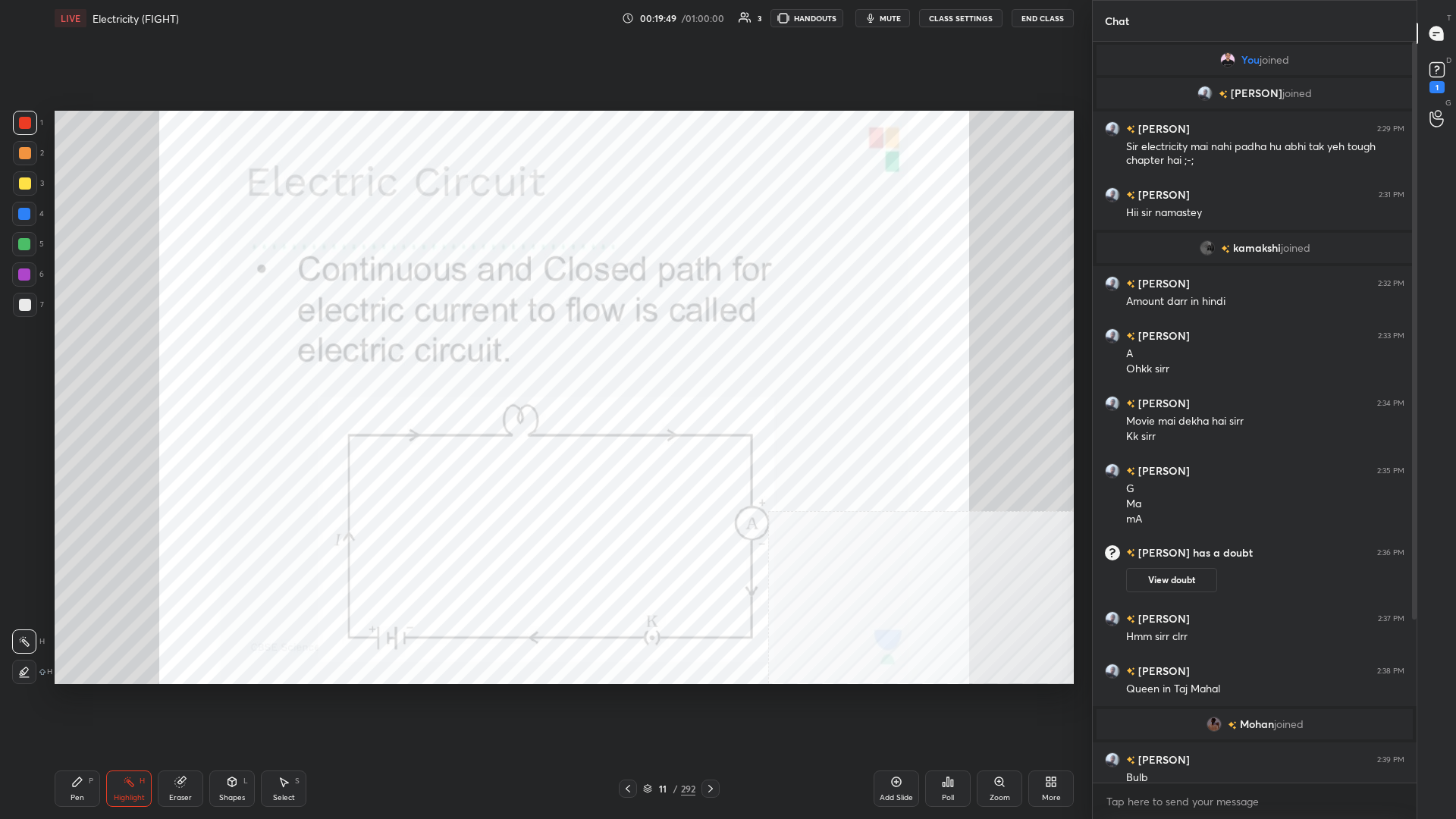 click on "Highlight H" at bounding box center (129, 789) 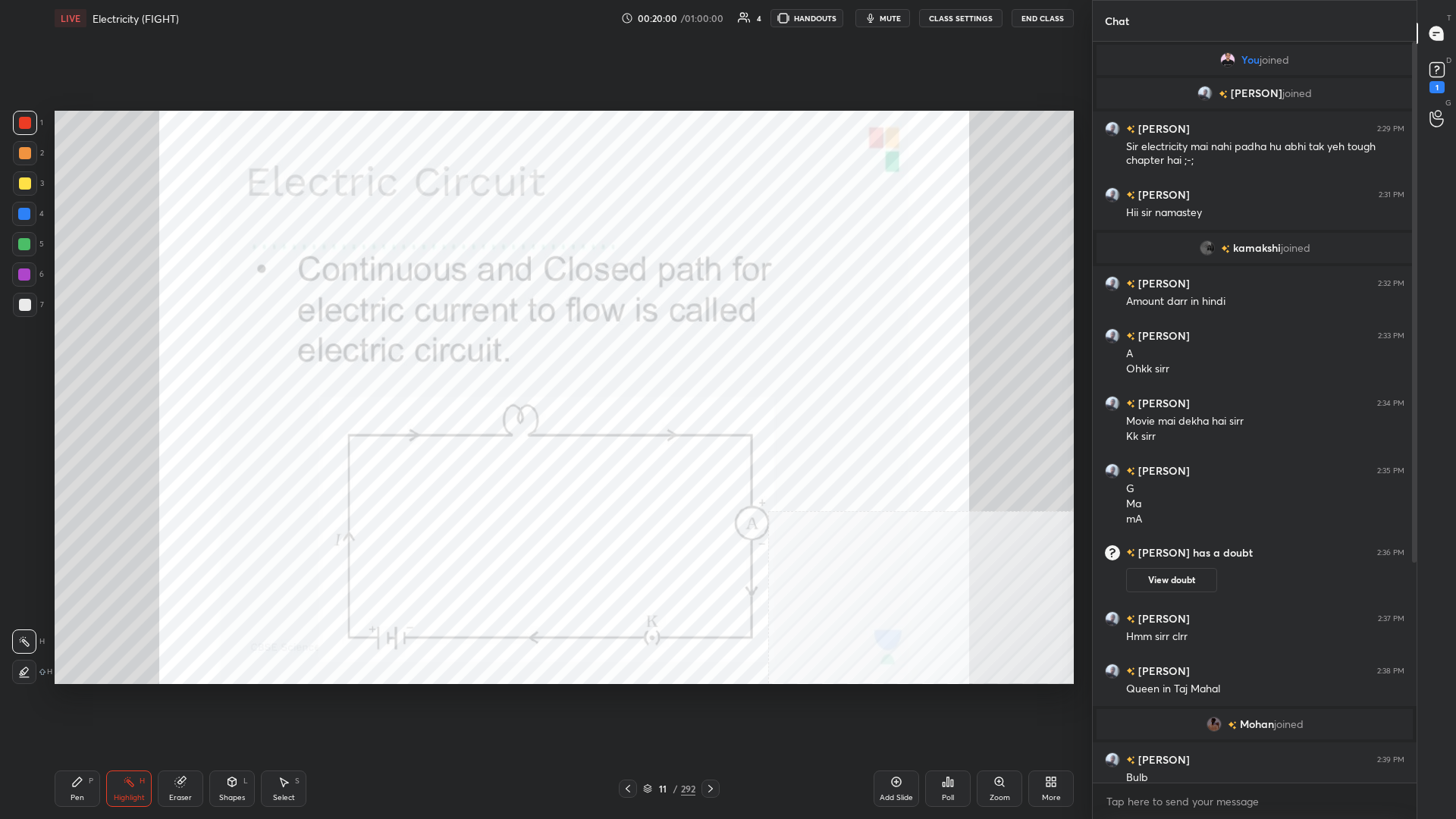 scroll, scrollTop: 327, scrollLeft: 0, axis: vertical 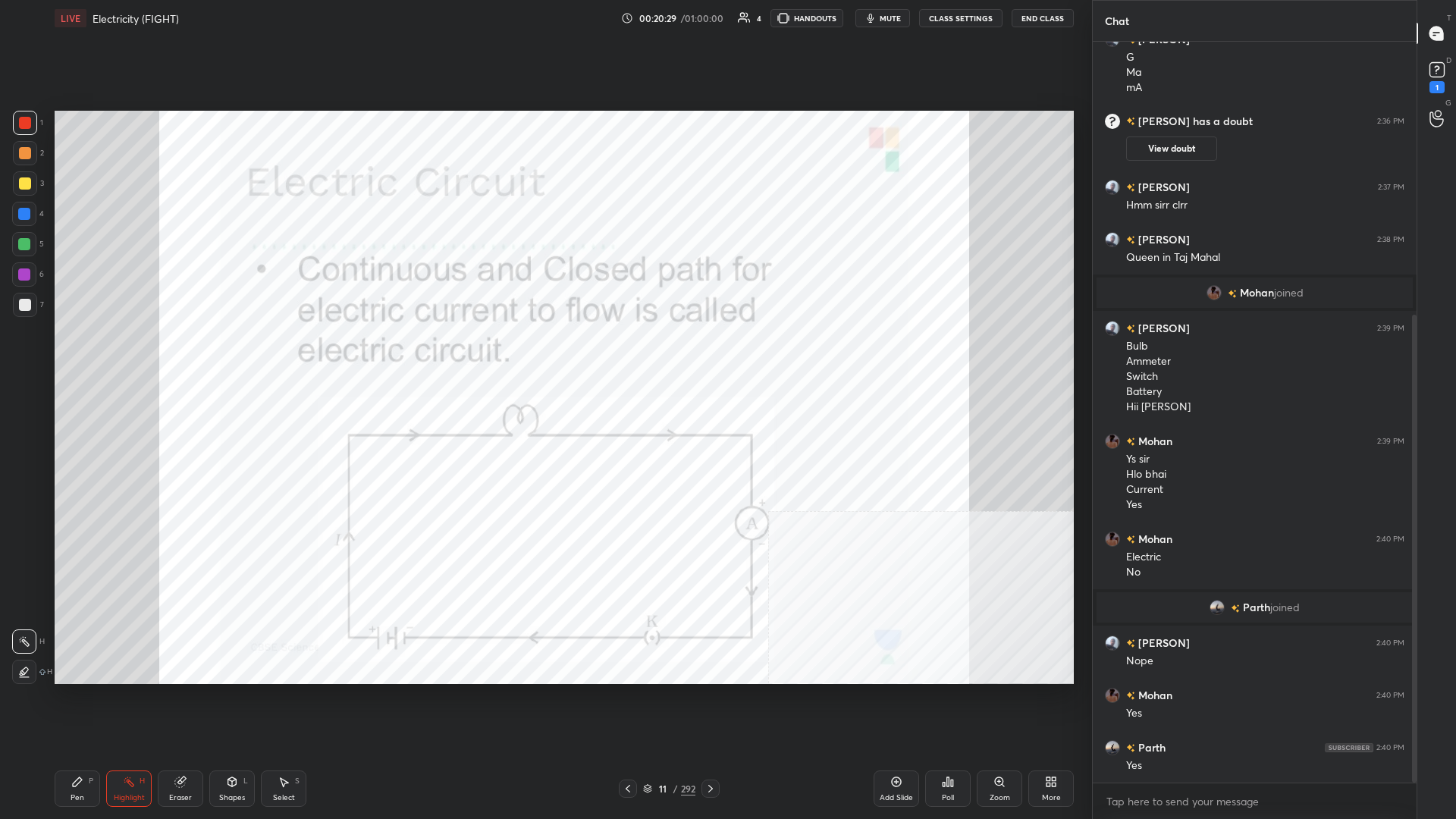 click 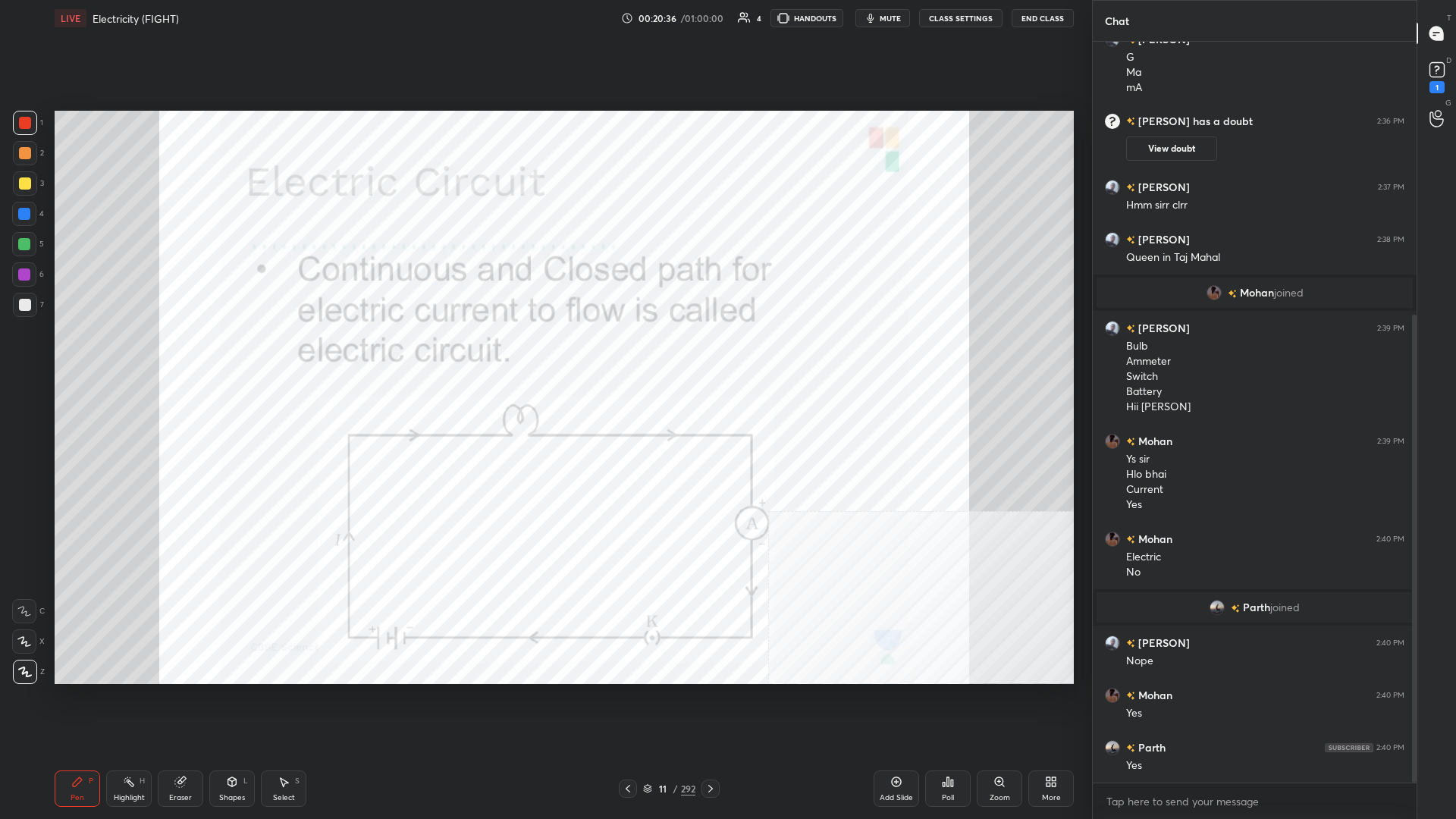 scroll, scrollTop: 484, scrollLeft: 0, axis: vertical 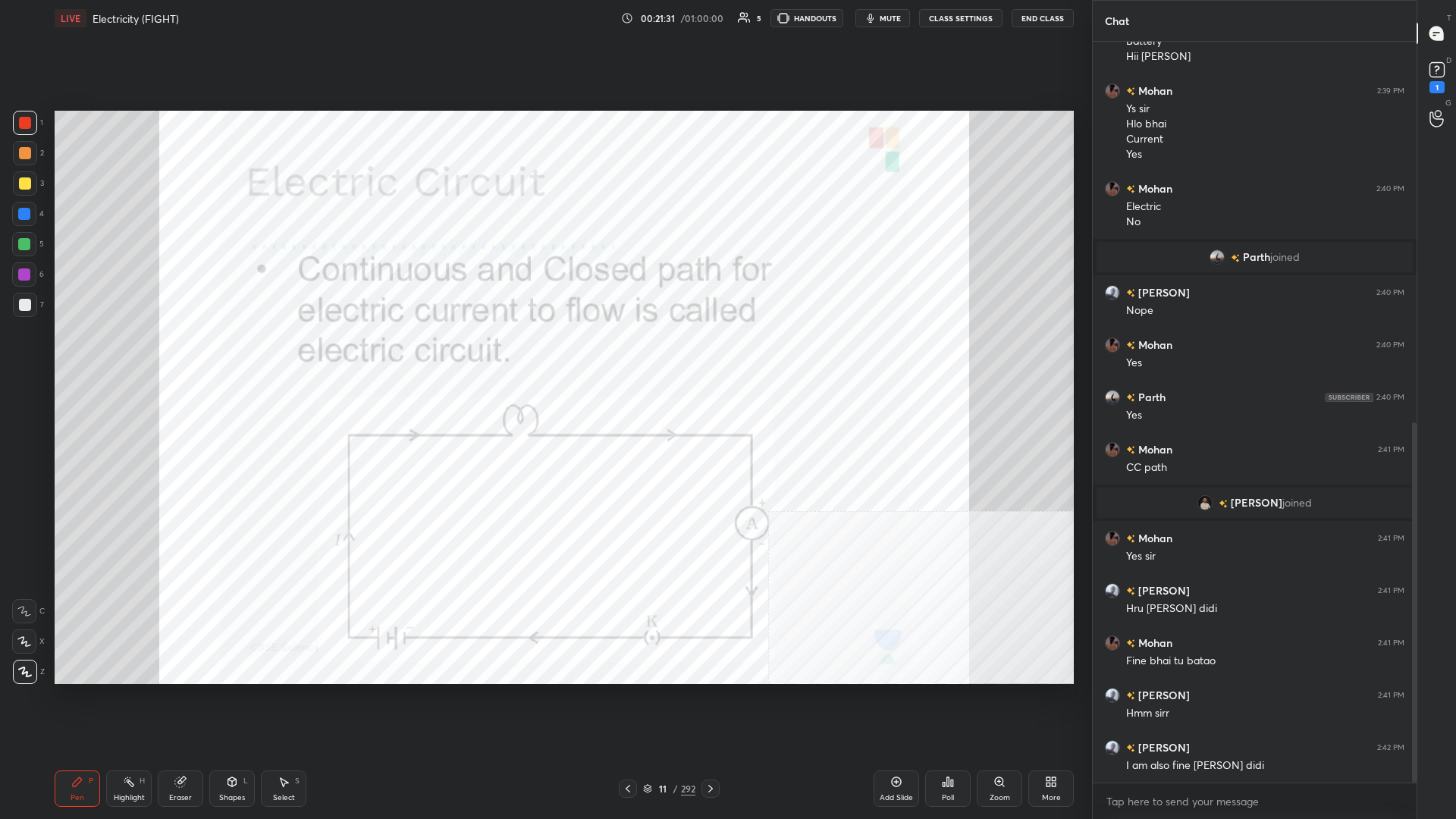 click on "11" at bounding box center (663, 789) 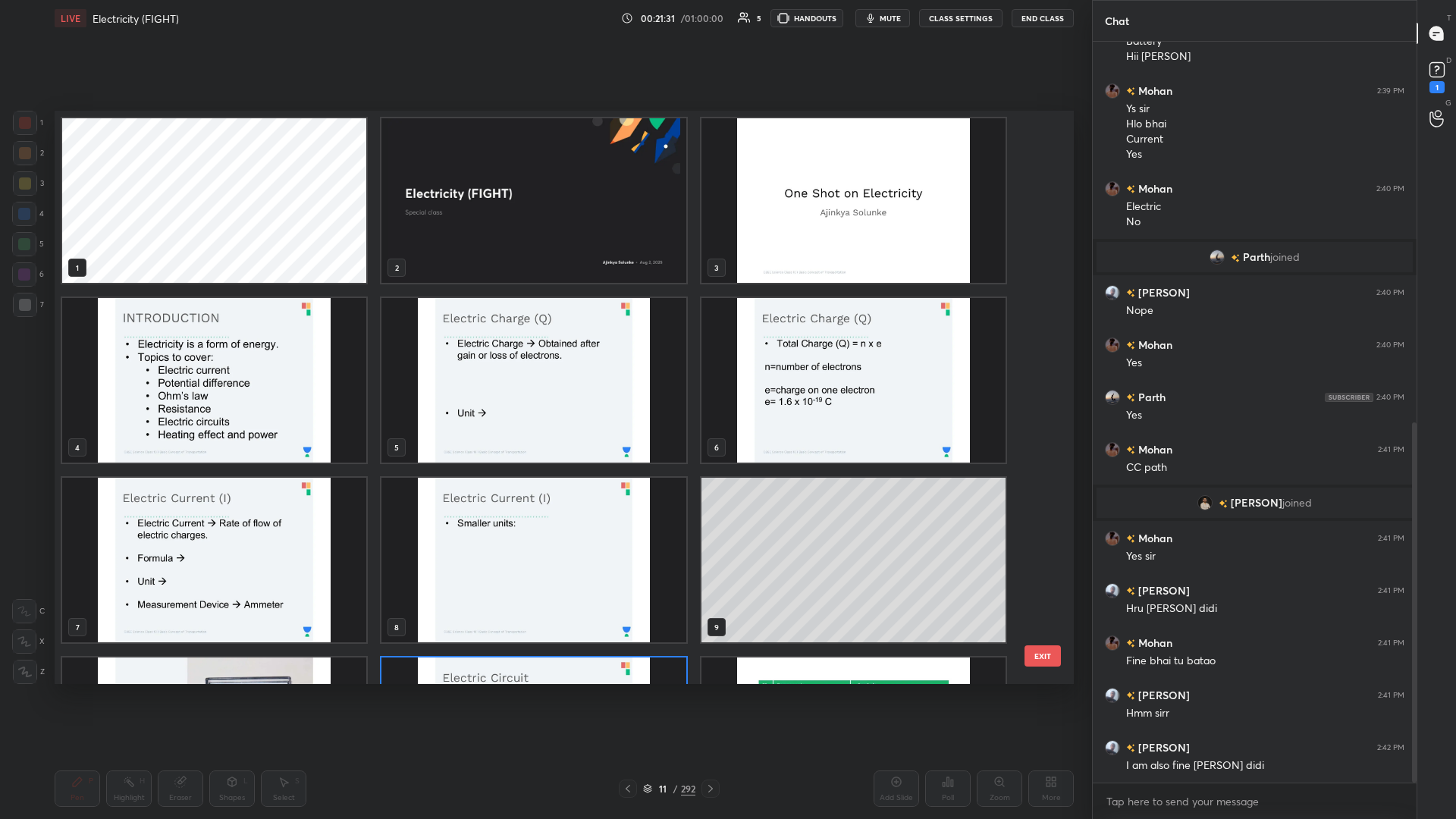 scroll, scrollTop: 146, scrollLeft: 0, axis: vertical 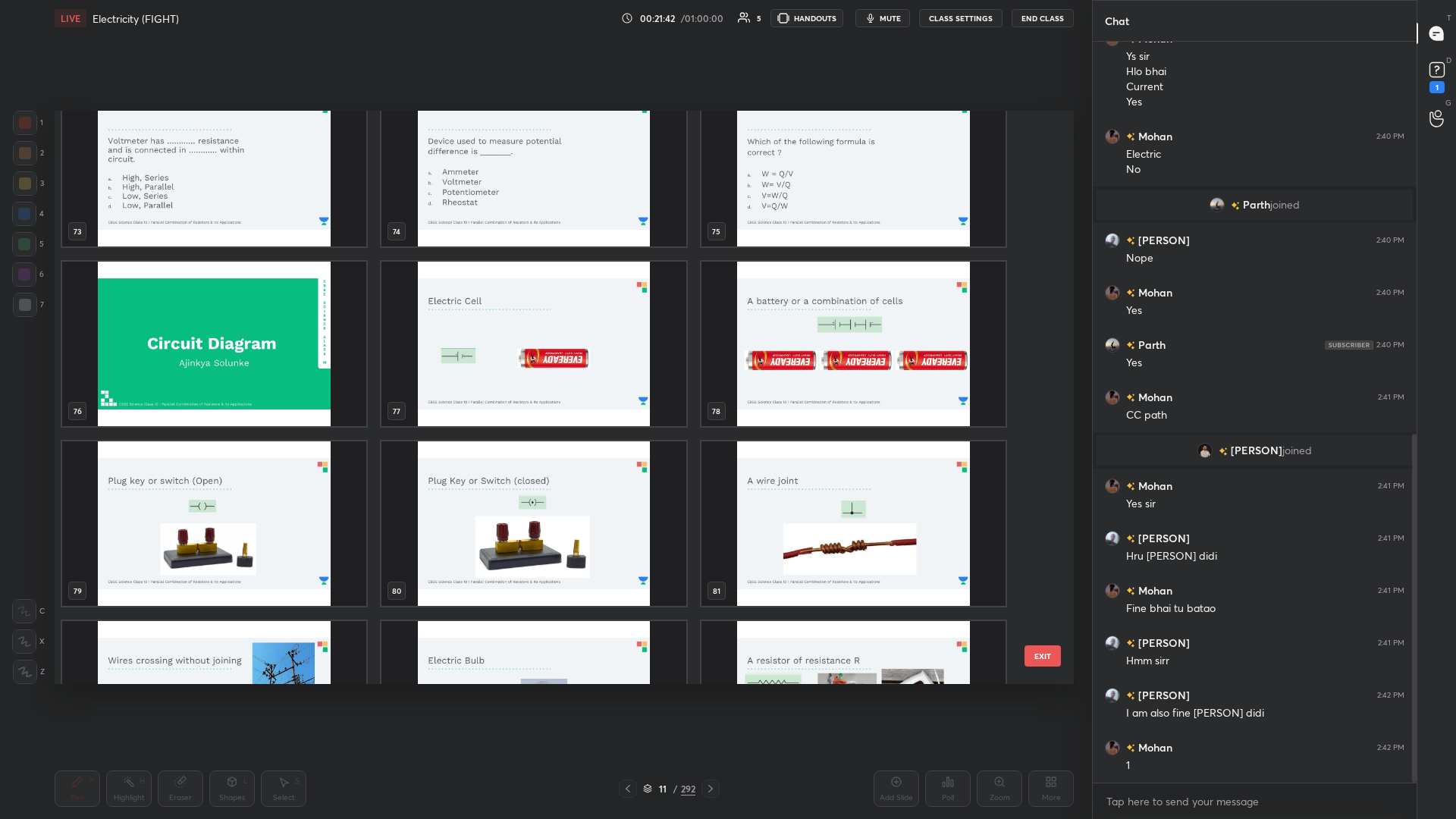 click at bounding box center (533, 344) 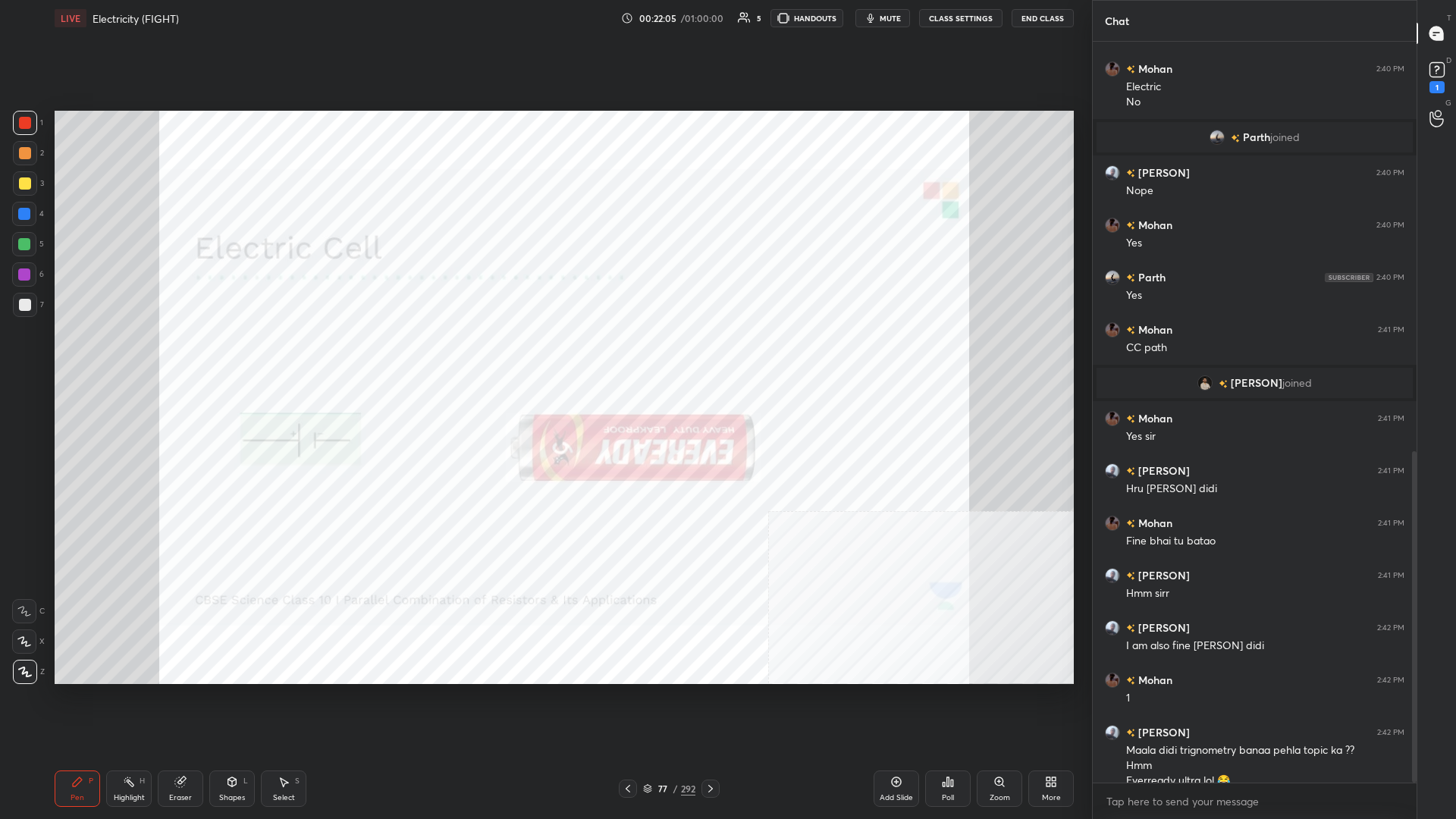 scroll, scrollTop: 917, scrollLeft: 0, axis: vertical 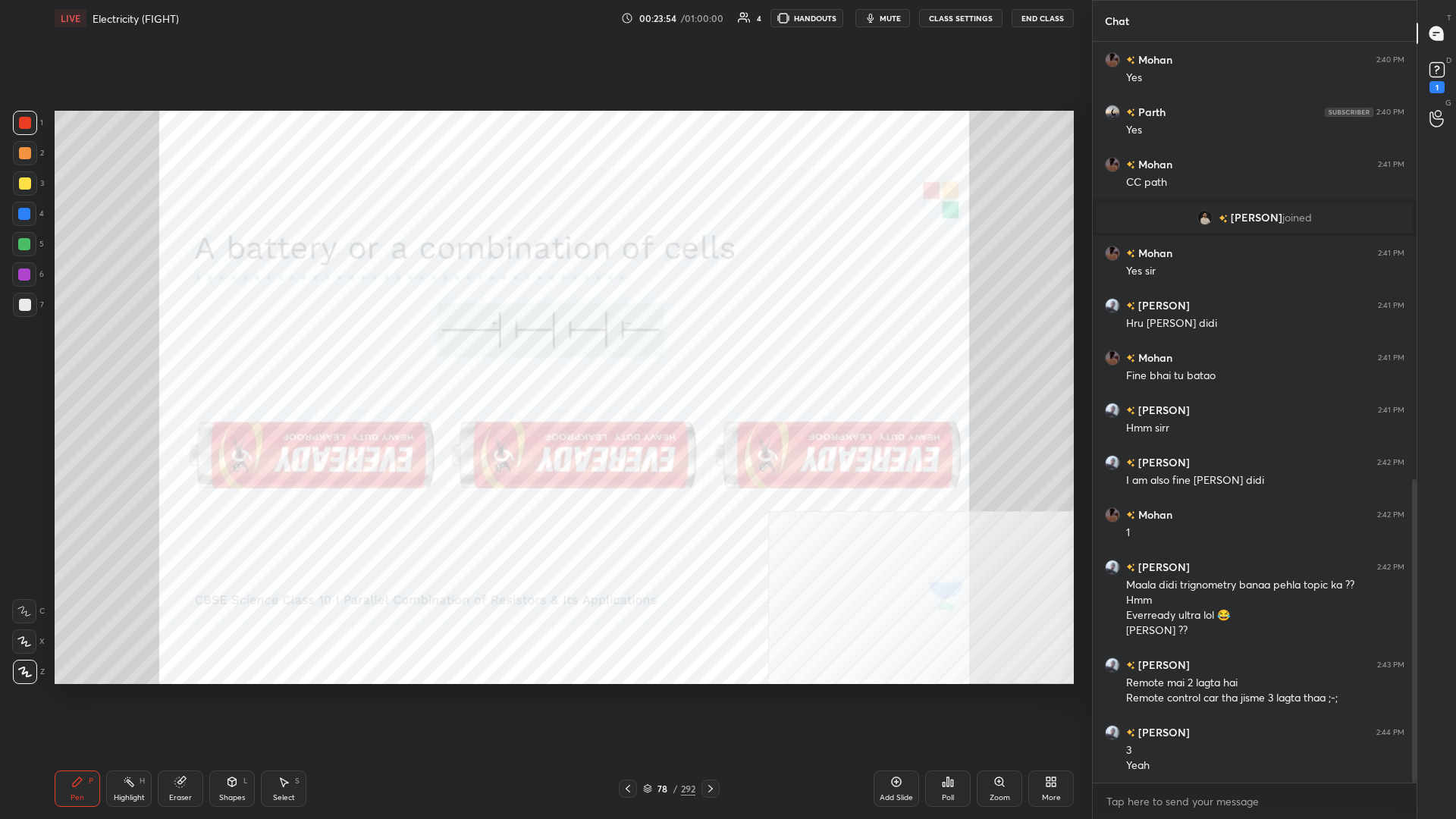 click on "4" at bounding box center (28, 217) 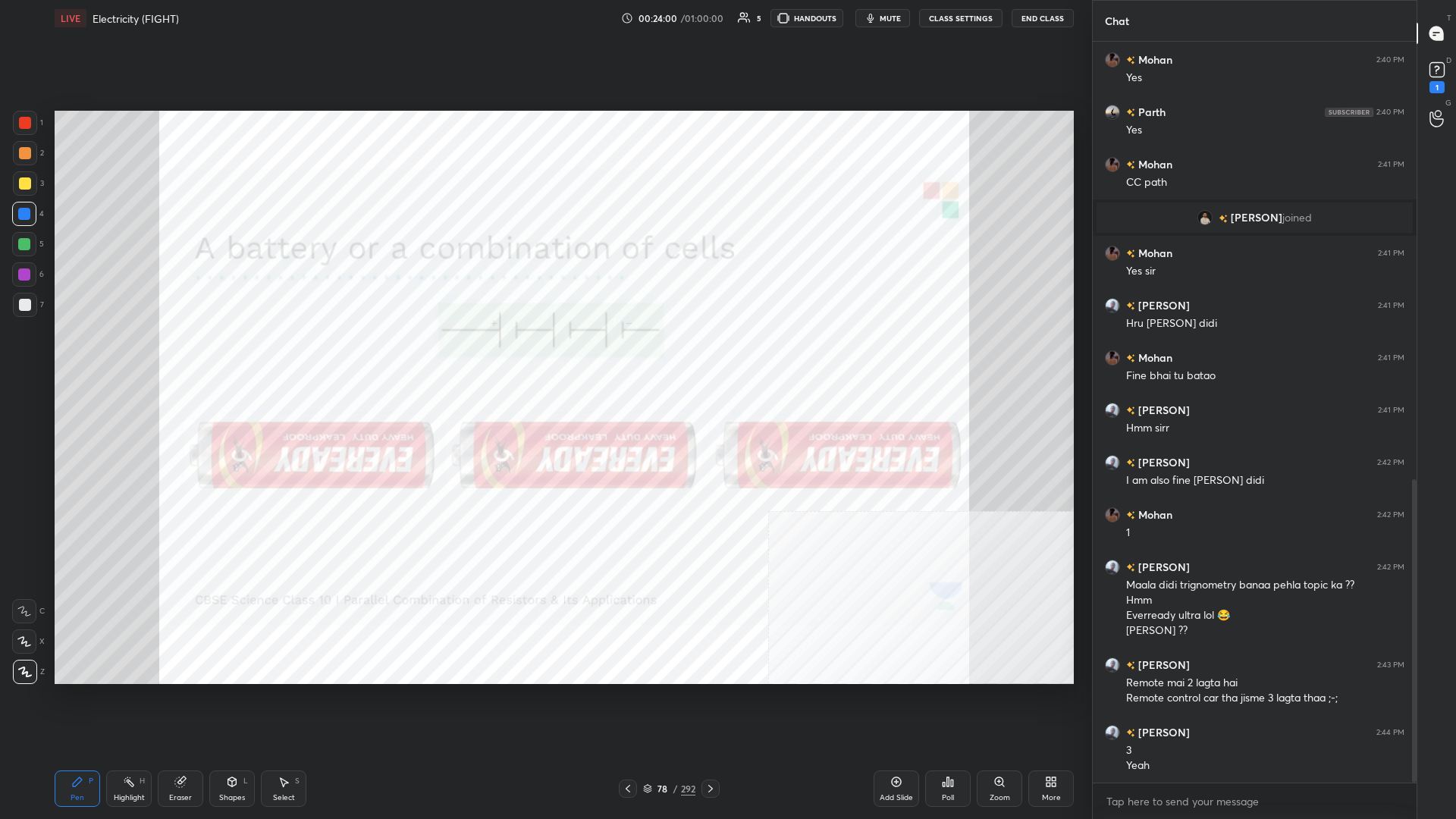 click on "Highlight H" at bounding box center [129, 789] 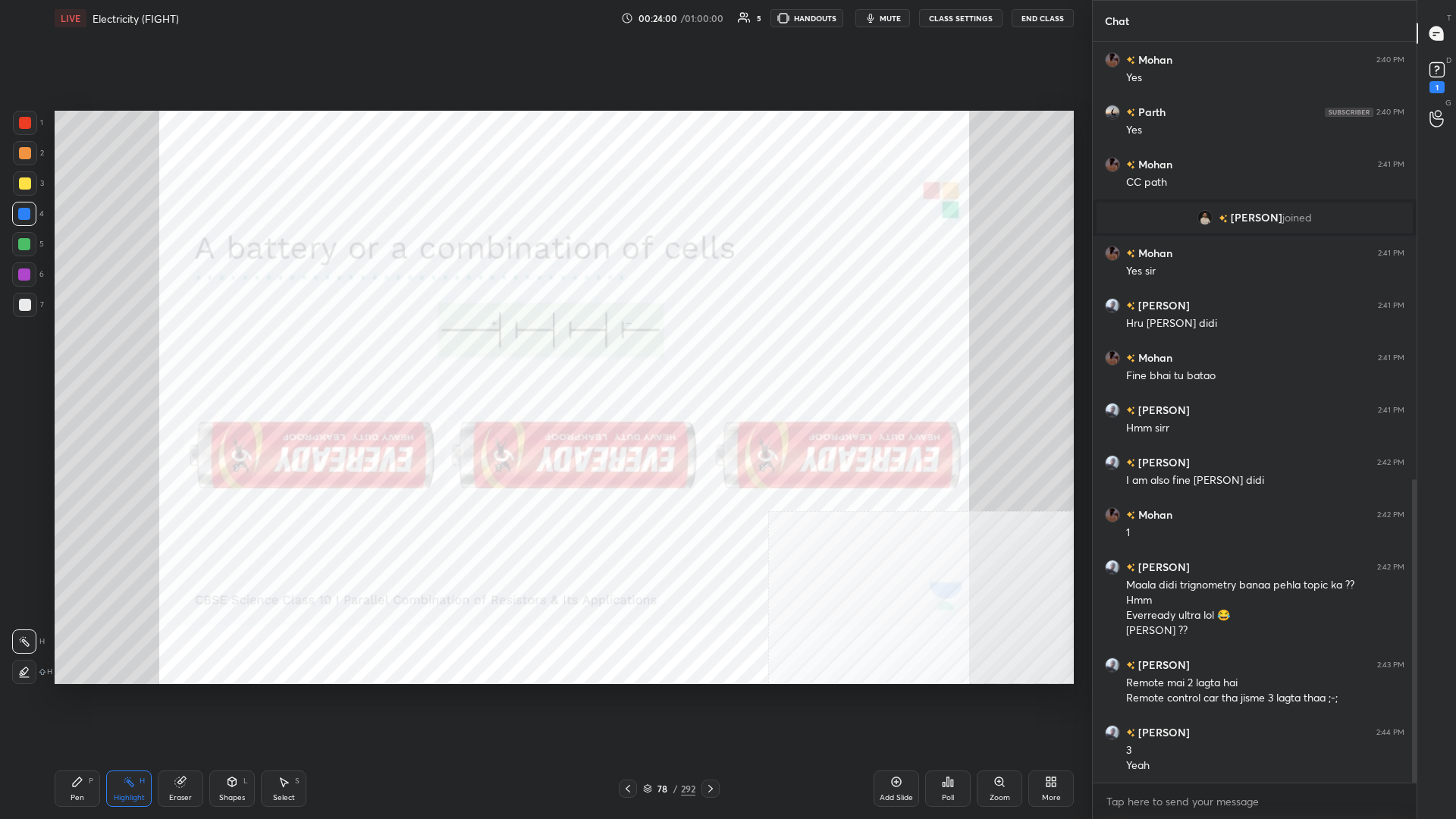 click on "Eraser" at bounding box center (180, 789) 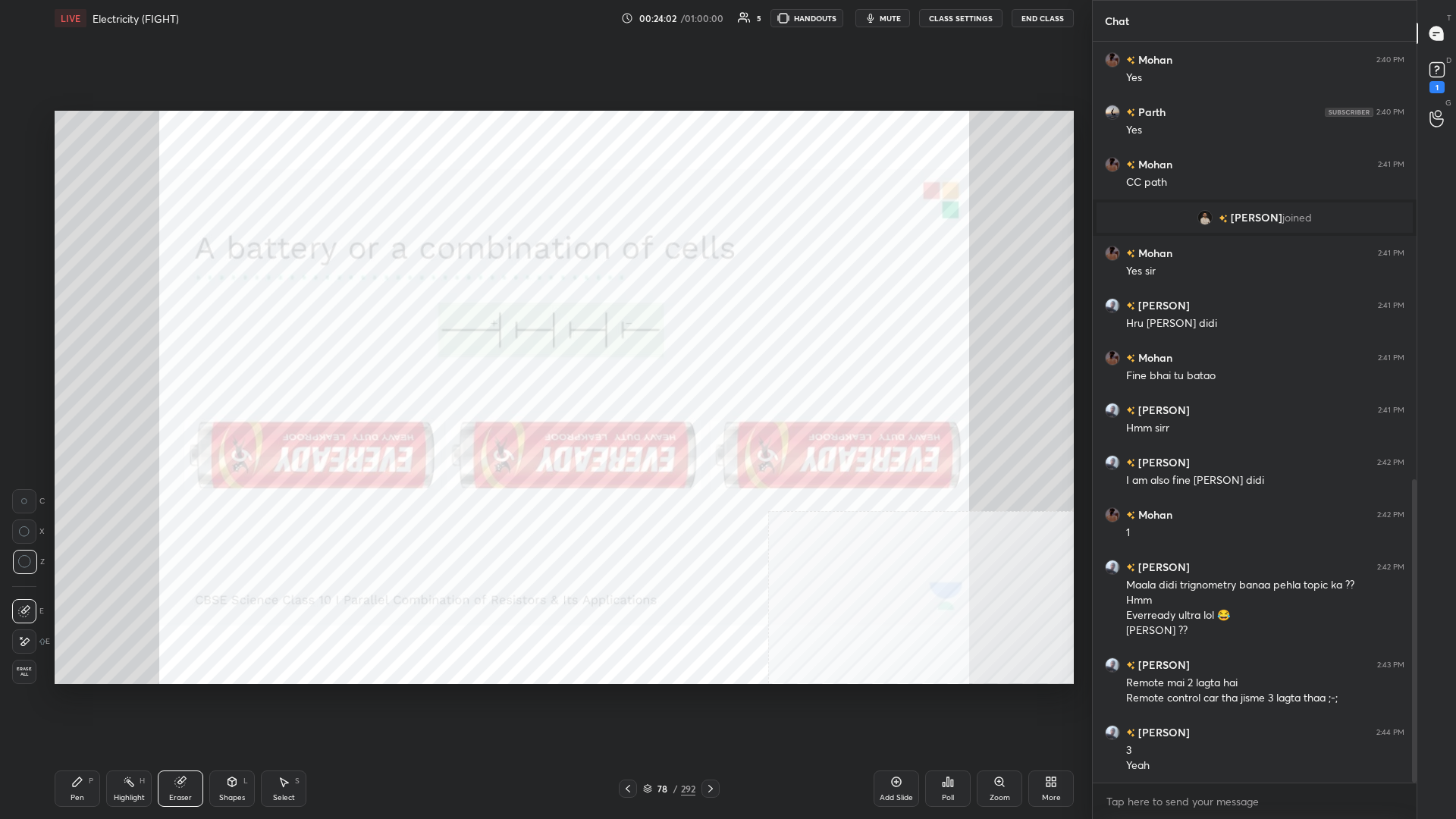 click on "Pen P" at bounding box center (77, 789) 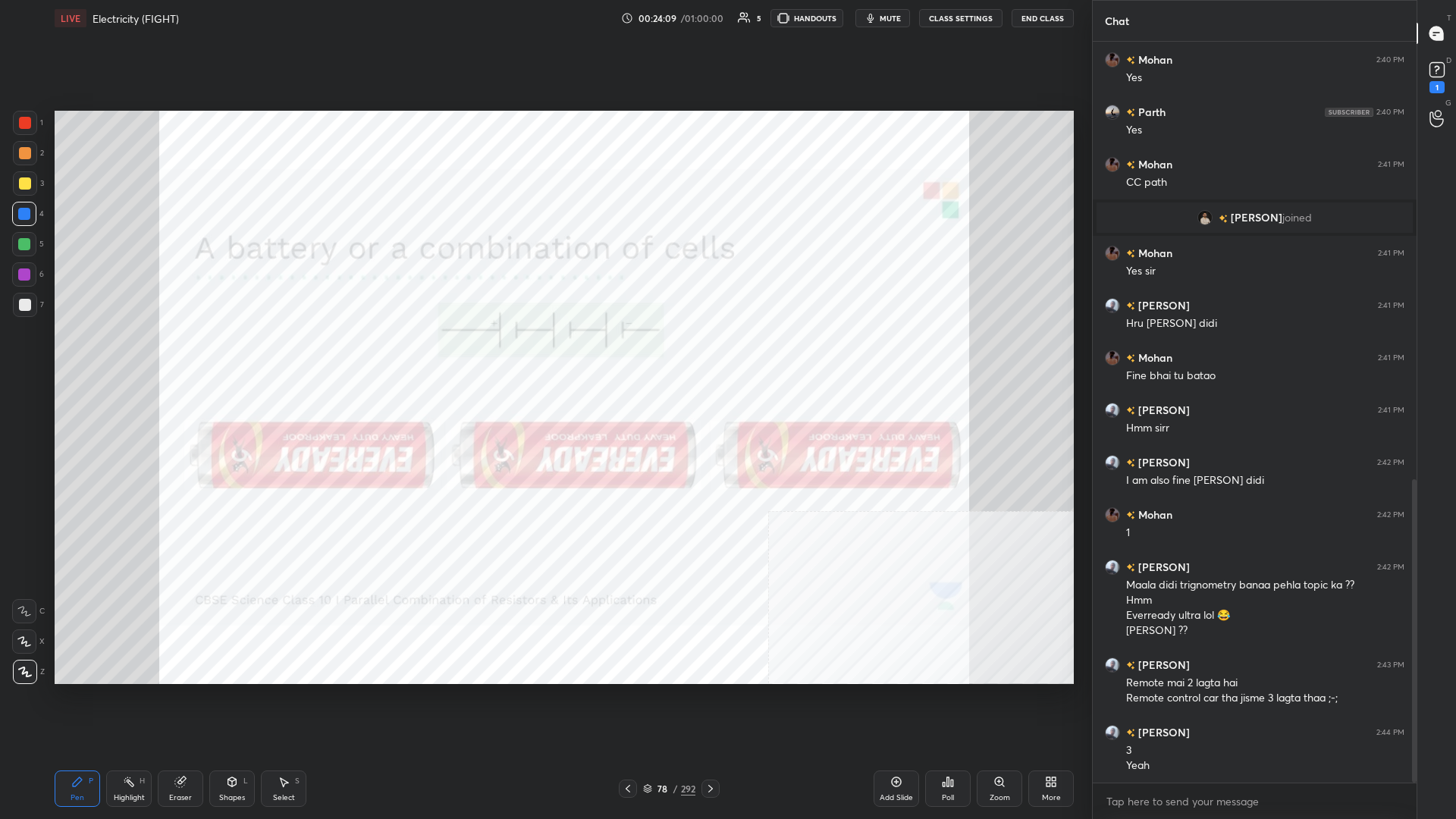 click on "1 2 3 4 5 6 7" at bounding box center [28, 217] 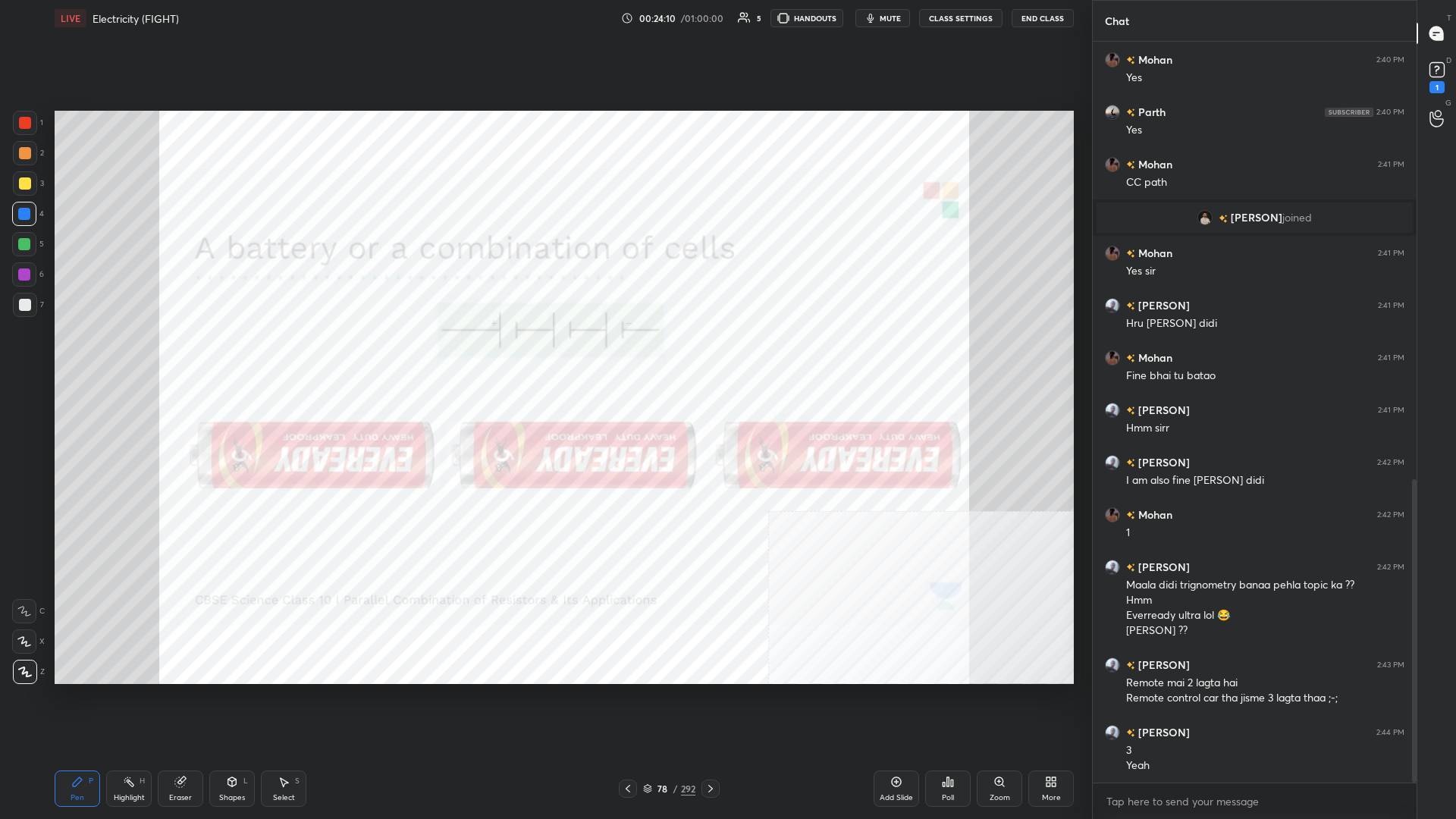 click at bounding box center (25, 123) 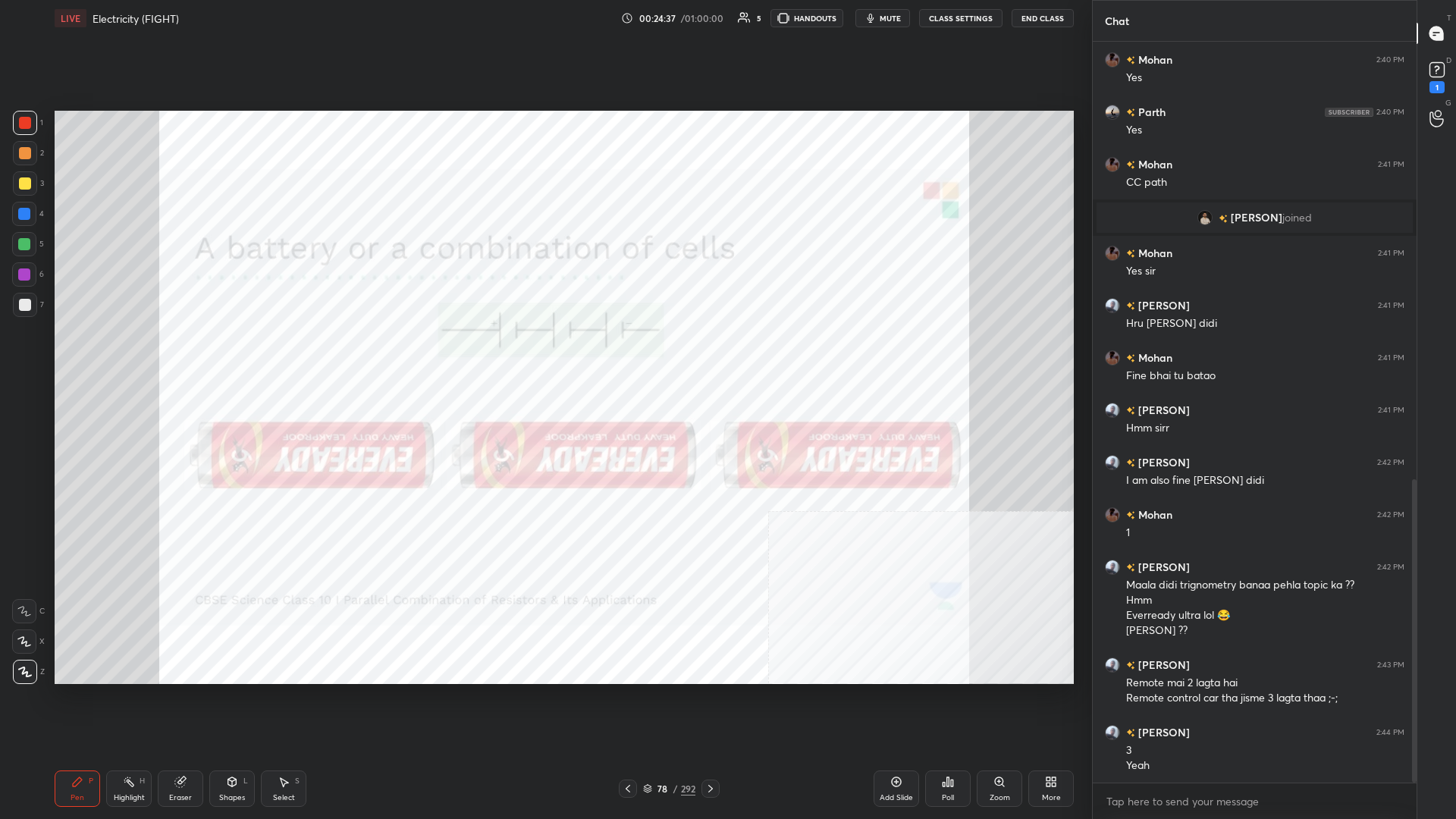 scroll, scrollTop: 1119, scrollLeft: 0, axis: vertical 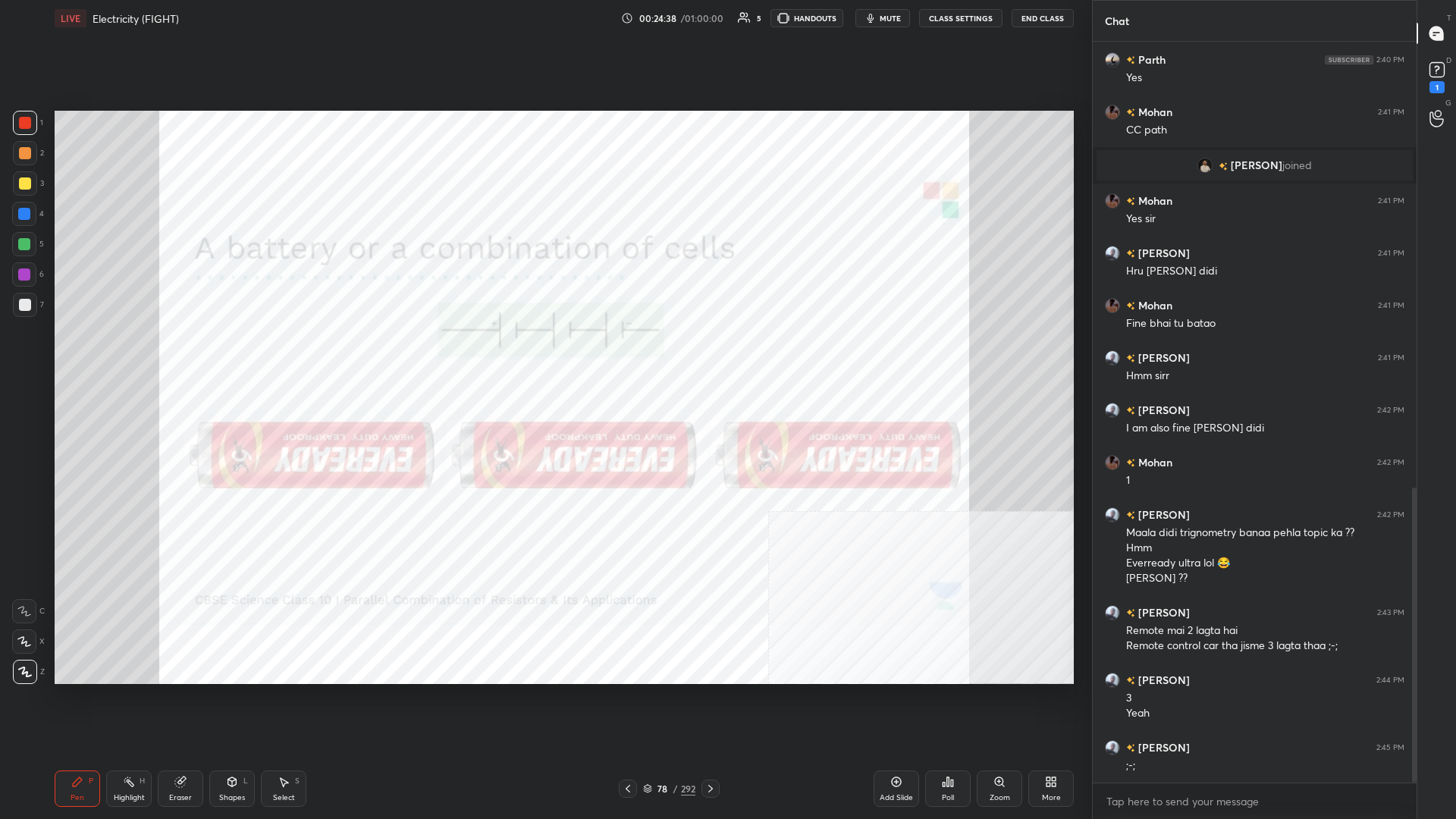click on "Highlight H" at bounding box center [129, 789] 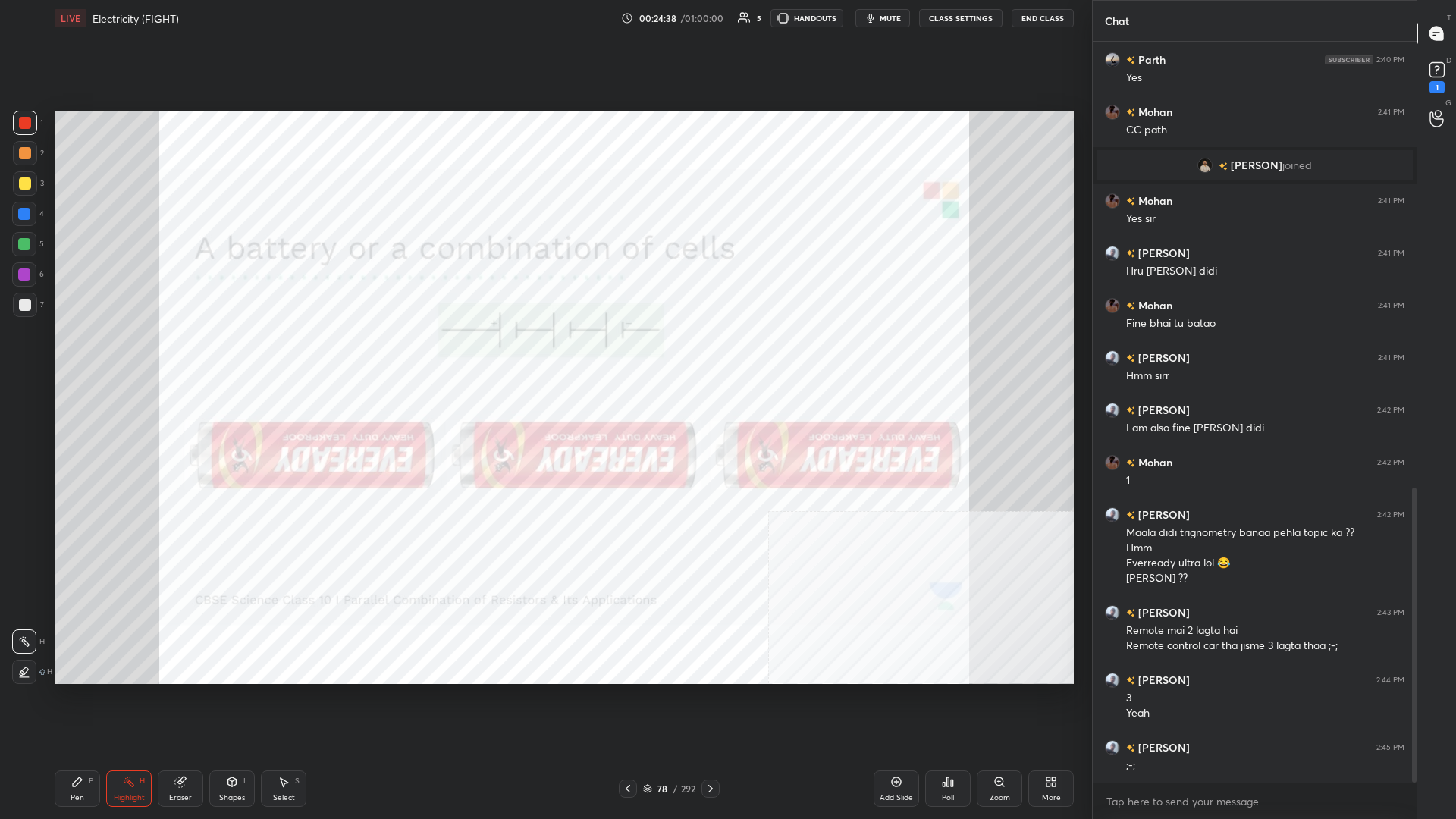 click on "H" at bounding box center (142, 781) 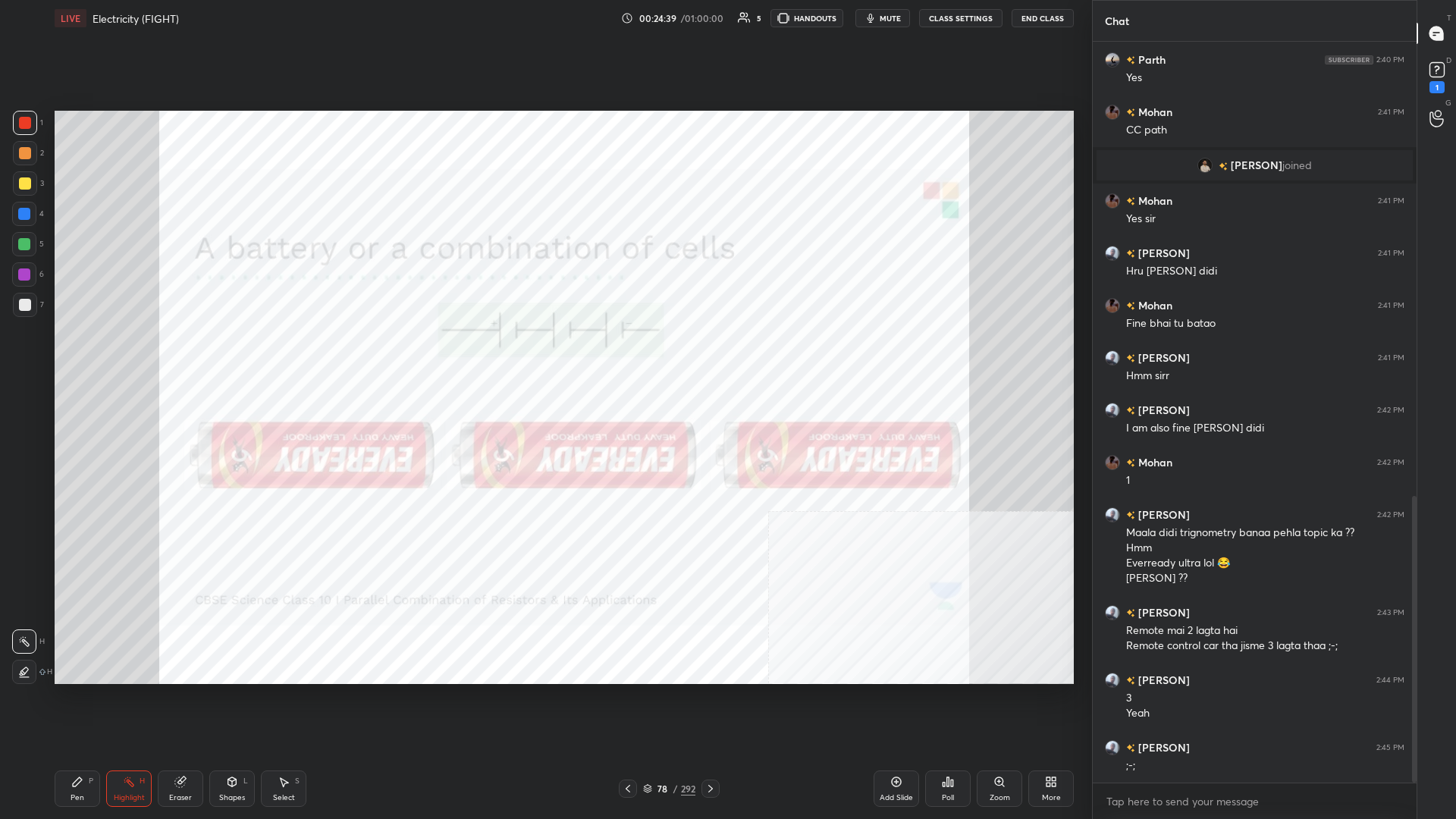 scroll, scrollTop: 1172, scrollLeft: 0, axis: vertical 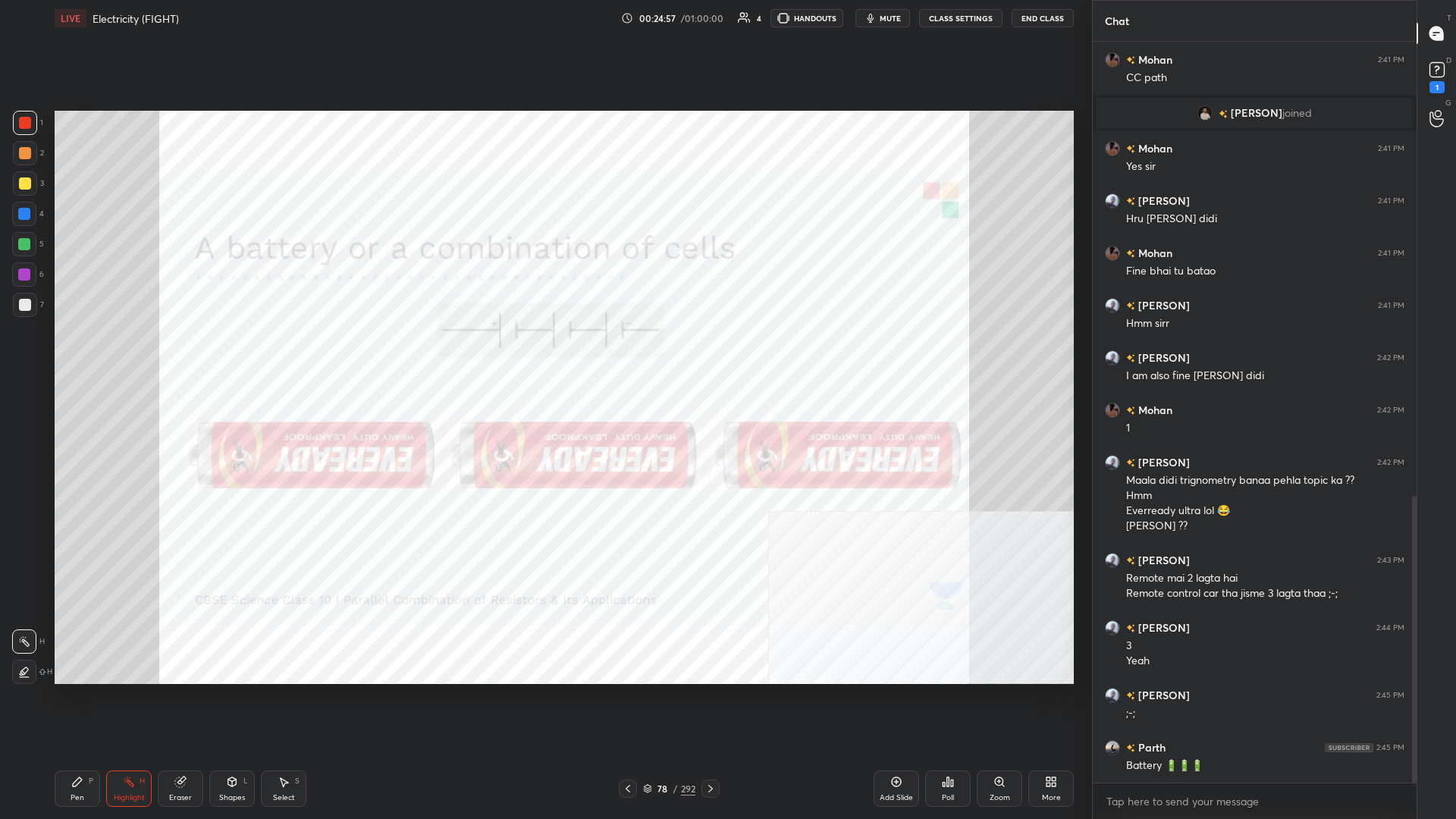 click on "78" at bounding box center (663, 789) 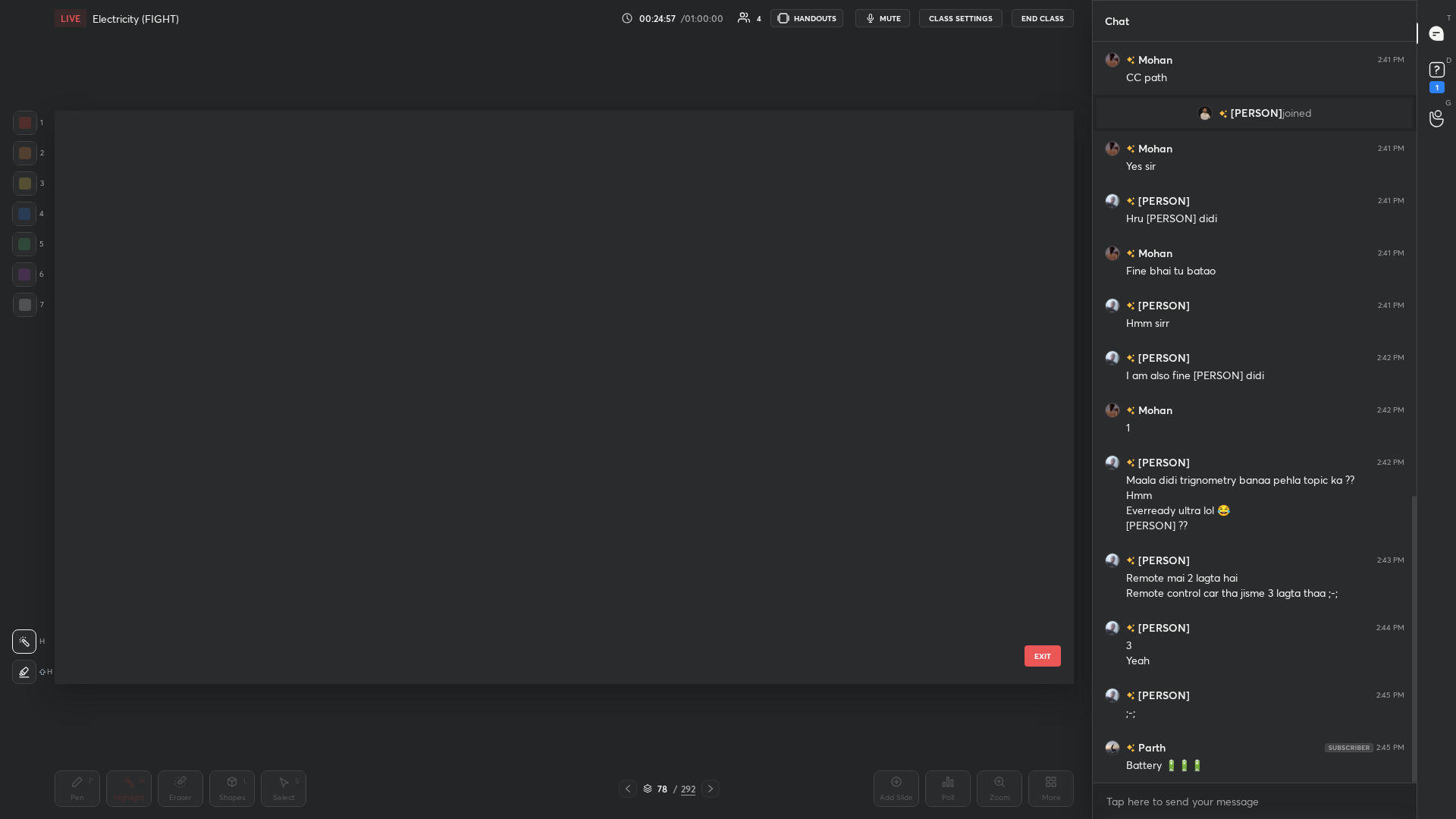 scroll, scrollTop: 4100, scrollLeft: 0, axis: vertical 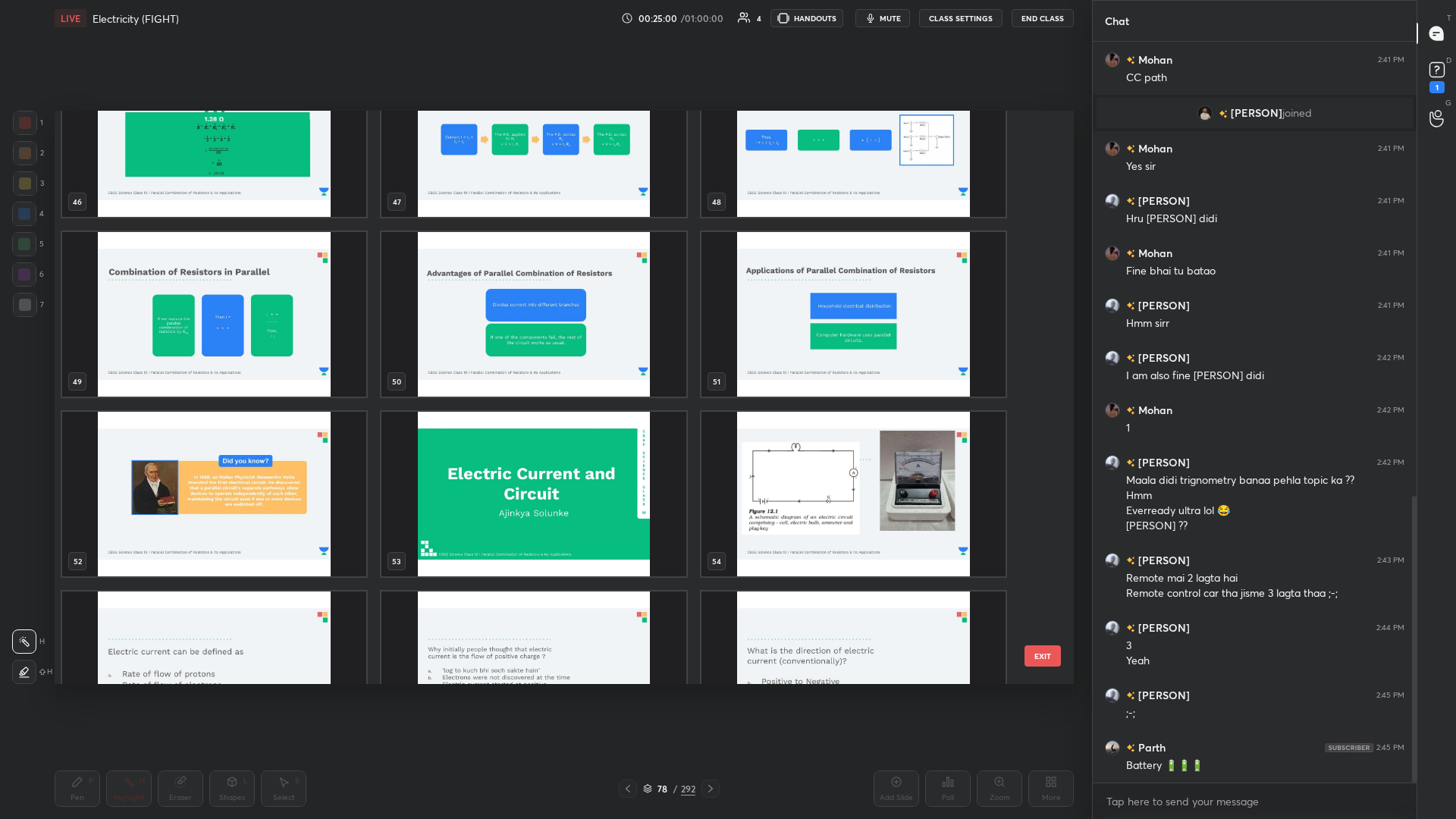 click at bounding box center [853, 494] 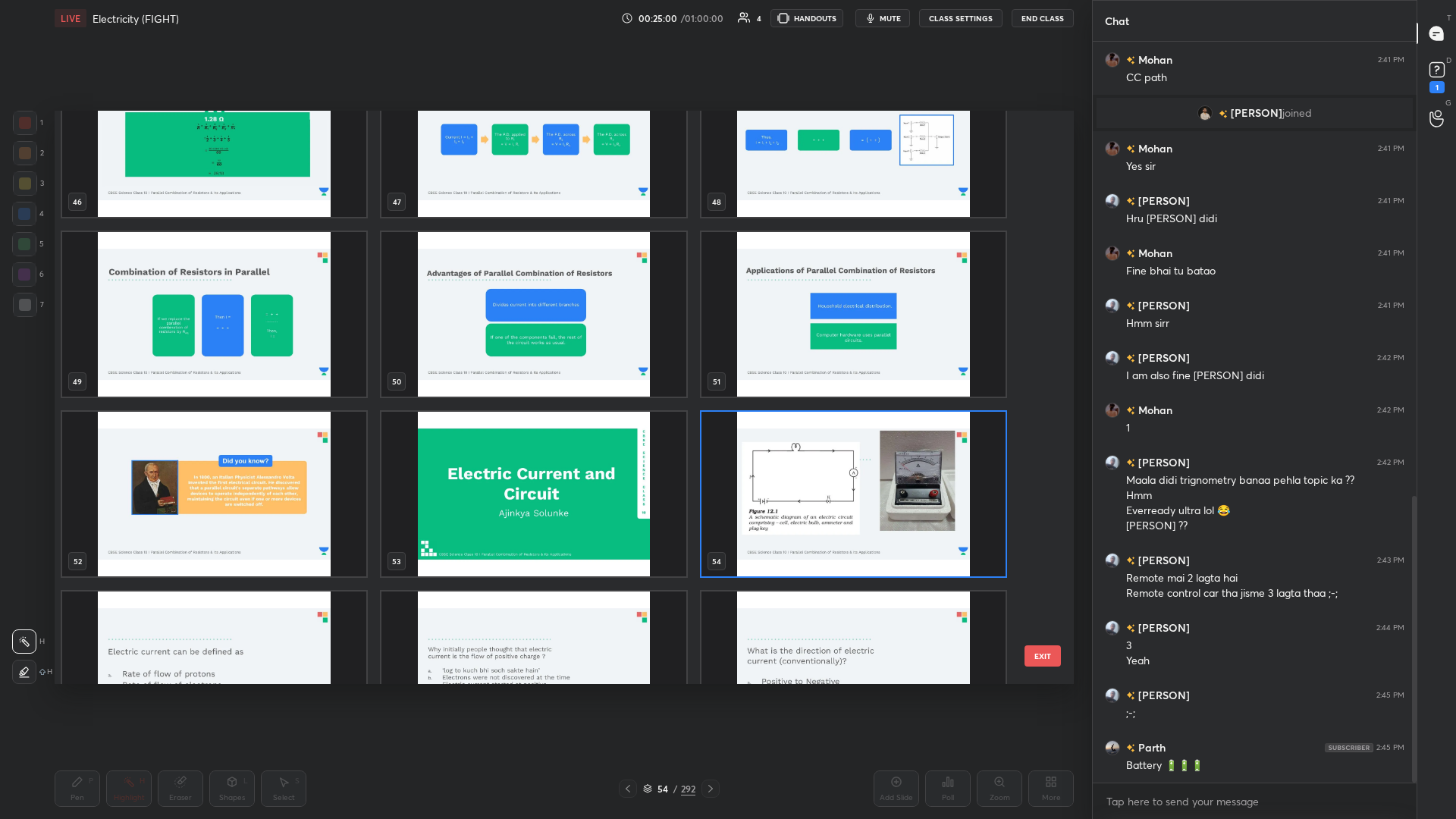click at bounding box center (853, 494) 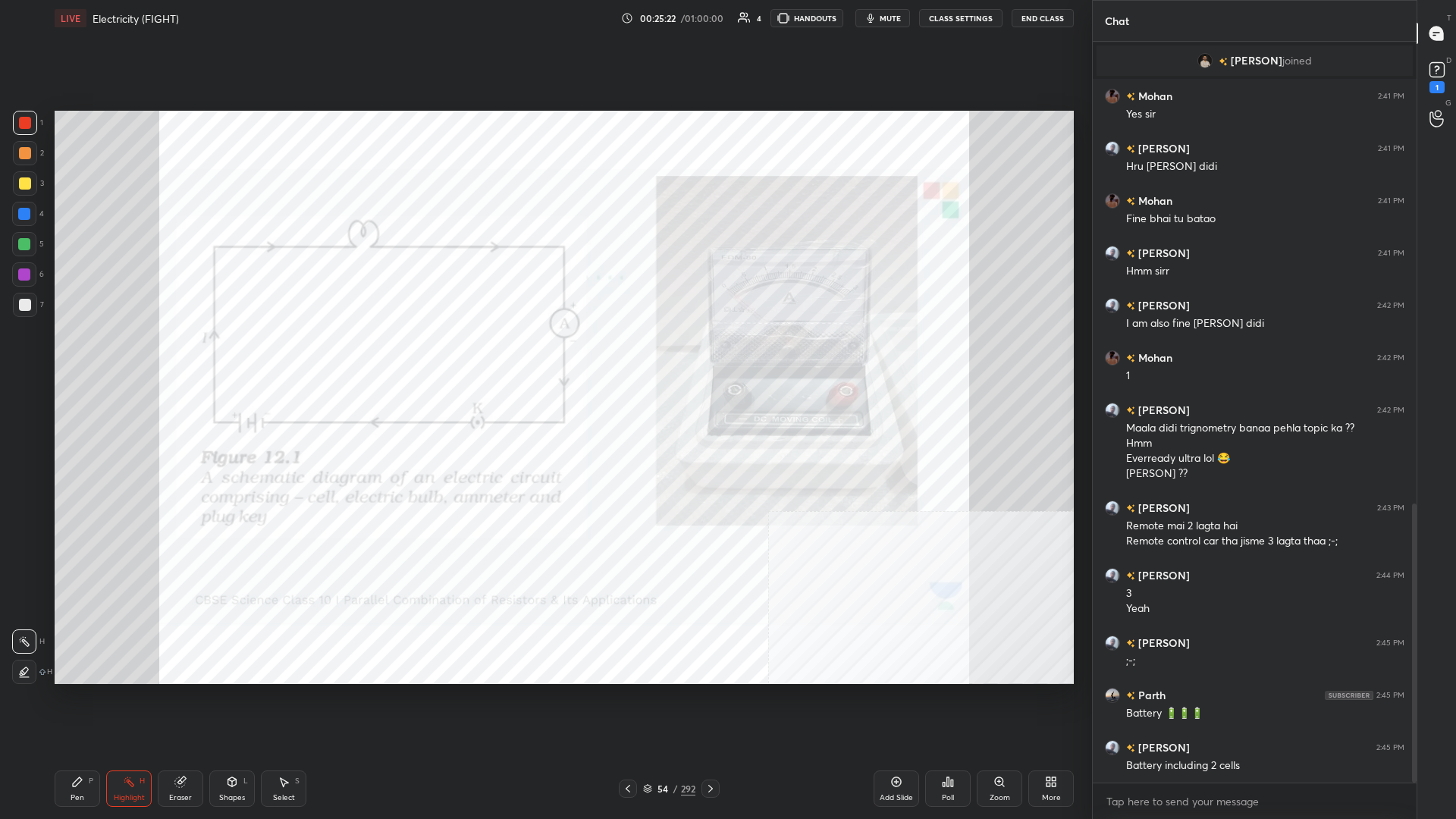 scroll, scrollTop: 1276, scrollLeft: 0, axis: vertical 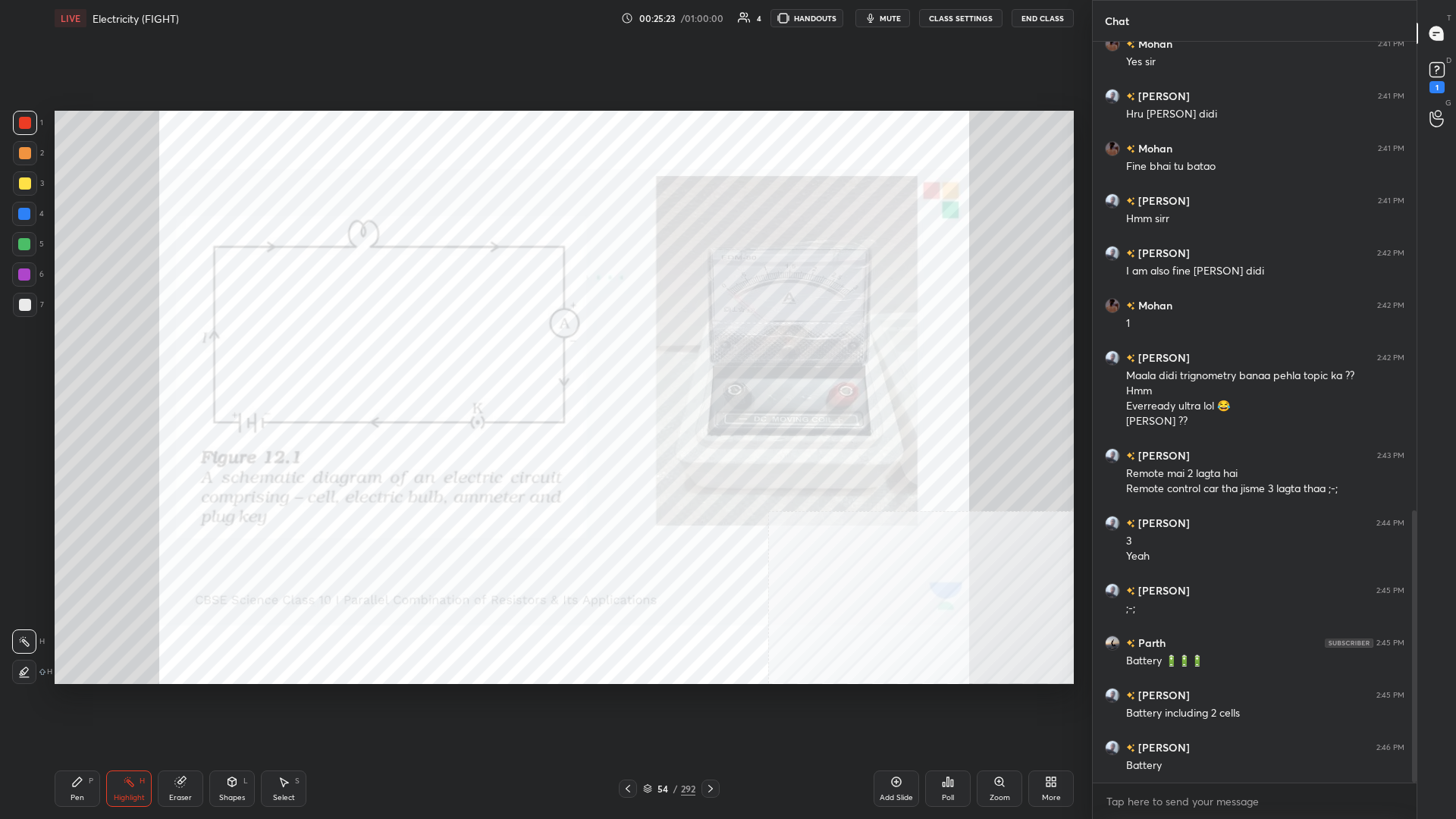 click on "Pen P" at bounding box center [77, 789] 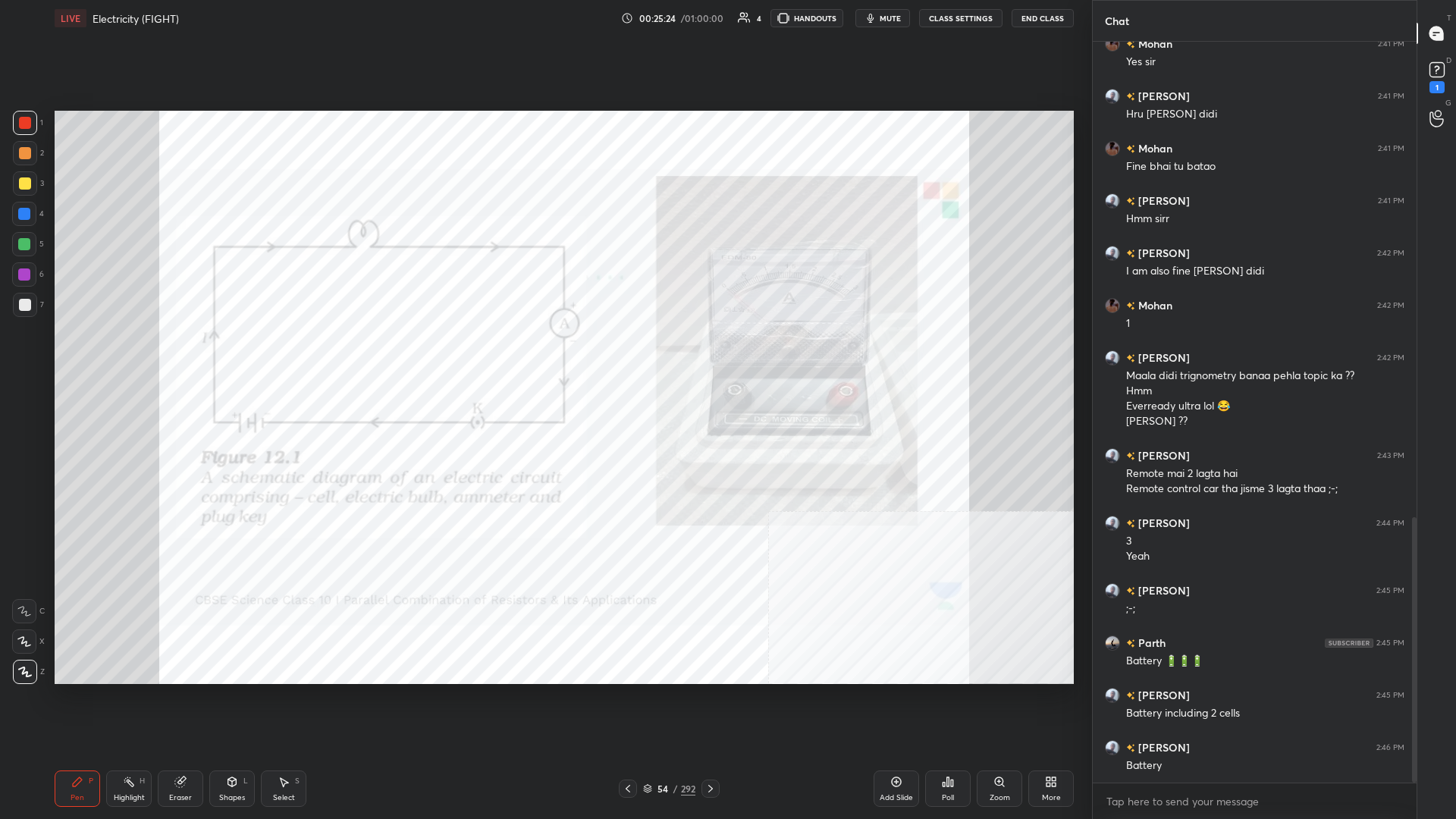 scroll, scrollTop: 1329, scrollLeft: 0, axis: vertical 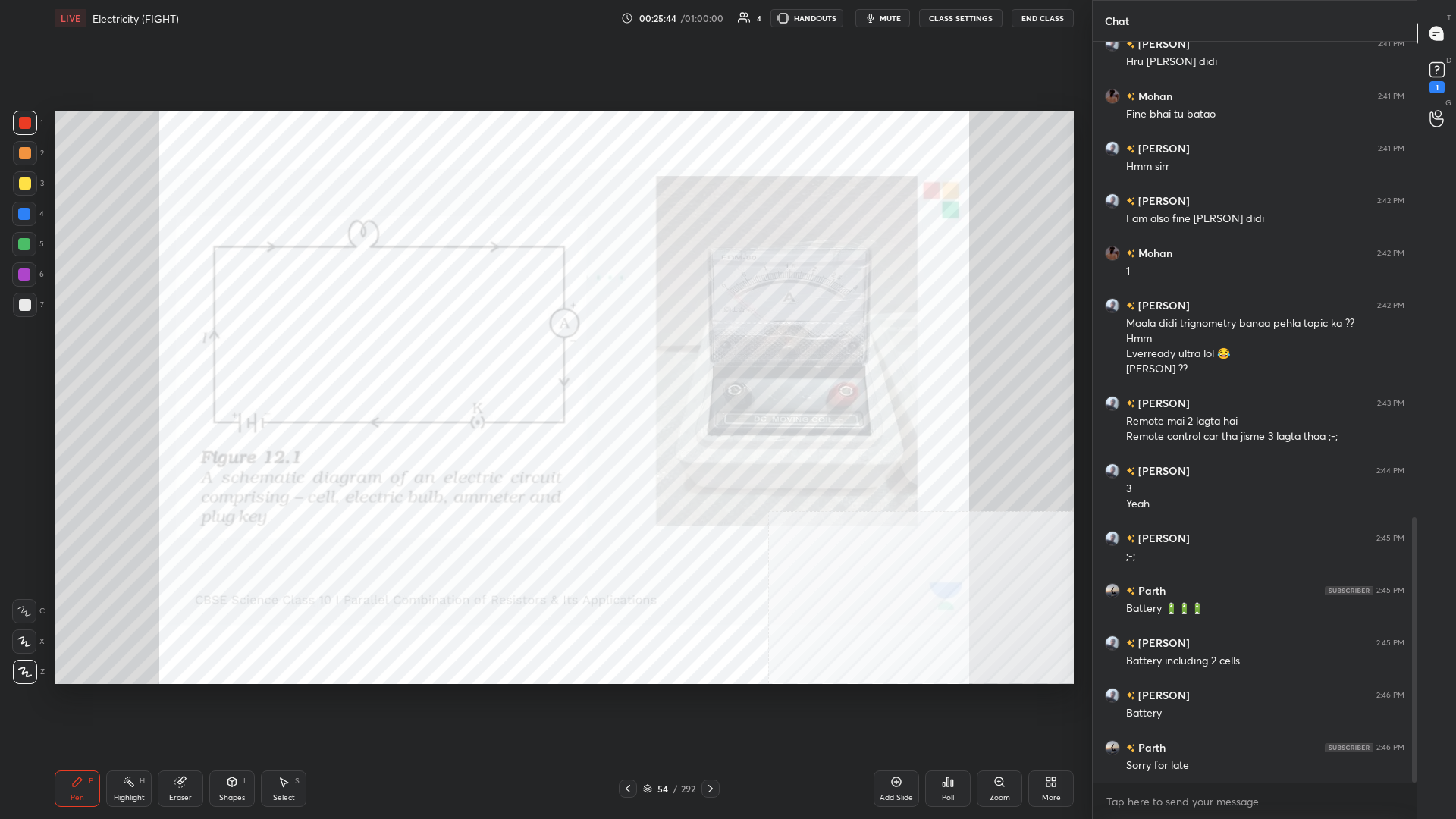 click on "54" at bounding box center (663, 789) 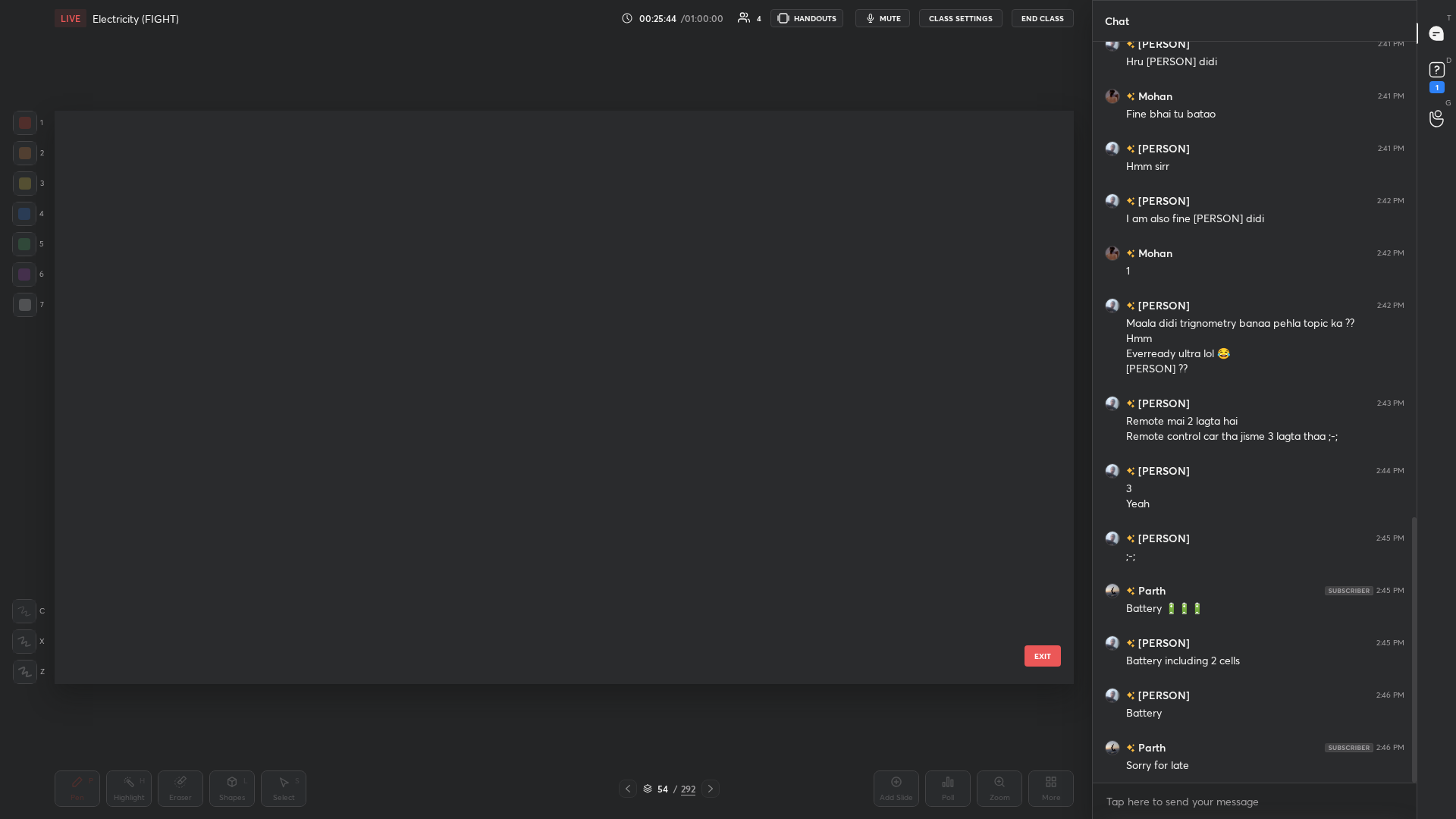 scroll, scrollTop: 2662, scrollLeft: 0, axis: vertical 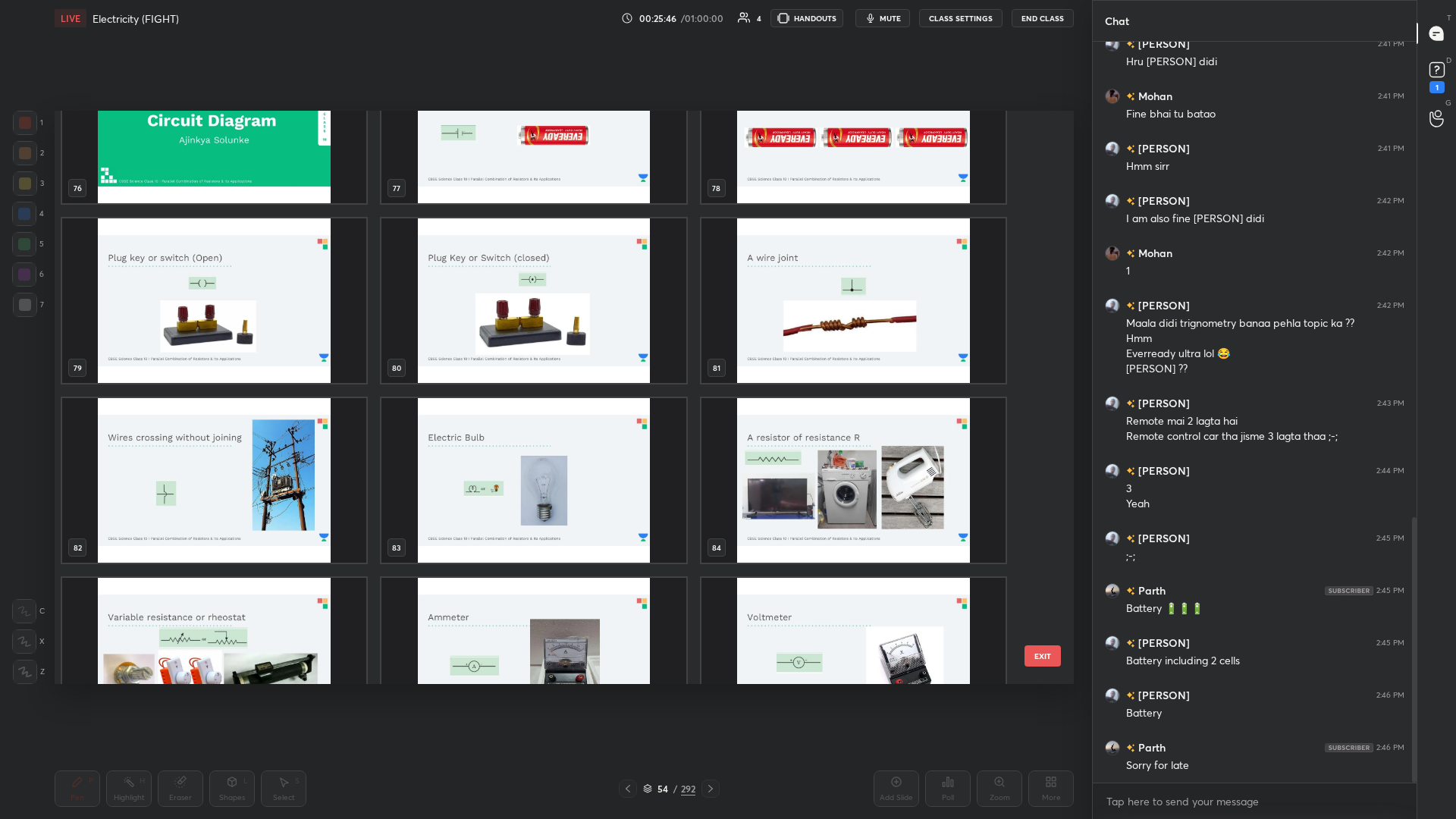 click at bounding box center [214, 300] 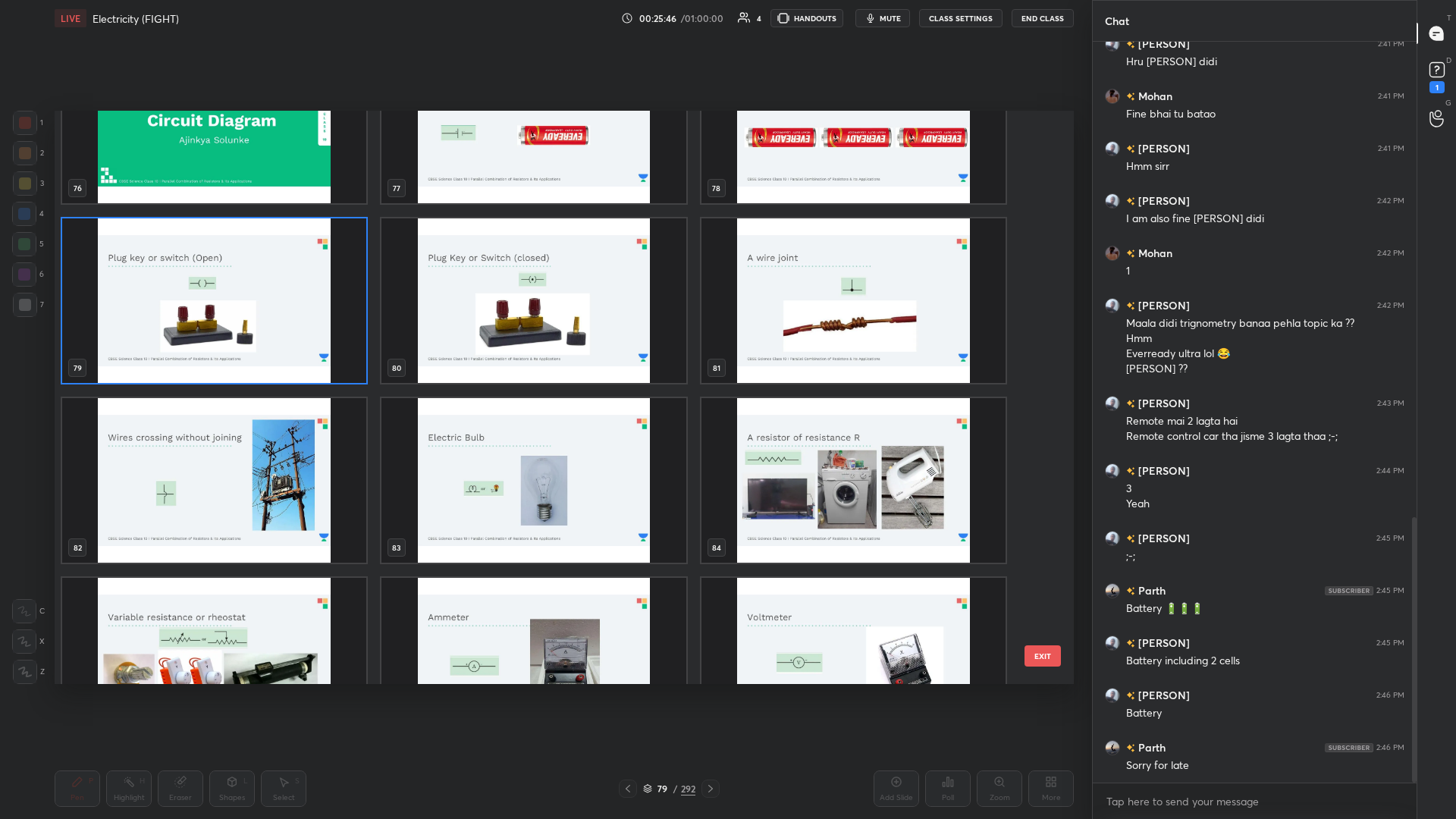 click at bounding box center (214, 300) 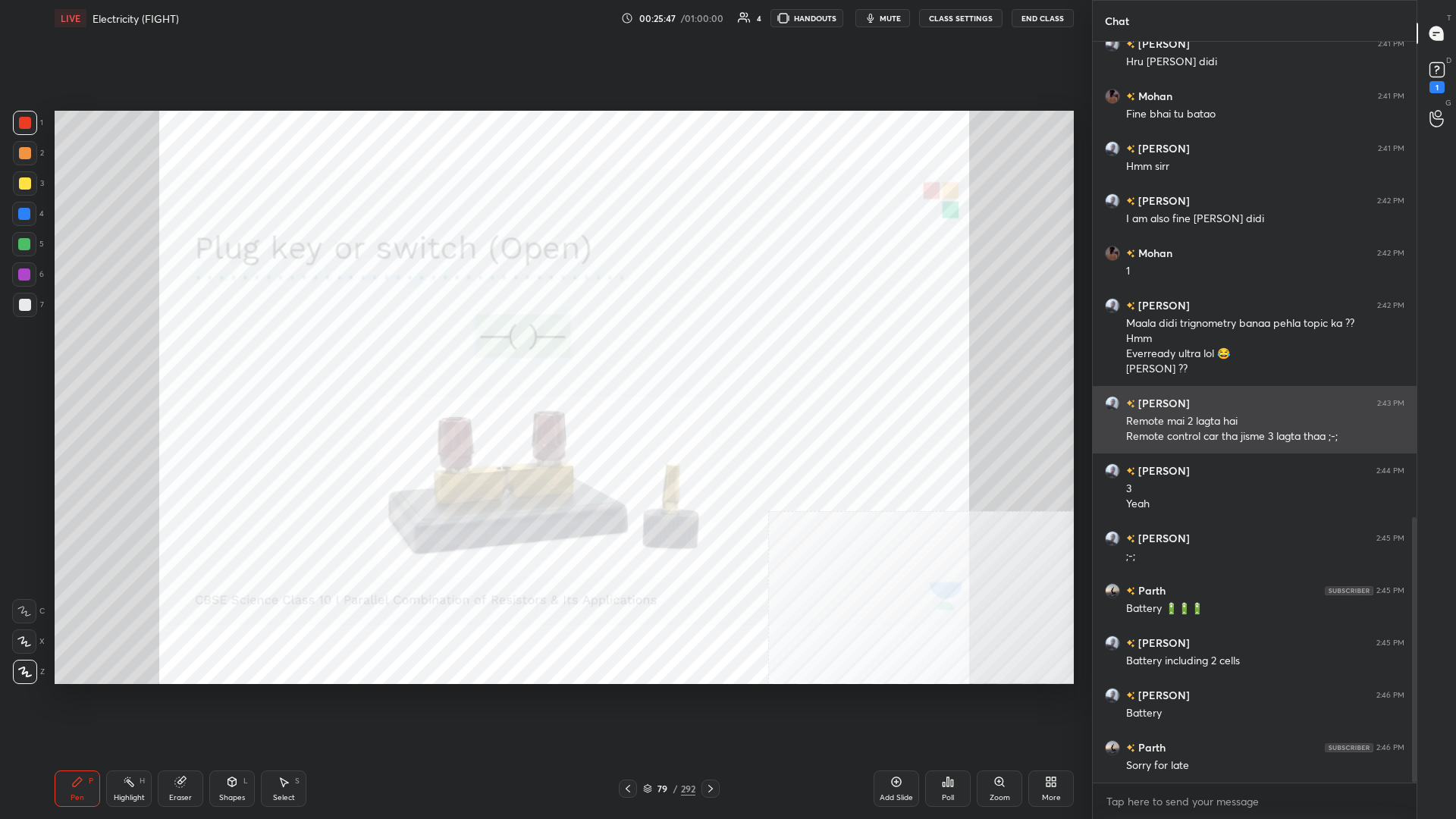 scroll, scrollTop: 1381, scrollLeft: 0, axis: vertical 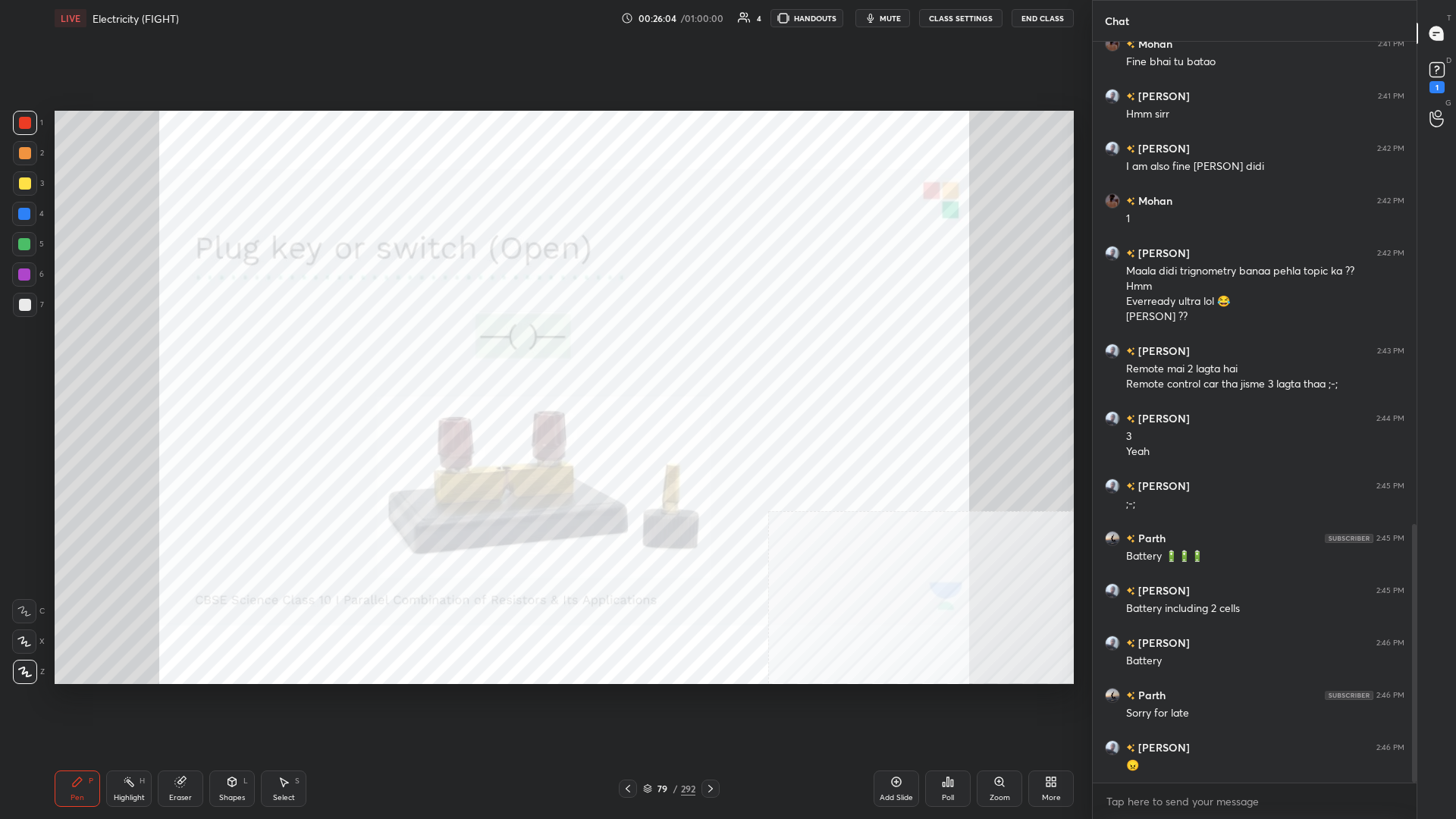 click at bounding box center (25, 123) 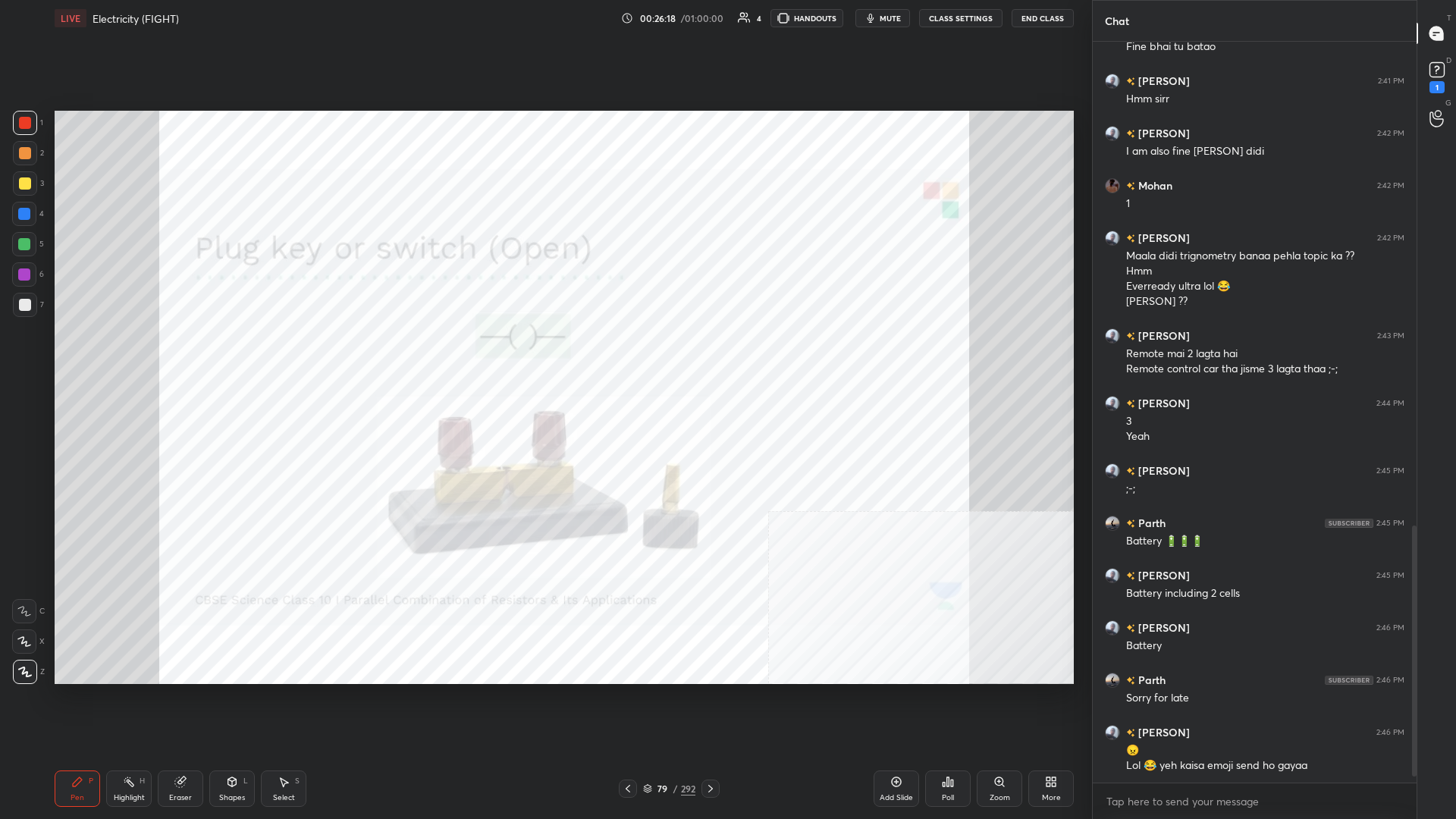 scroll, scrollTop: 1448, scrollLeft: 0, axis: vertical 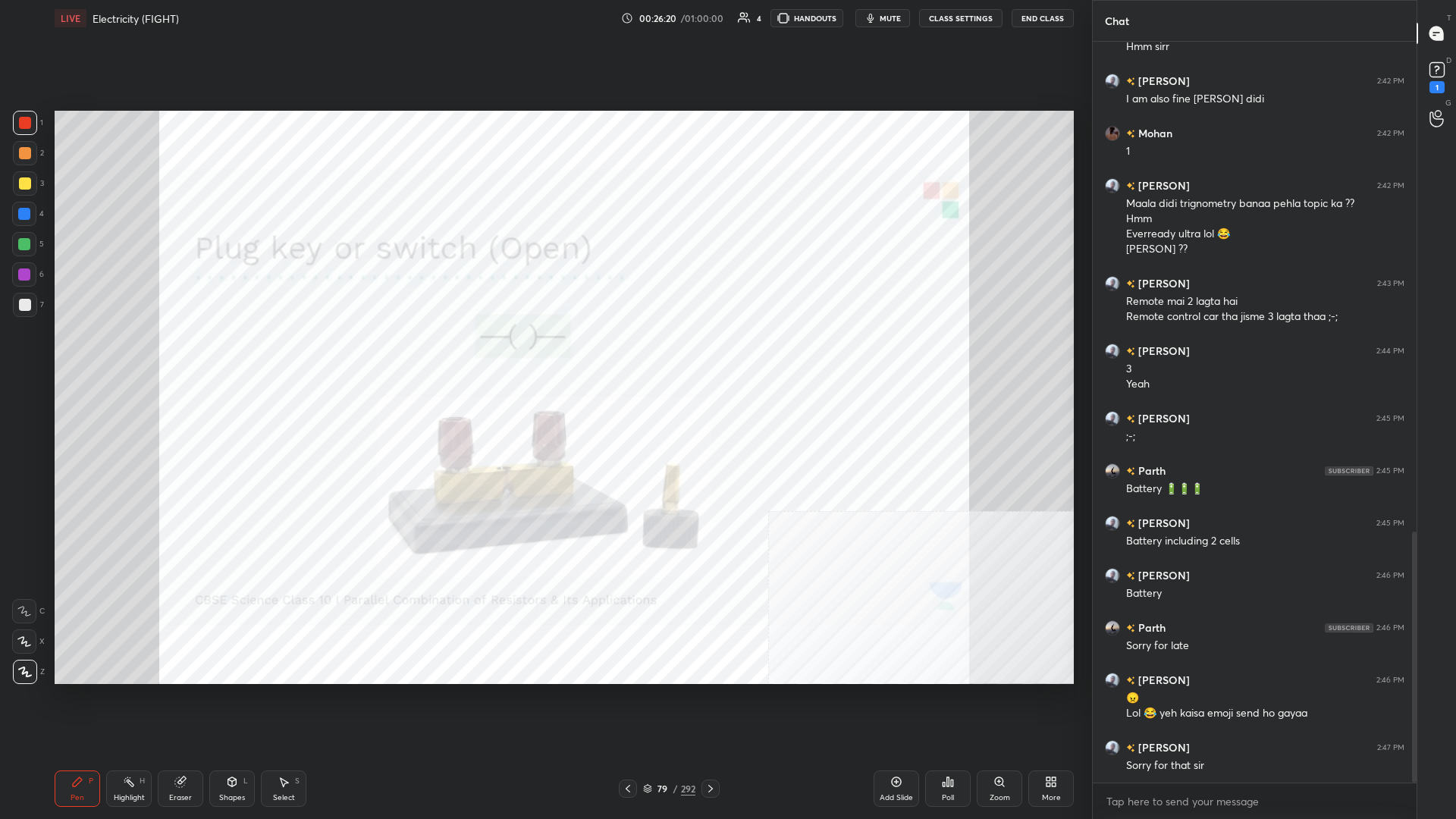 click at bounding box center [24, 214] 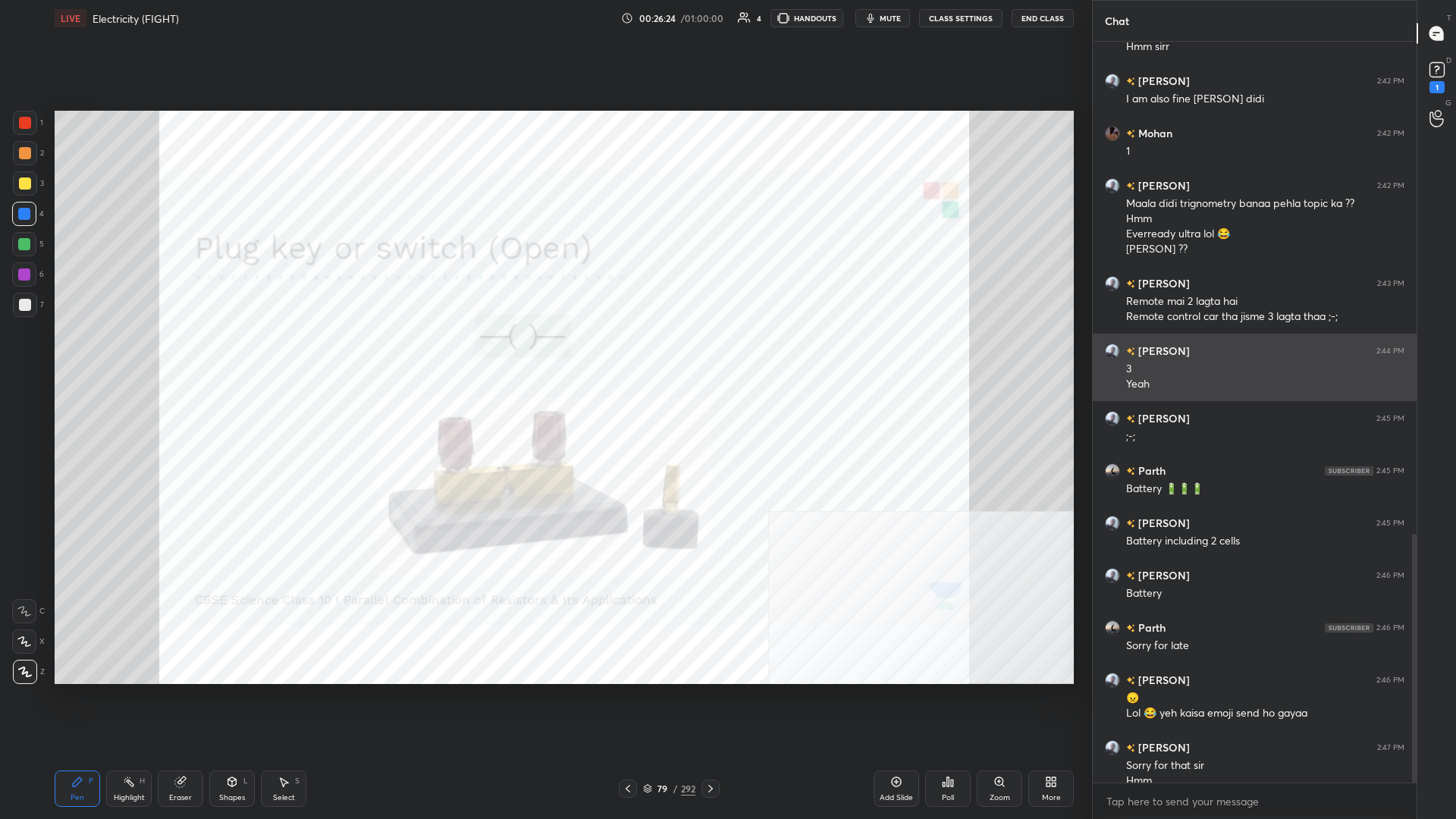 scroll, scrollTop: 1464, scrollLeft: 0, axis: vertical 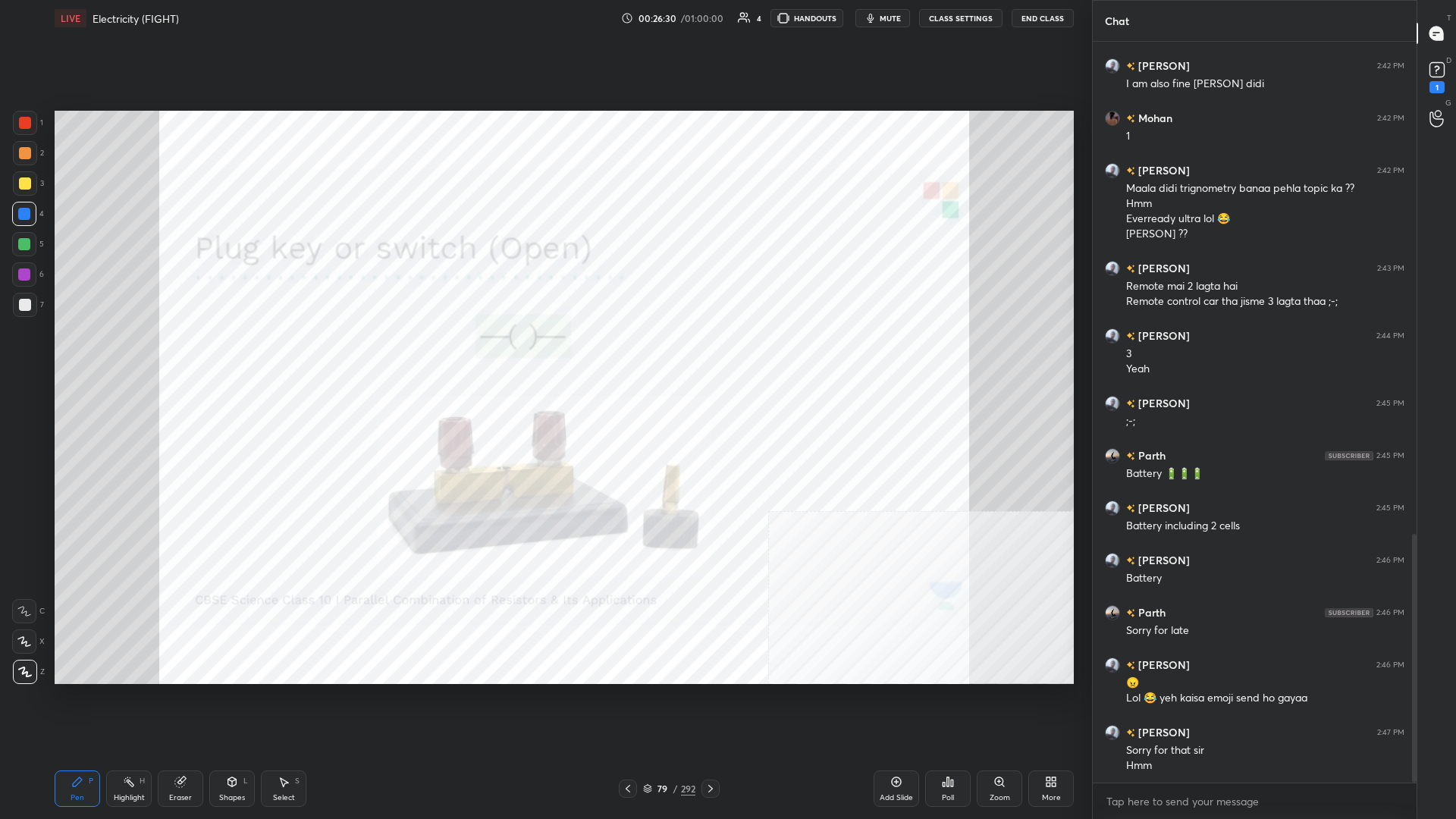 click on "H" at bounding box center [142, 781] 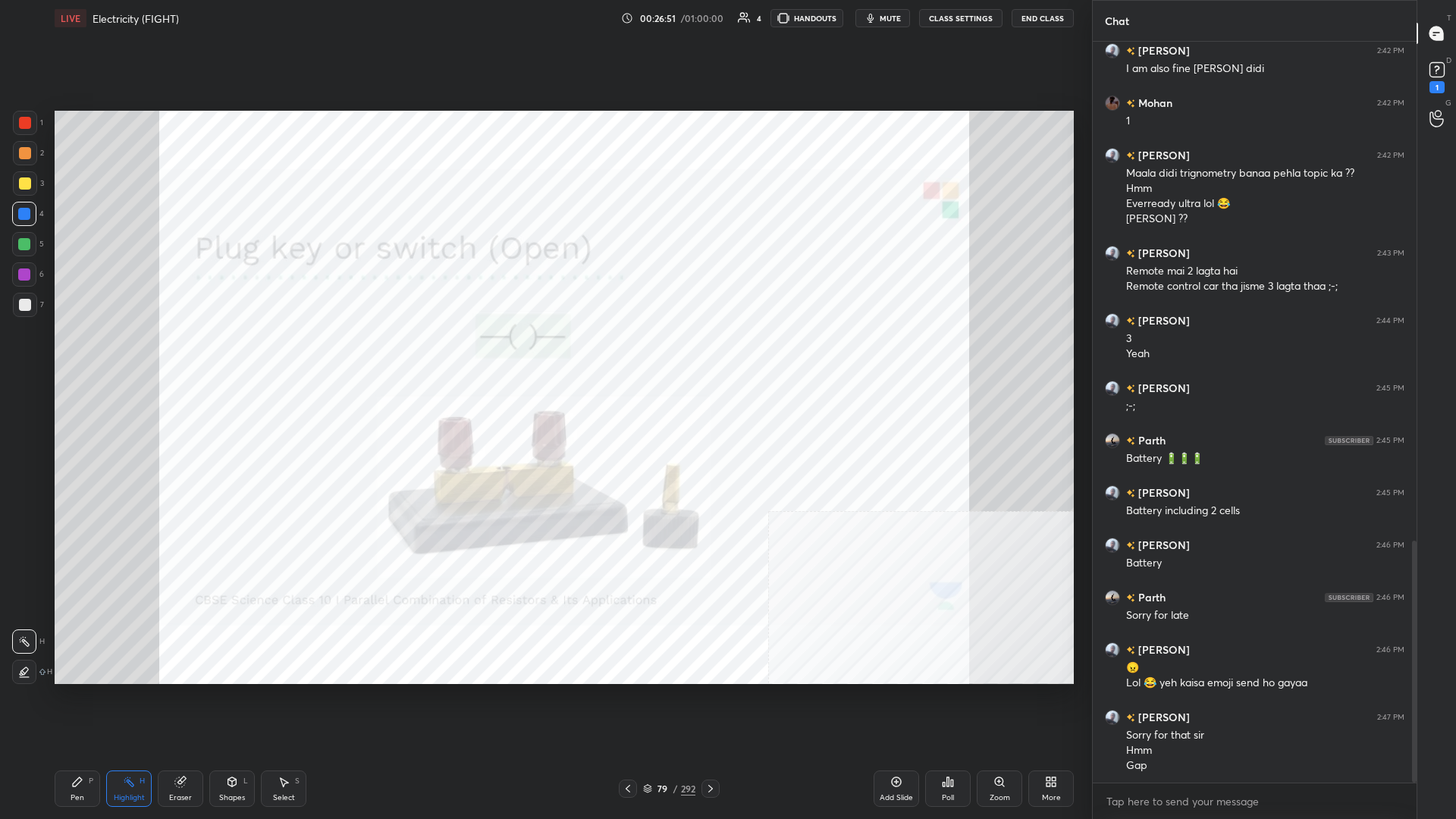 scroll, scrollTop: 1531, scrollLeft: 0, axis: vertical 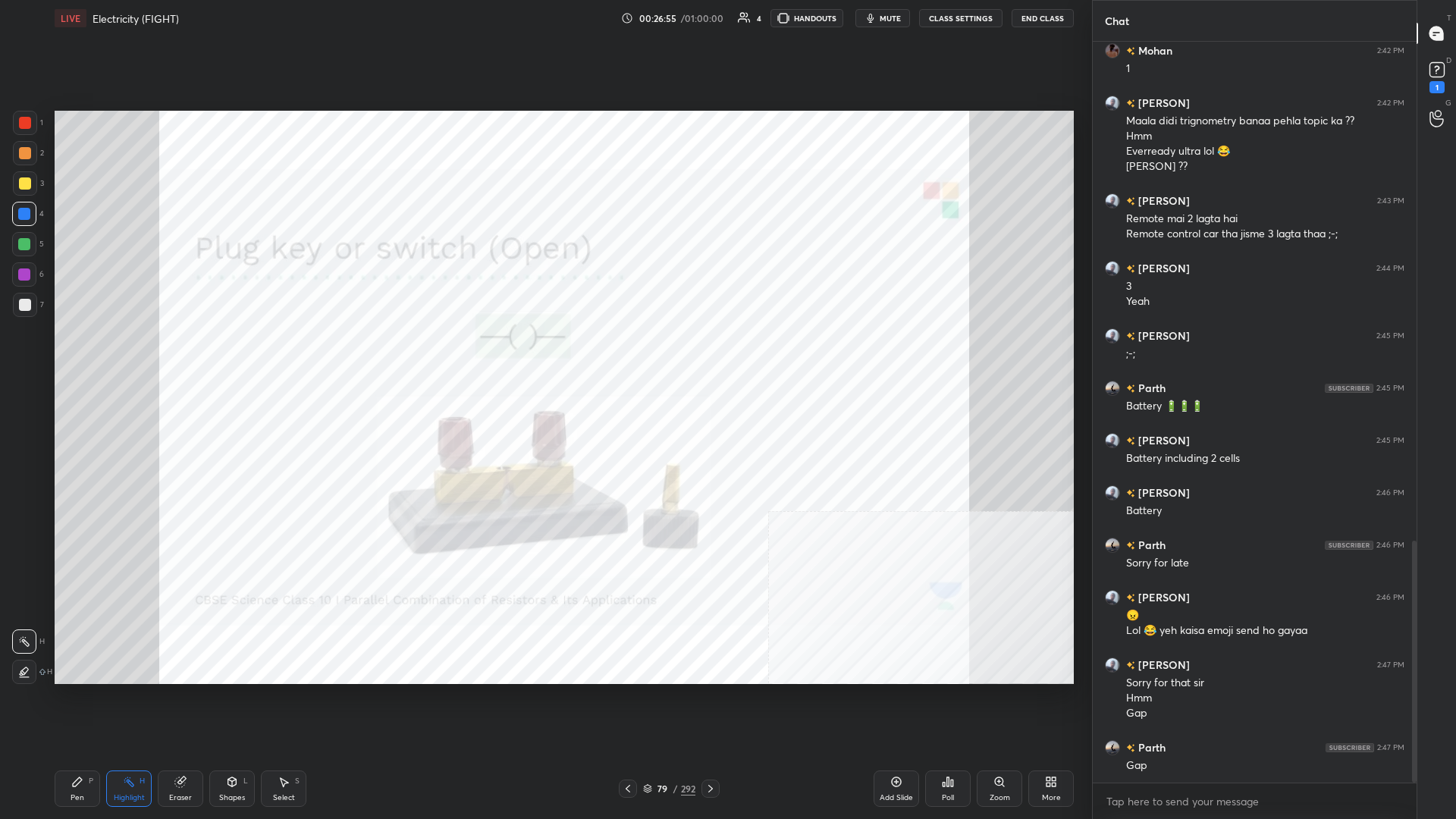 click on "Pen P" at bounding box center (77, 789) 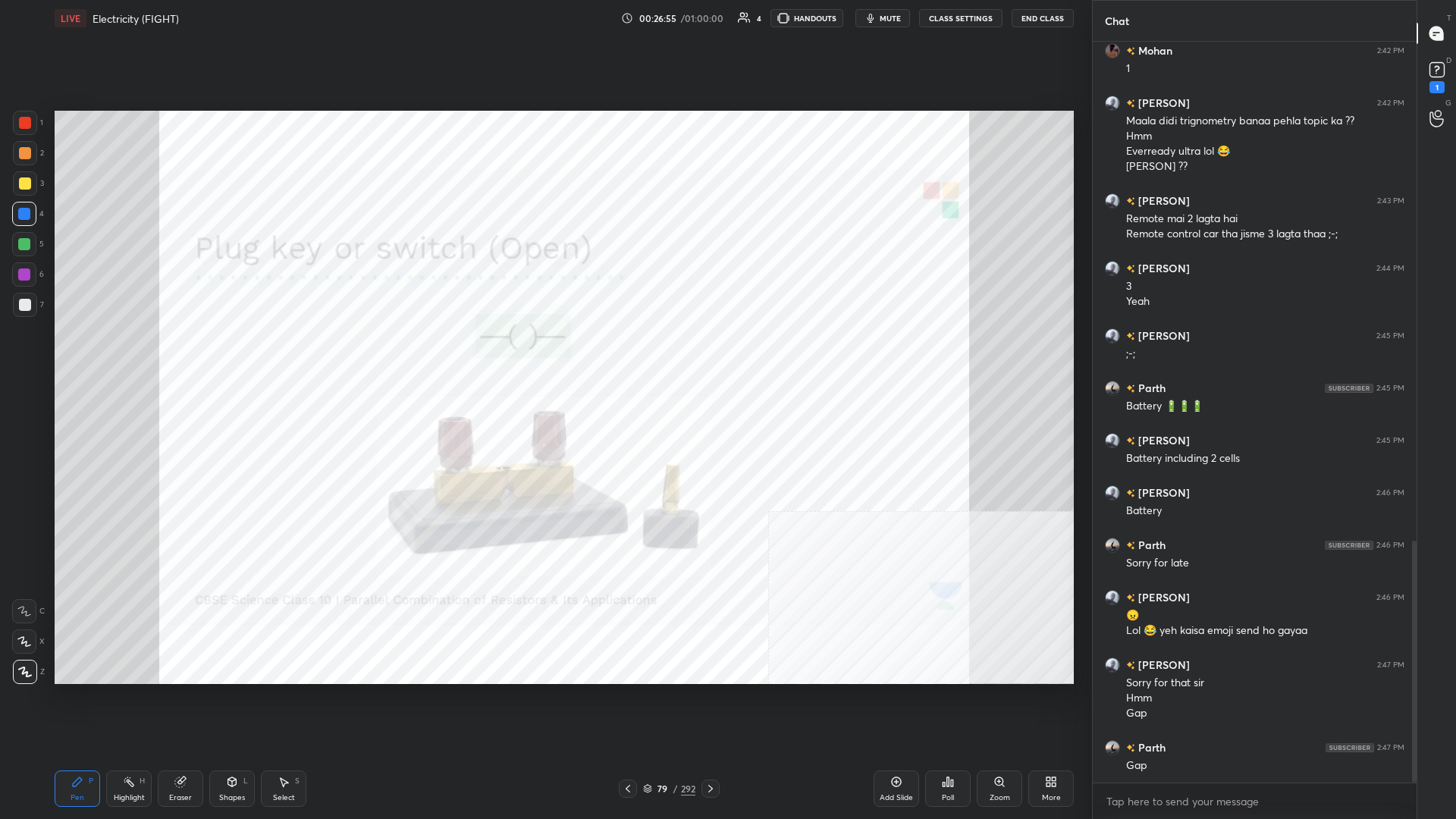 click on "P" at bounding box center [91, 781] 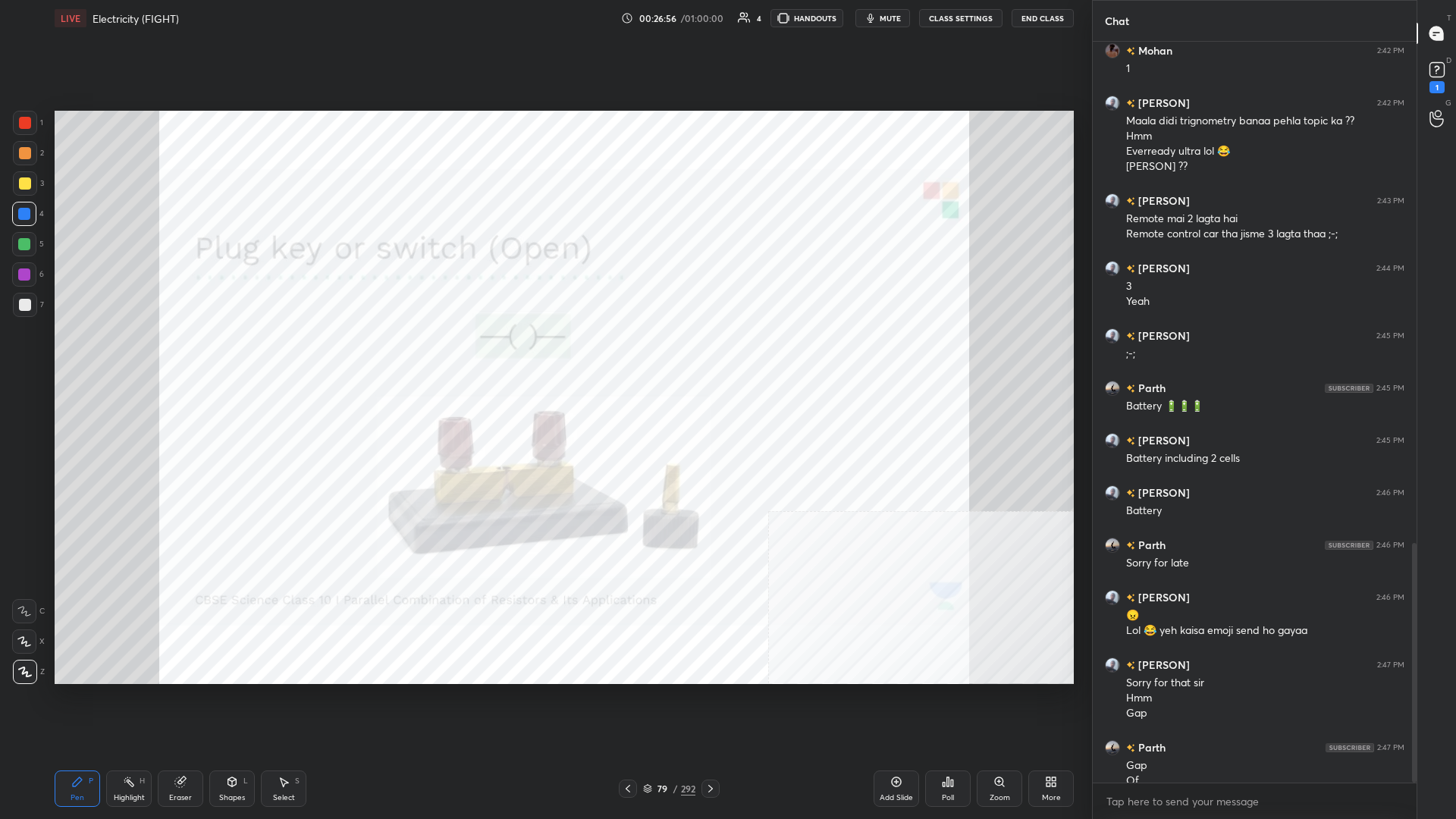 scroll, scrollTop: 1546, scrollLeft: 0, axis: vertical 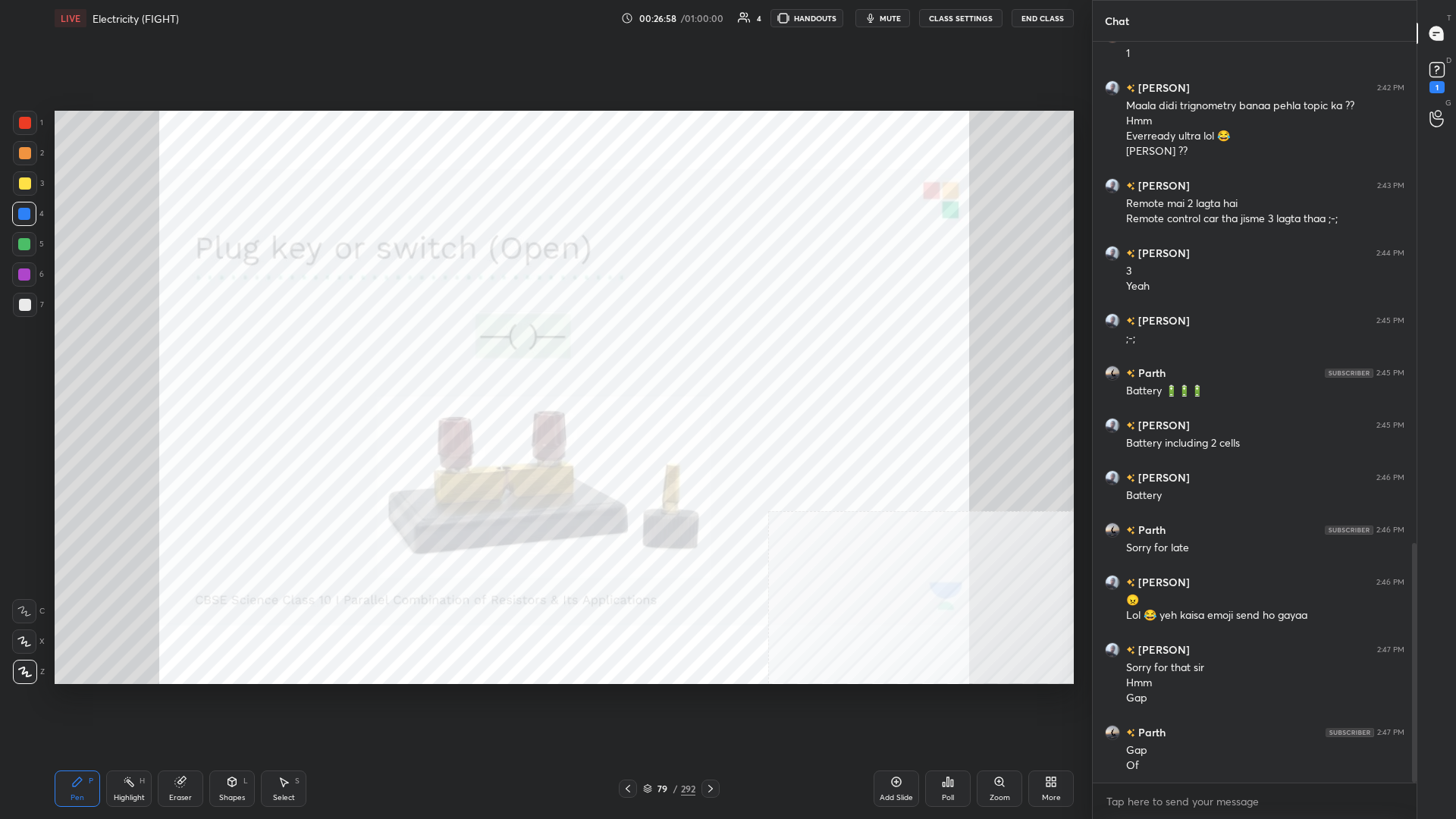click on "Highlight H" at bounding box center [129, 789] 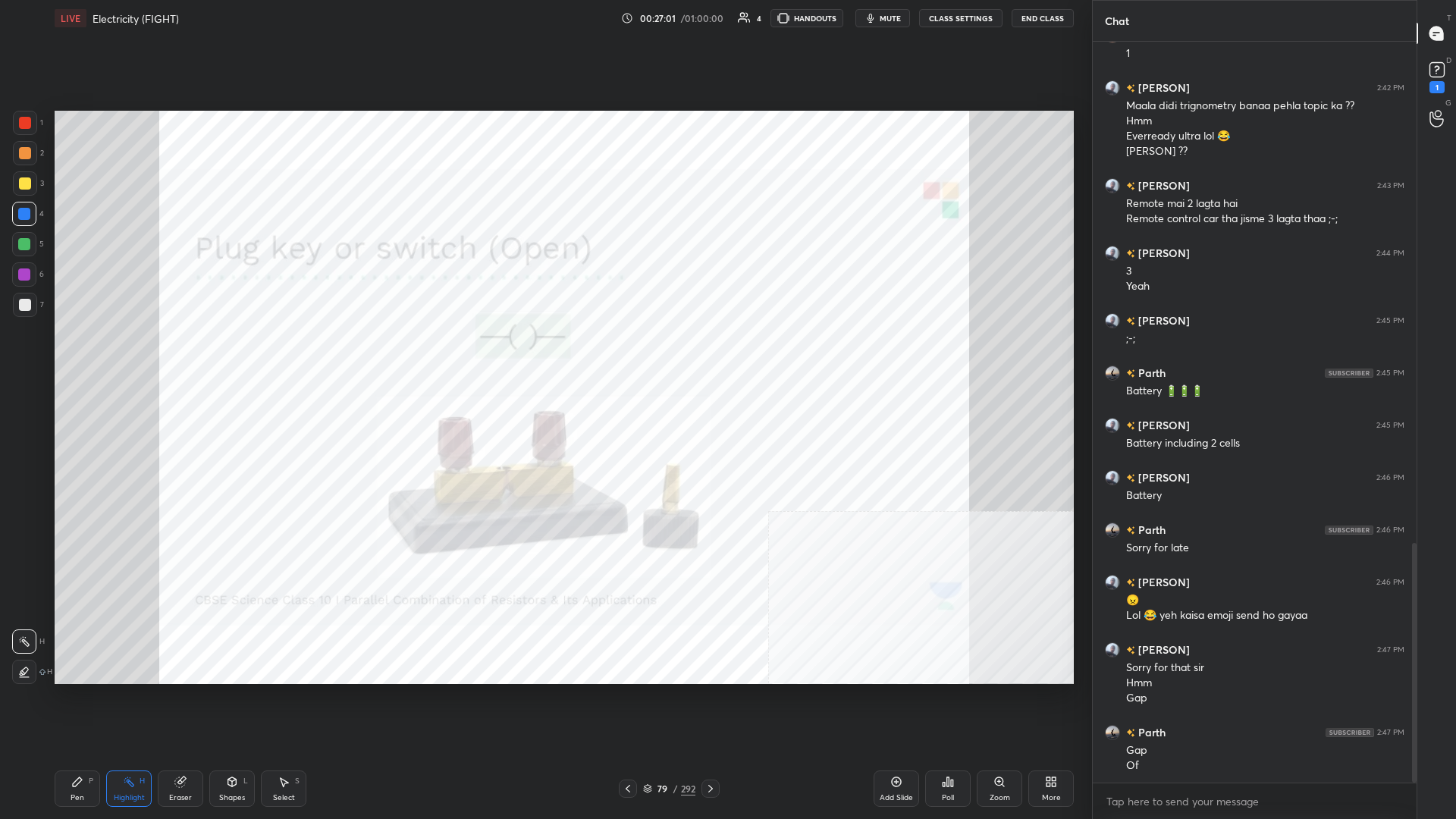 click 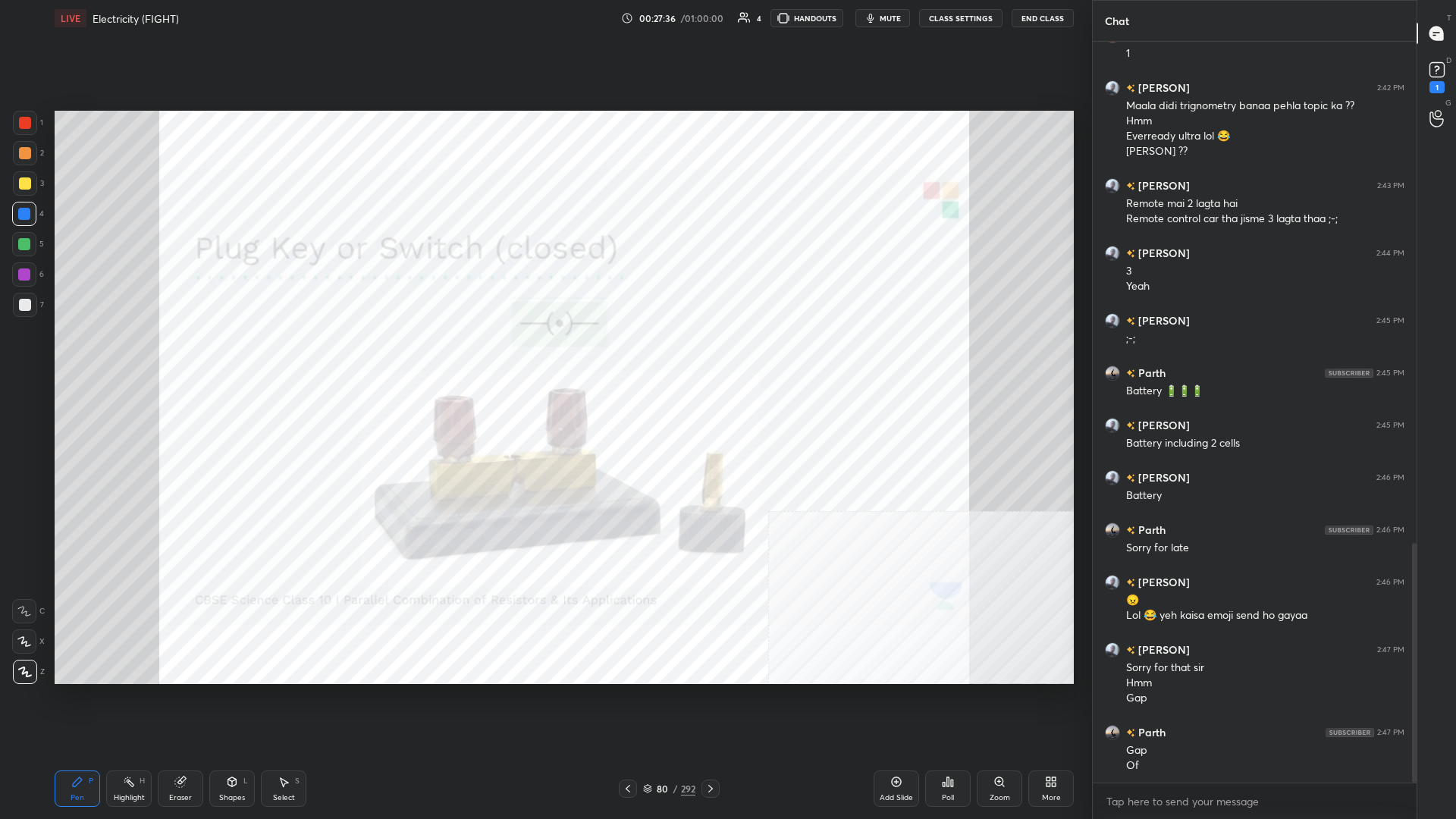 click at bounding box center (25, 123) 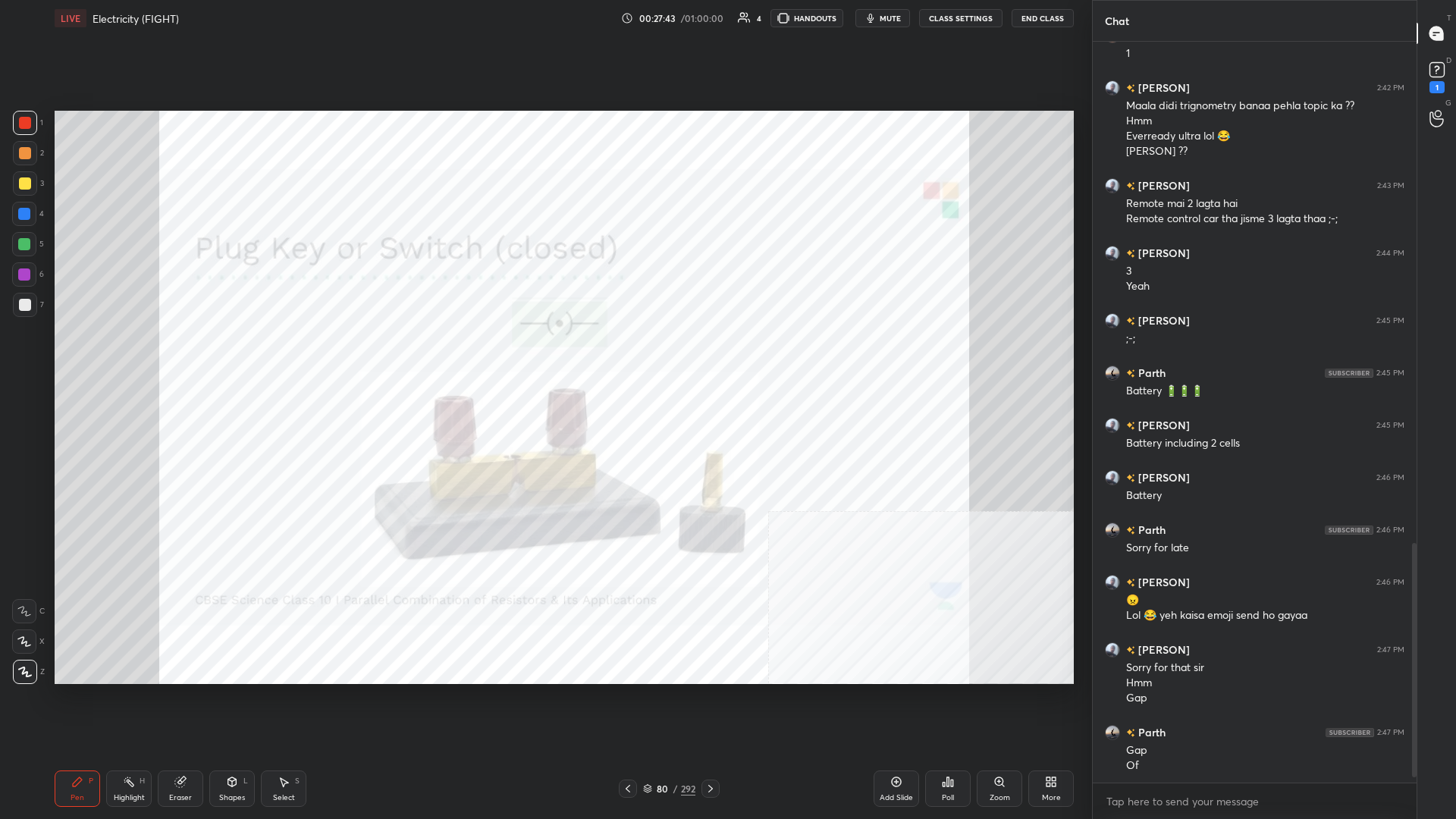 scroll, scrollTop: 1599, scrollLeft: 0, axis: vertical 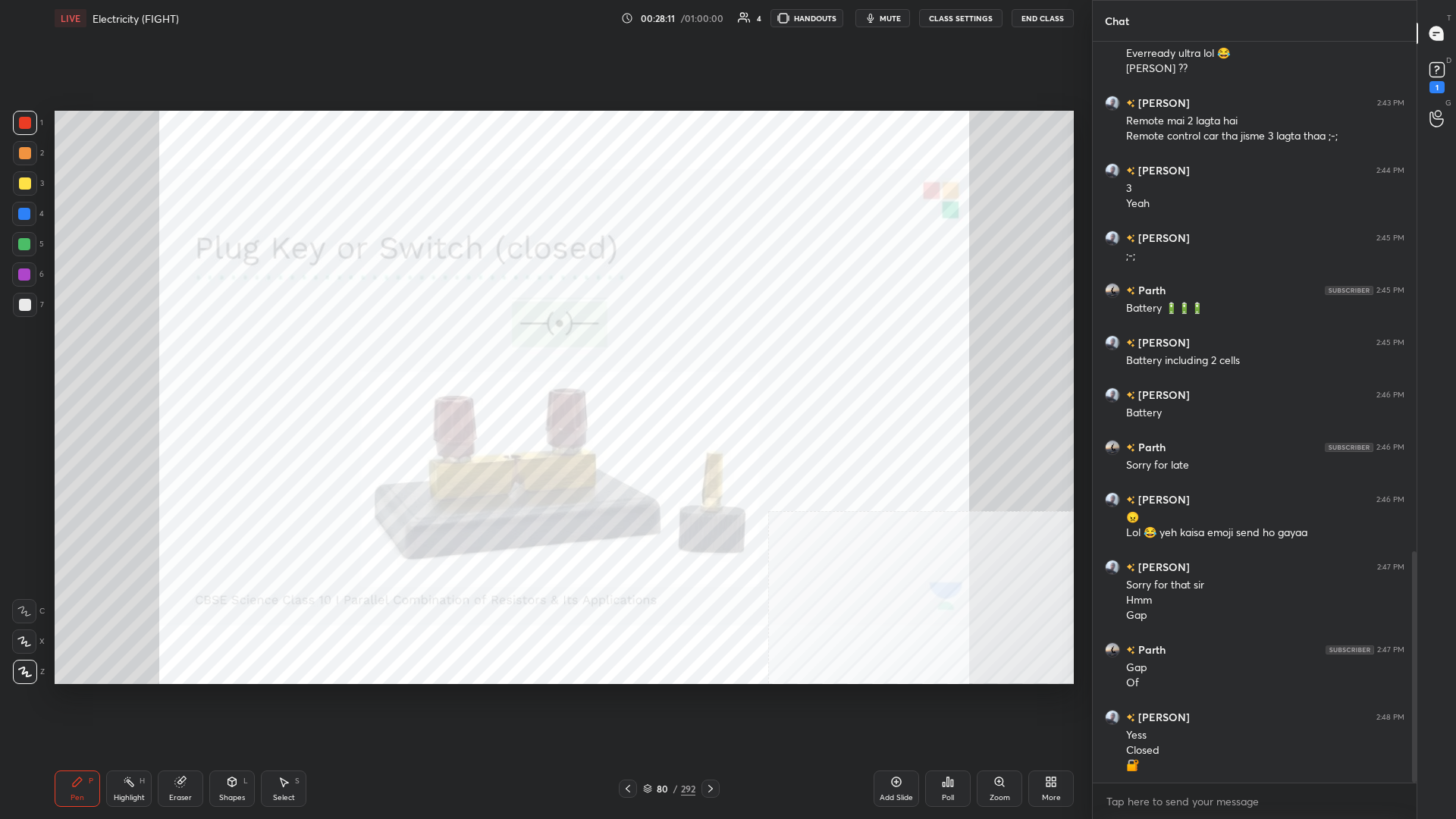 click at bounding box center (24, 214) 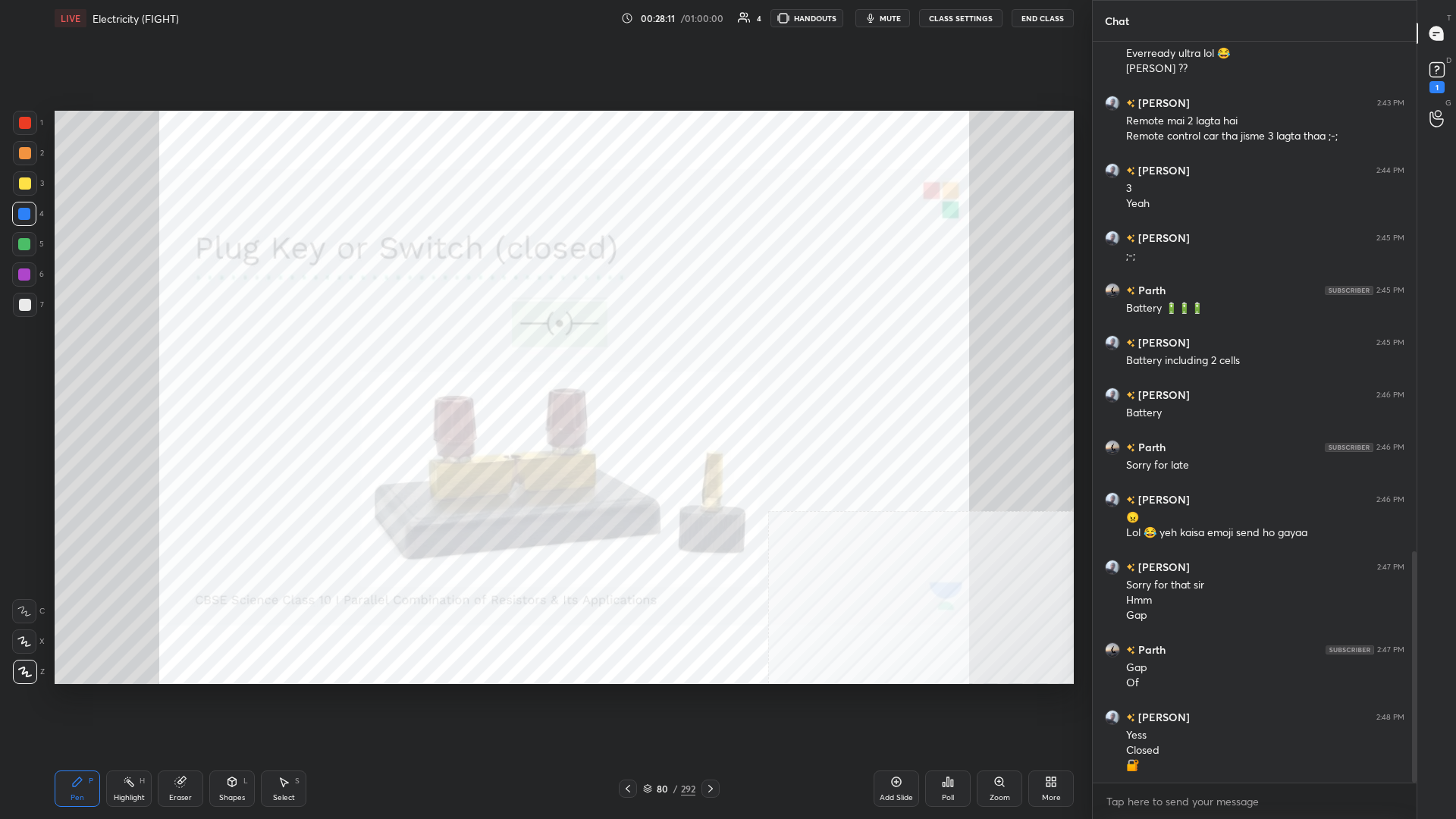 click at bounding box center [24, 214] 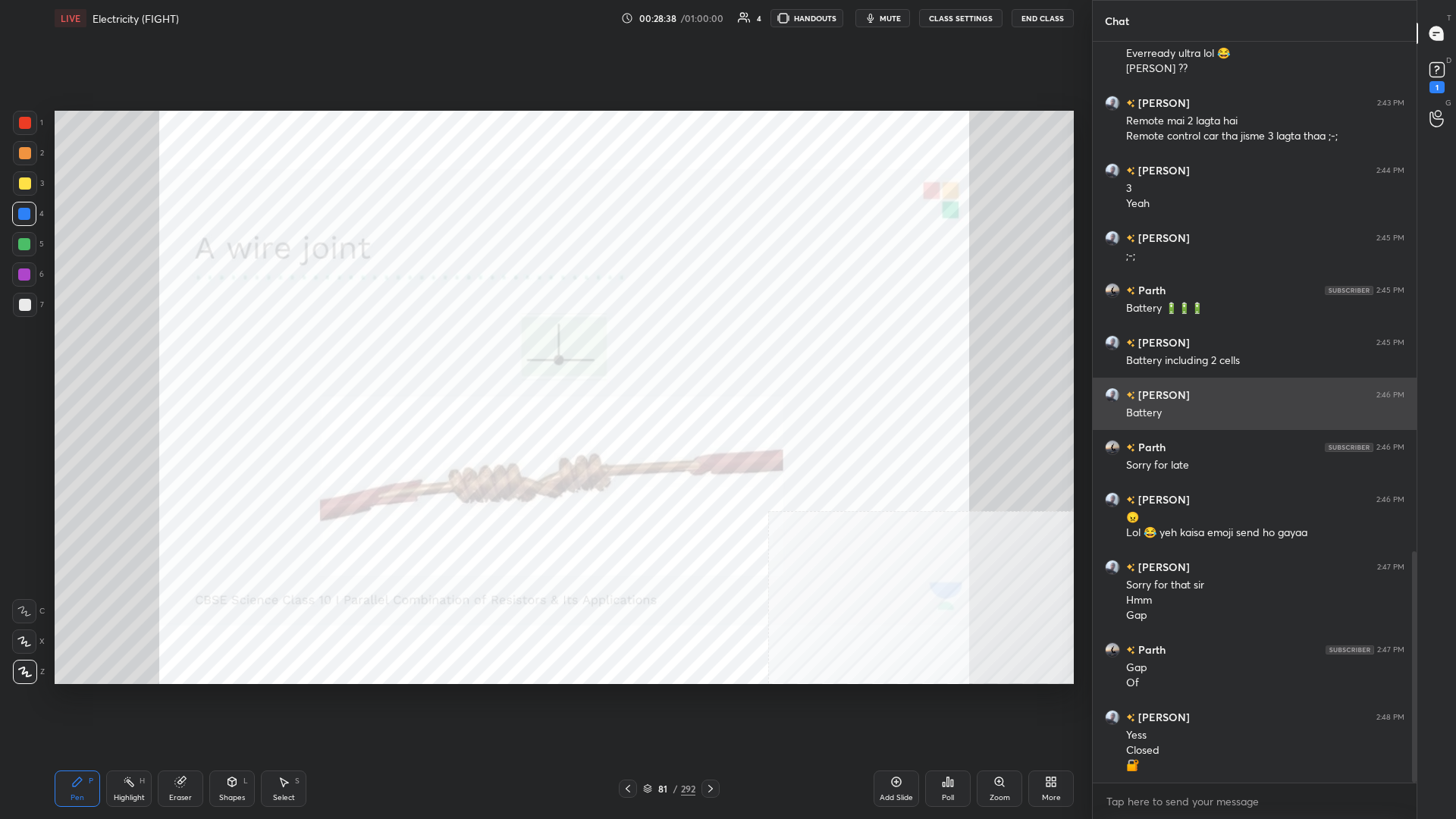 scroll, scrollTop: 1681, scrollLeft: 0, axis: vertical 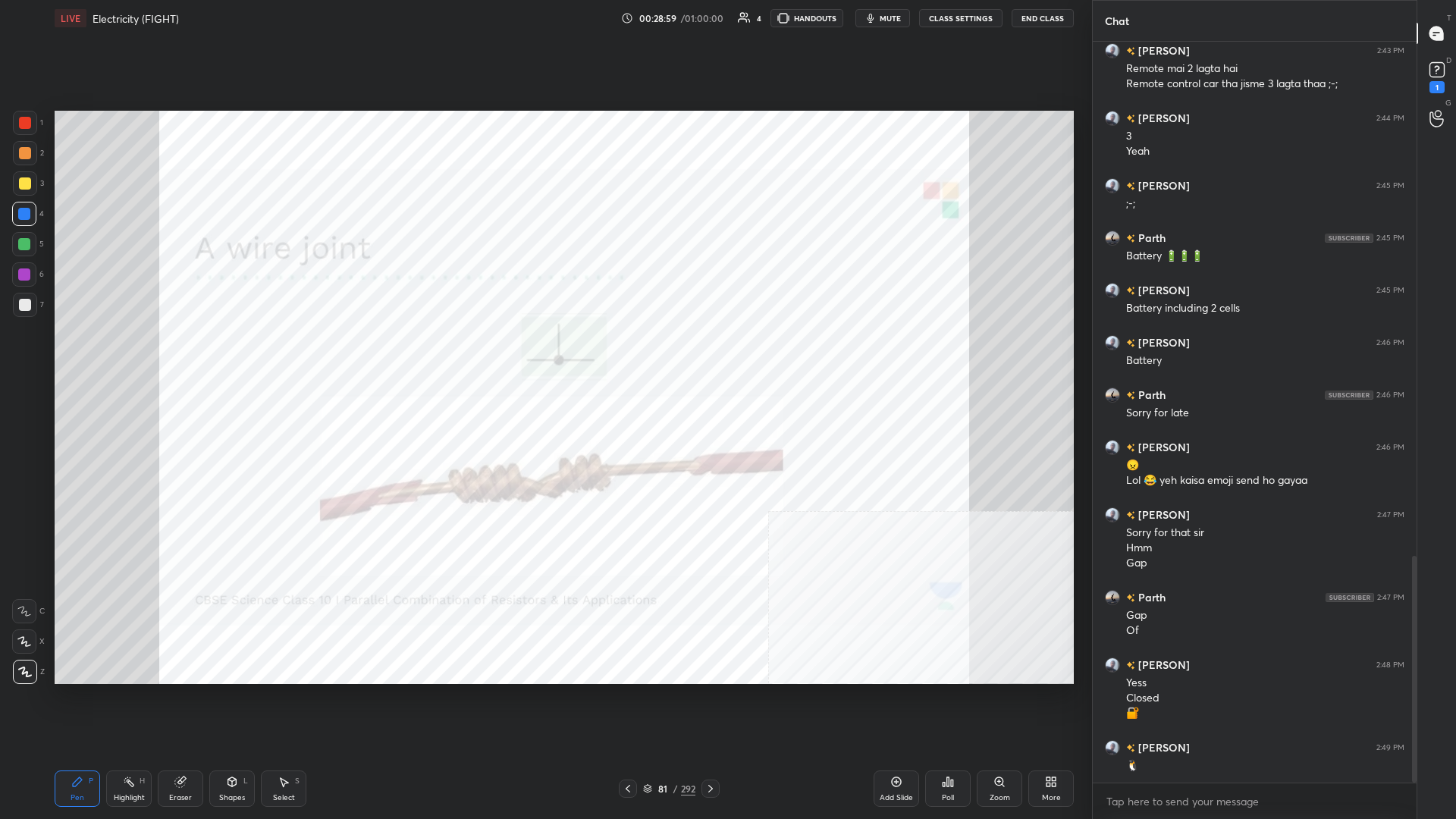 click at bounding box center [25, 123] 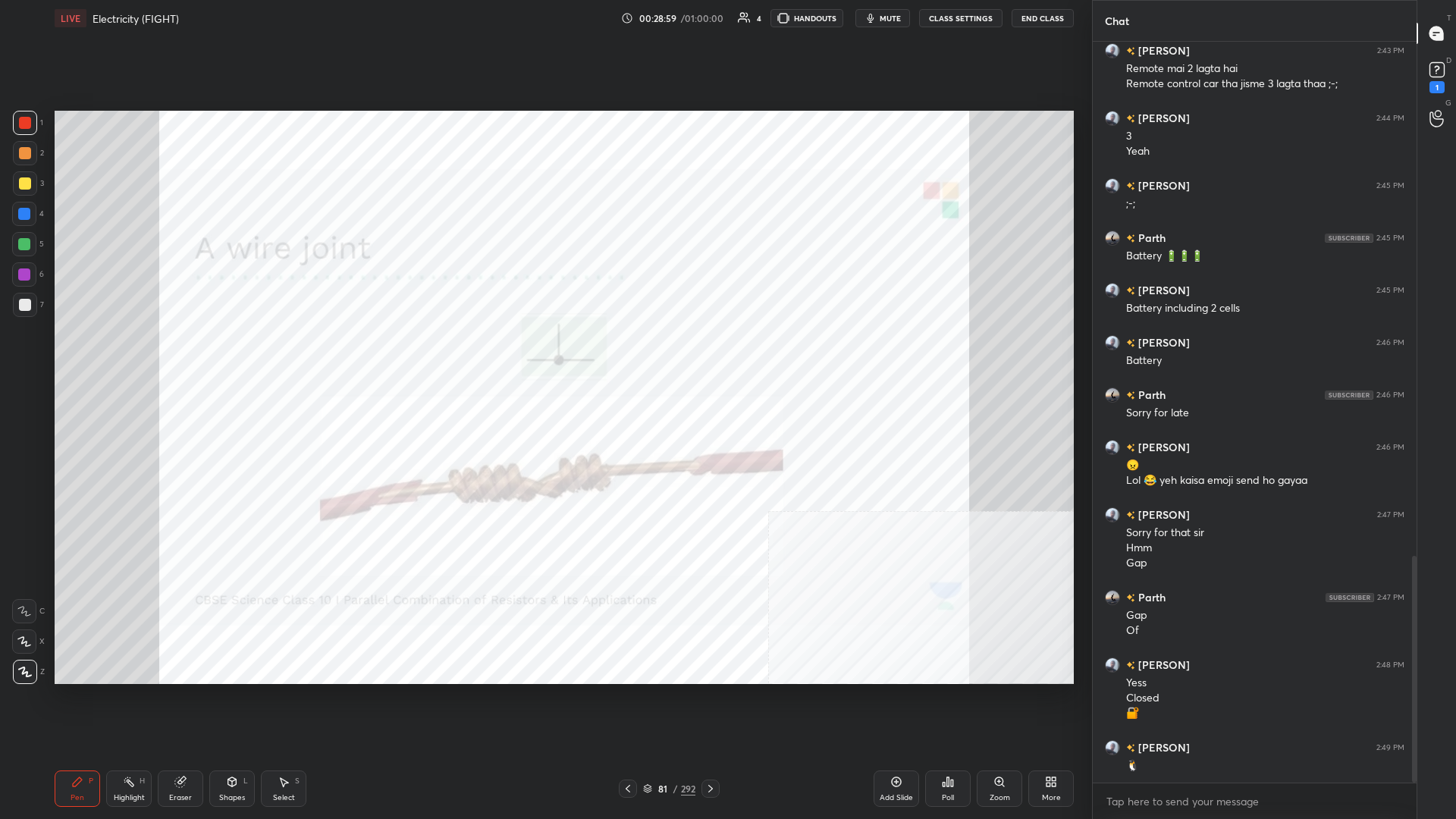 click at bounding box center (25, 123) 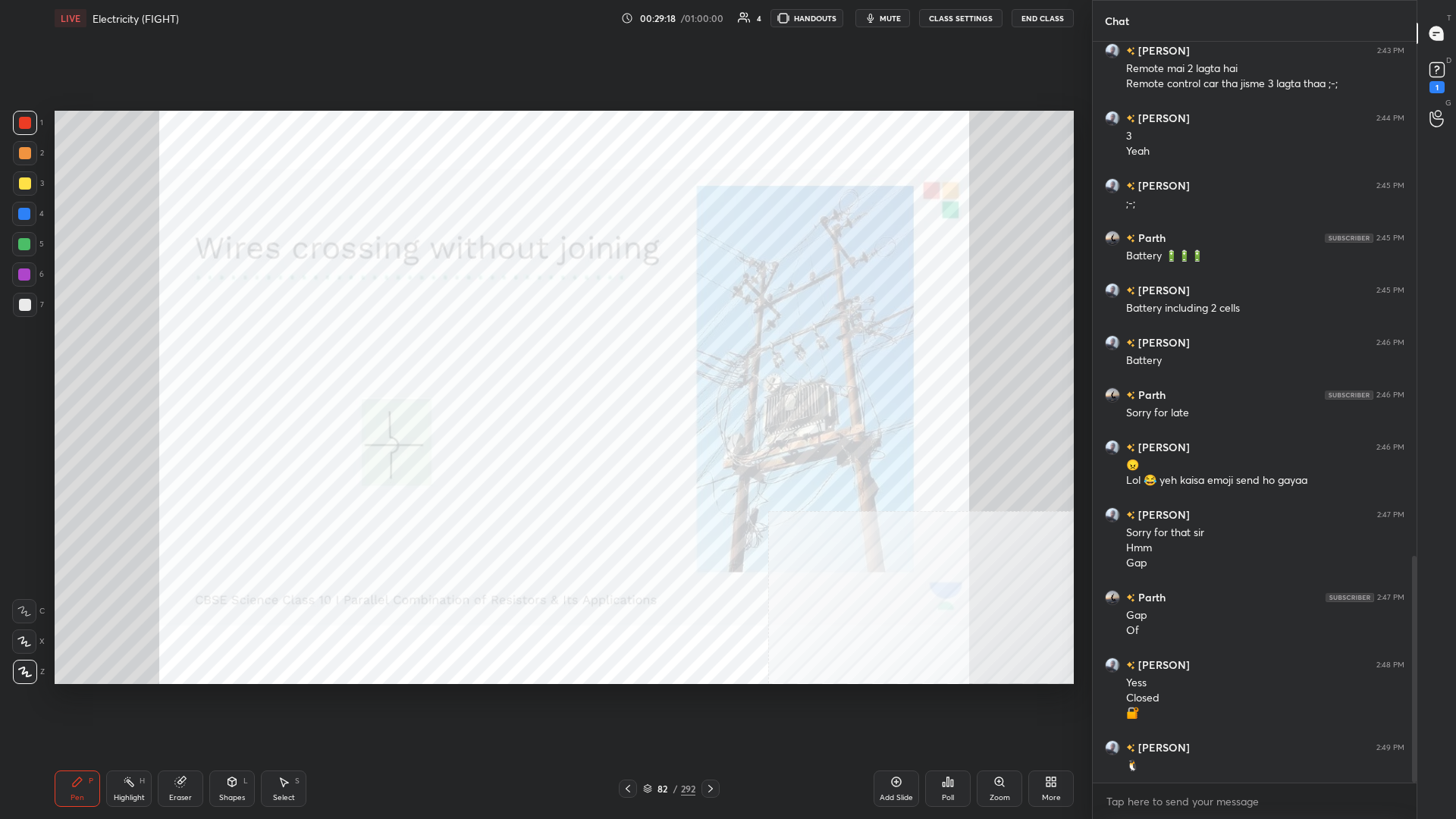 click on "7" at bounding box center (28, 308) 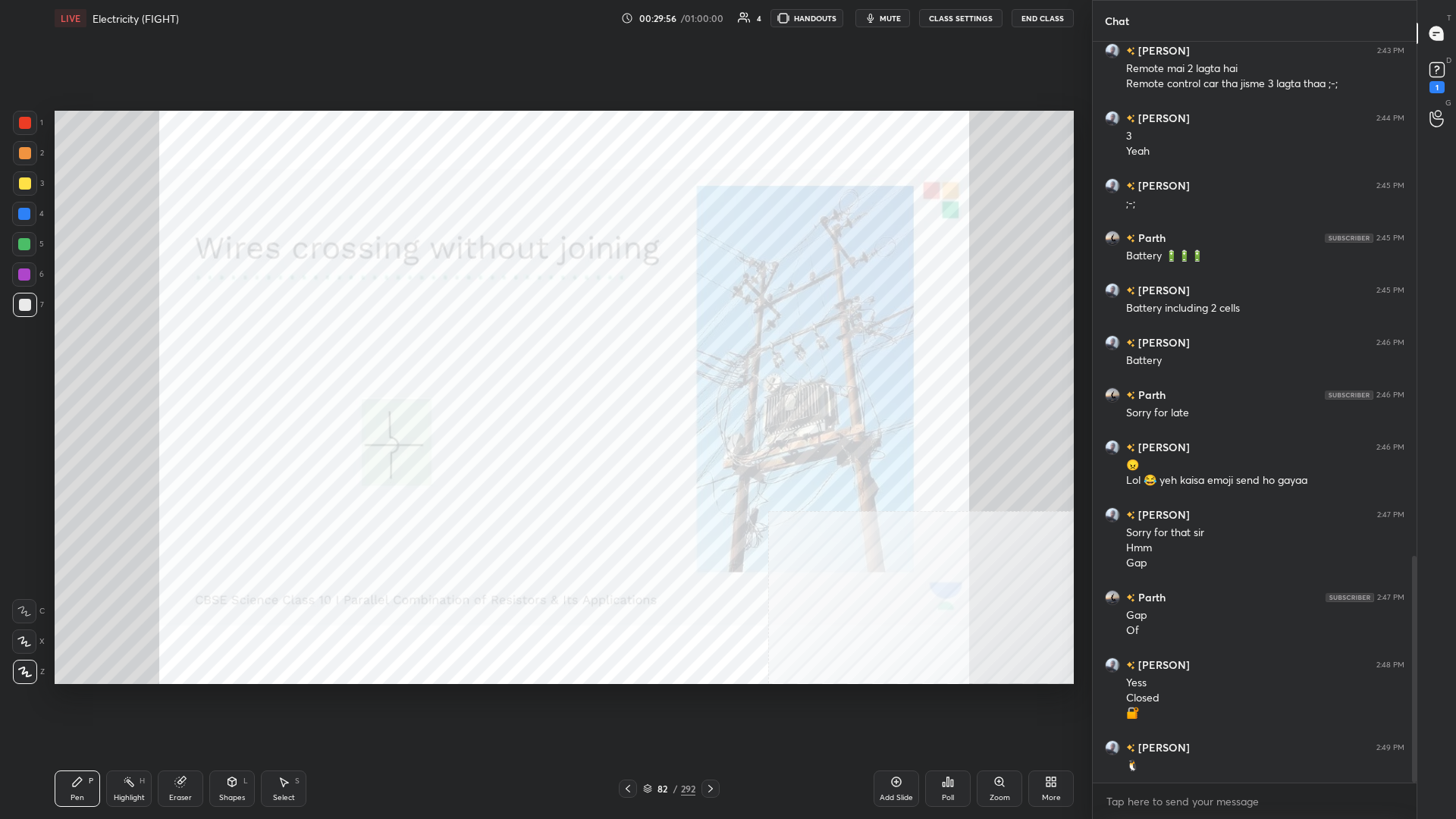 click at bounding box center [25, 123] 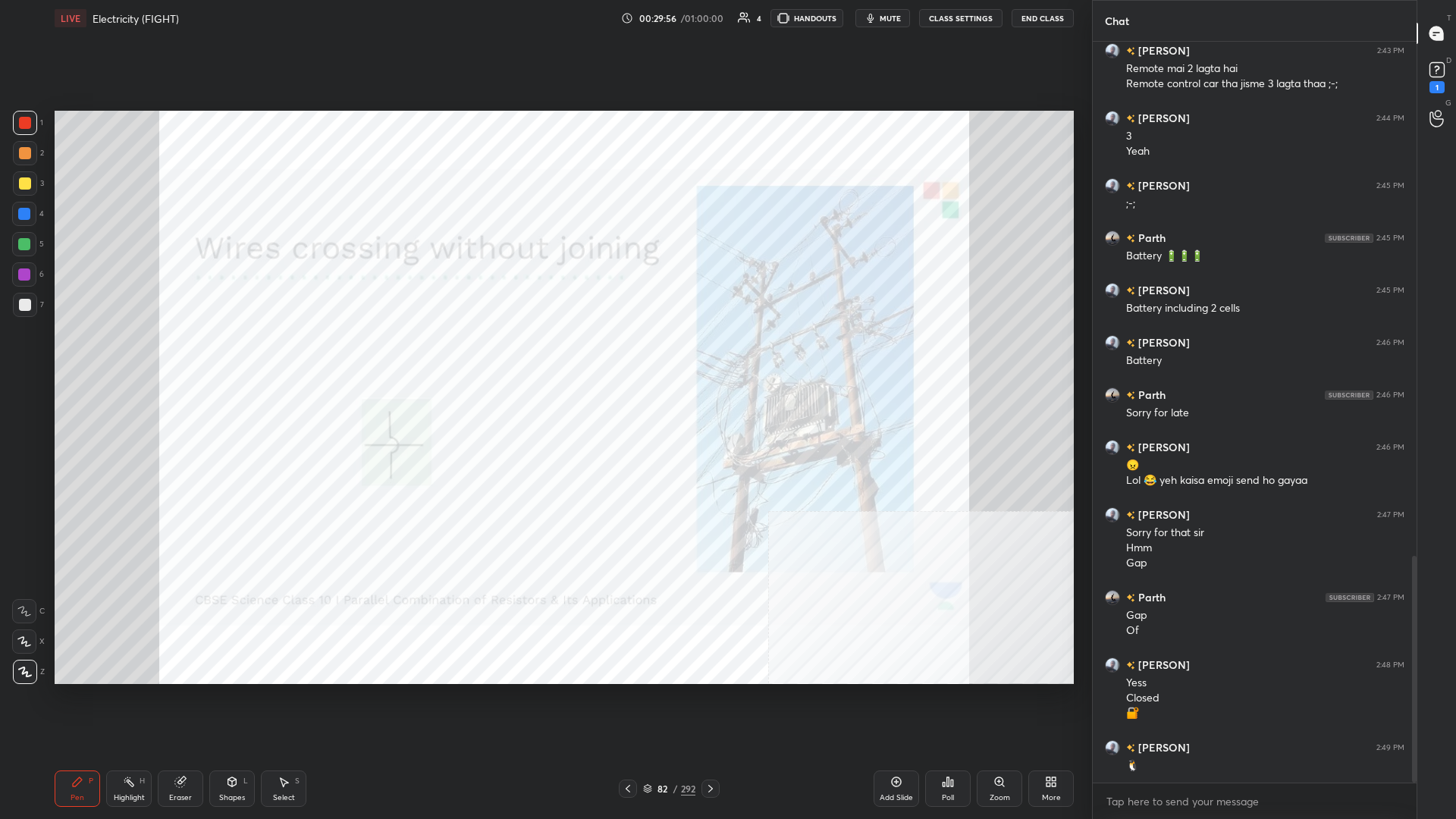 click at bounding box center [25, 123] 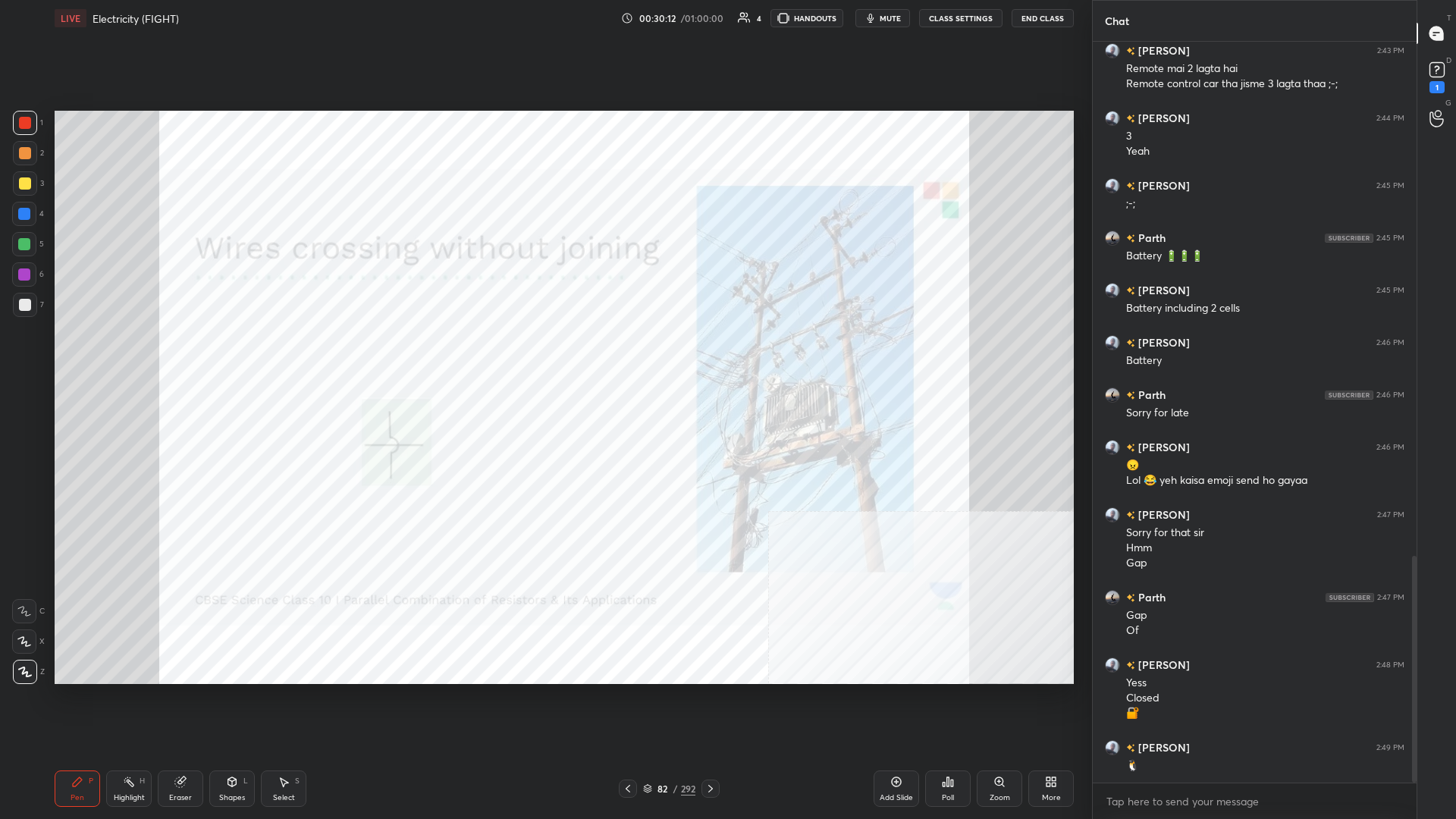 click on "Highlight H" at bounding box center (129, 789) 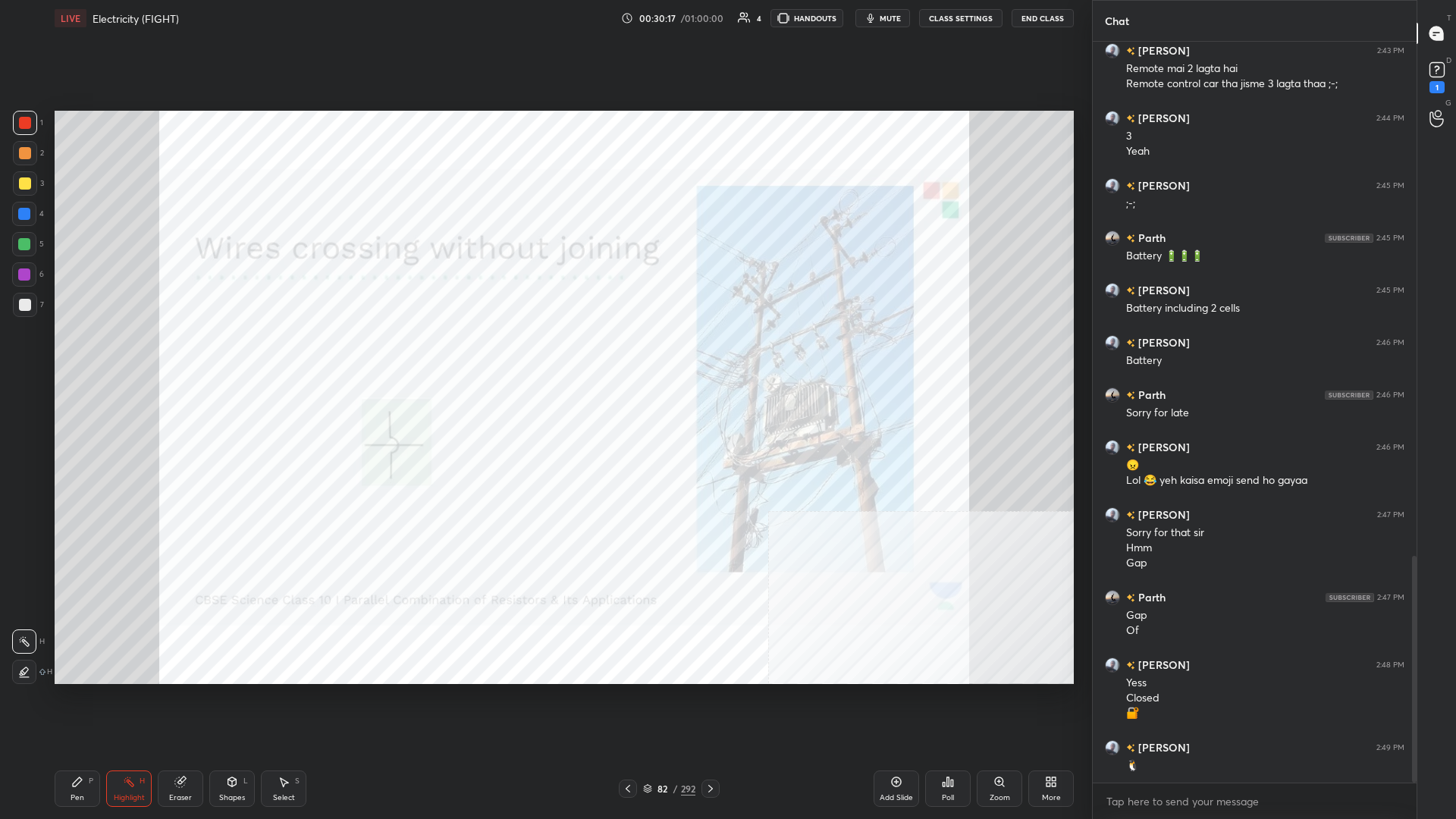 click on "Pen P" at bounding box center (77, 789) 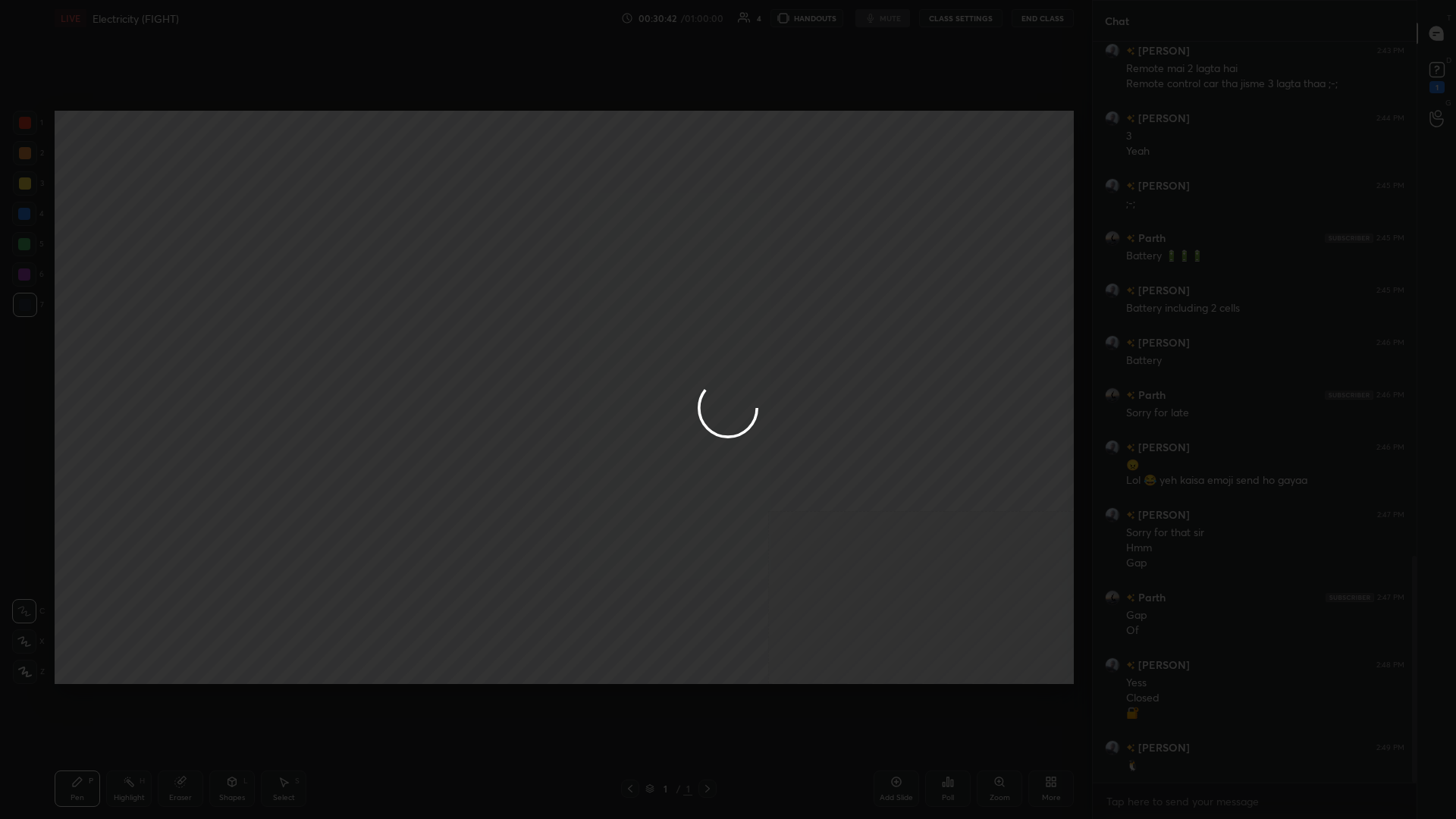 click at bounding box center [728, 410] 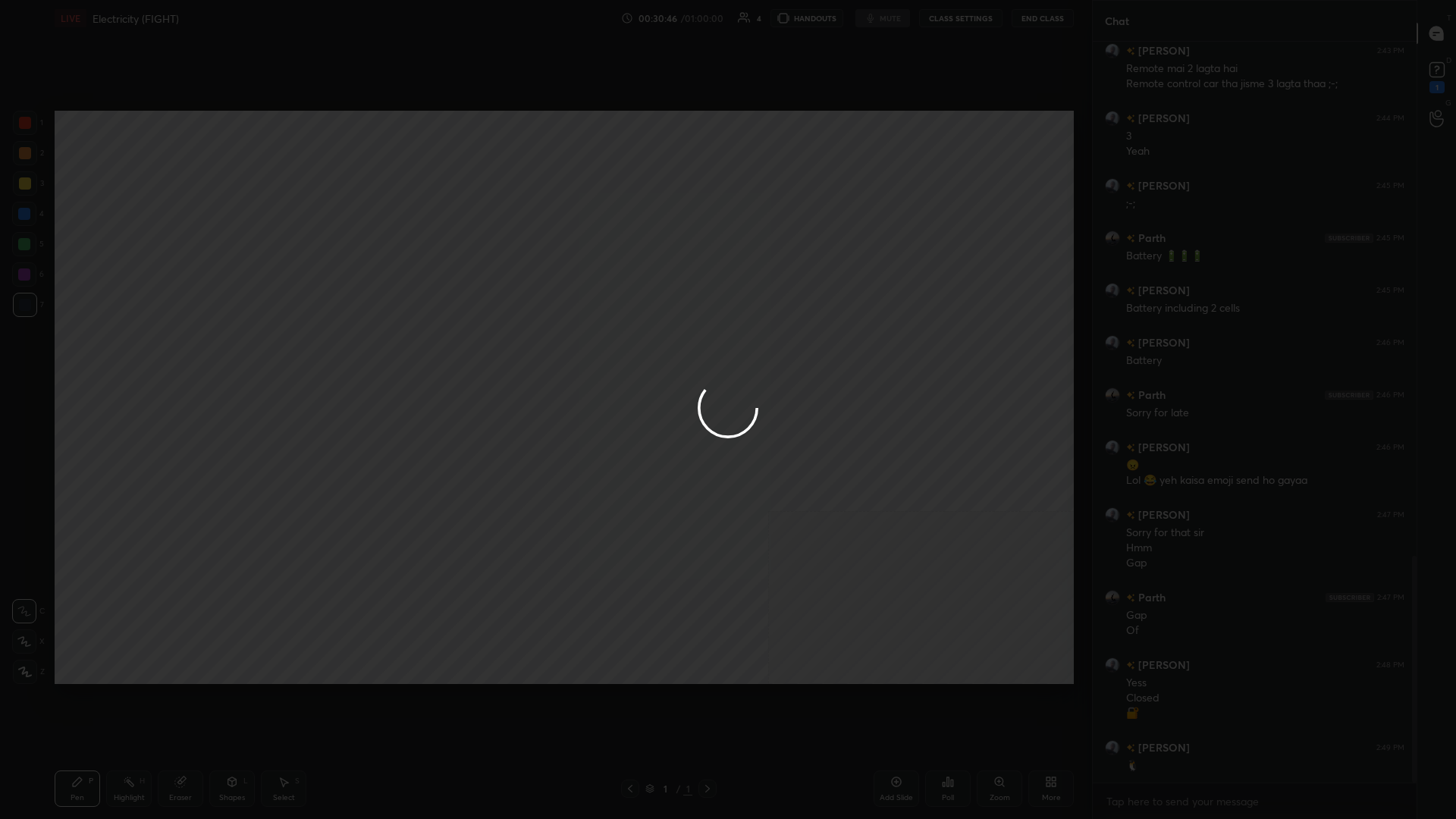 click at bounding box center (728, 410) 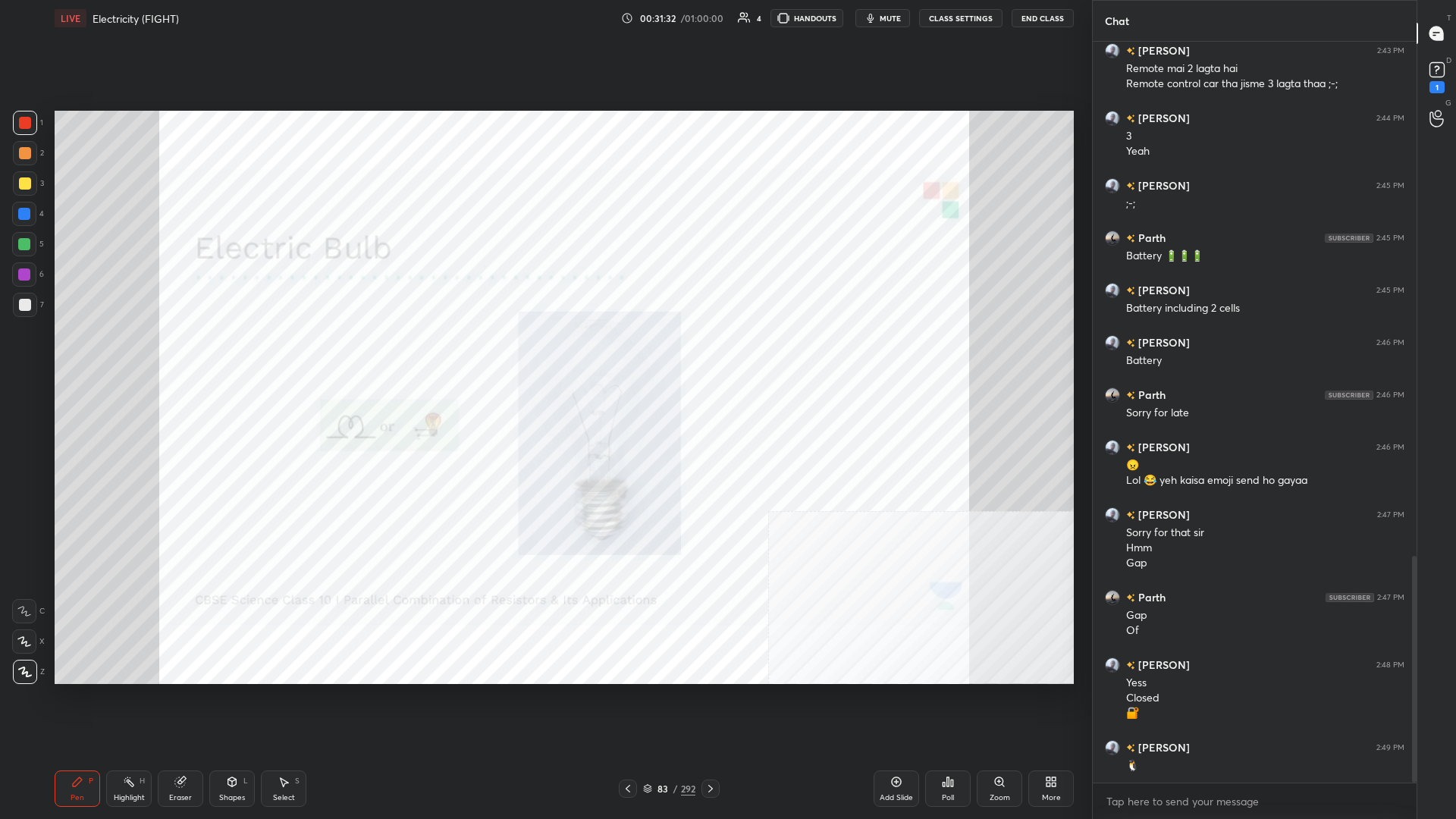 click on "/" at bounding box center (676, 789) 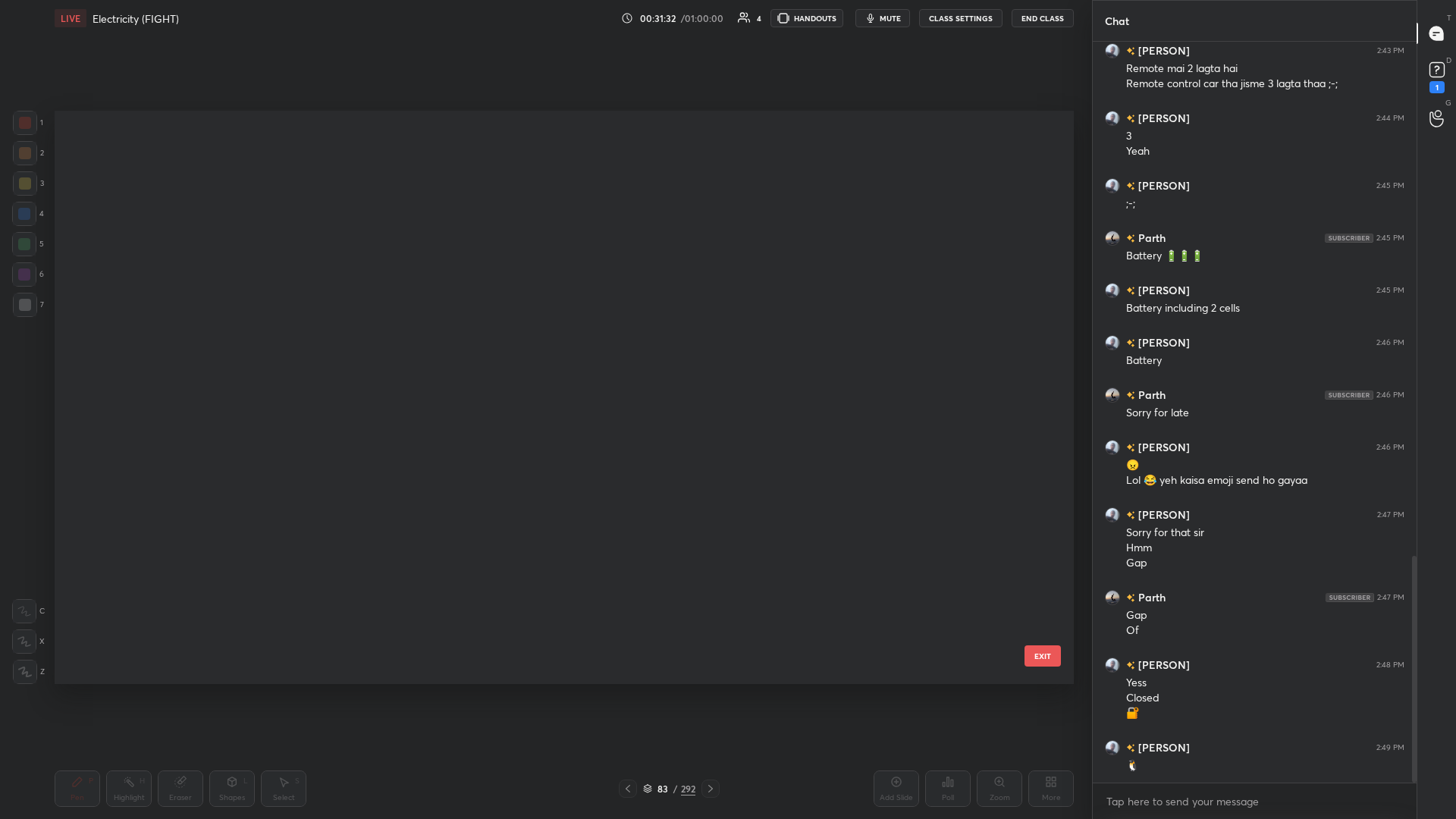 scroll, scrollTop: 4459, scrollLeft: 0, axis: vertical 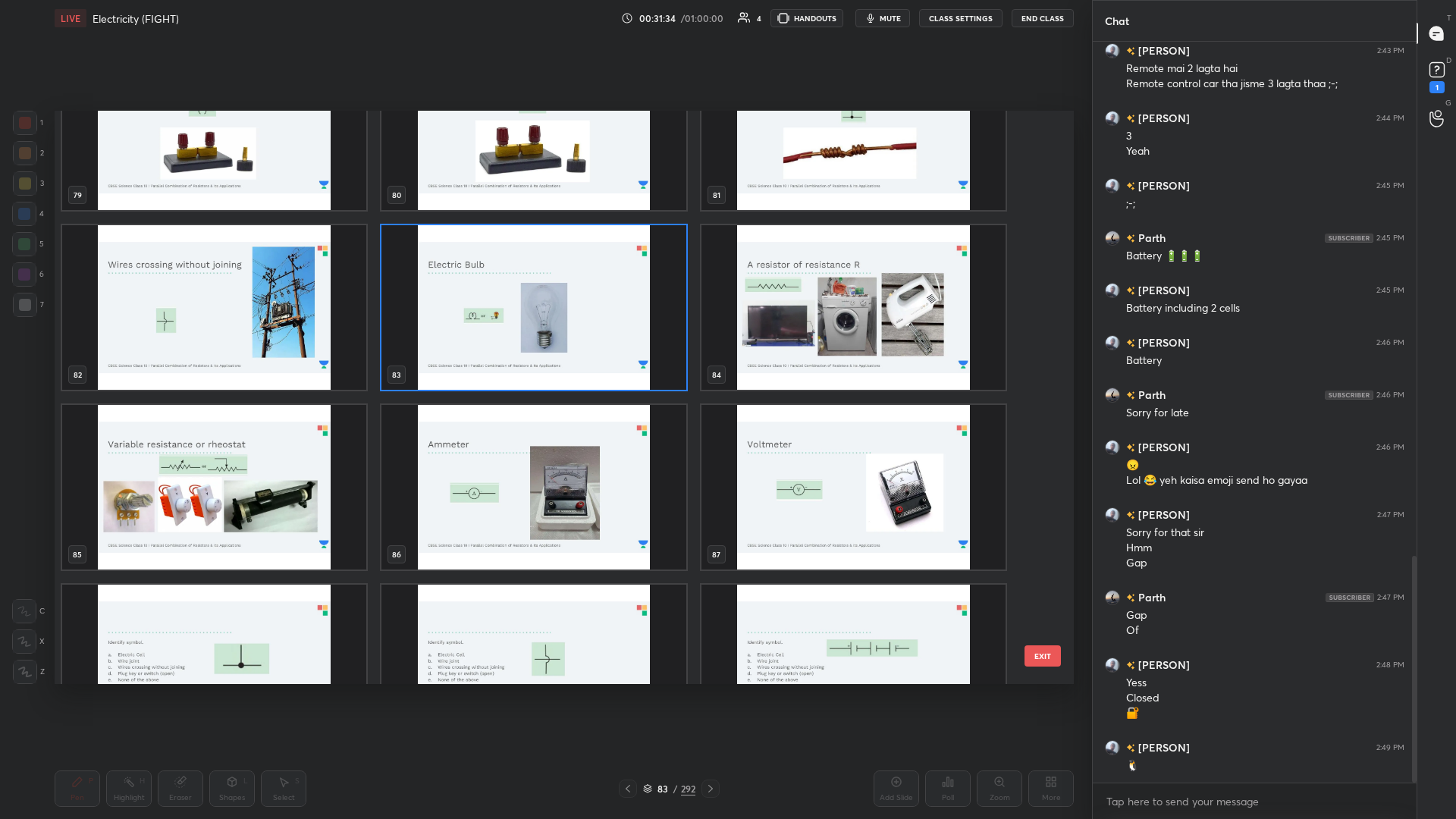 click at bounding box center [853, 307] 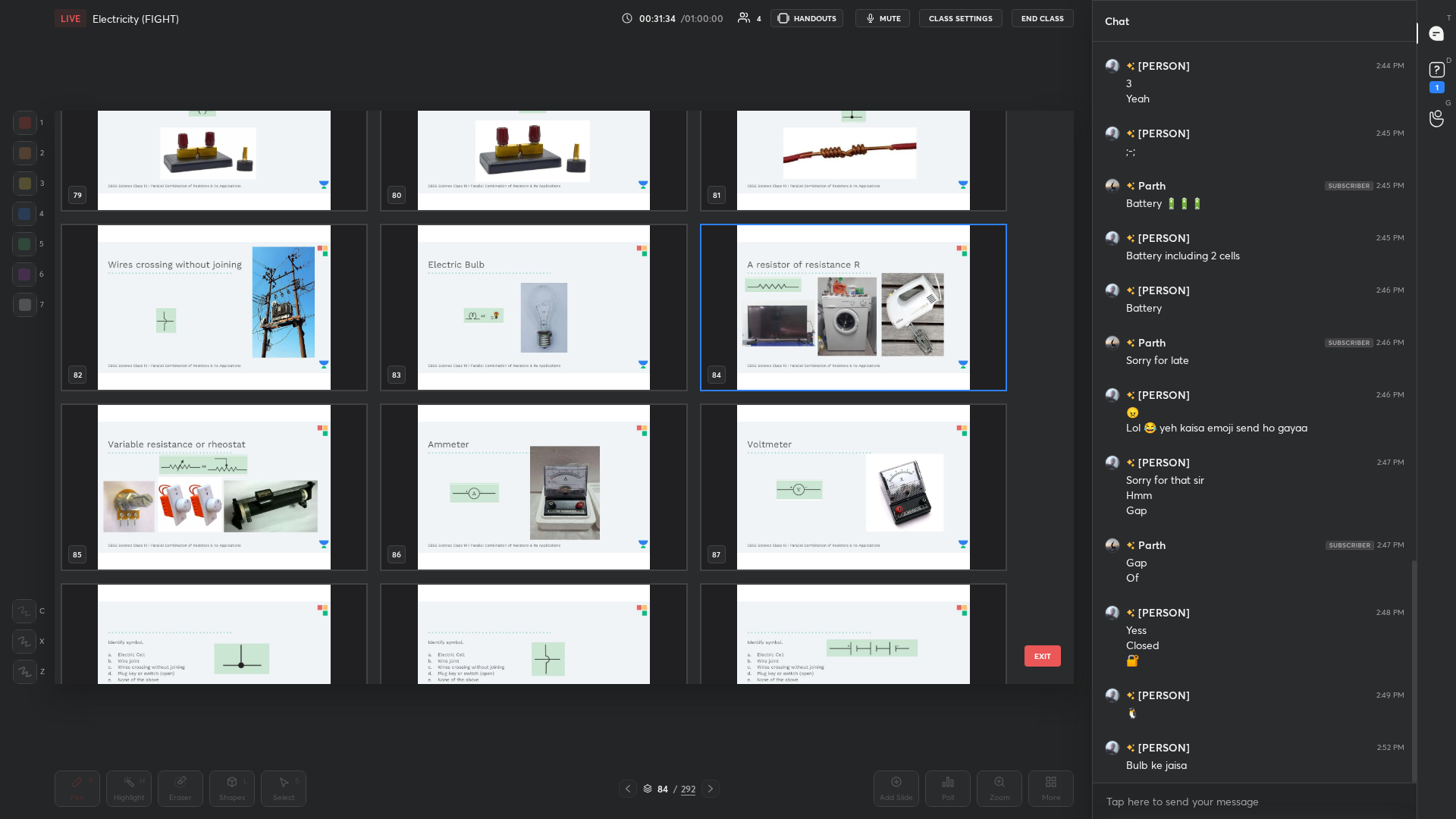 click at bounding box center [853, 307] 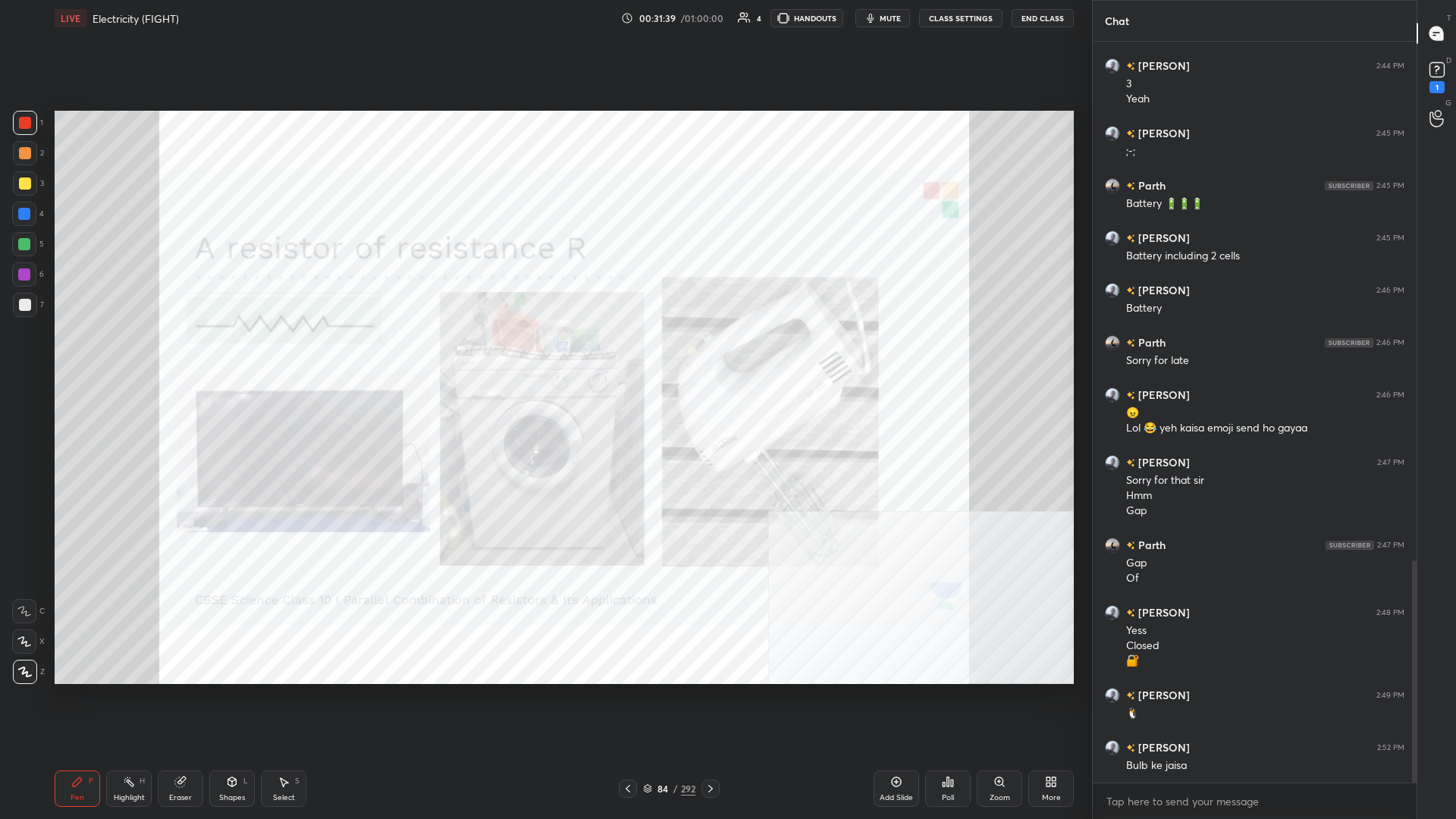 scroll, scrollTop: 1799, scrollLeft: 0, axis: vertical 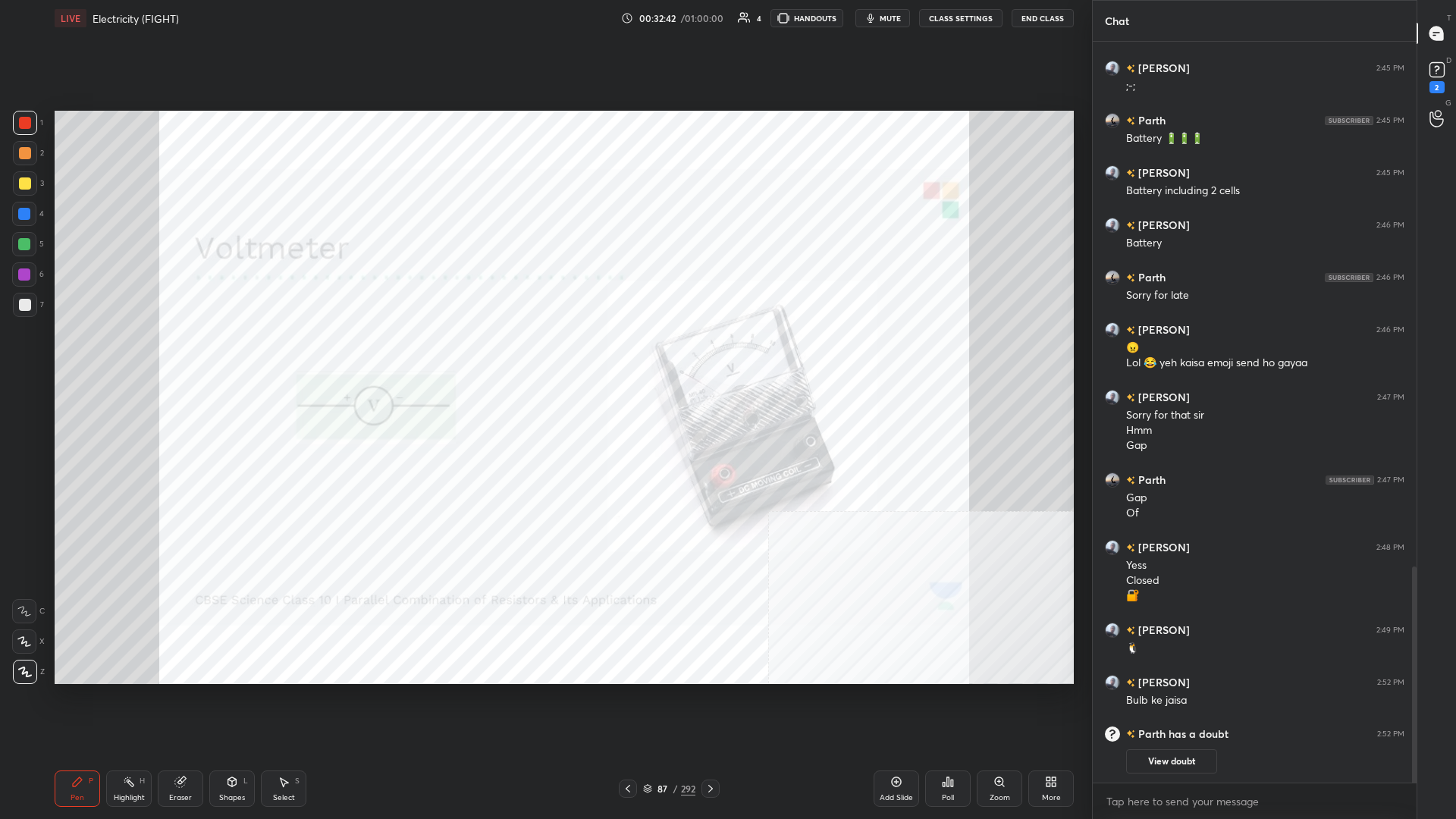 click on "292" at bounding box center [688, 789] 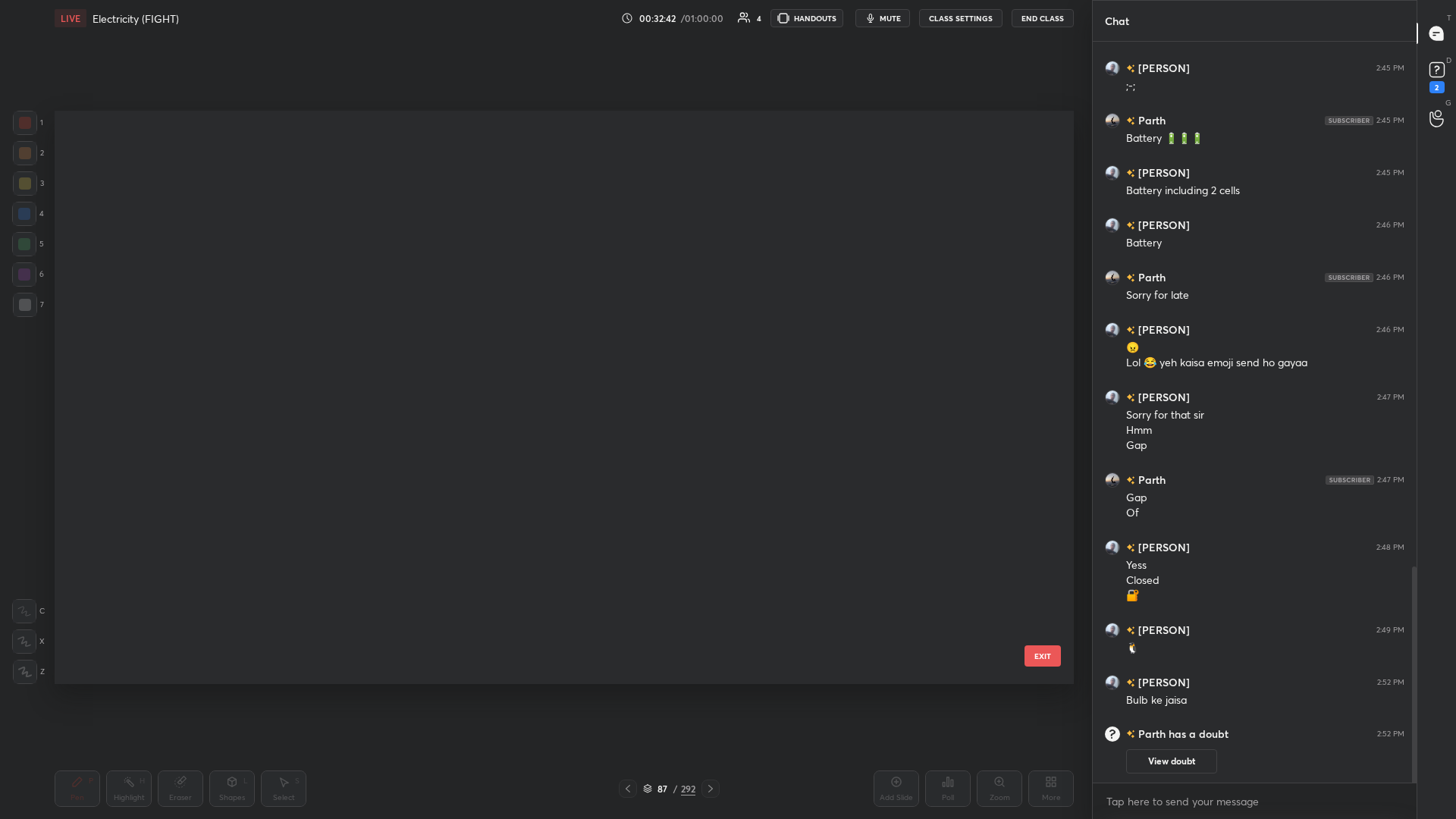 scroll, scrollTop: 4639, scrollLeft: 0, axis: vertical 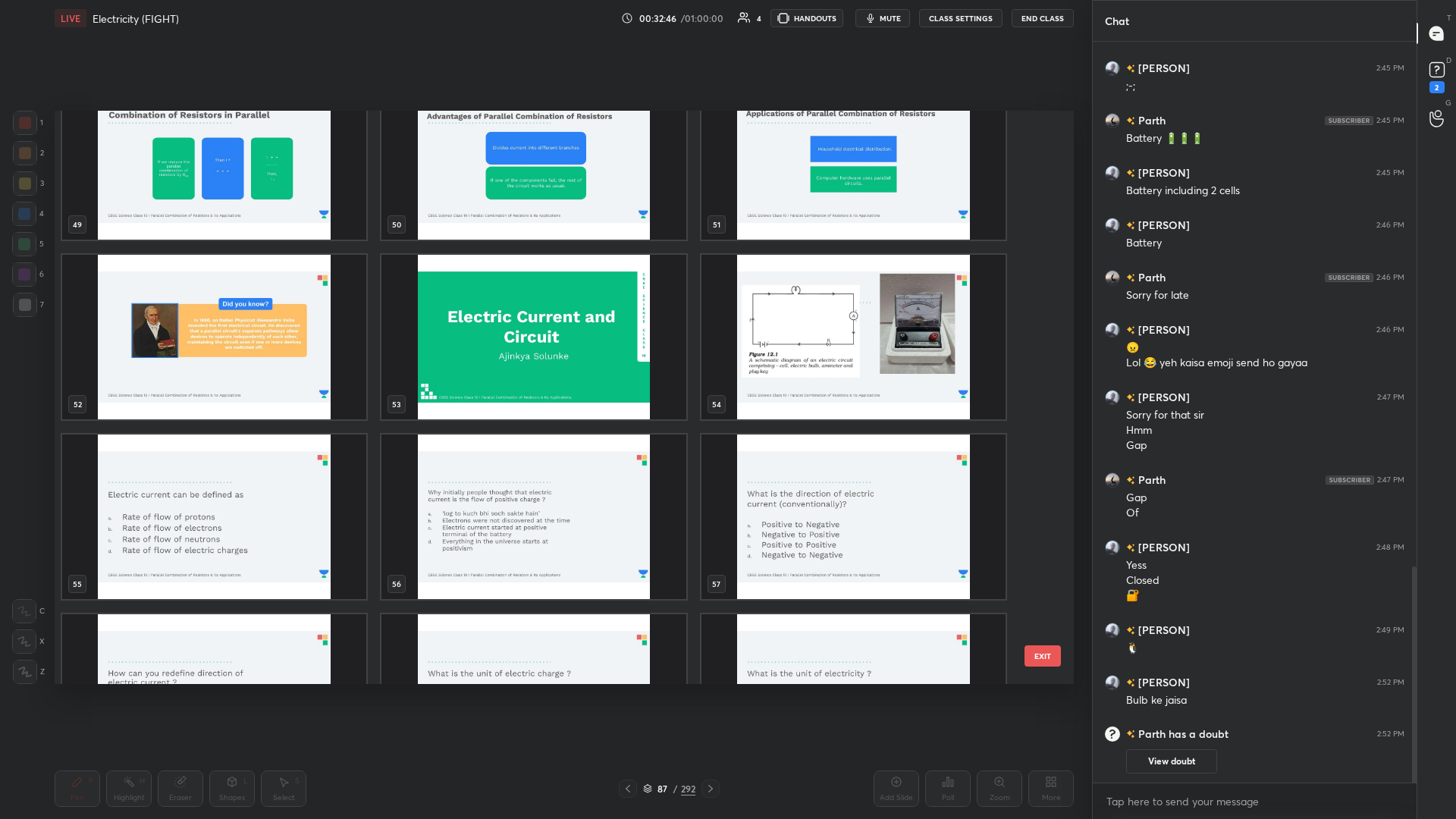 click at bounding box center [853, 337] 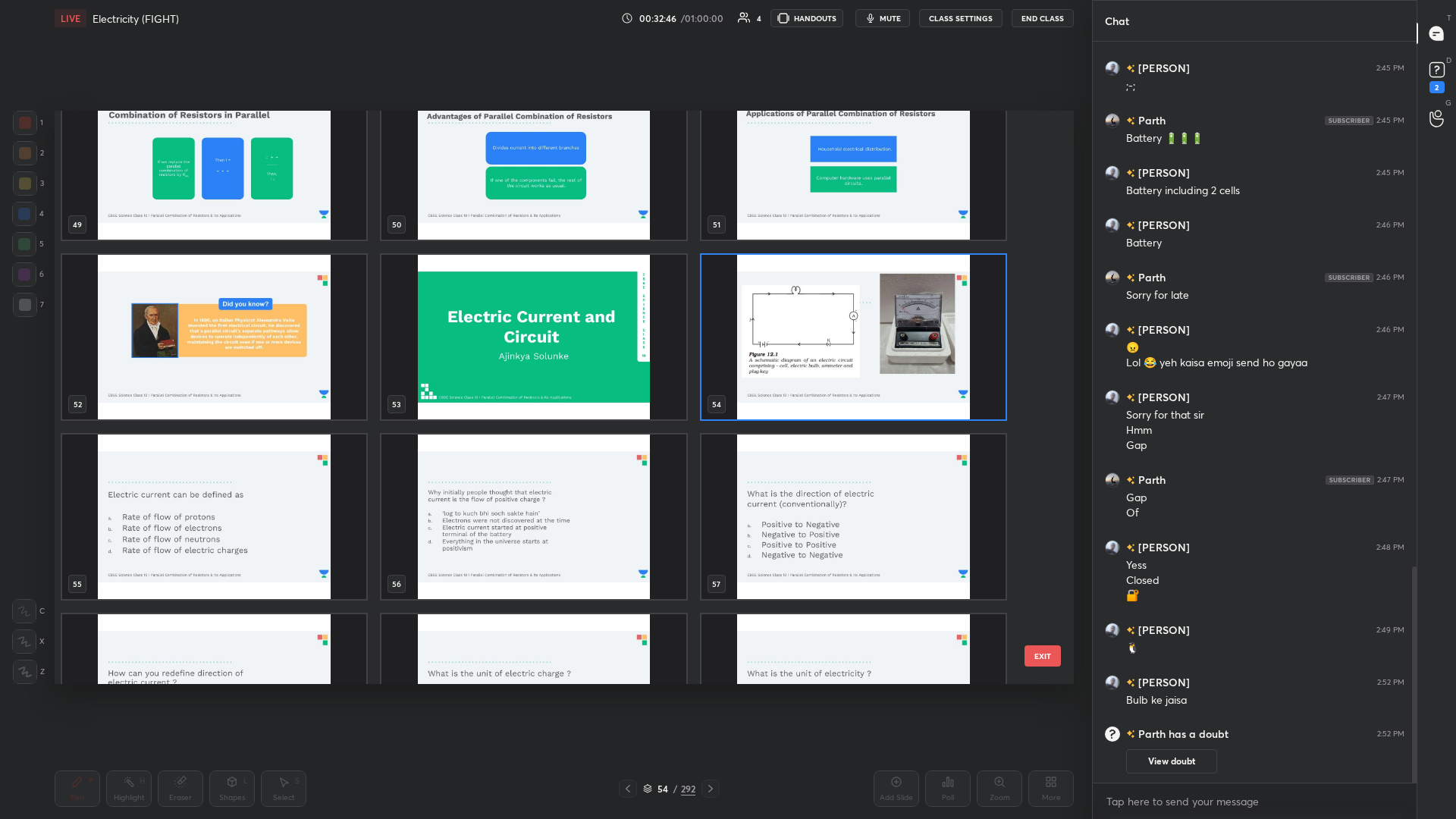 click at bounding box center [853, 337] 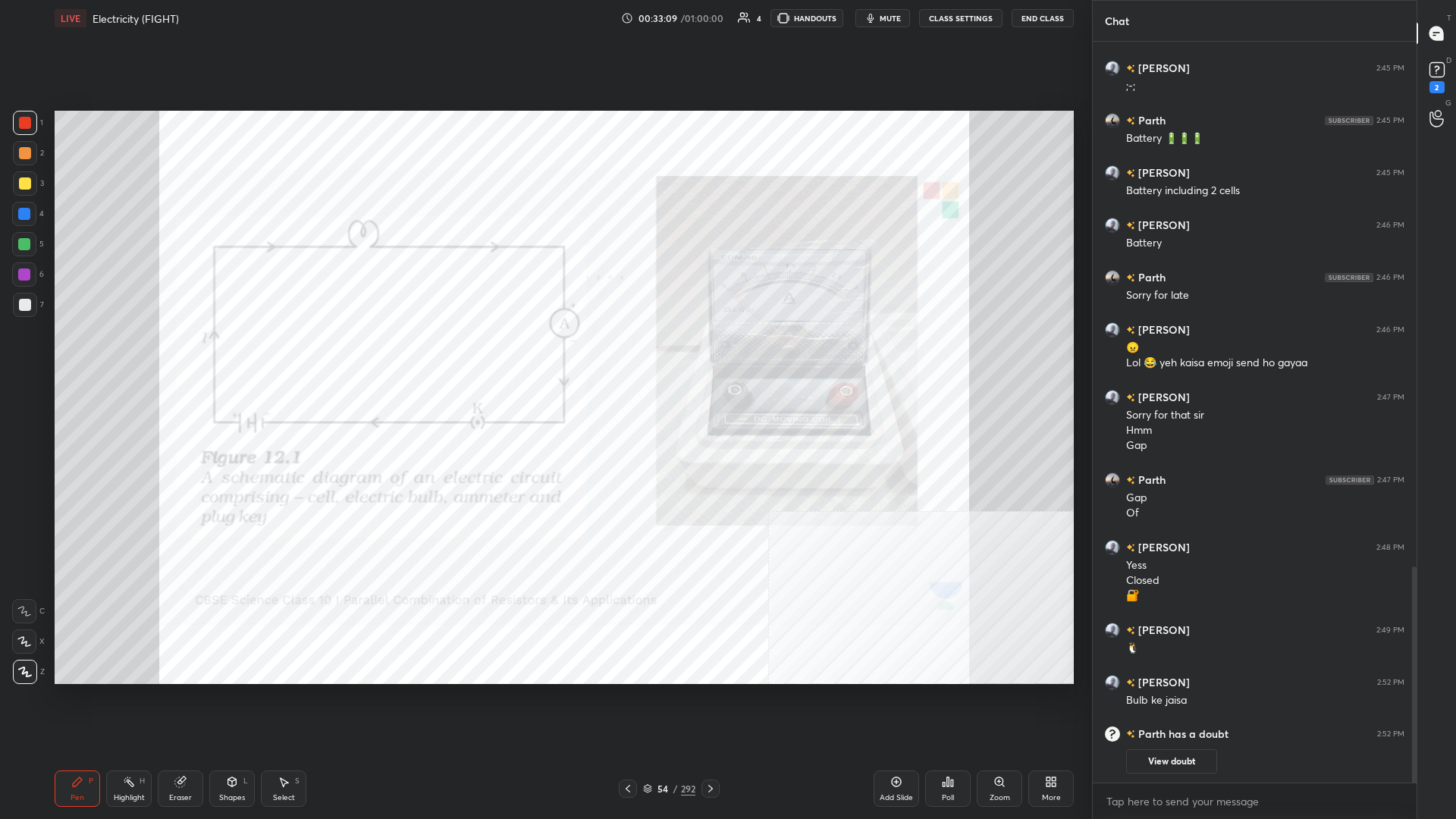 click on "4" at bounding box center (28, 214) 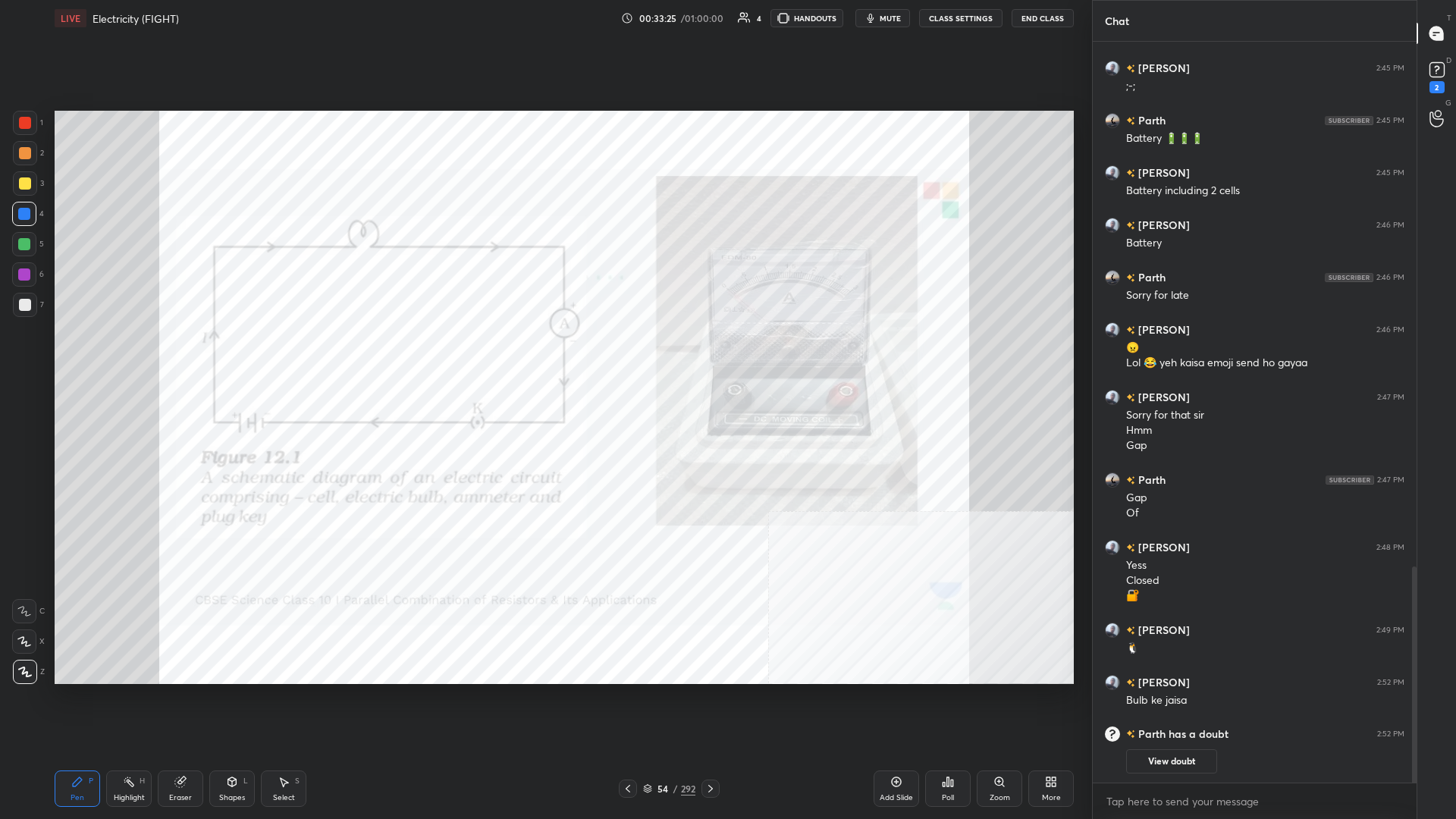 click on "Highlight H" at bounding box center [129, 789] 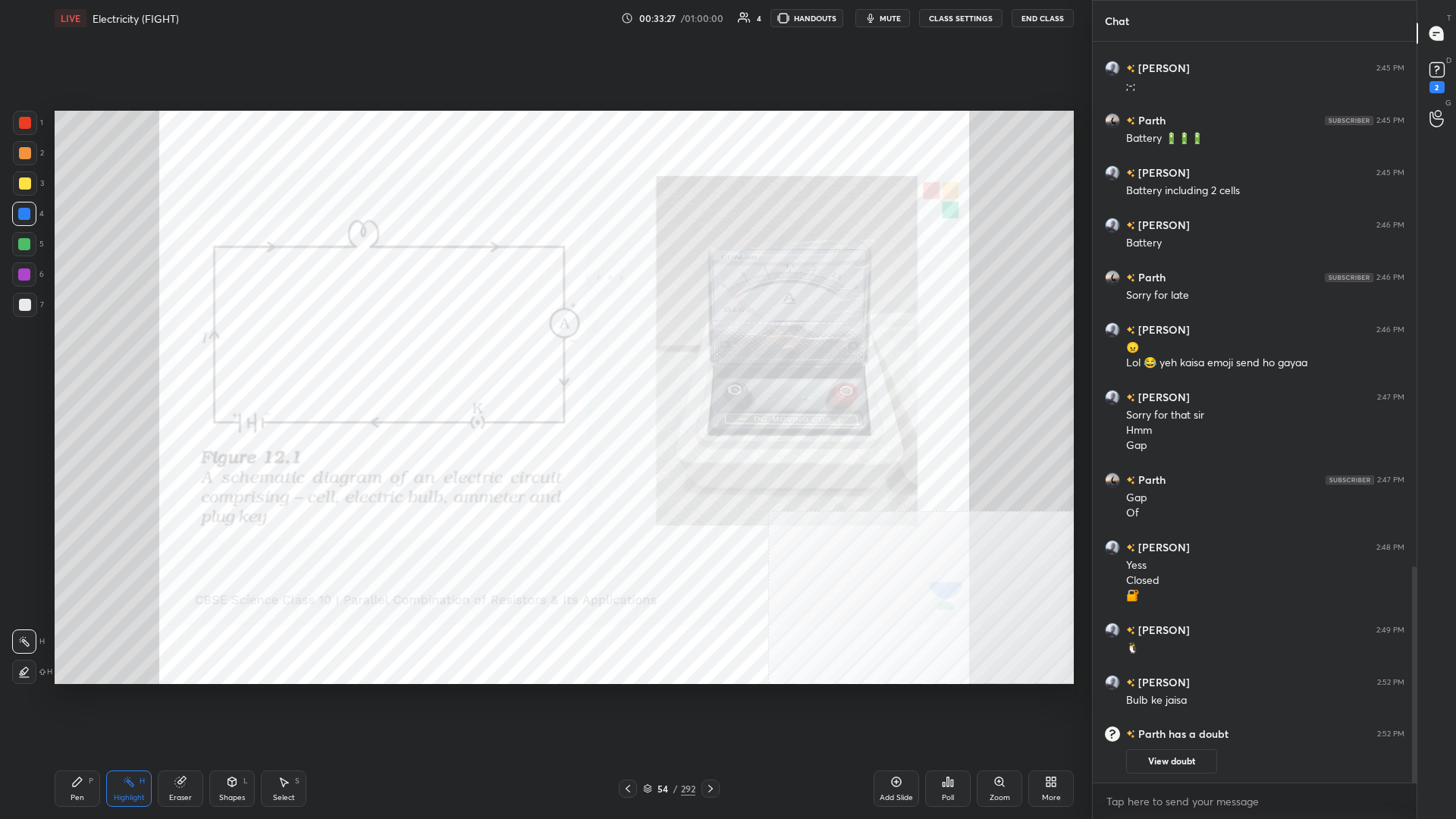 click on "Highlight H" at bounding box center [129, 789] 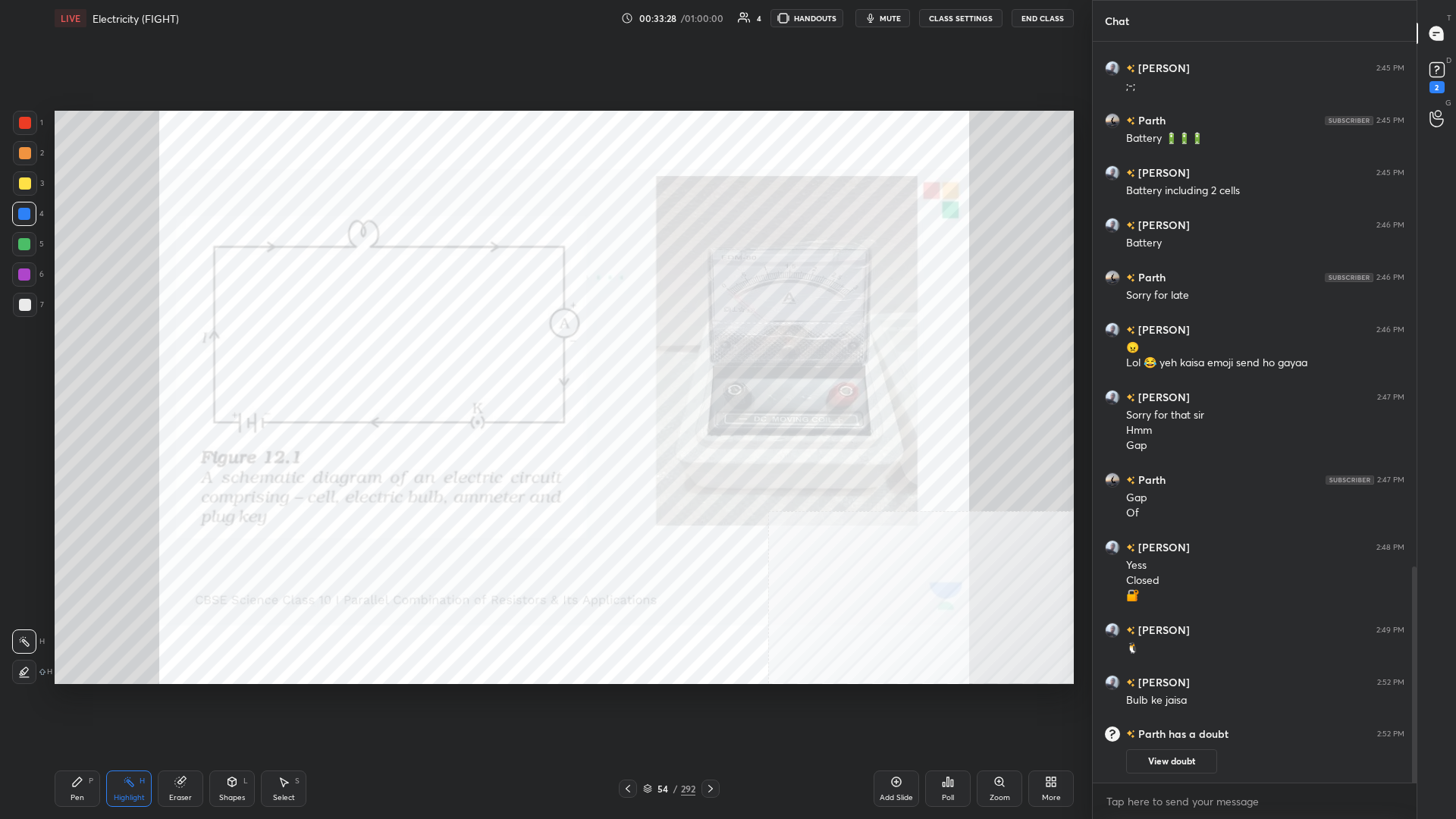 click on "Pen P" at bounding box center [77, 789] 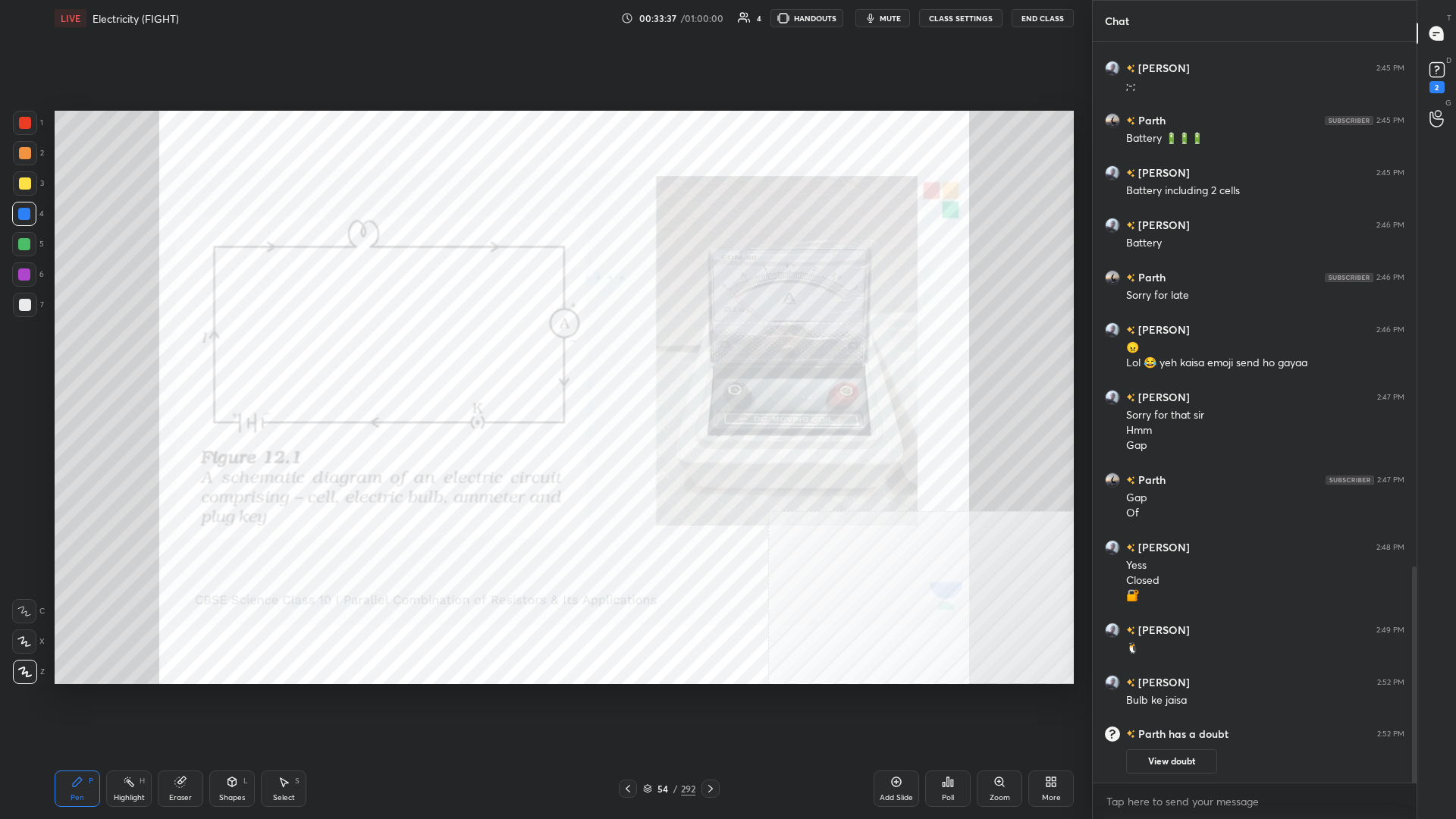 scroll, scrollTop: 1437, scrollLeft: 0, axis: vertical 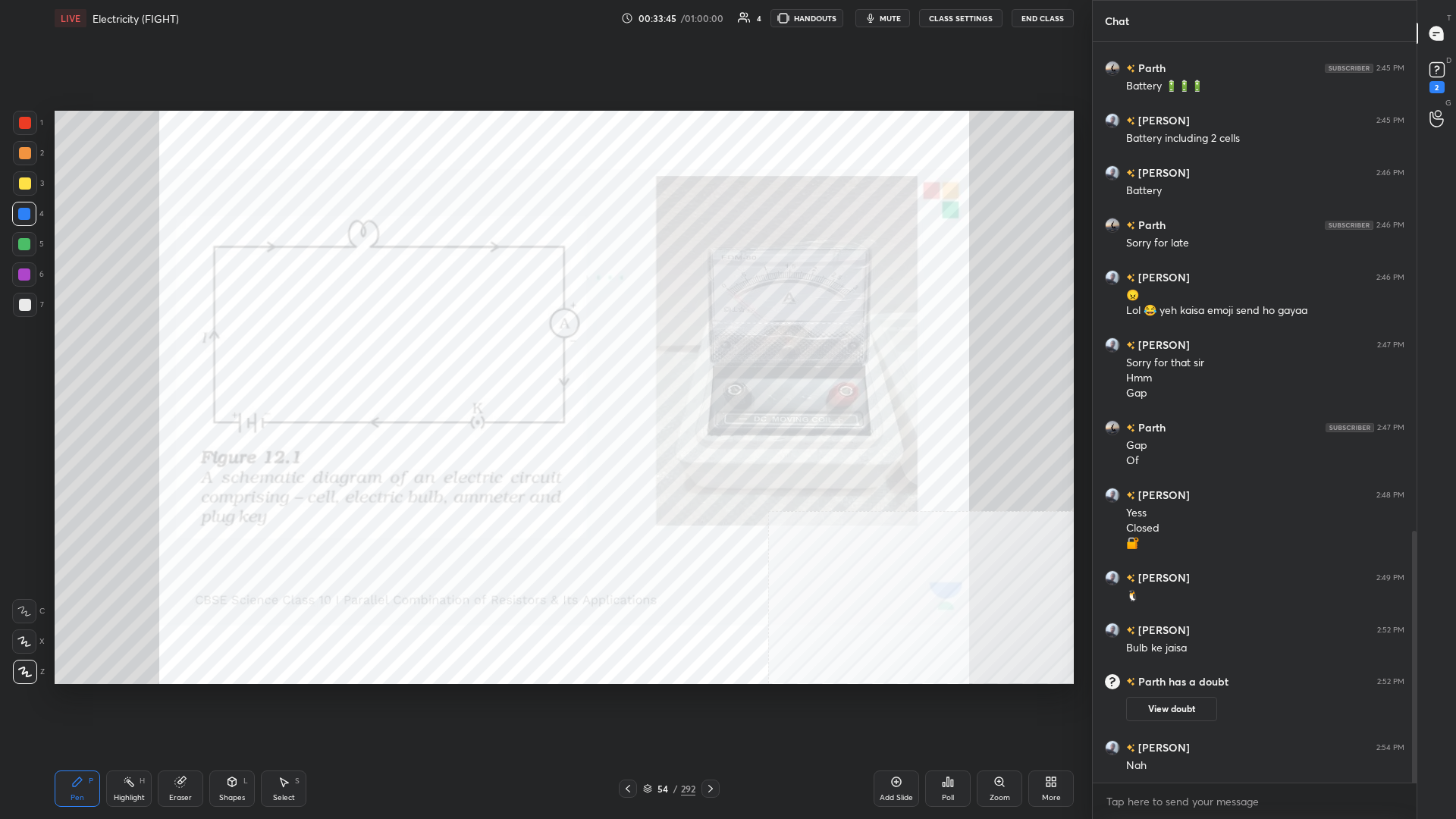 click at bounding box center [25, 153] 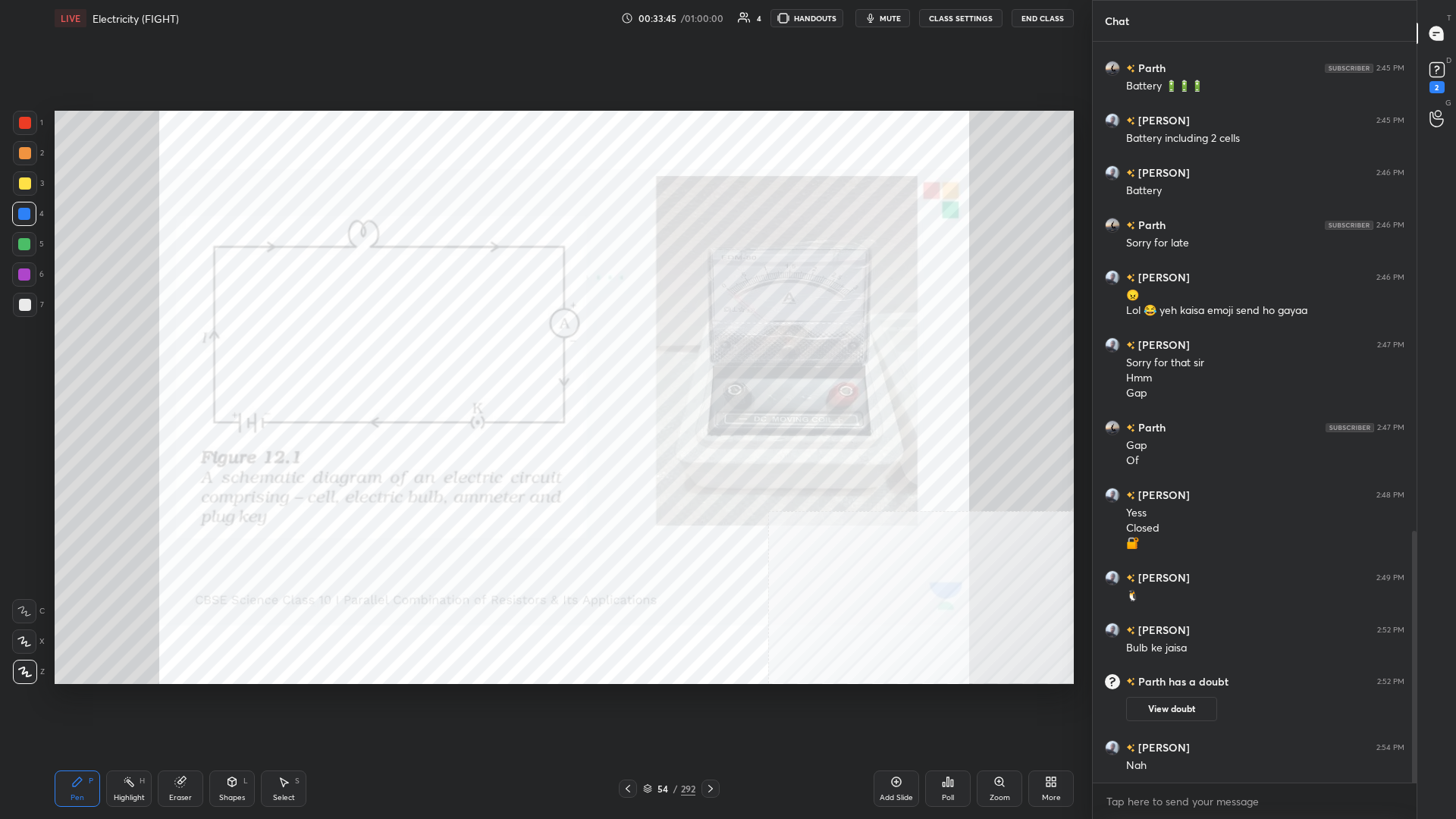 click at bounding box center [25, 123] 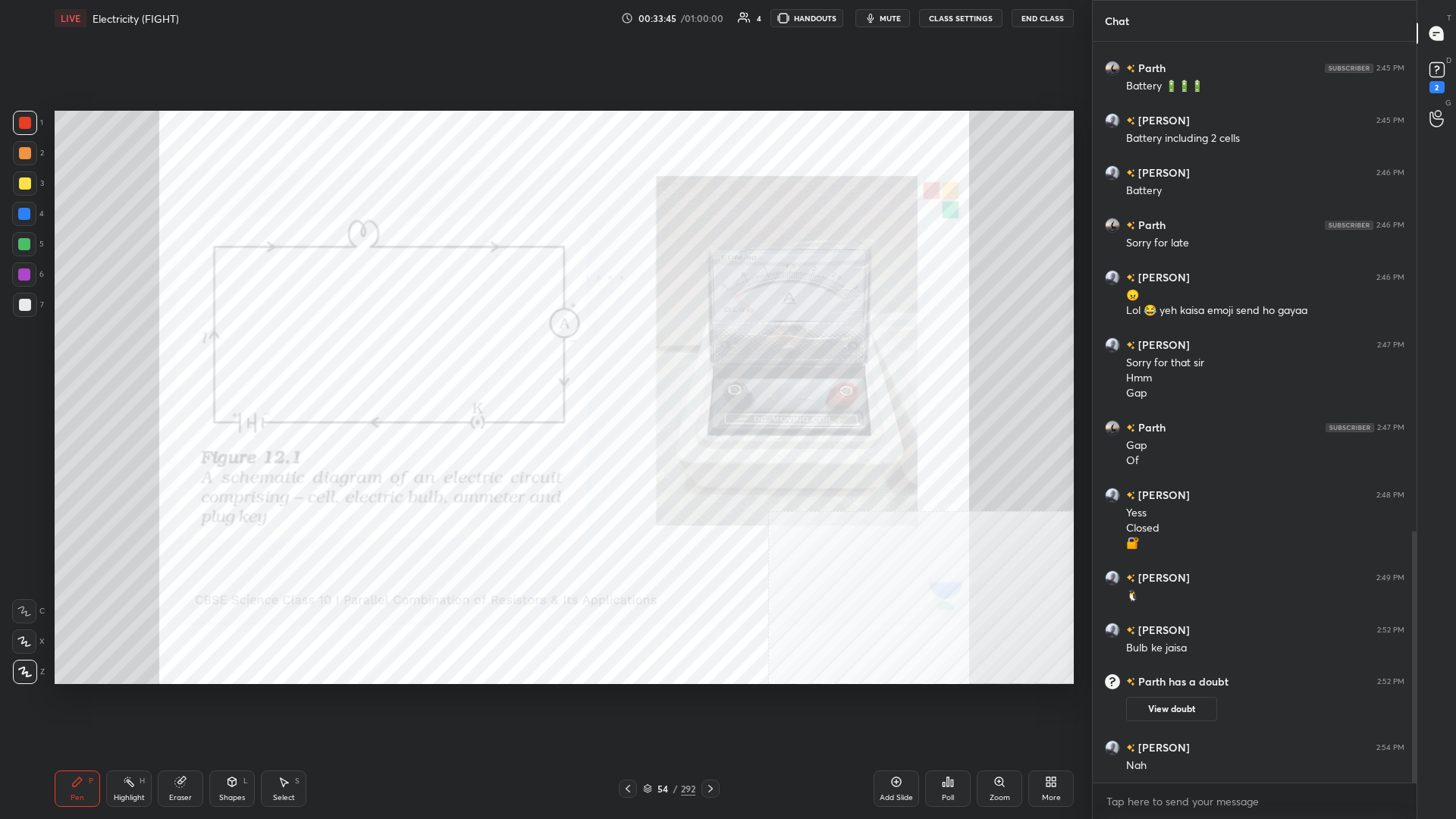 click at bounding box center [25, 123] 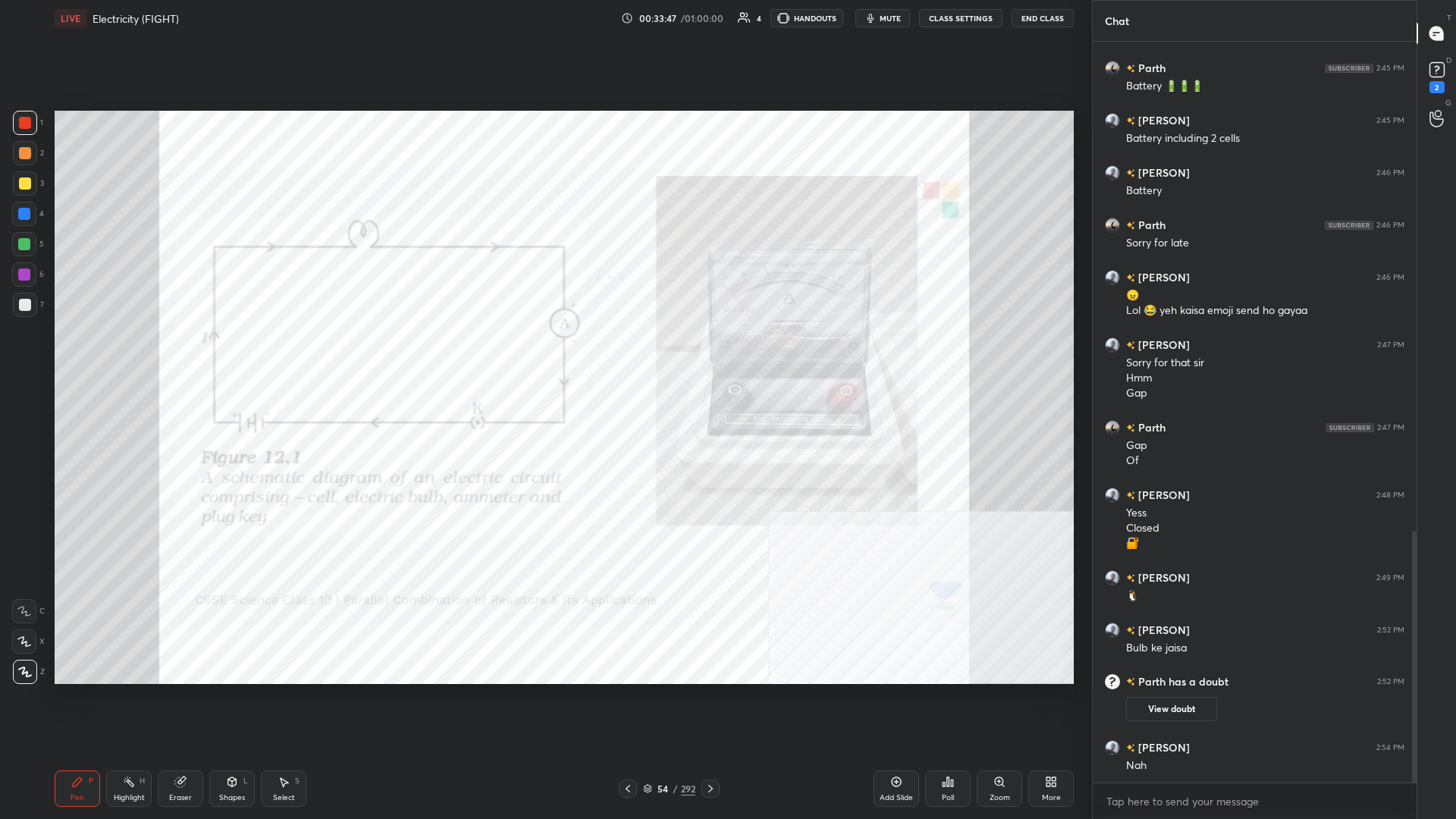 click at bounding box center [24, 214] 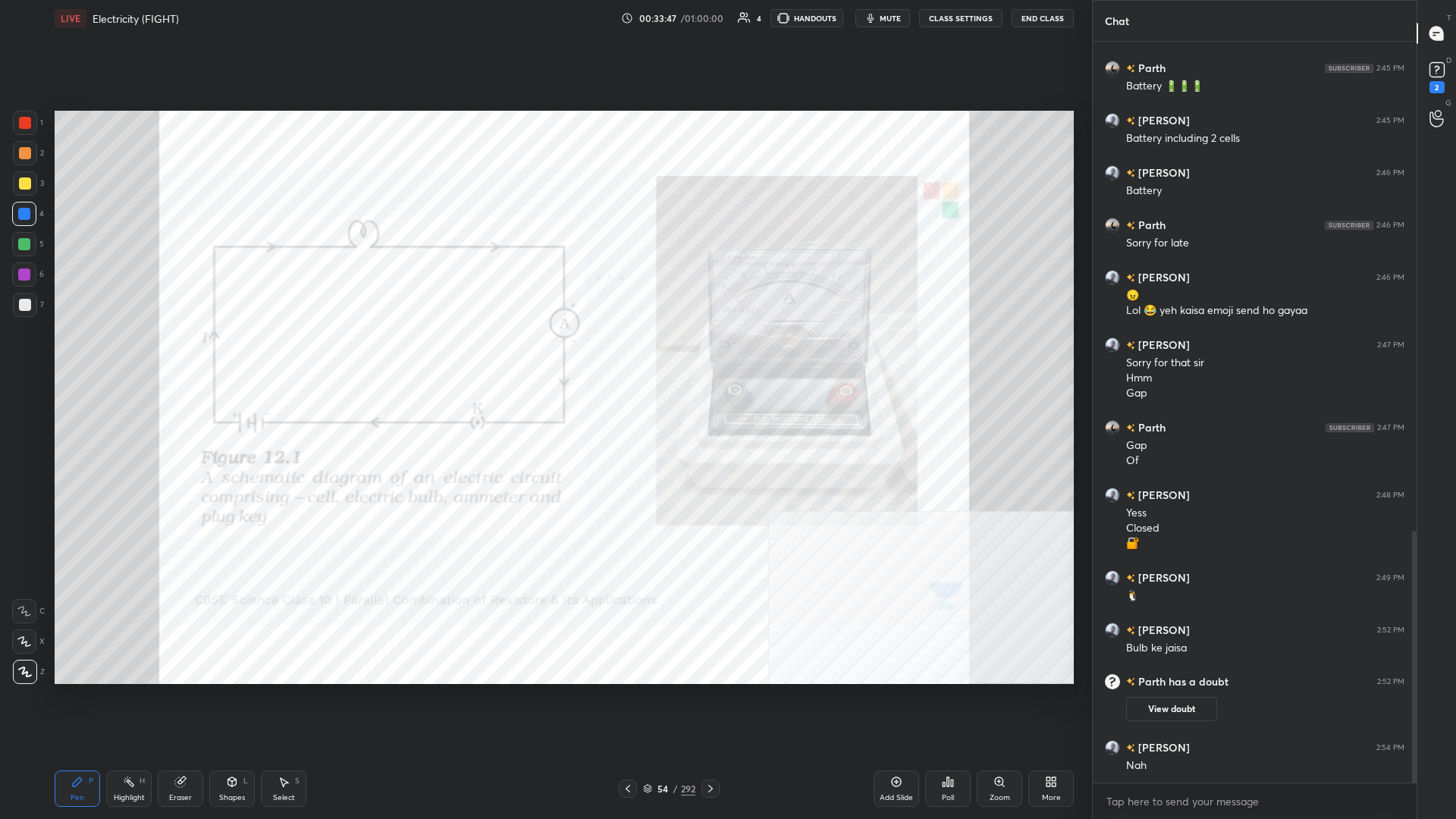 click at bounding box center (24, 214) 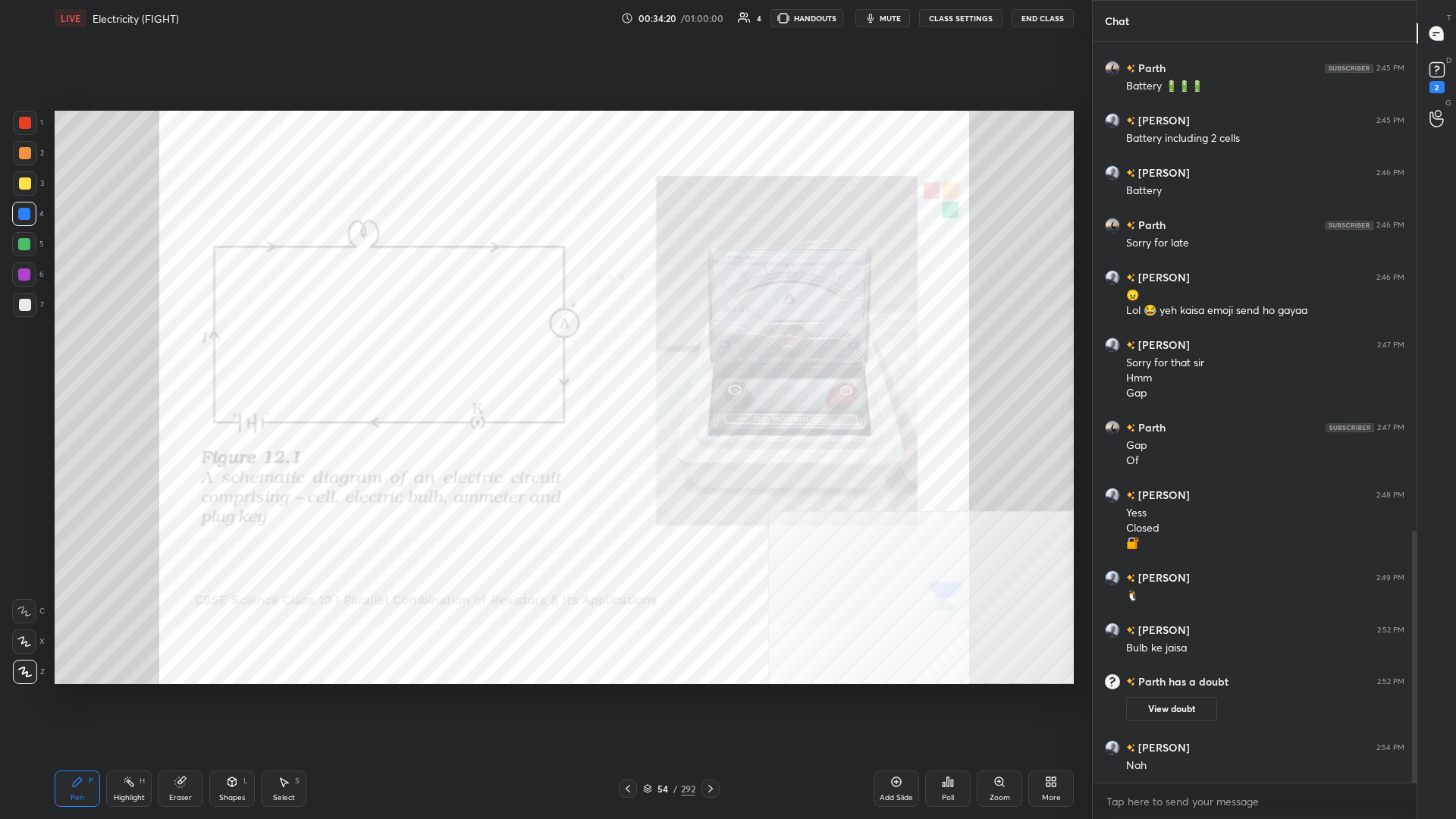 click on "Add Slide" at bounding box center (896, 789) 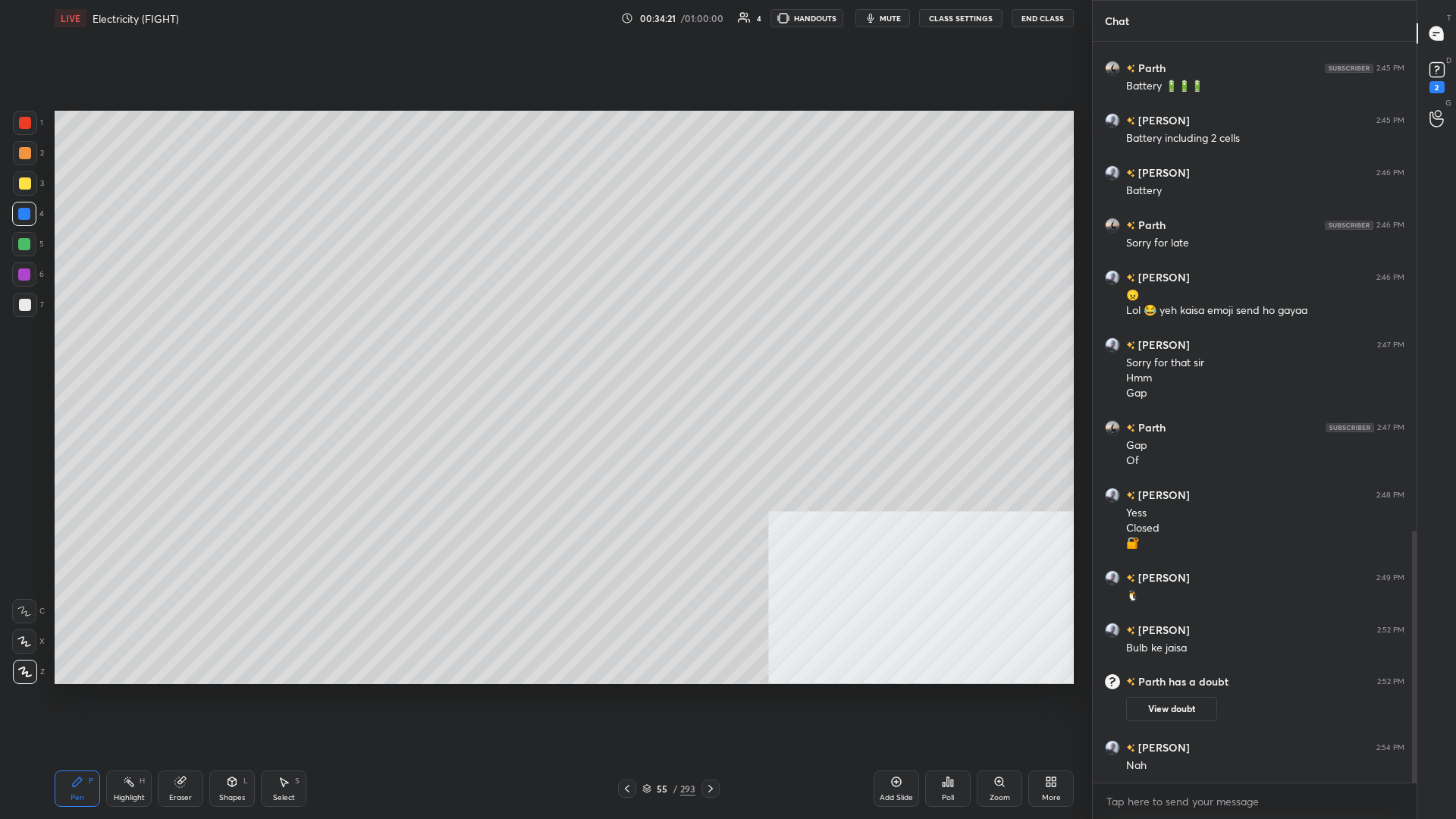 click on "3" at bounding box center [28, 187] 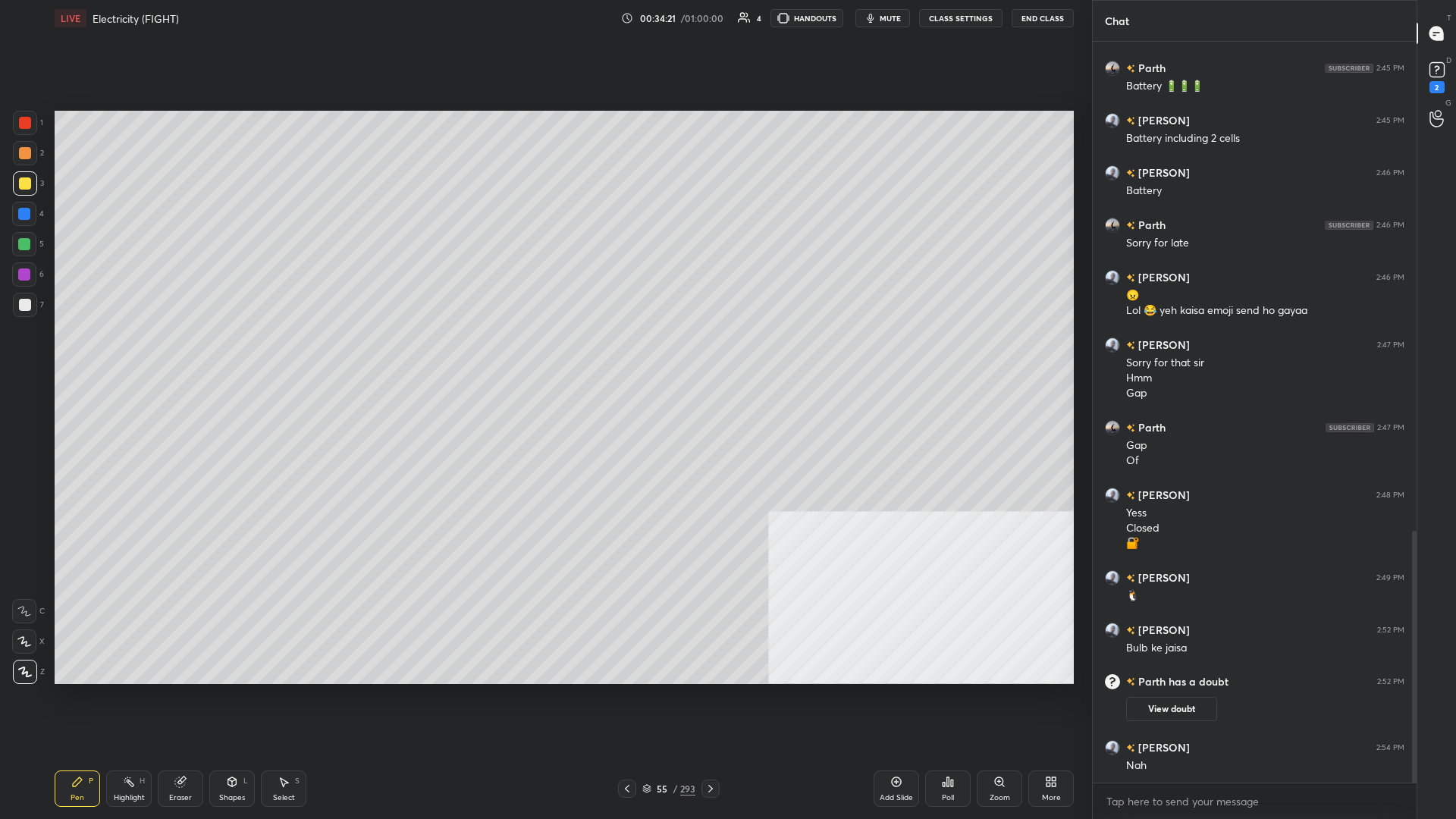 click at bounding box center [25, 184] 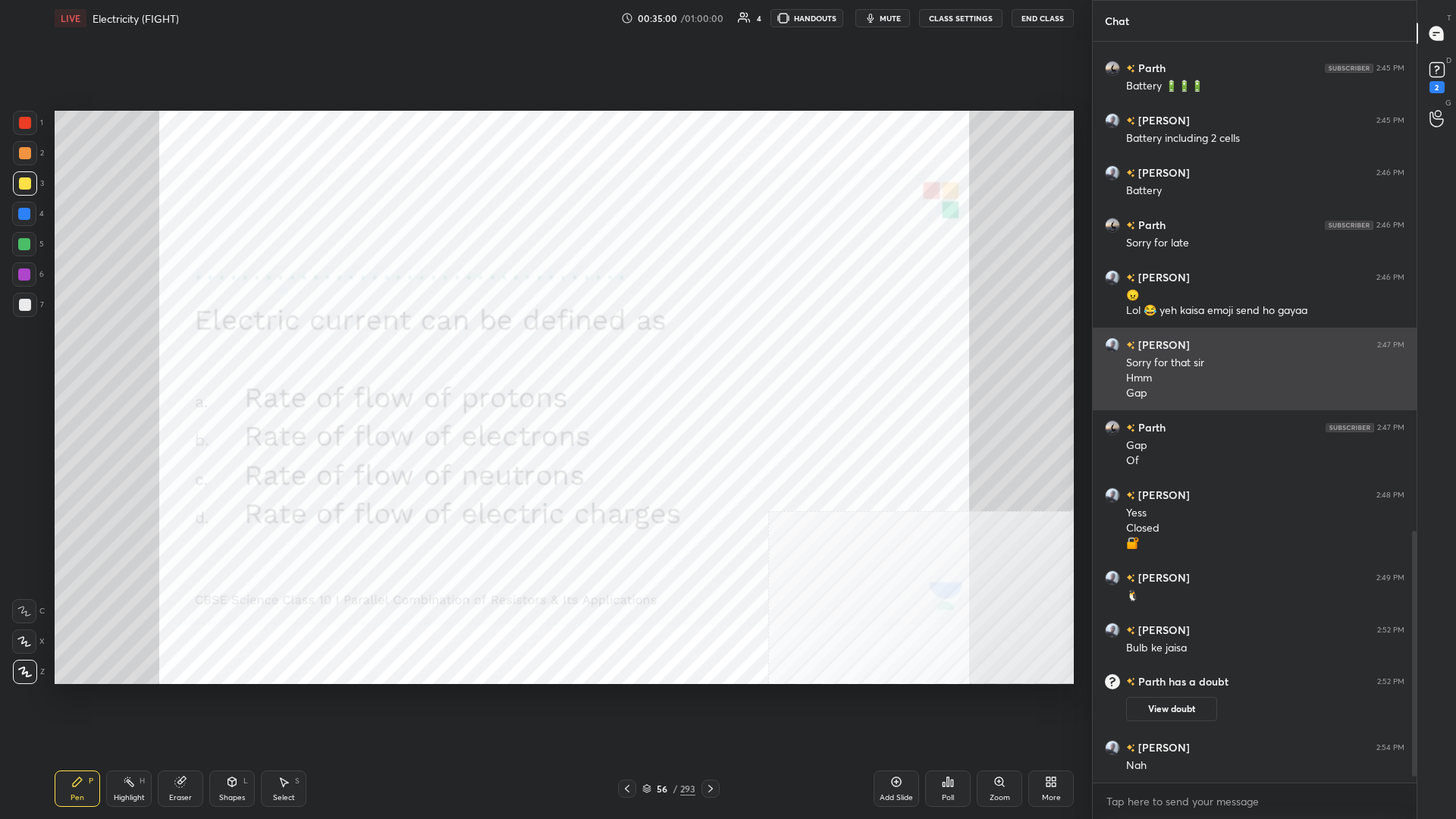scroll, scrollTop: 1489, scrollLeft: 0, axis: vertical 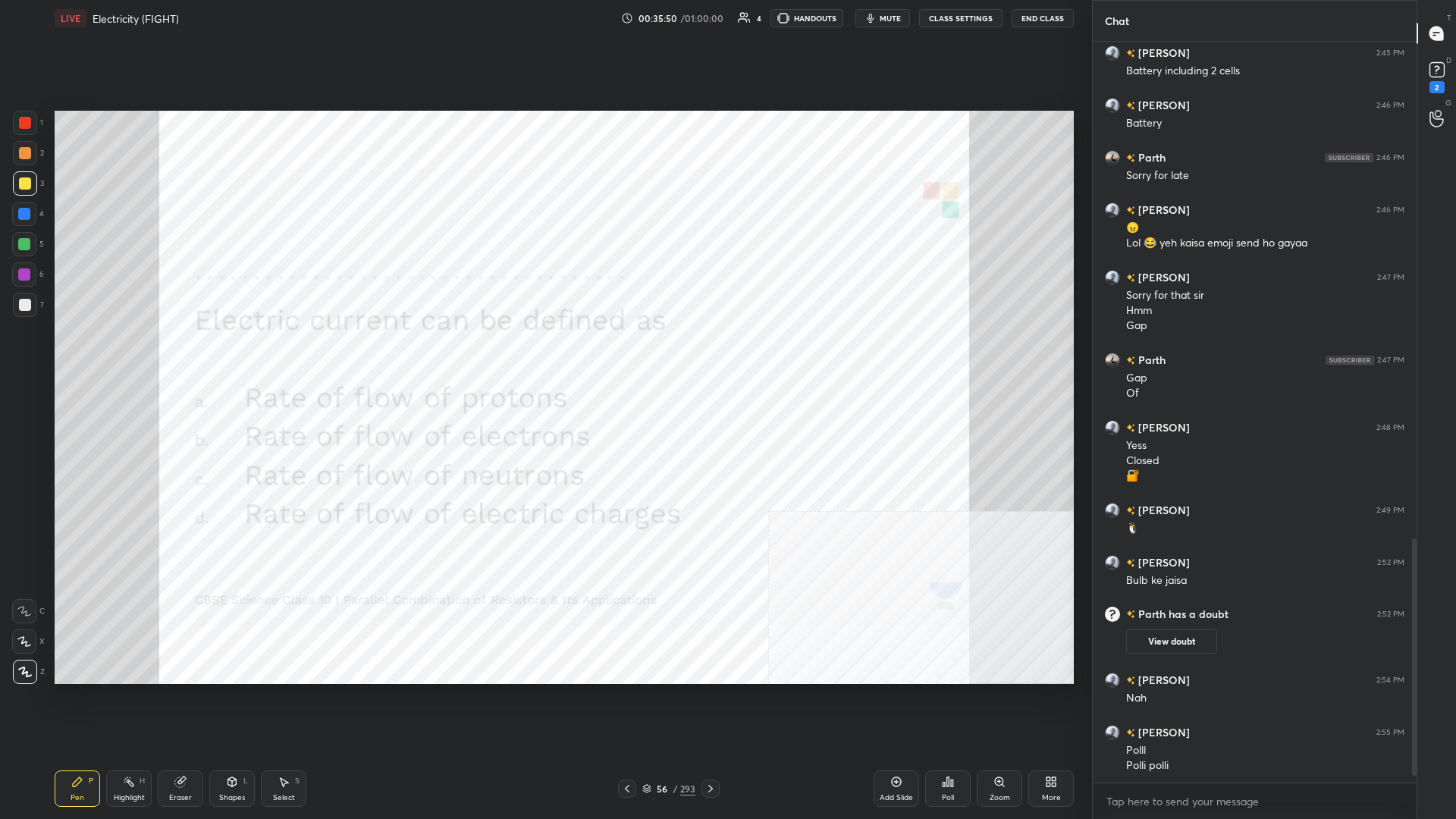 click on "Poll" at bounding box center (948, 789) 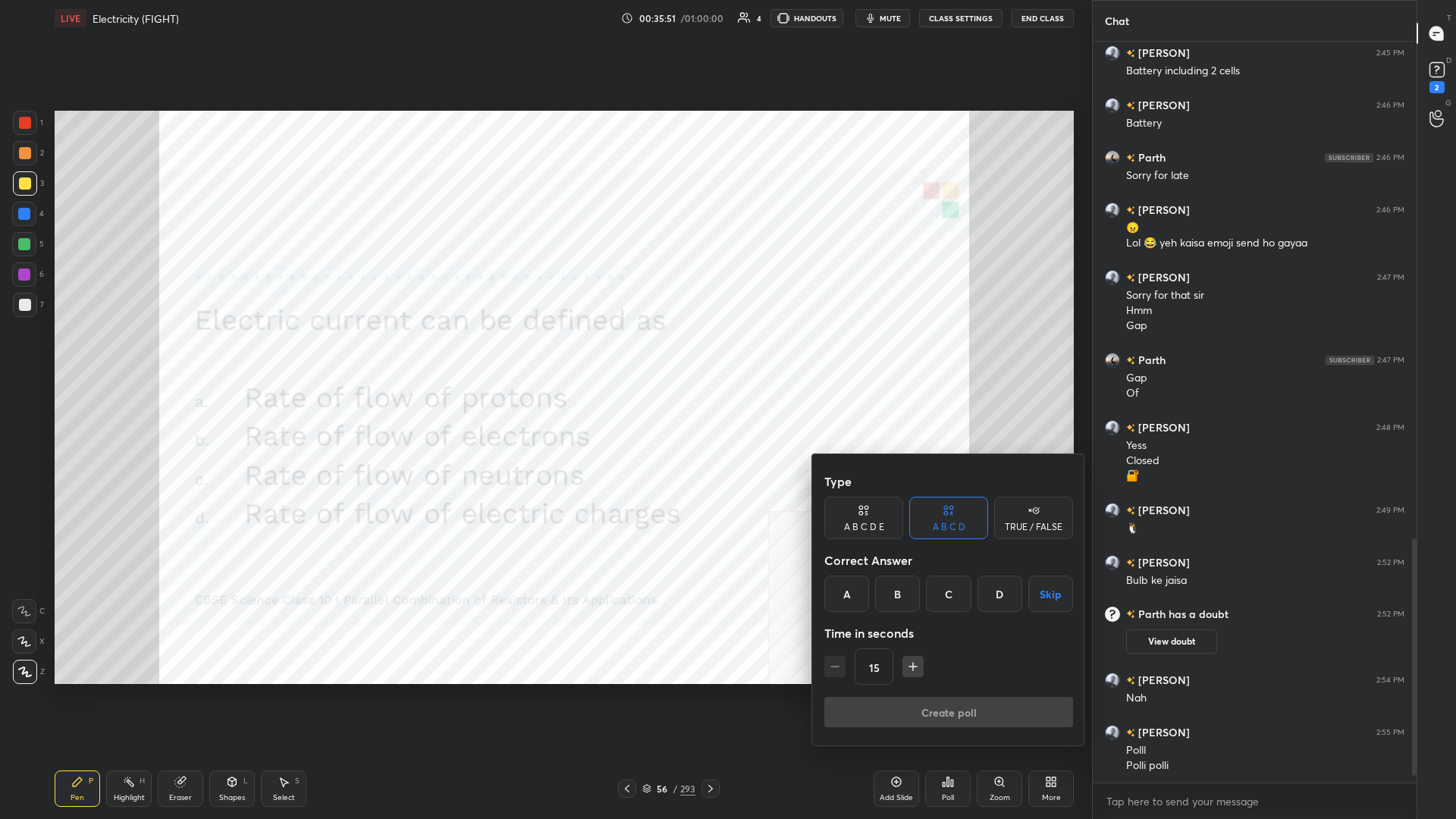 click on "D" at bounding box center [999, 594] 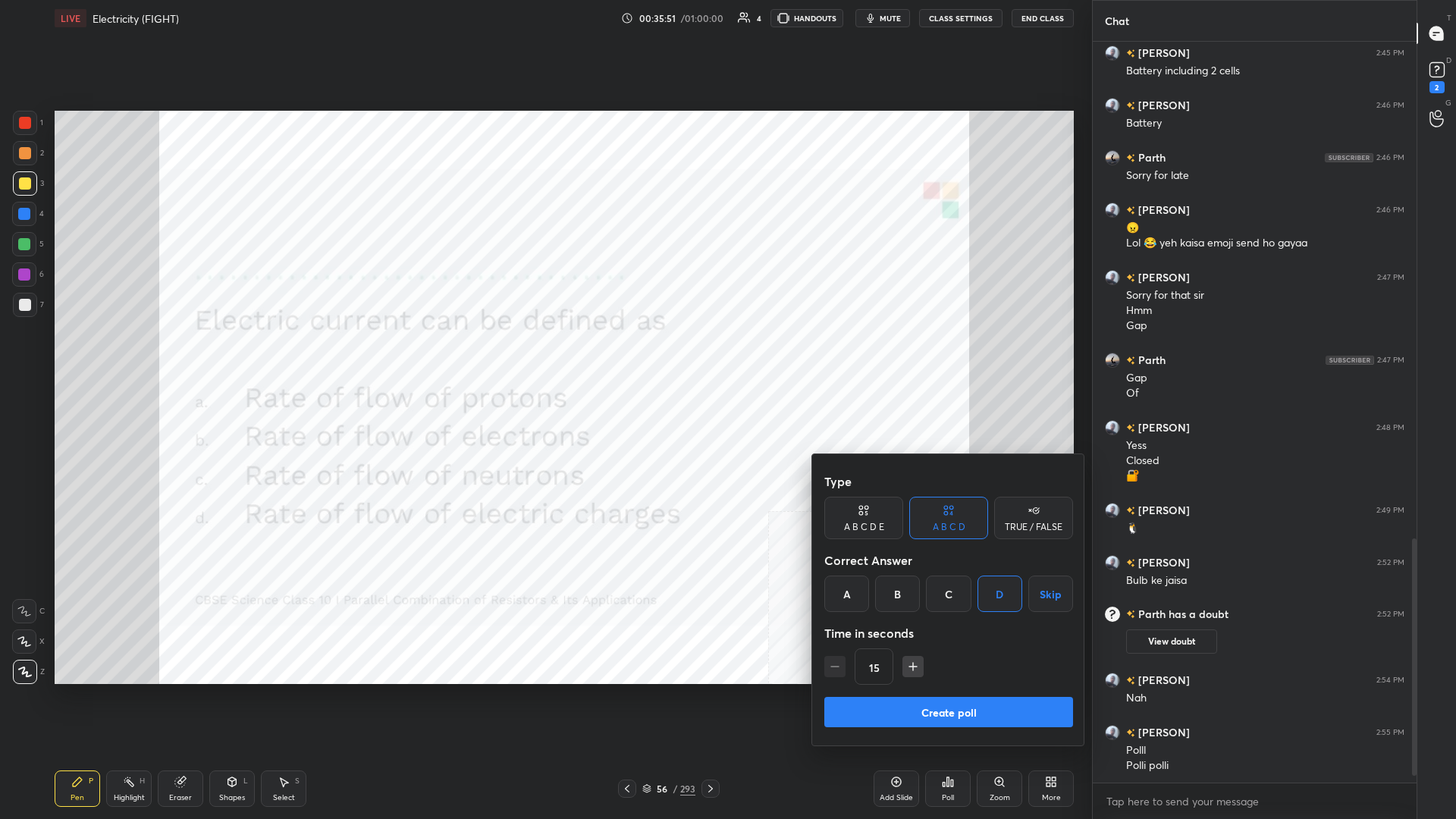click on "Create poll" at bounding box center [949, 712] 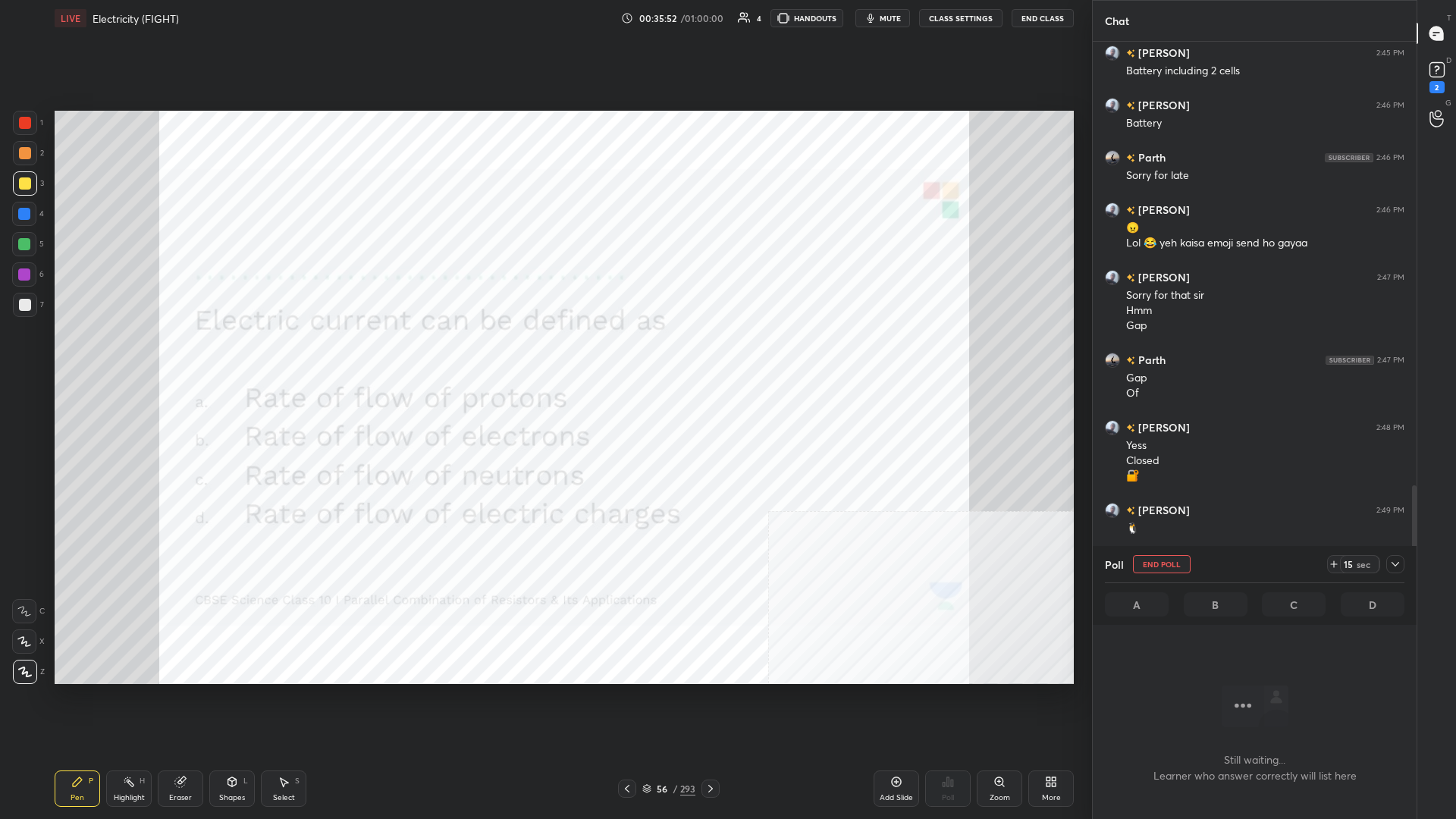 scroll, scrollTop: 701, scrollLeft: 324, axis: both 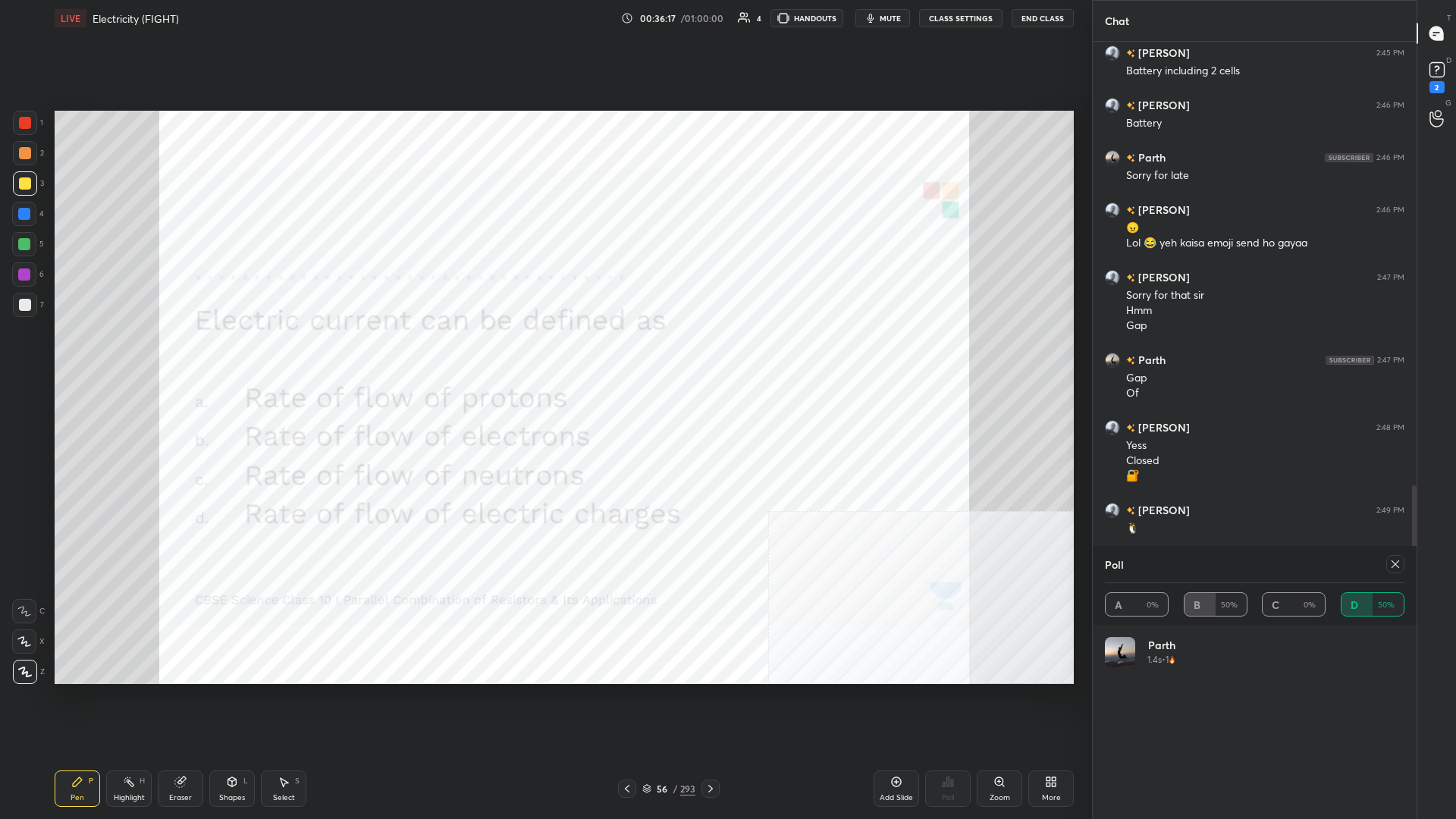 click 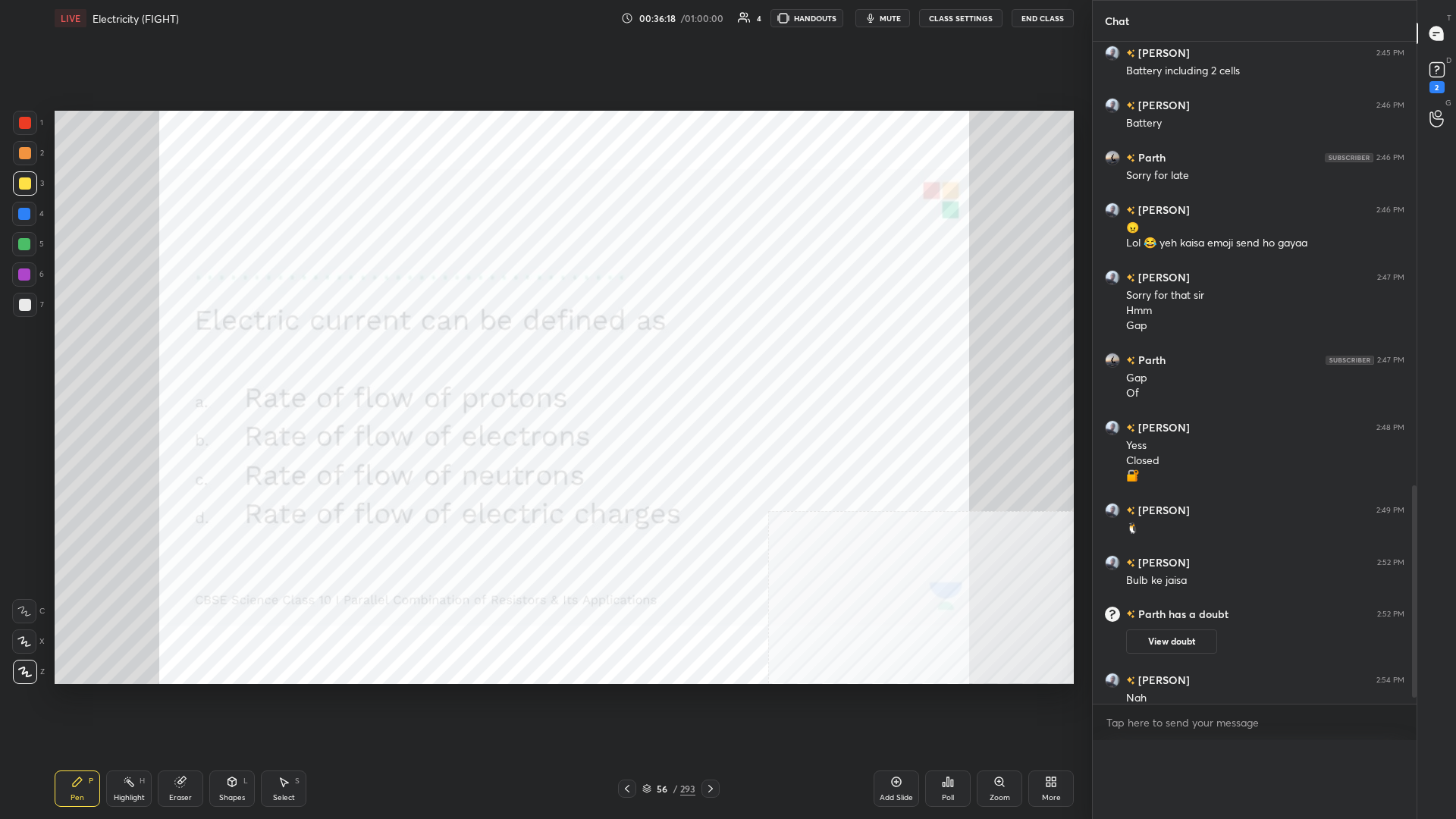 scroll, scrollTop: 0, scrollLeft: 0, axis: both 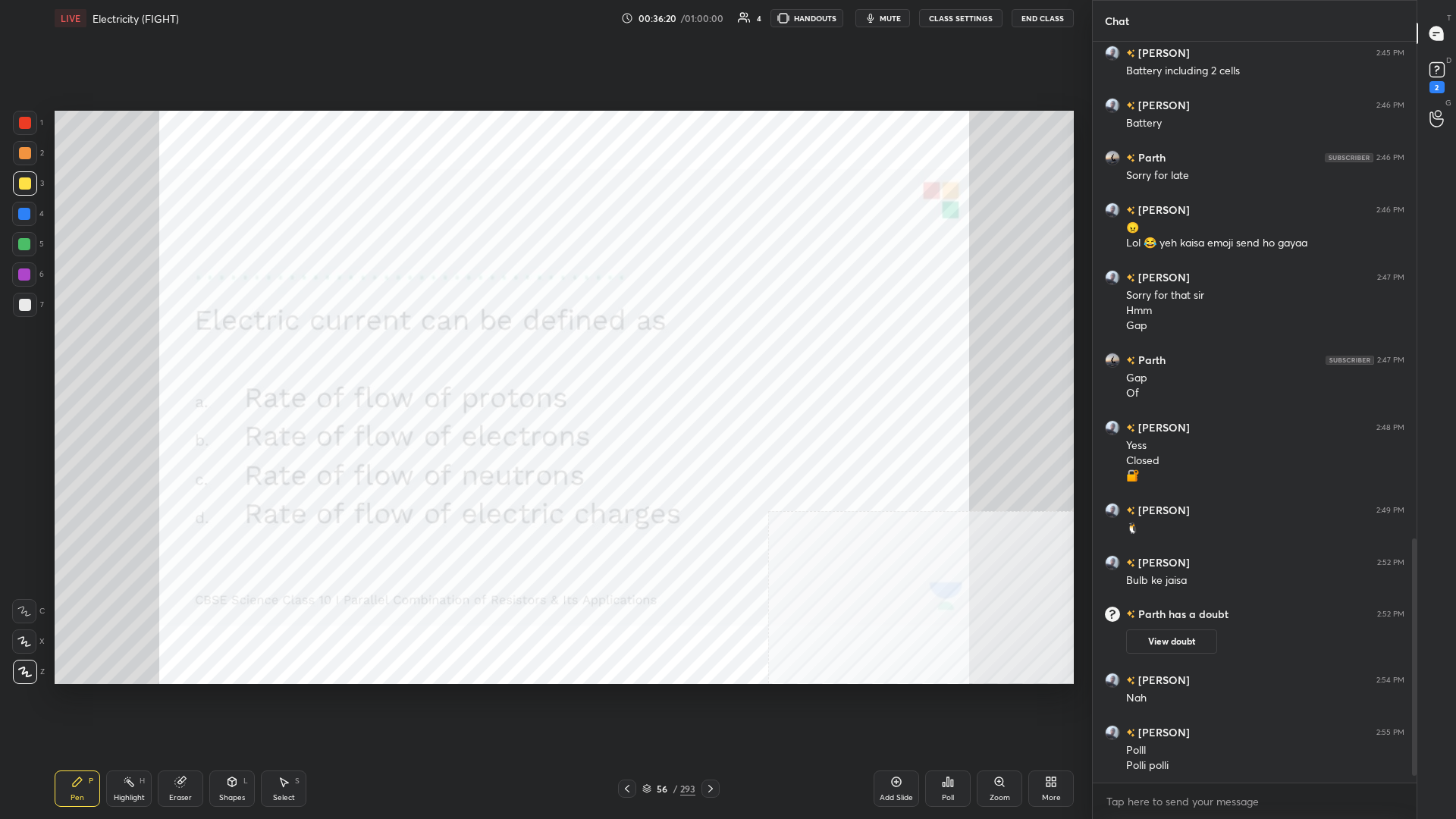 click at bounding box center [25, 123] 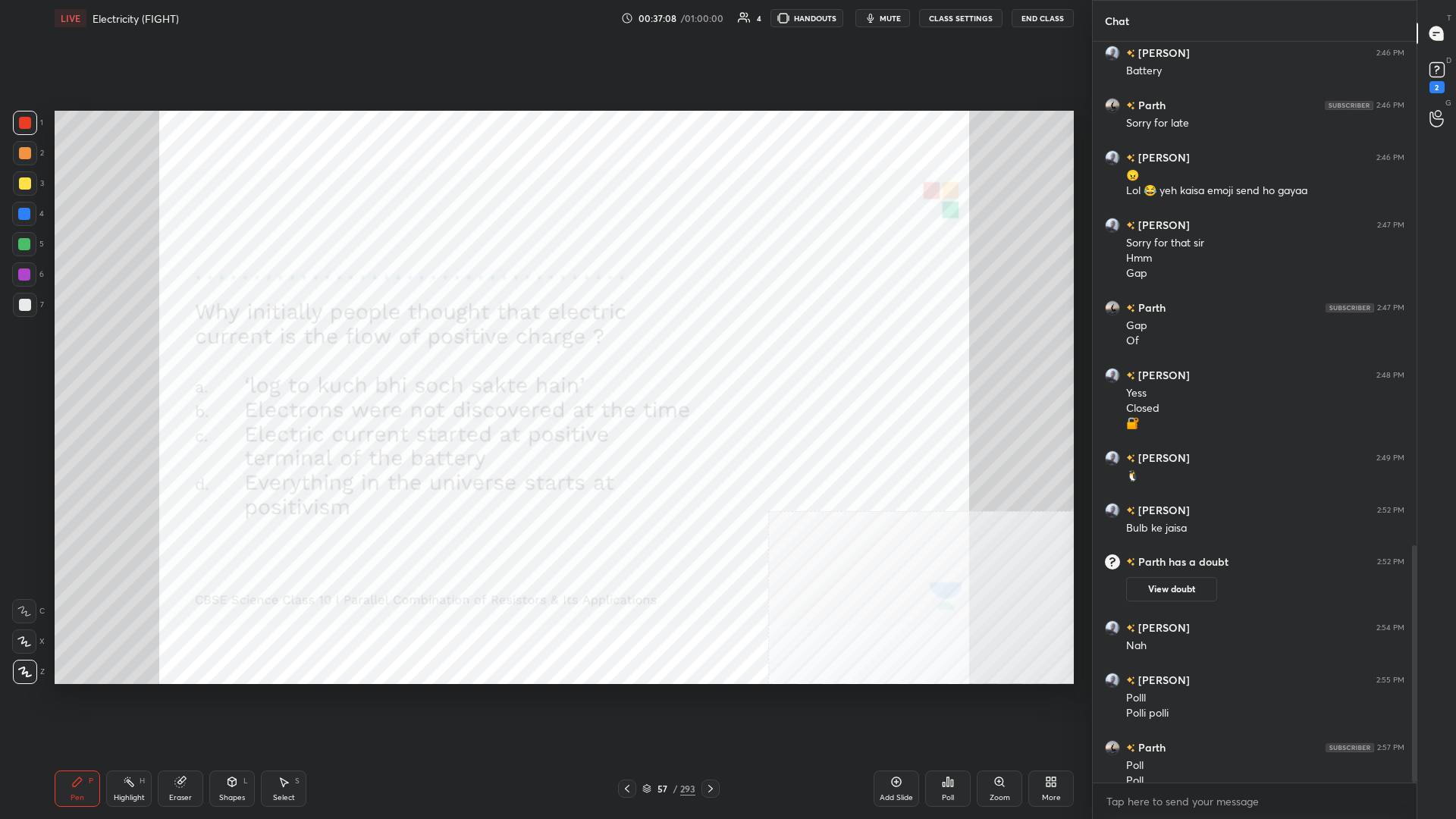 scroll, scrollTop: 1572, scrollLeft: 0, axis: vertical 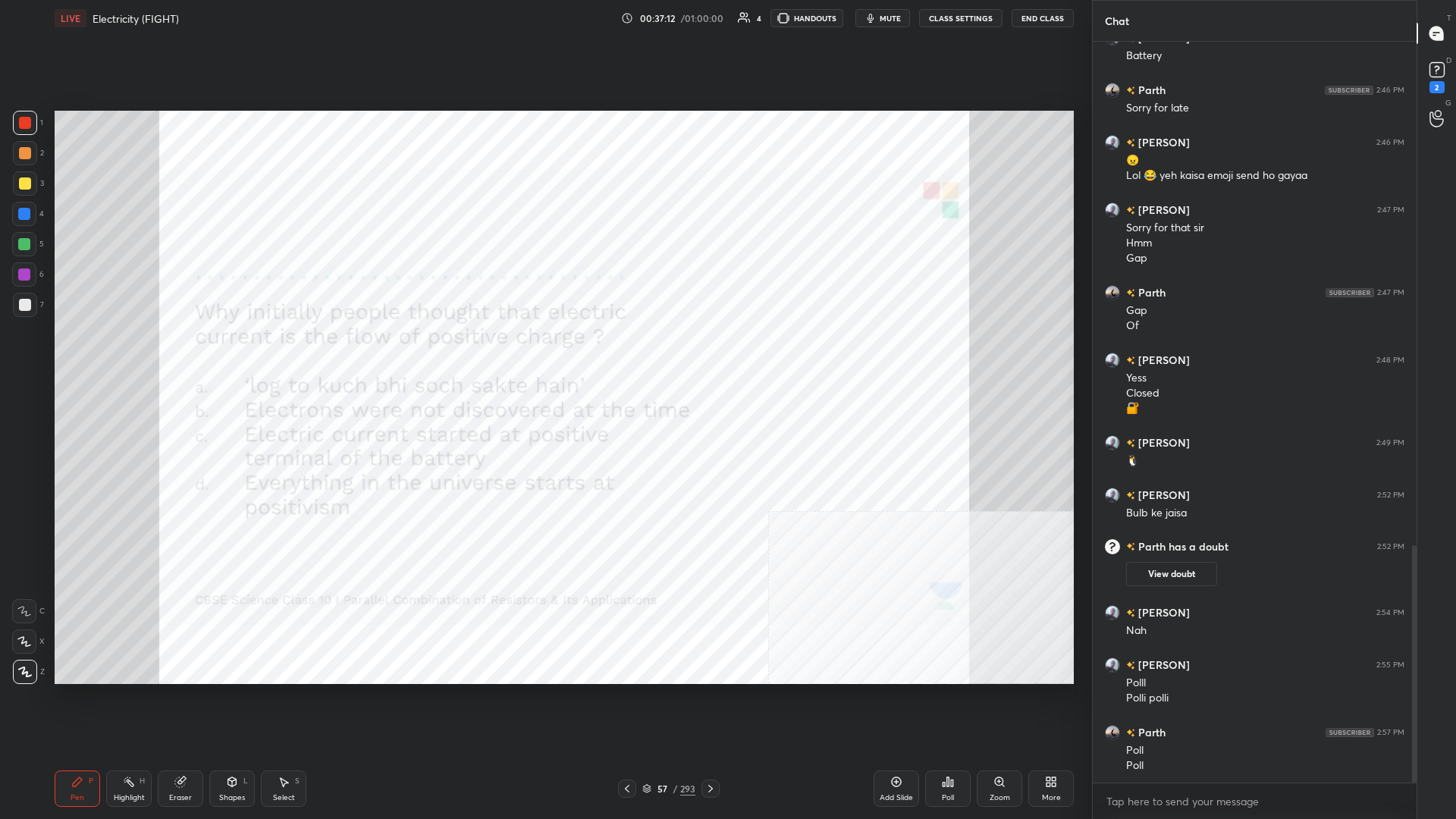 click on "/" at bounding box center [675, 789] 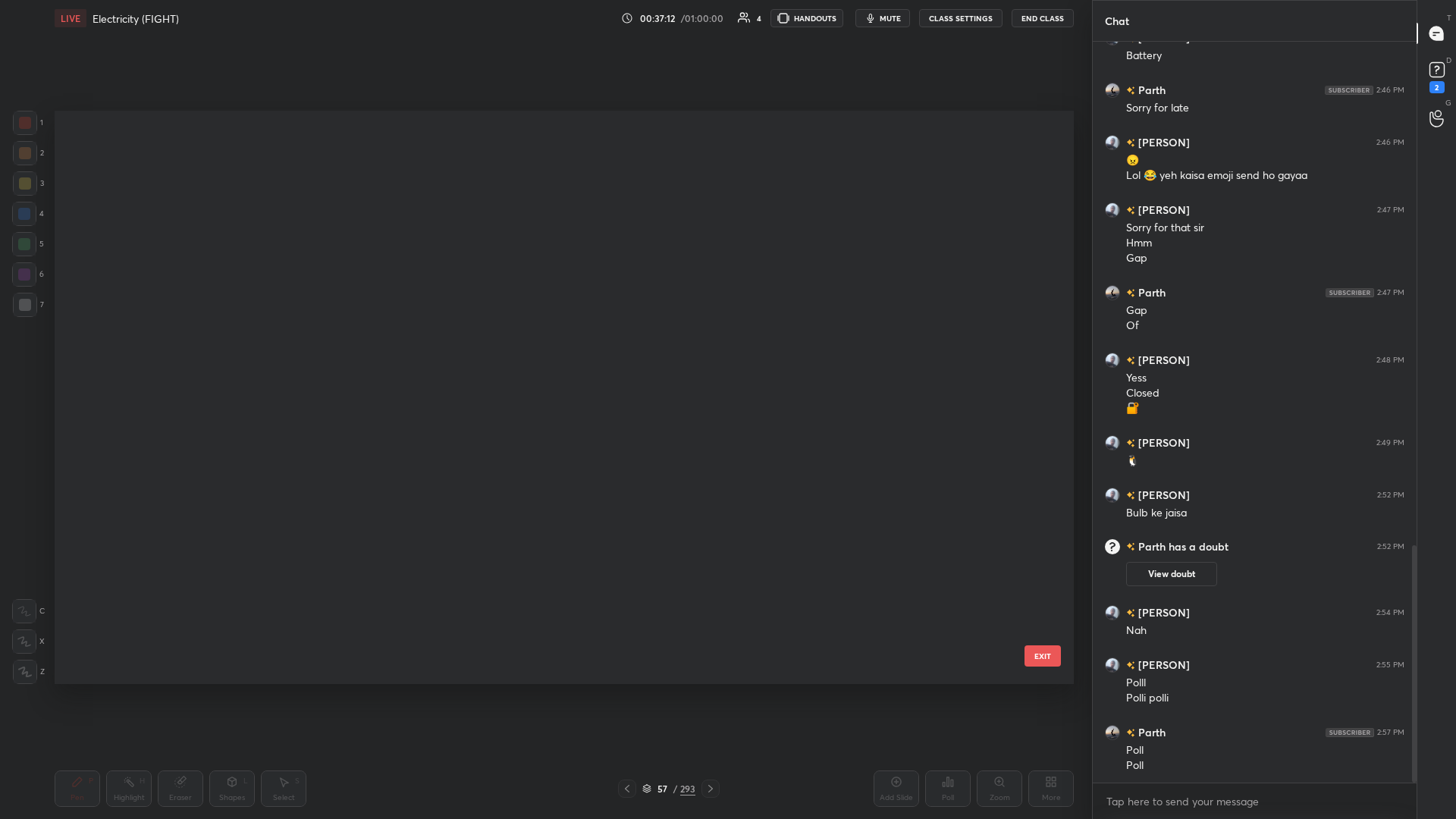 scroll, scrollTop: 2841, scrollLeft: 0, axis: vertical 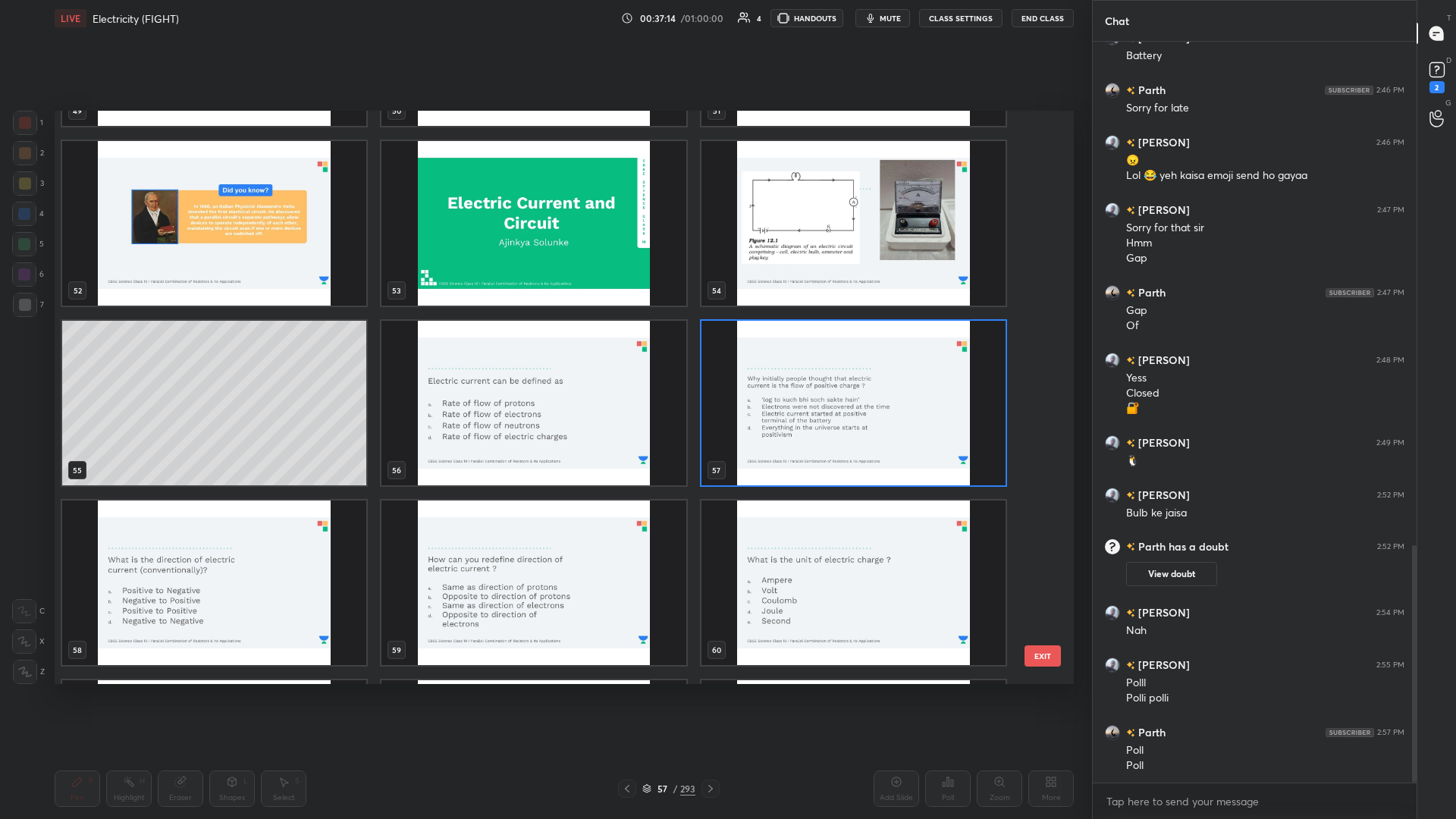 click at bounding box center (853, 403) 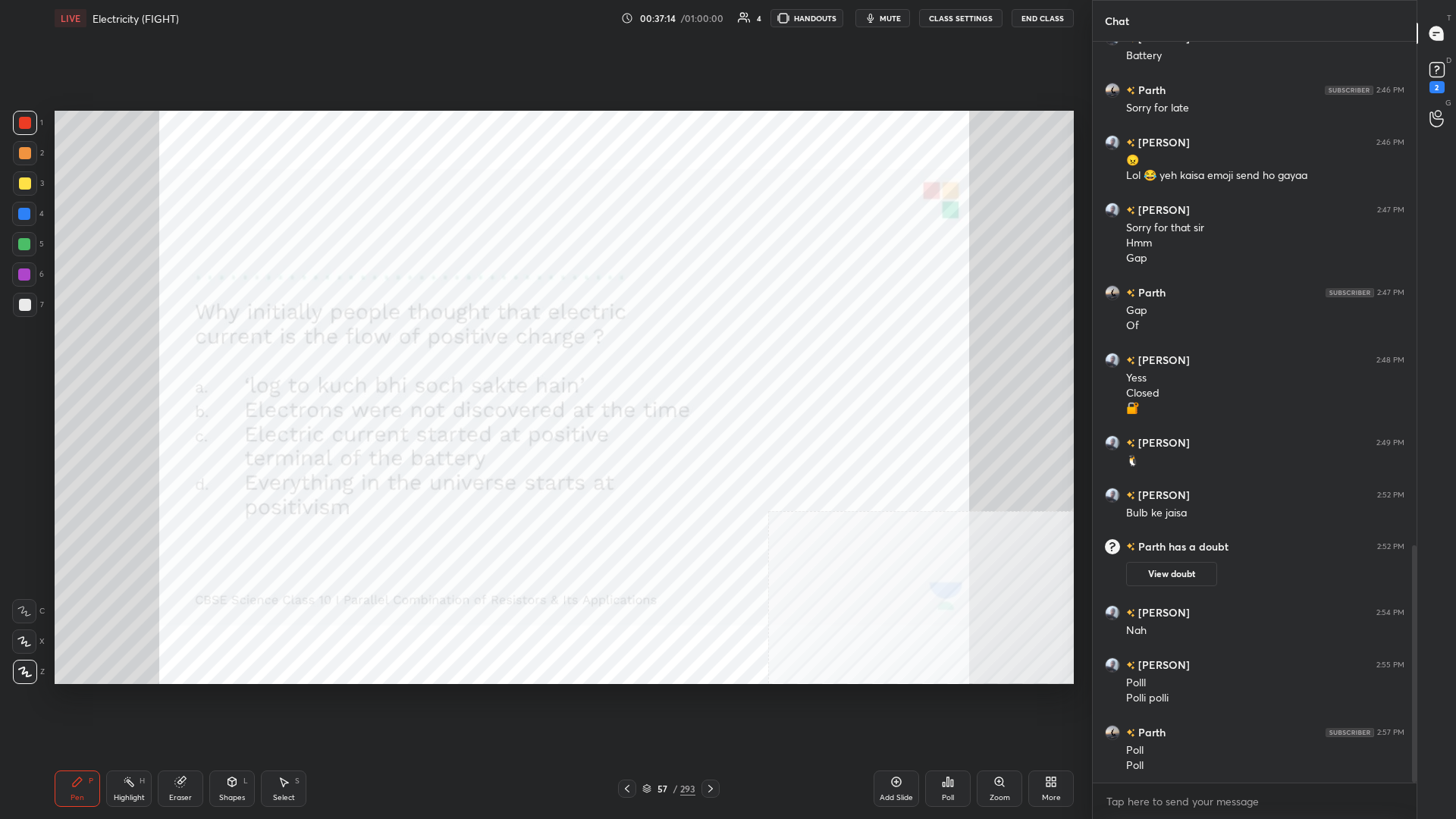 click at bounding box center [853, 403] 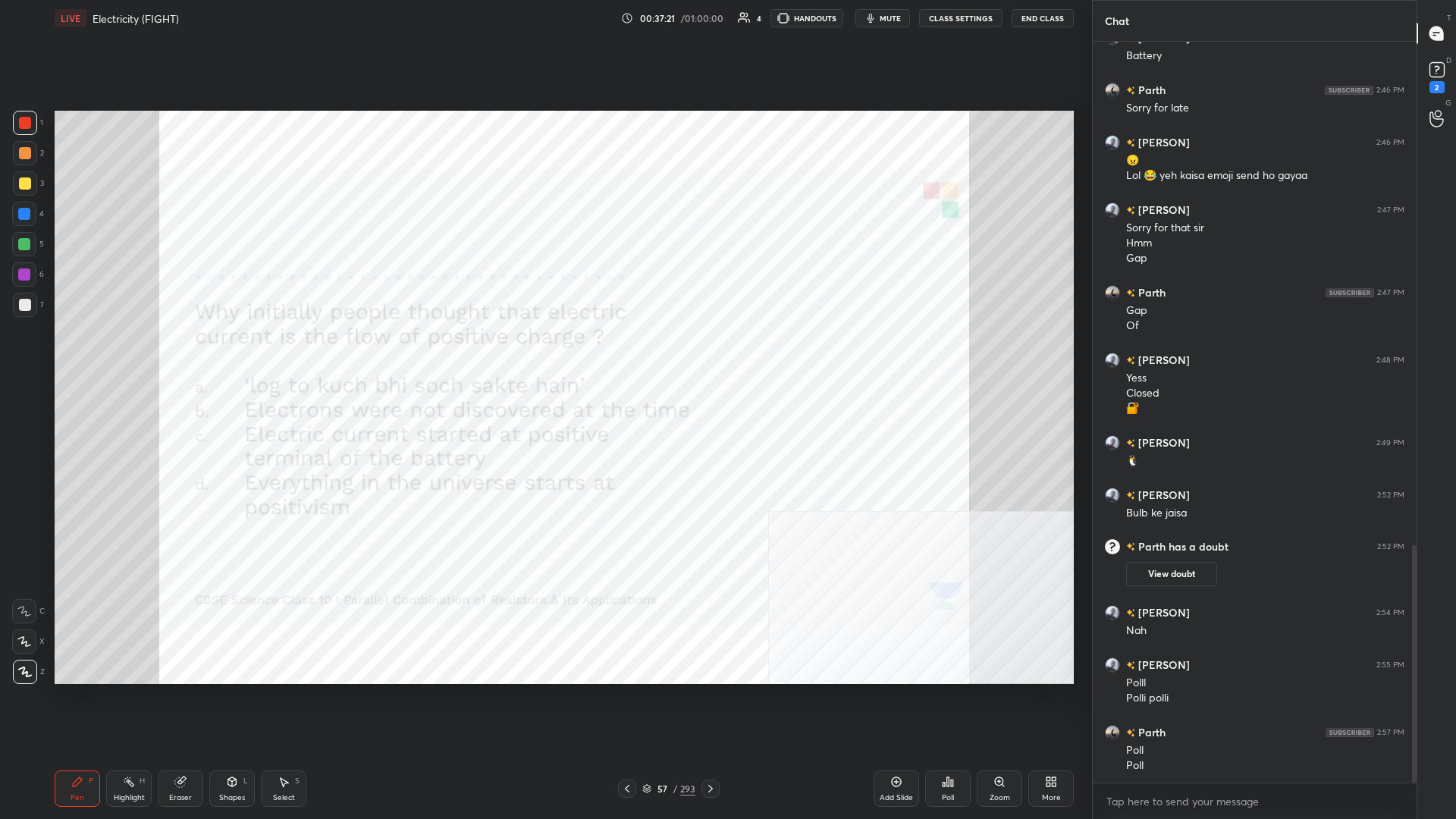 click on "57" at bounding box center (662, 789) 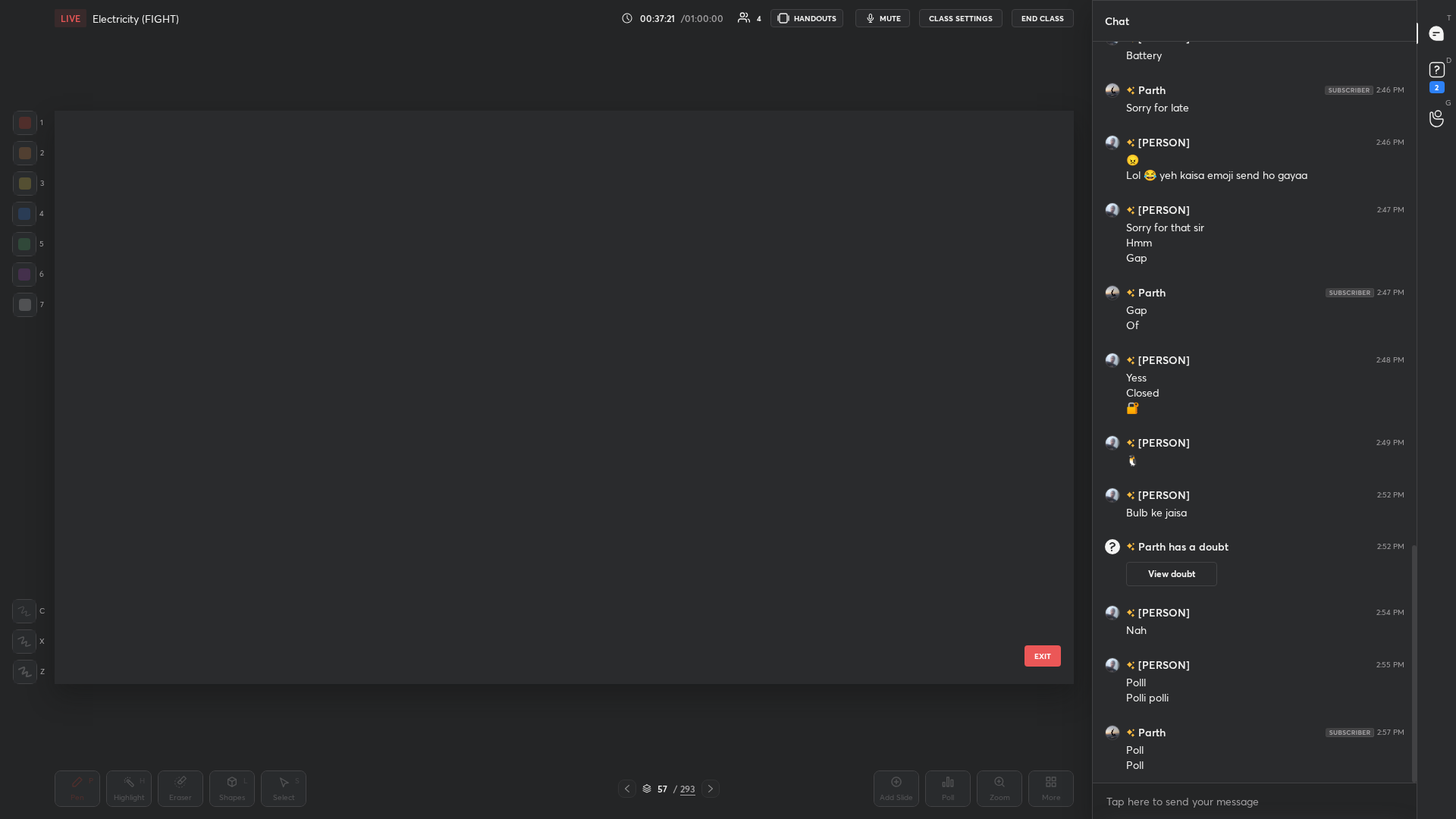 scroll, scrollTop: 2841, scrollLeft: 0, axis: vertical 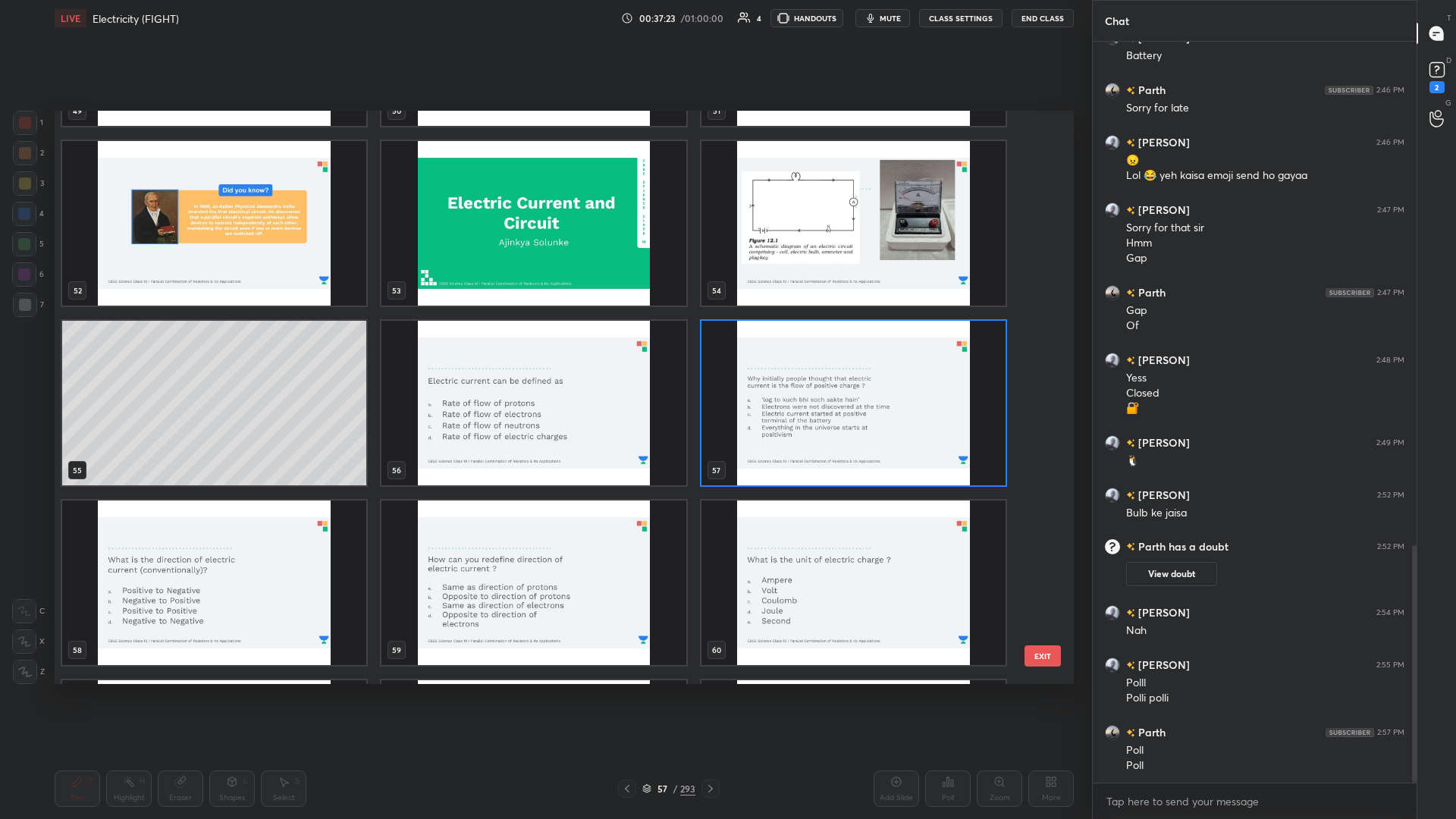 click at bounding box center [853, 403] 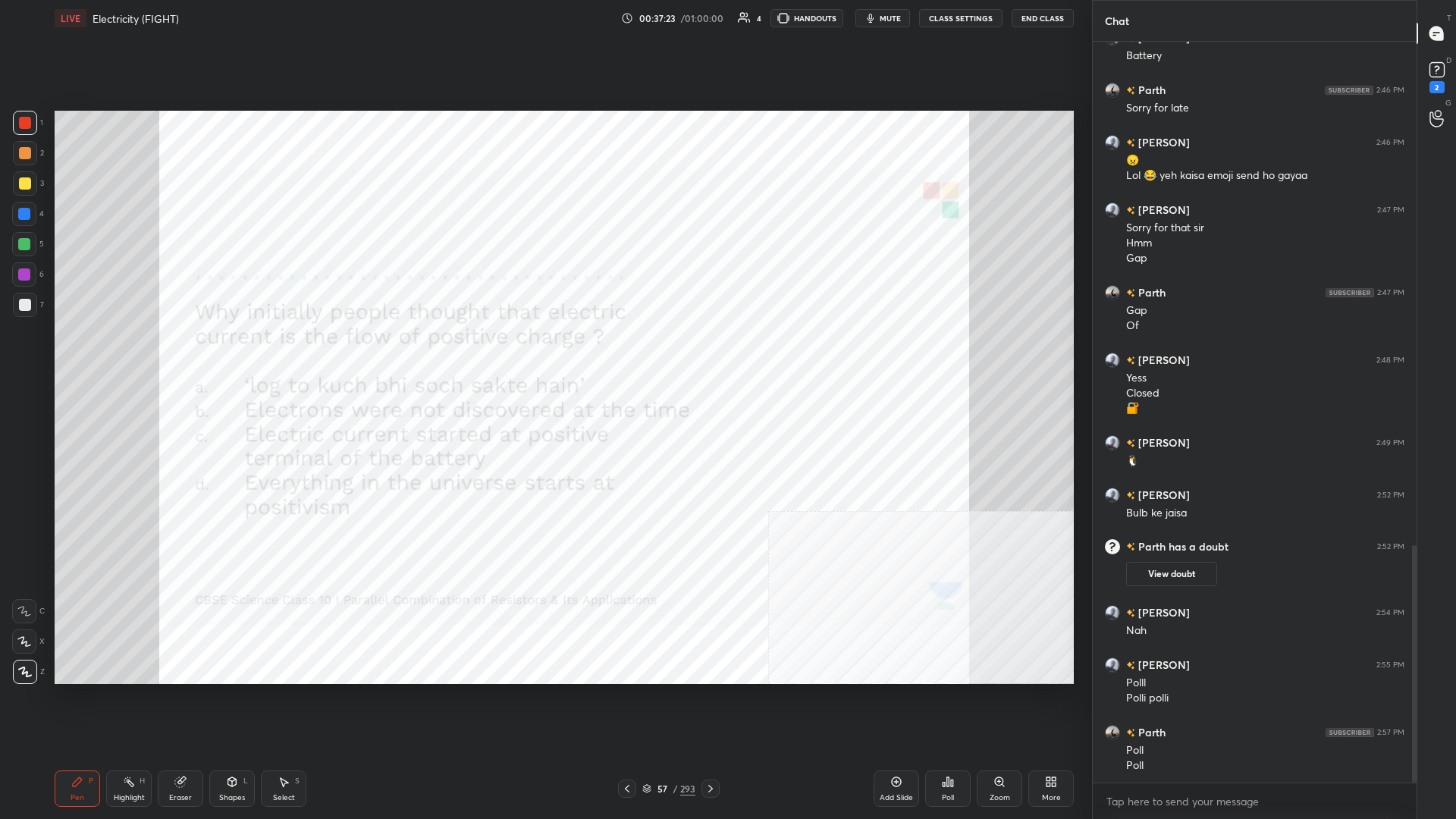 click at bounding box center [853, 403] 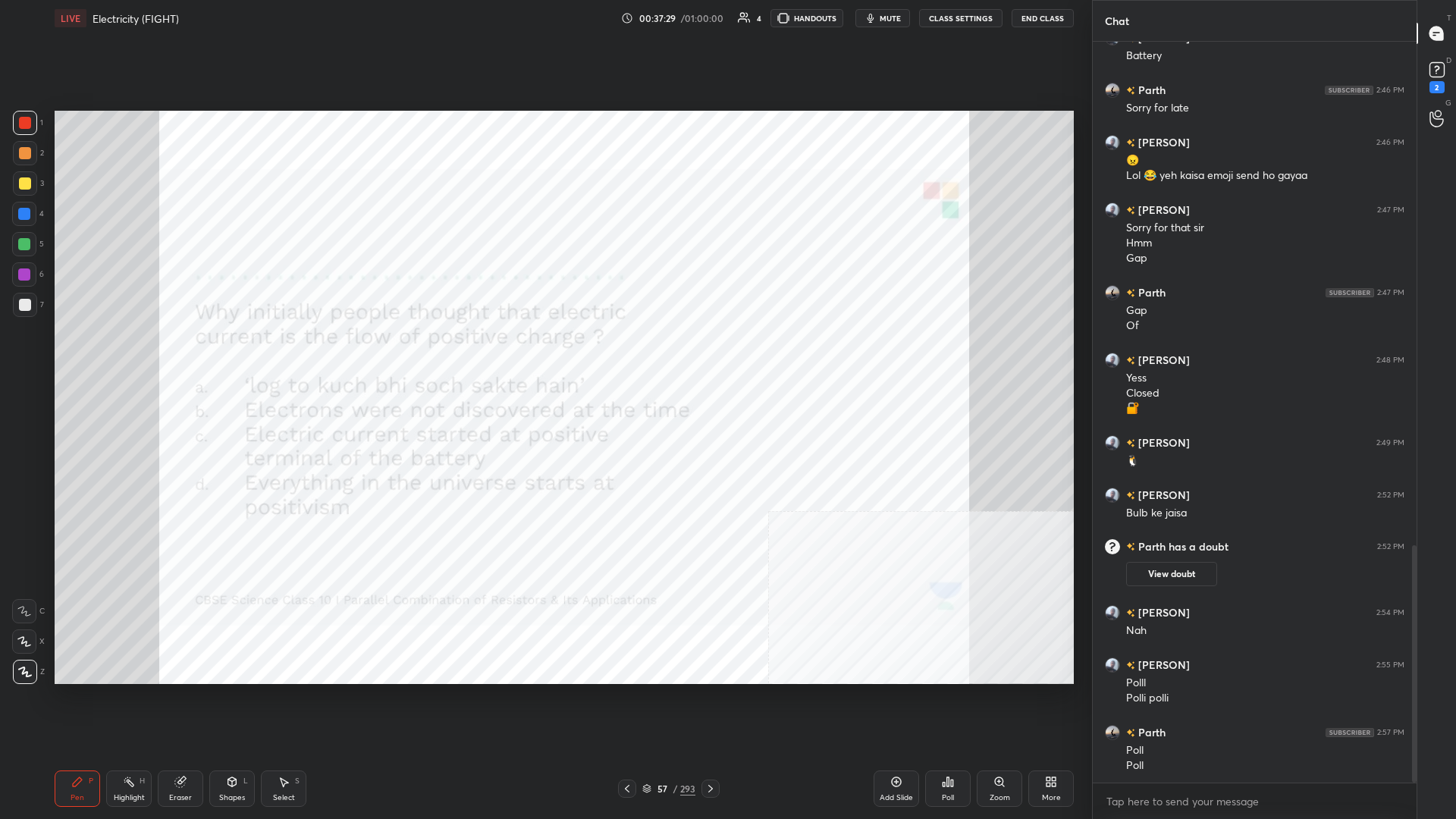 click 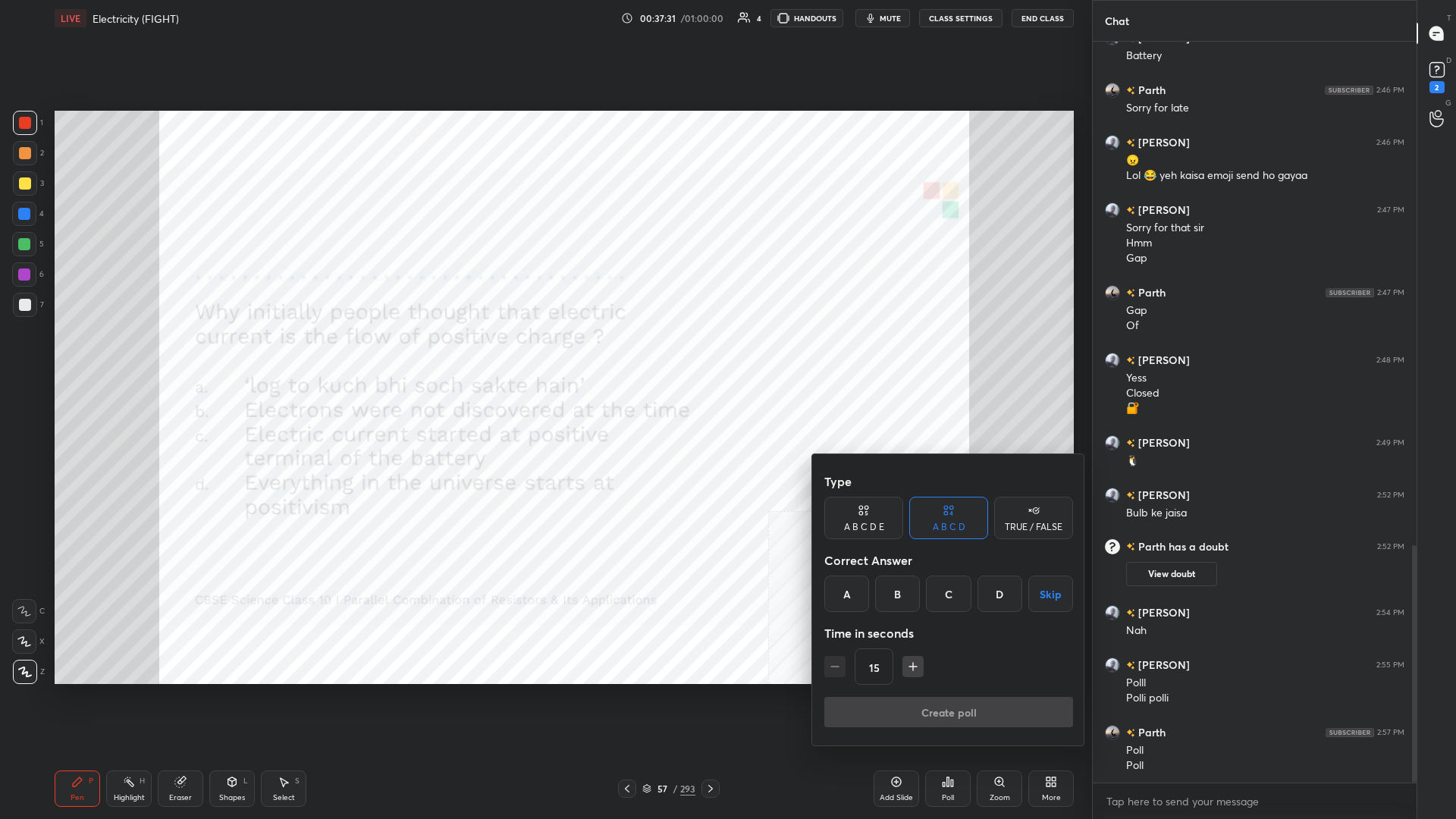 click on "B" at bounding box center (897, 594) 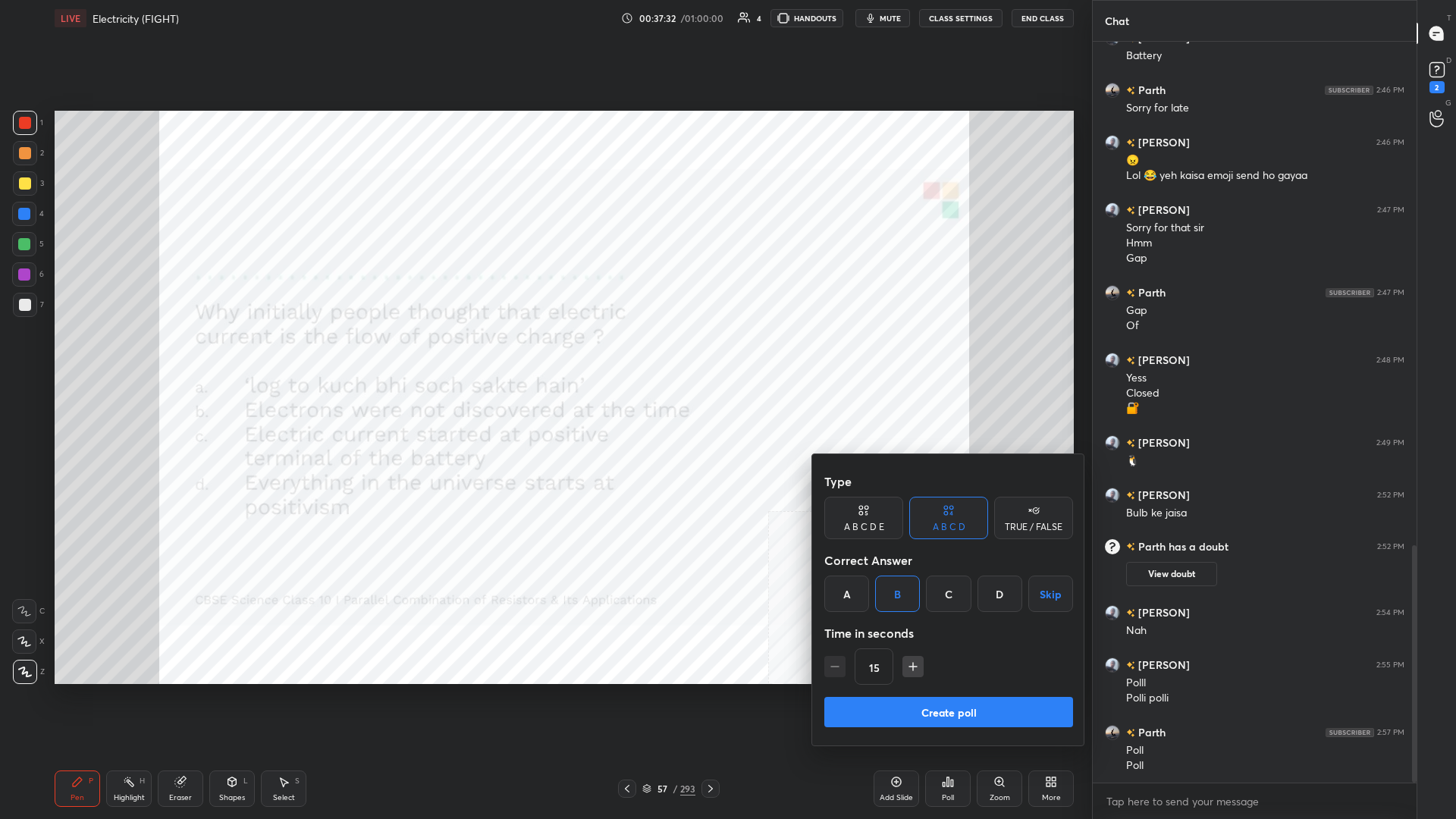 click on "Create poll" at bounding box center (949, 715) 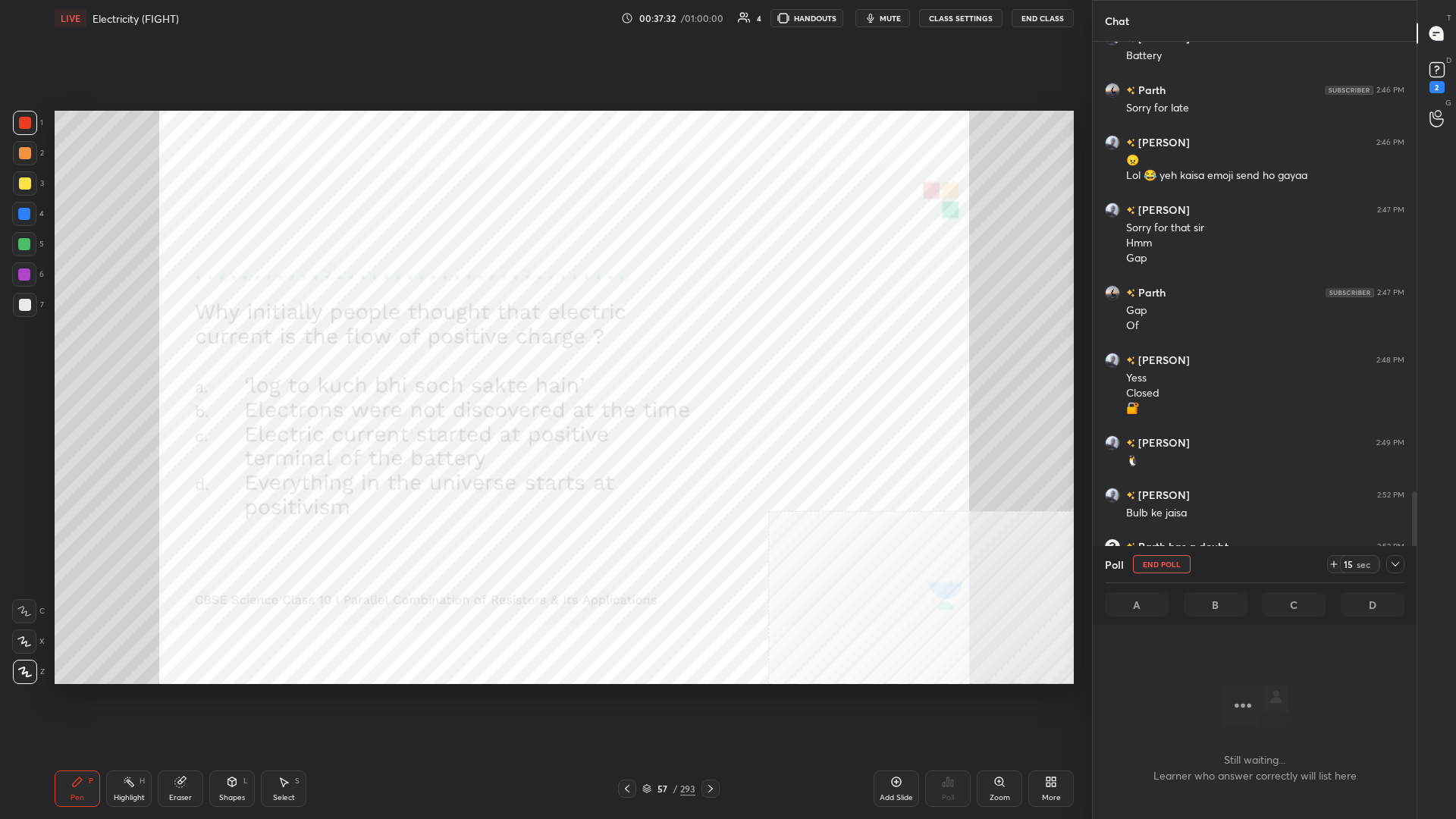 scroll, scrollTop: 701, scrollLeft: 324, axis: both 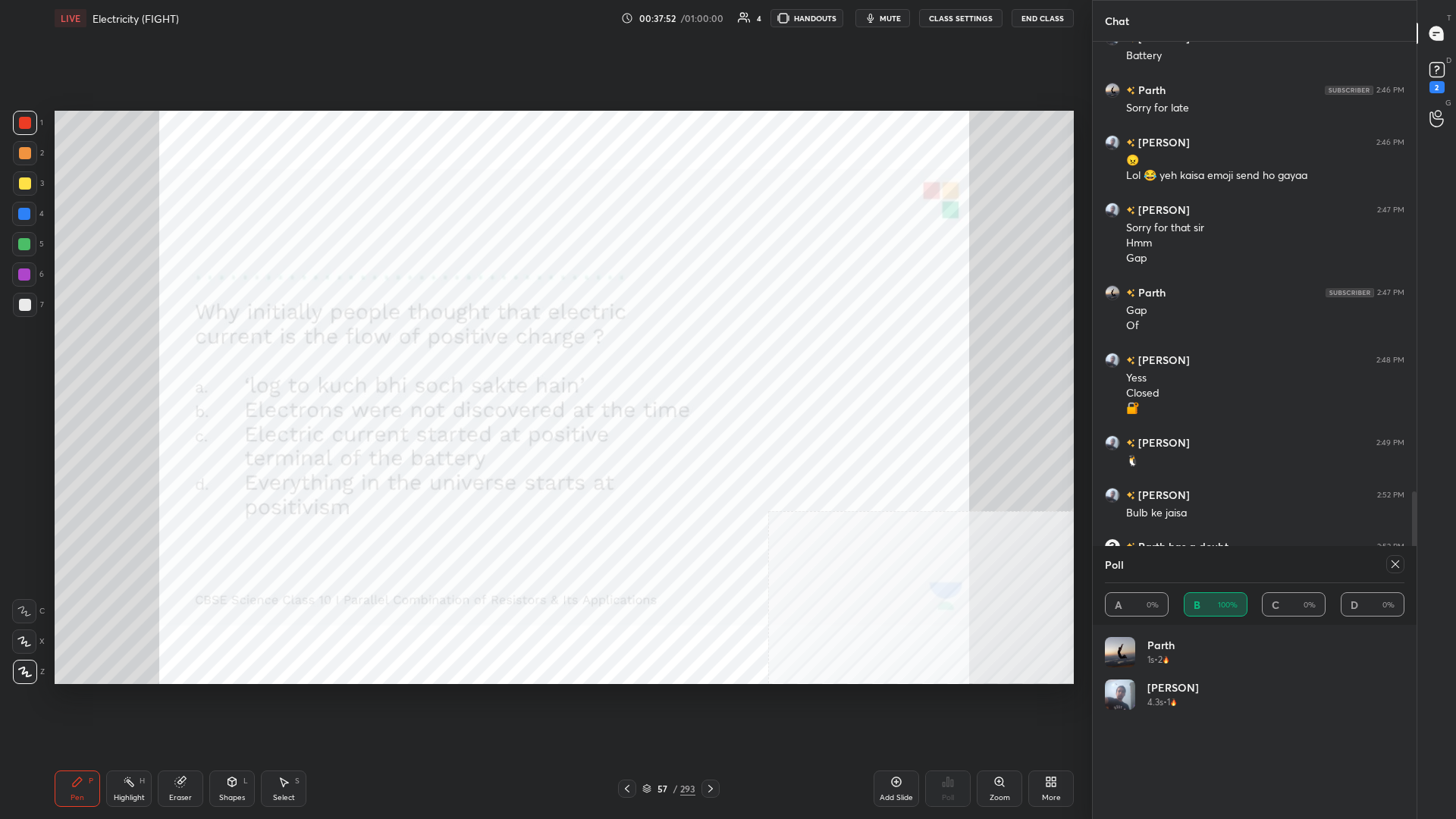 click 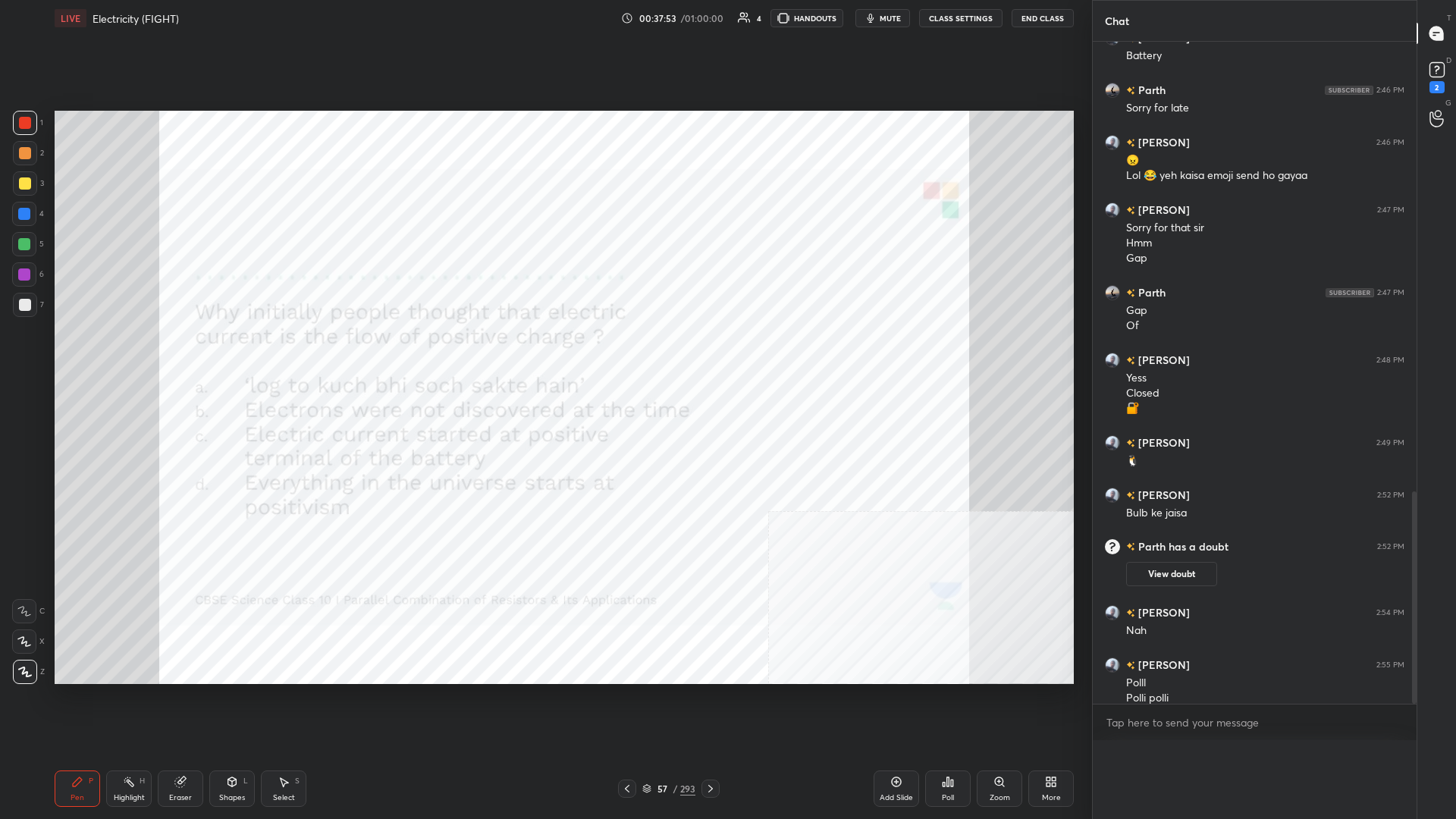 scroll, scrollTop: 0, scrollLeft: 0, axis: both 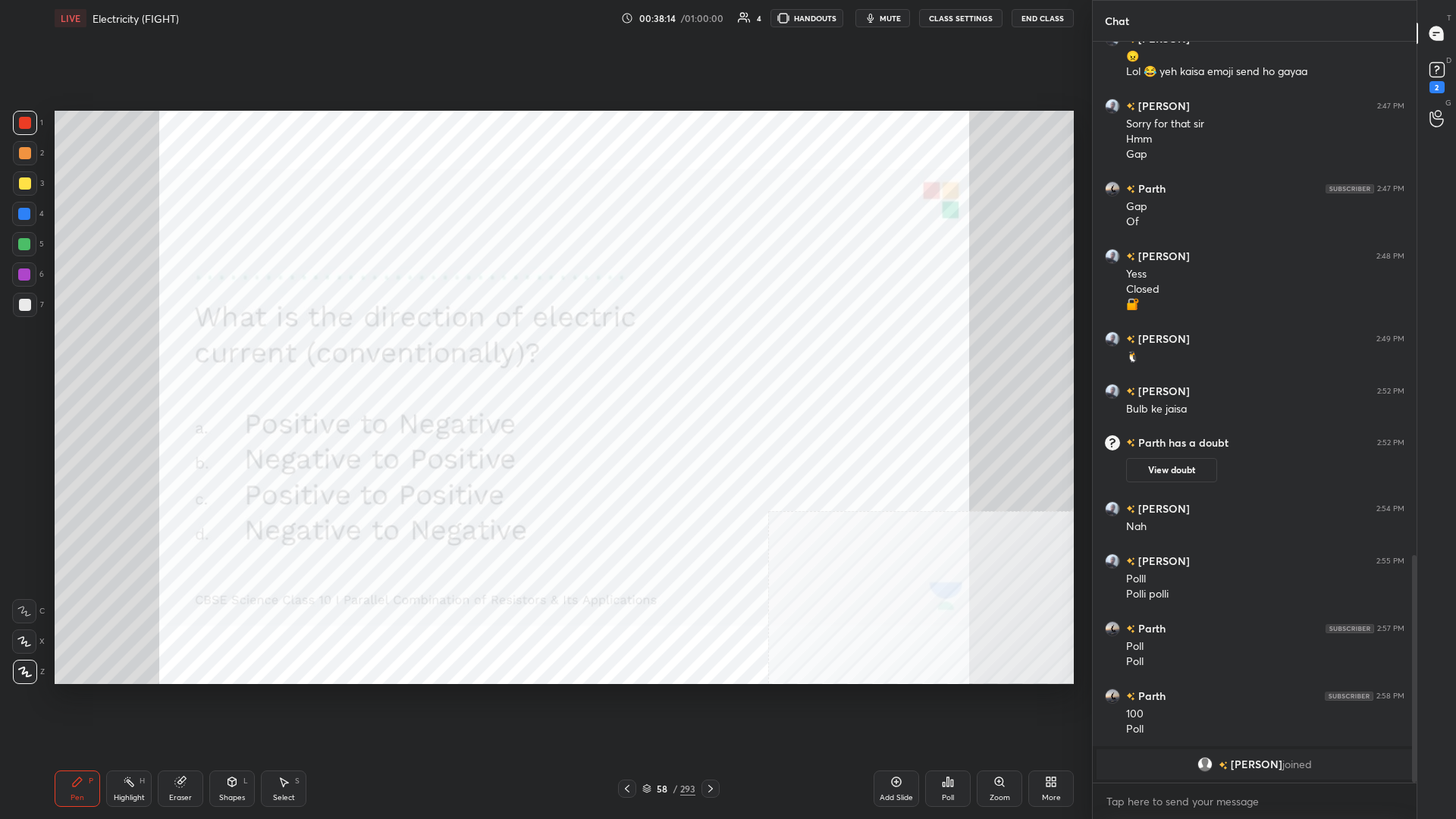 click on "Poll" at bounding box center (948, 789) 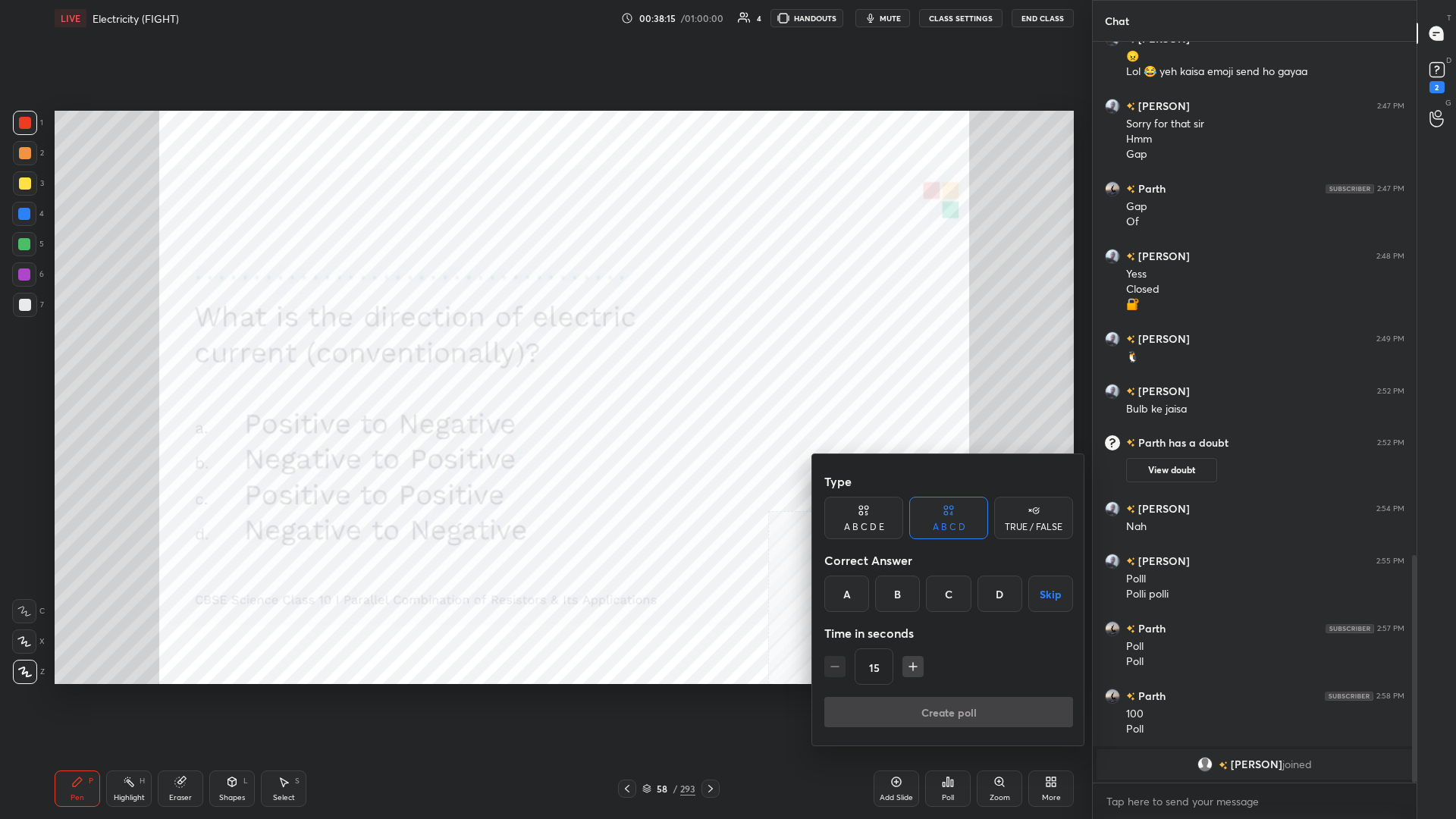 click on "Type A B C D E A B C D TRUE / FALSE Correct Answer A B C D Skip Time in seconds 15 Create poll" at bounding box center [949, 600] 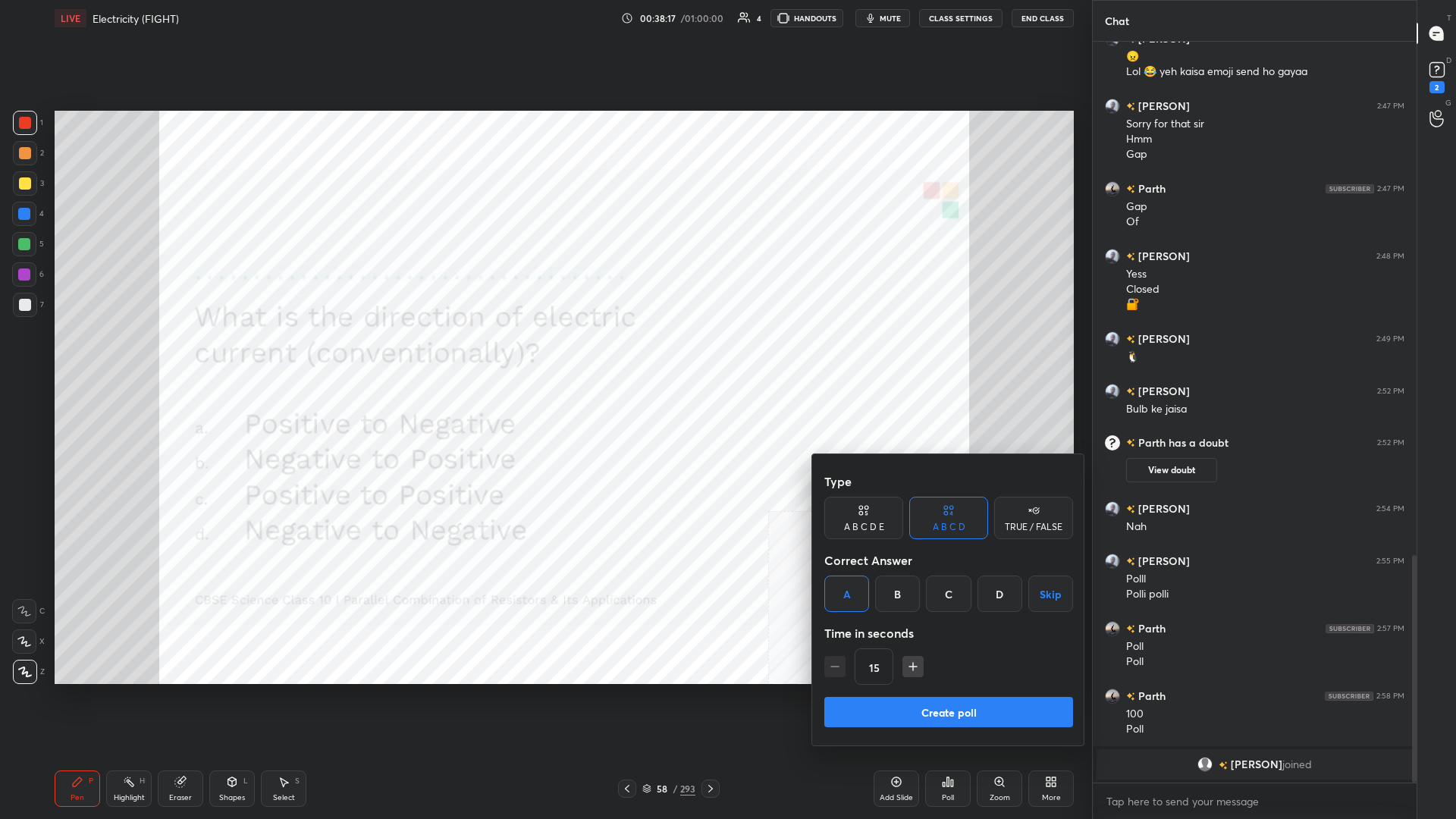 click on "Create poll" at bounding box center [949, 712] 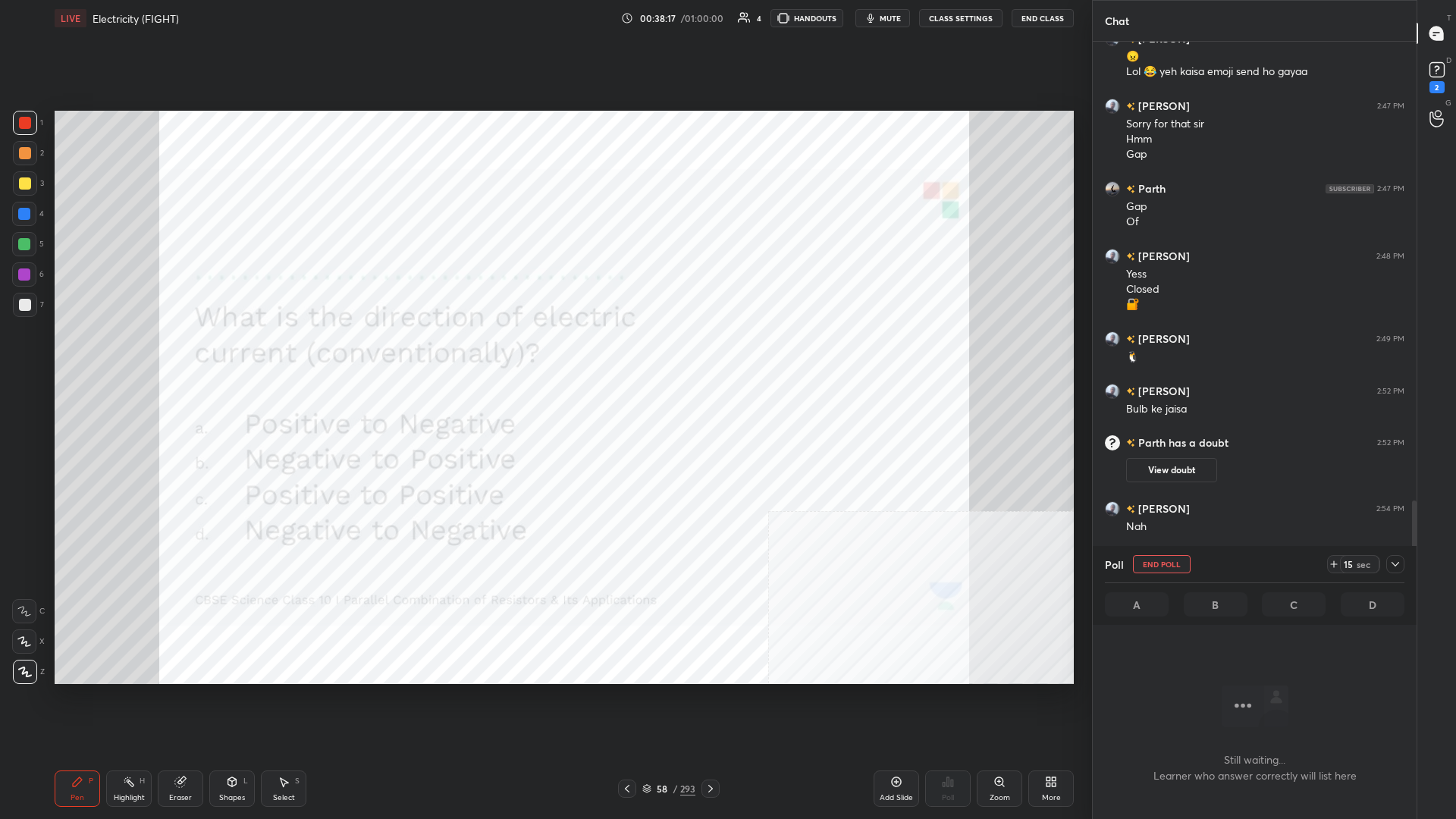 scroll, scrollTop: 701, scrollLeft: 324, axis: both 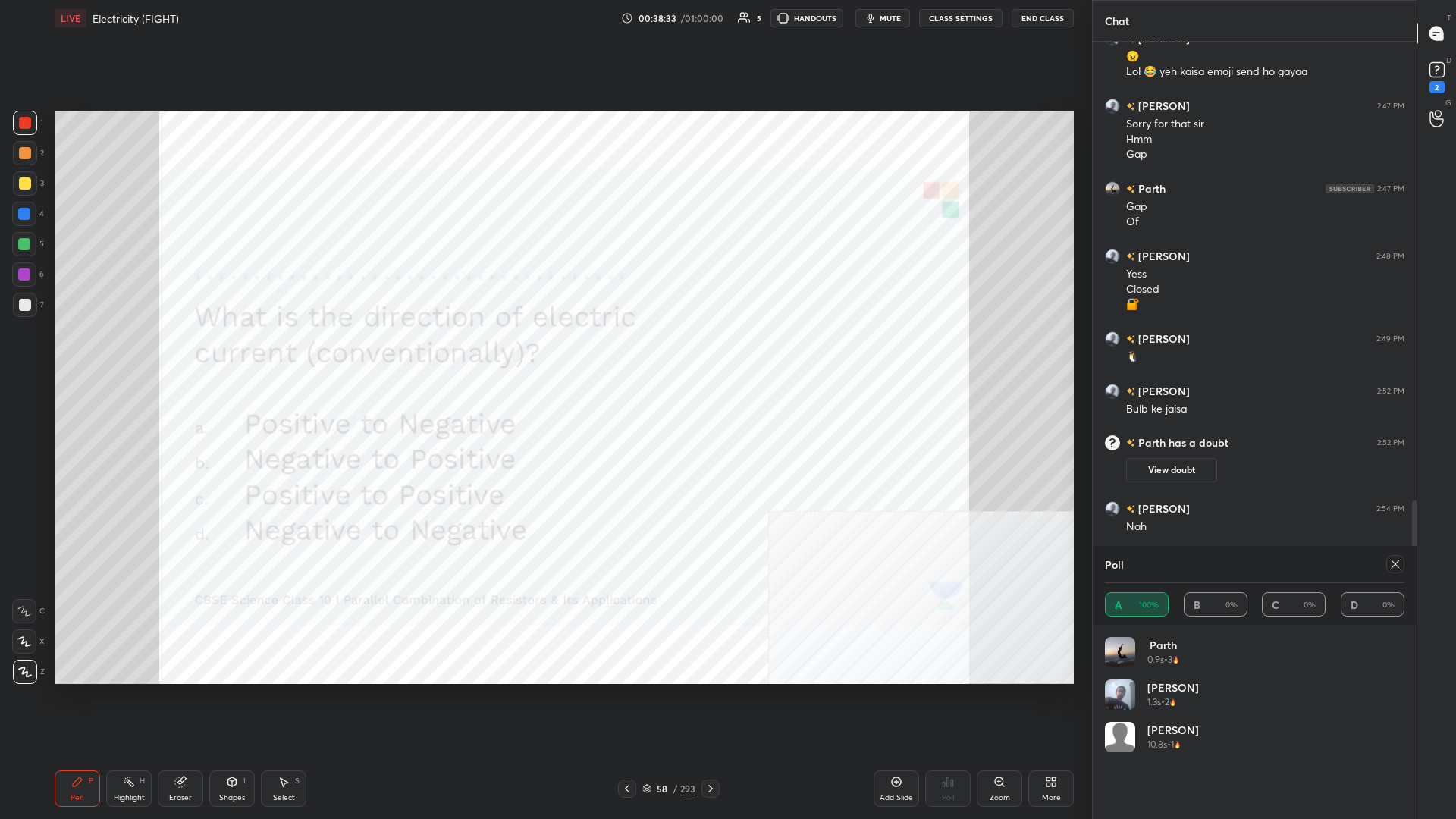 click at bounding box center [1395, 564] 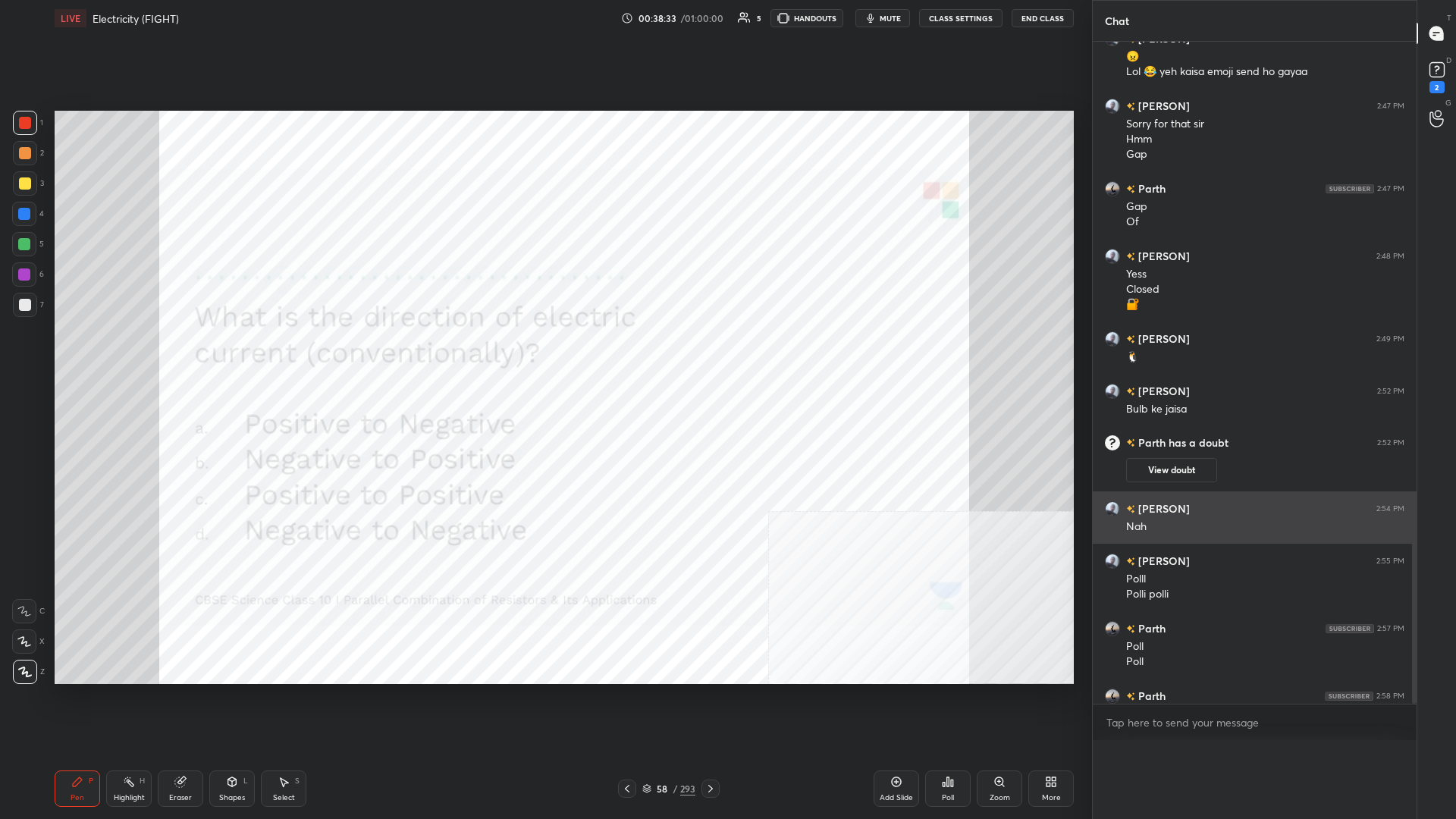 scroll, scrollTop: 0, scrollLeft: 0, axis: both 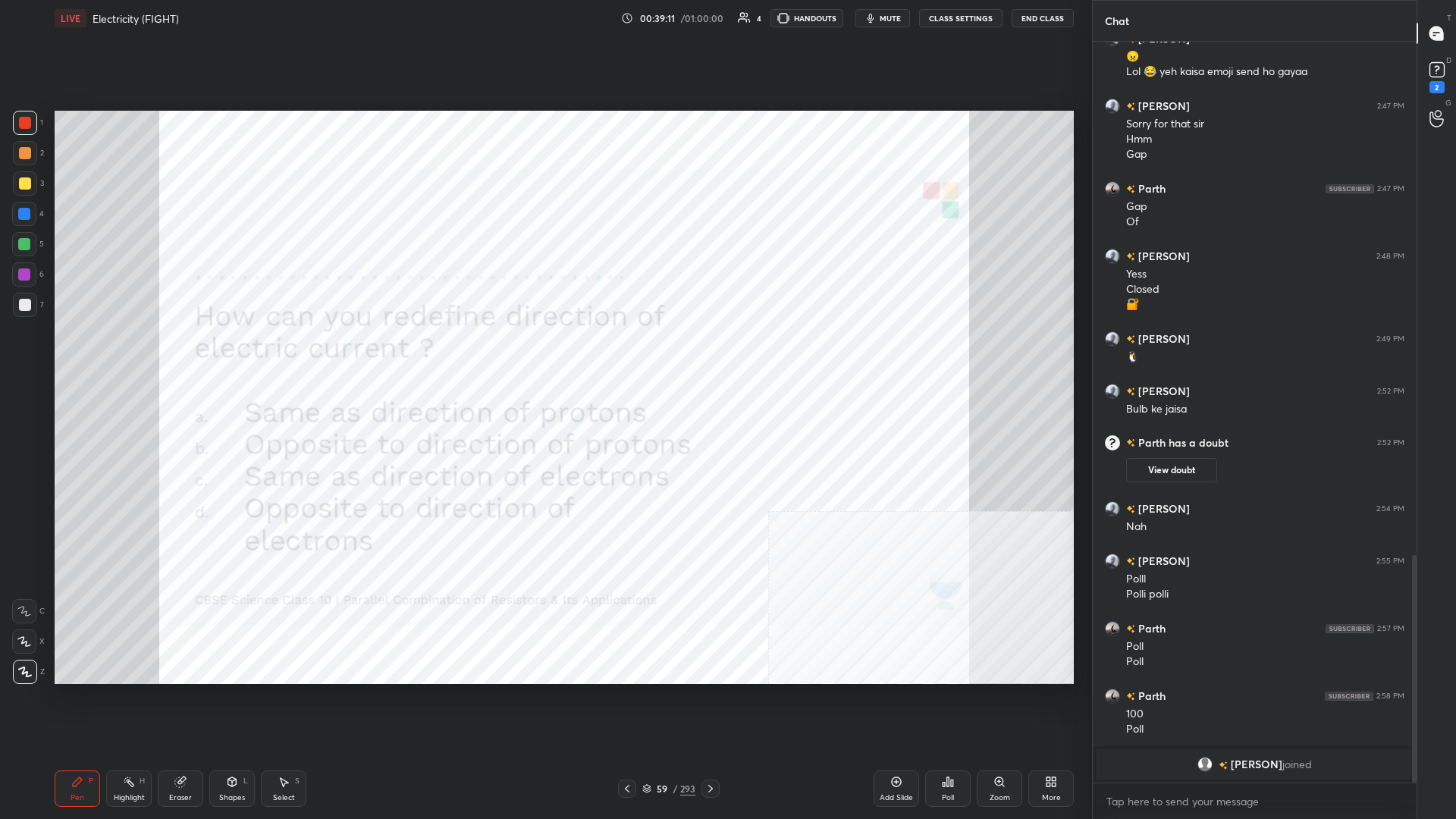 click 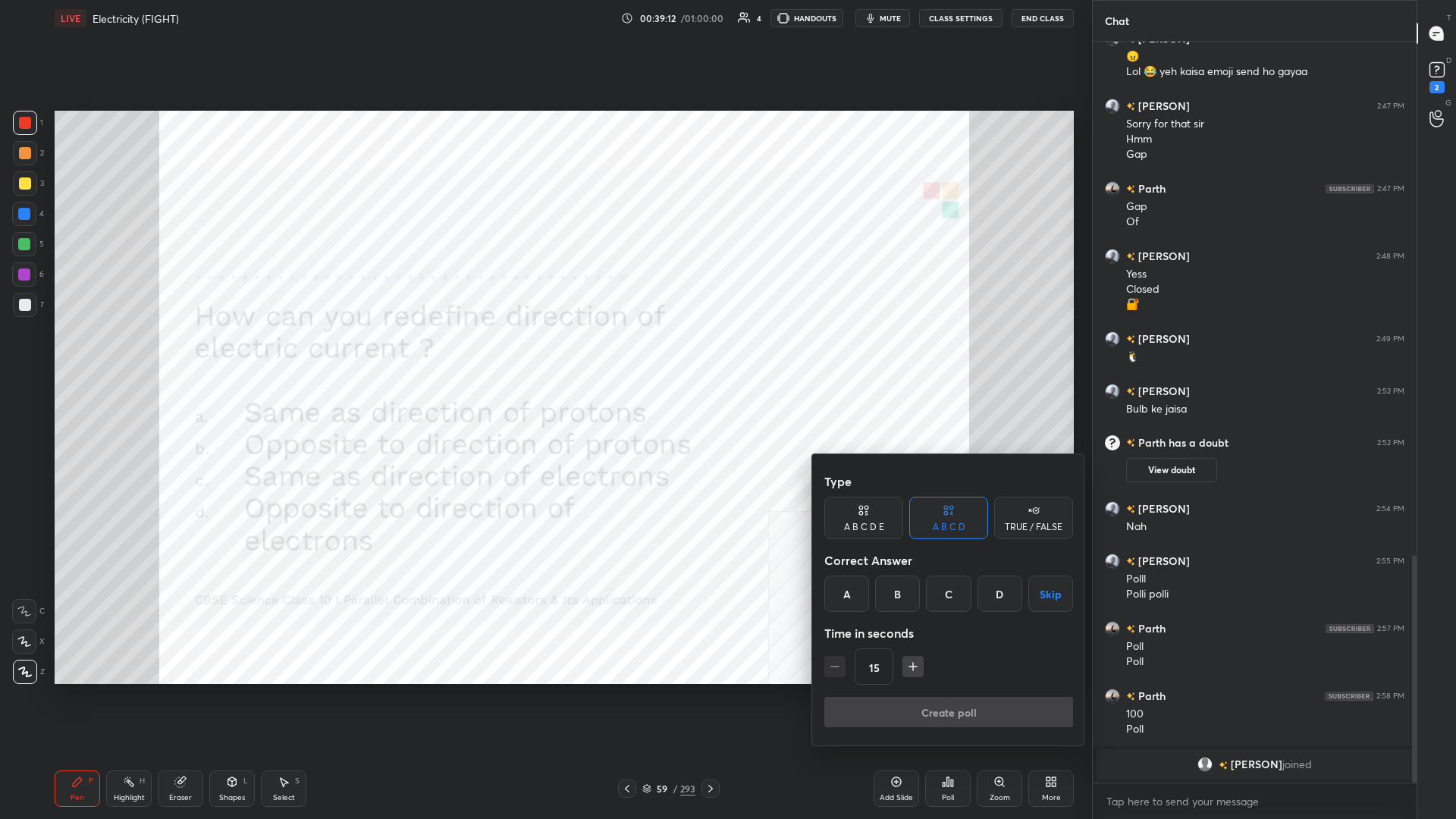 click on "D" at bounding box center [999, 594] 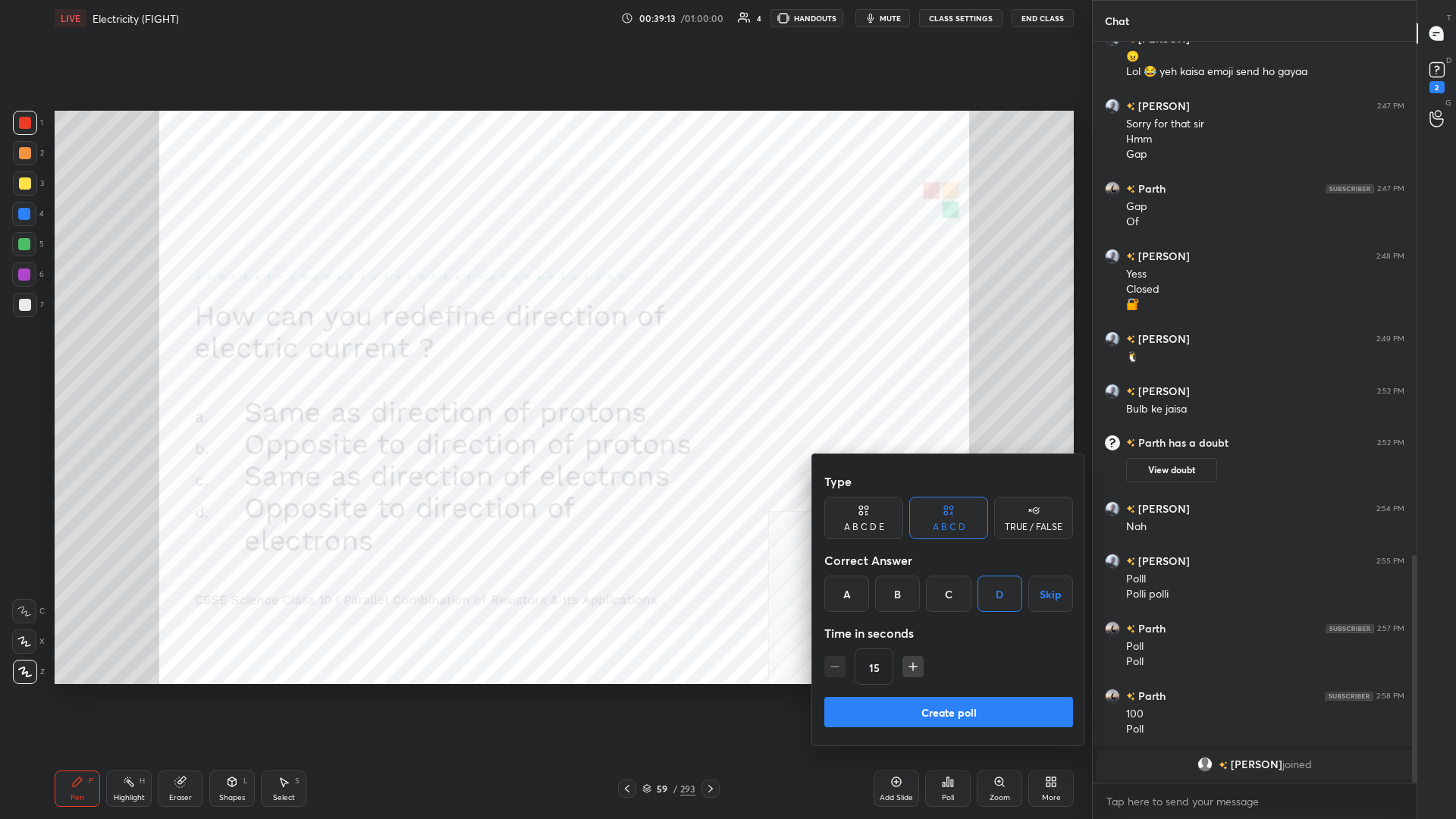 click on "Create poll" at bounding box center [949, 712] 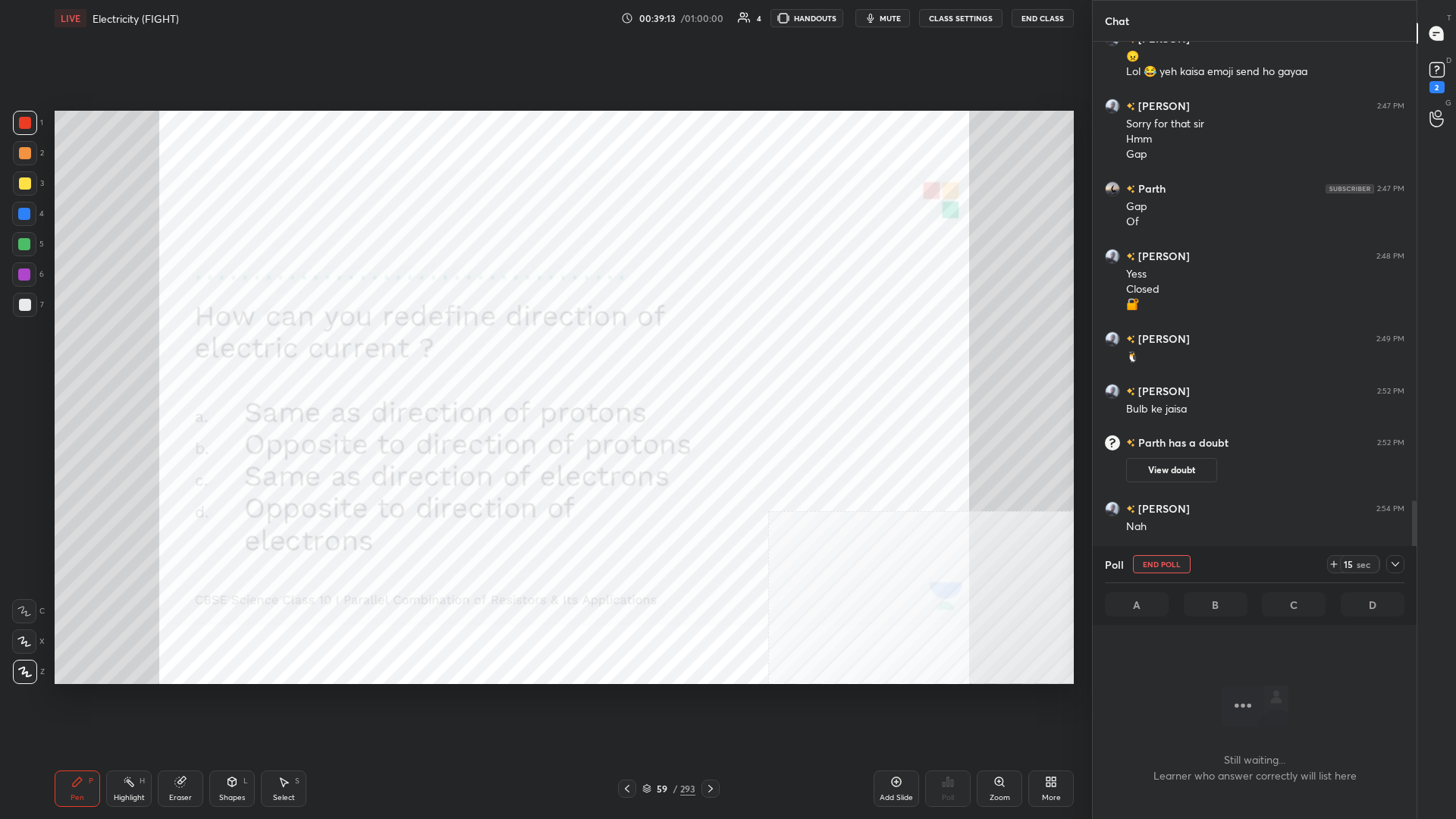 scroll, scrollTop: 701, scrollLeft: 324, axis: both 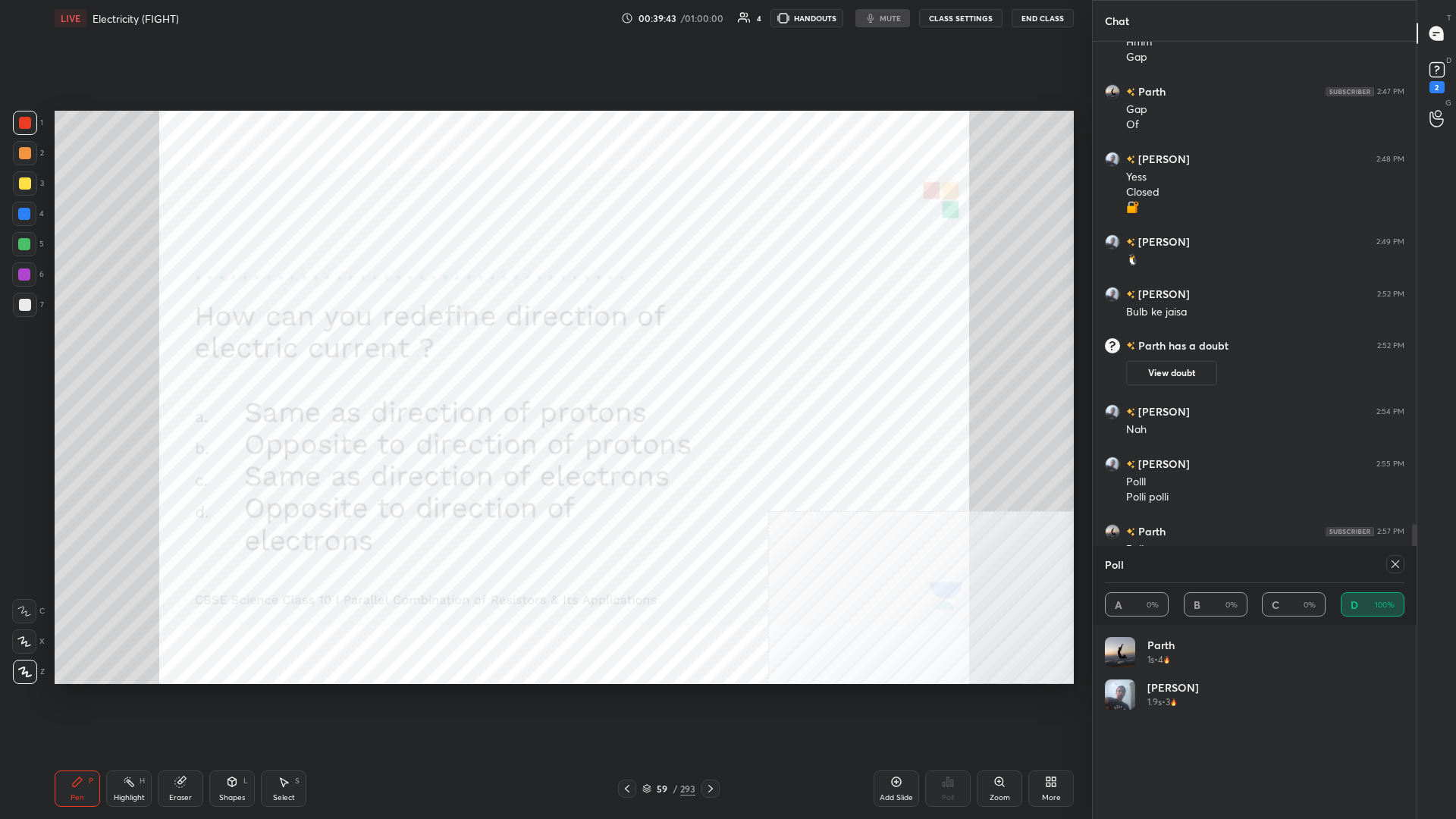 click at bounding box center [24, 214] 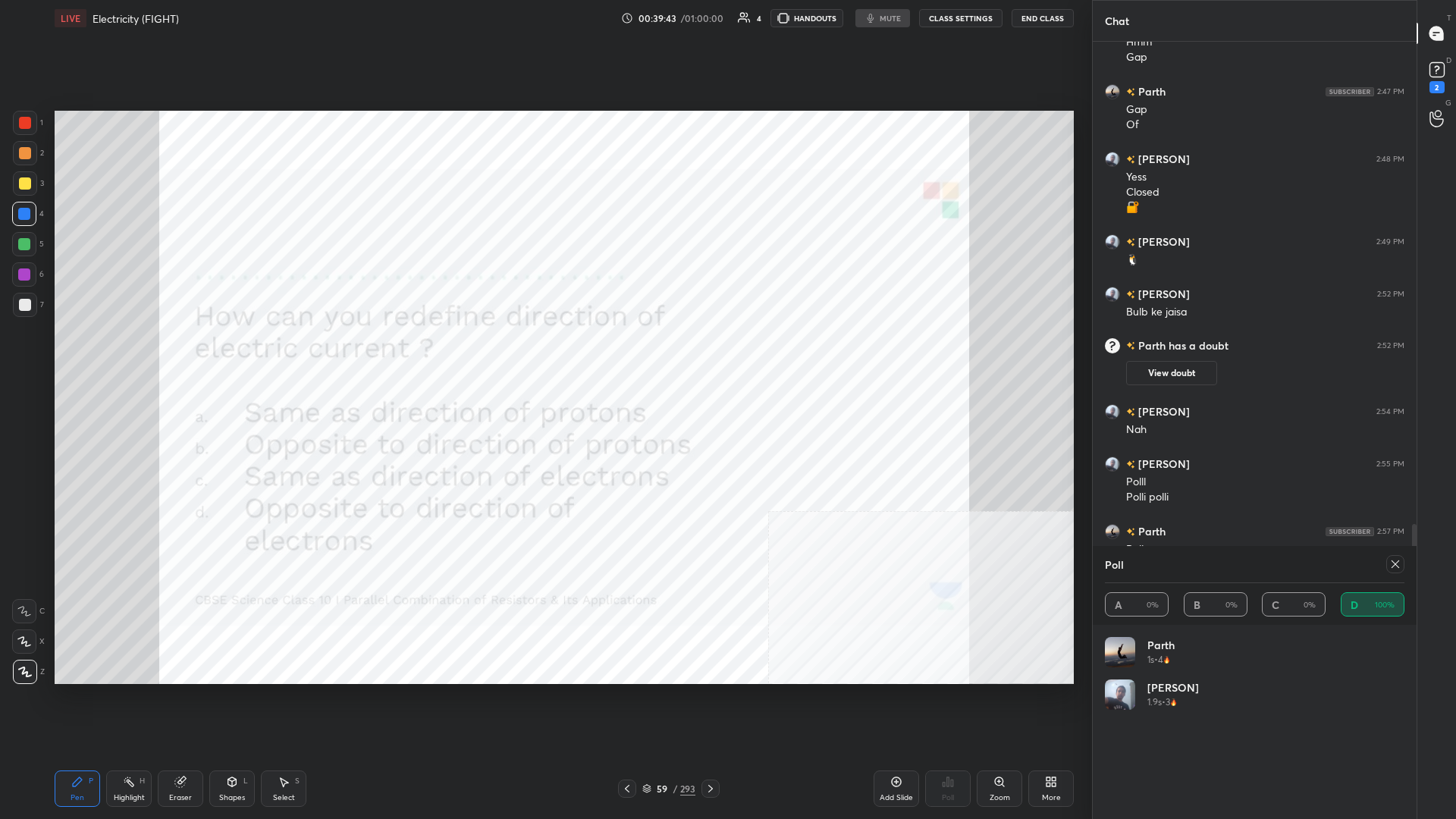 click at bounding box center (24, 214) 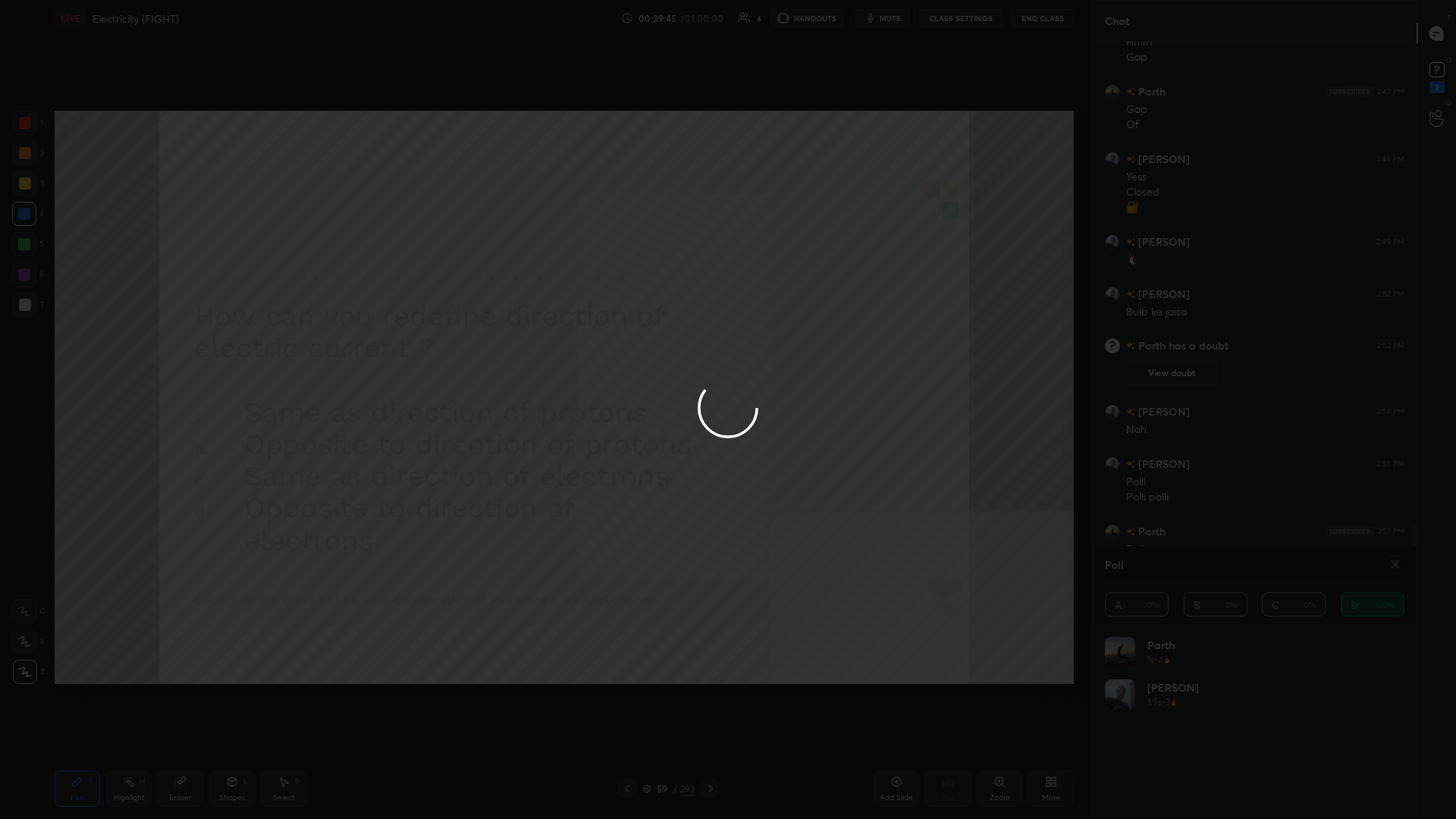 click at bounding box center [728, 410] 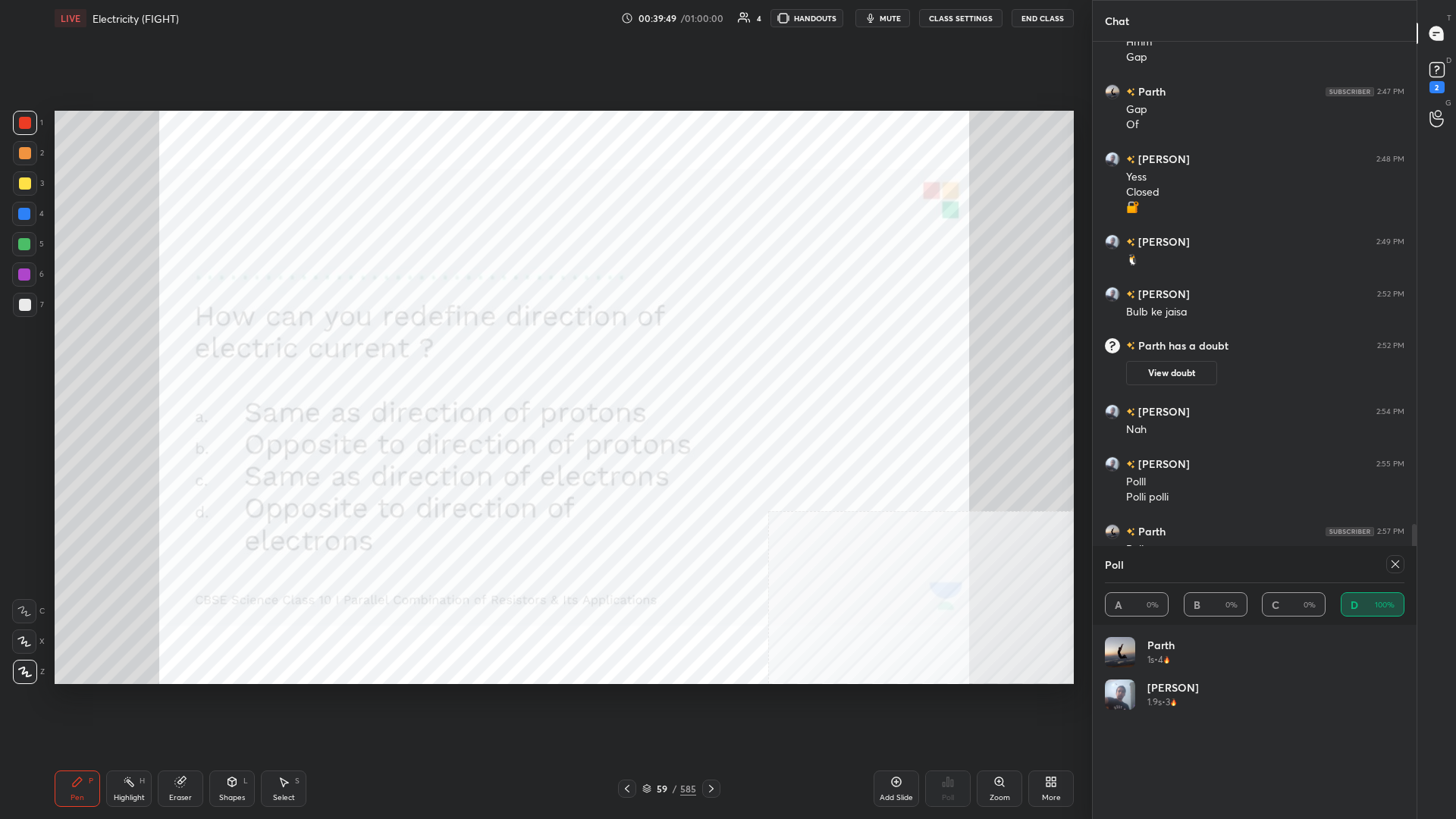 click 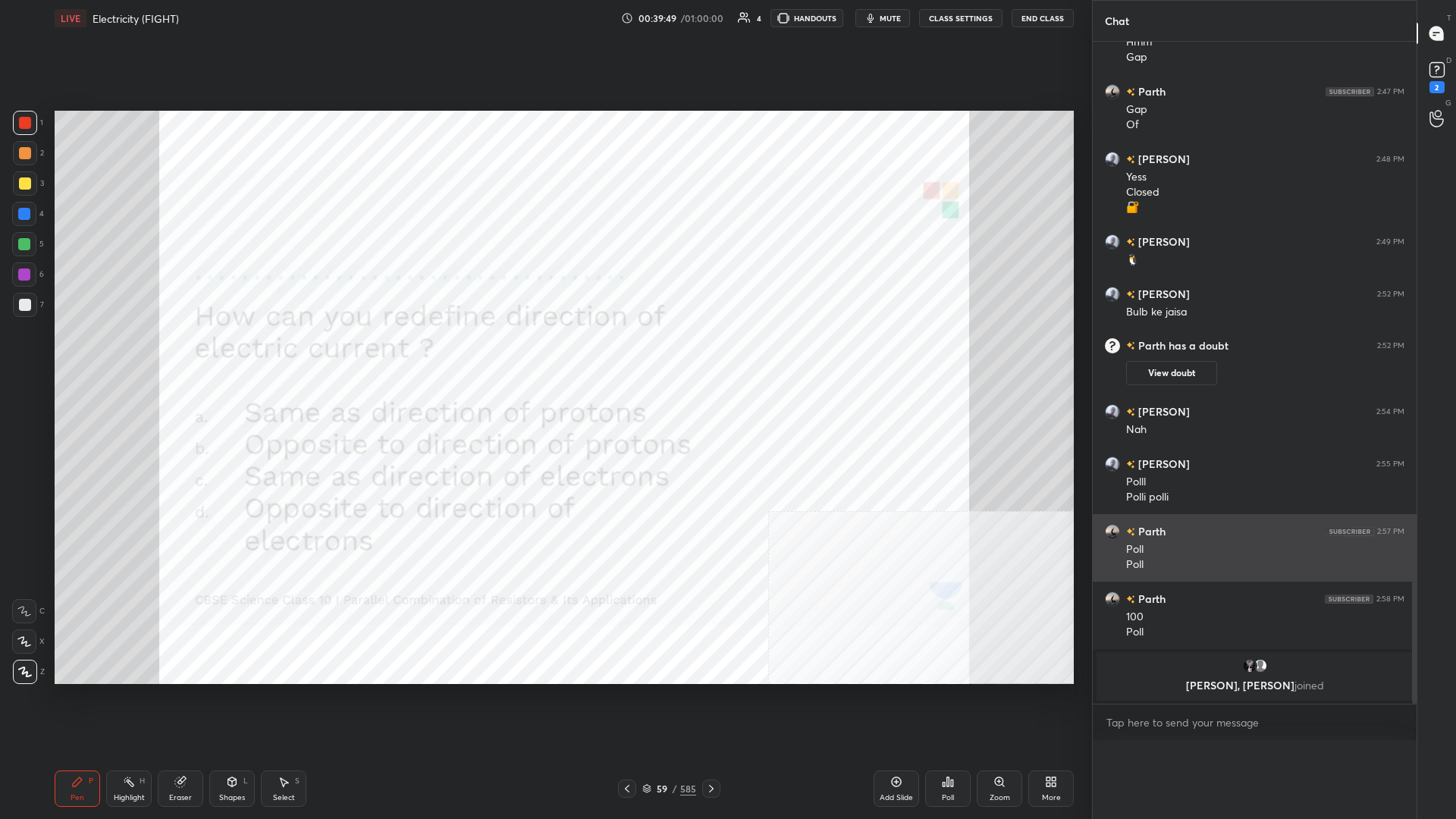 scroll, scrollTop: 0, scrollLeft: 0, axis: both 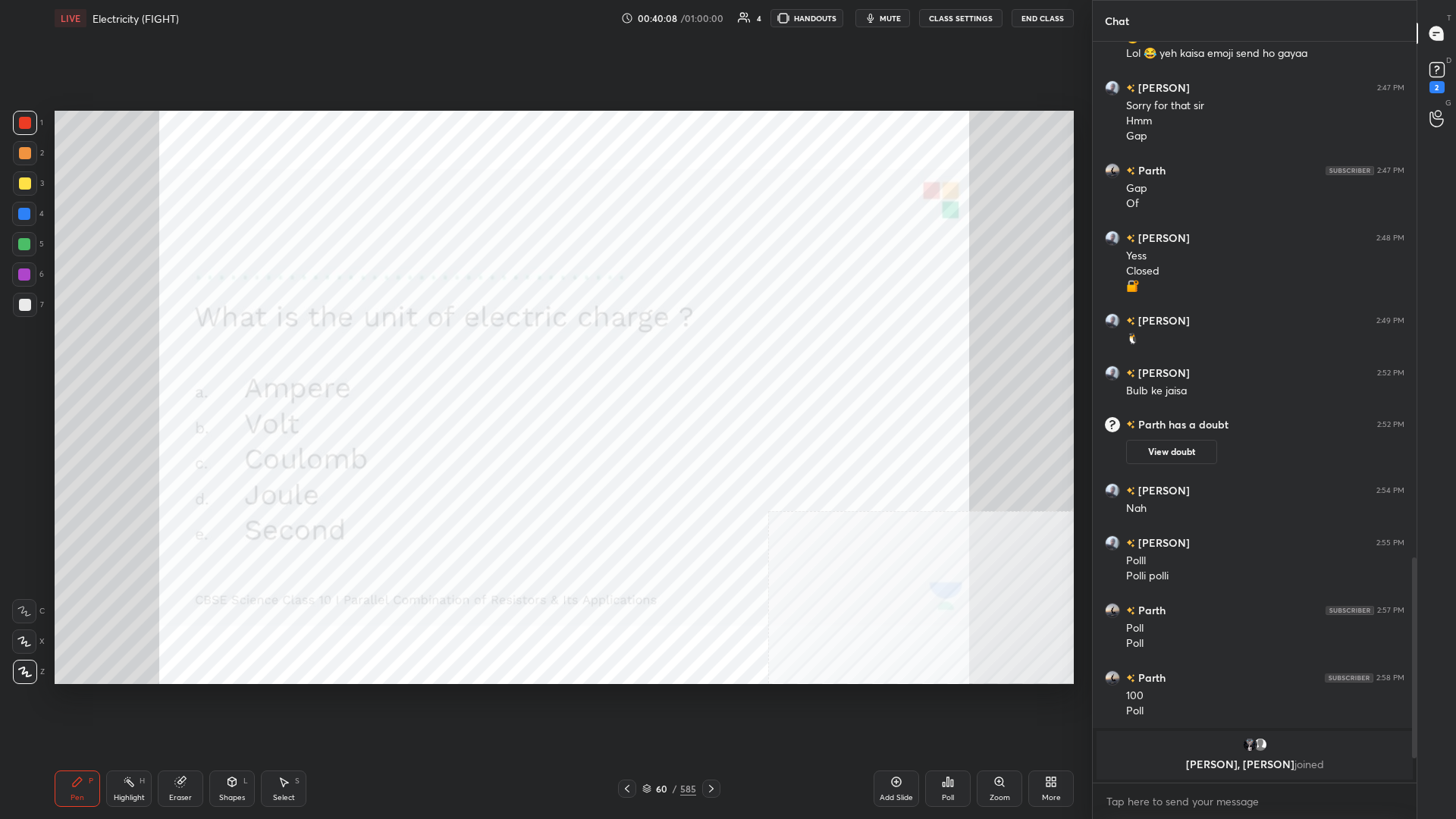 click on "Poll" at bounding box center [948, 789] 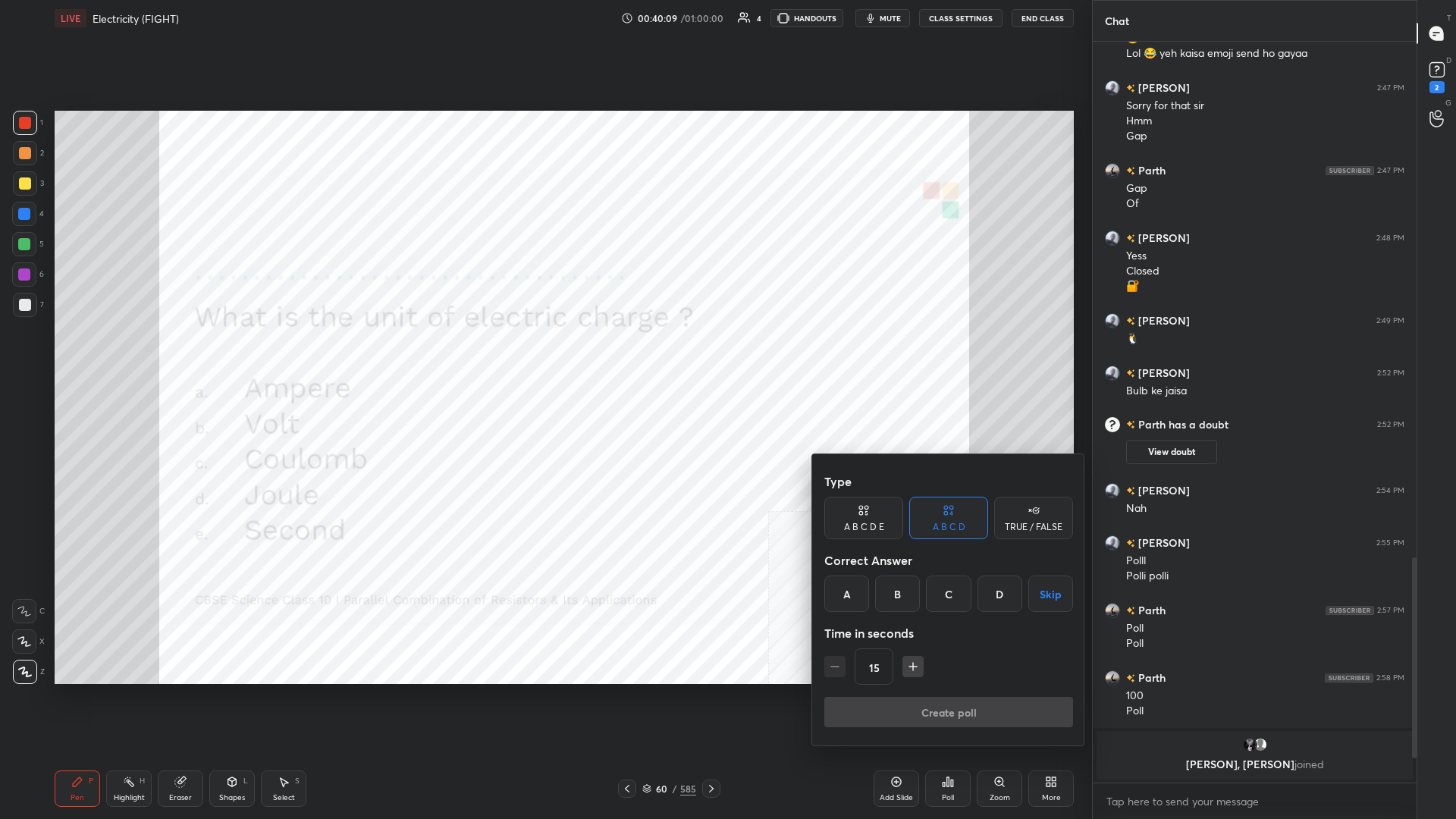 click 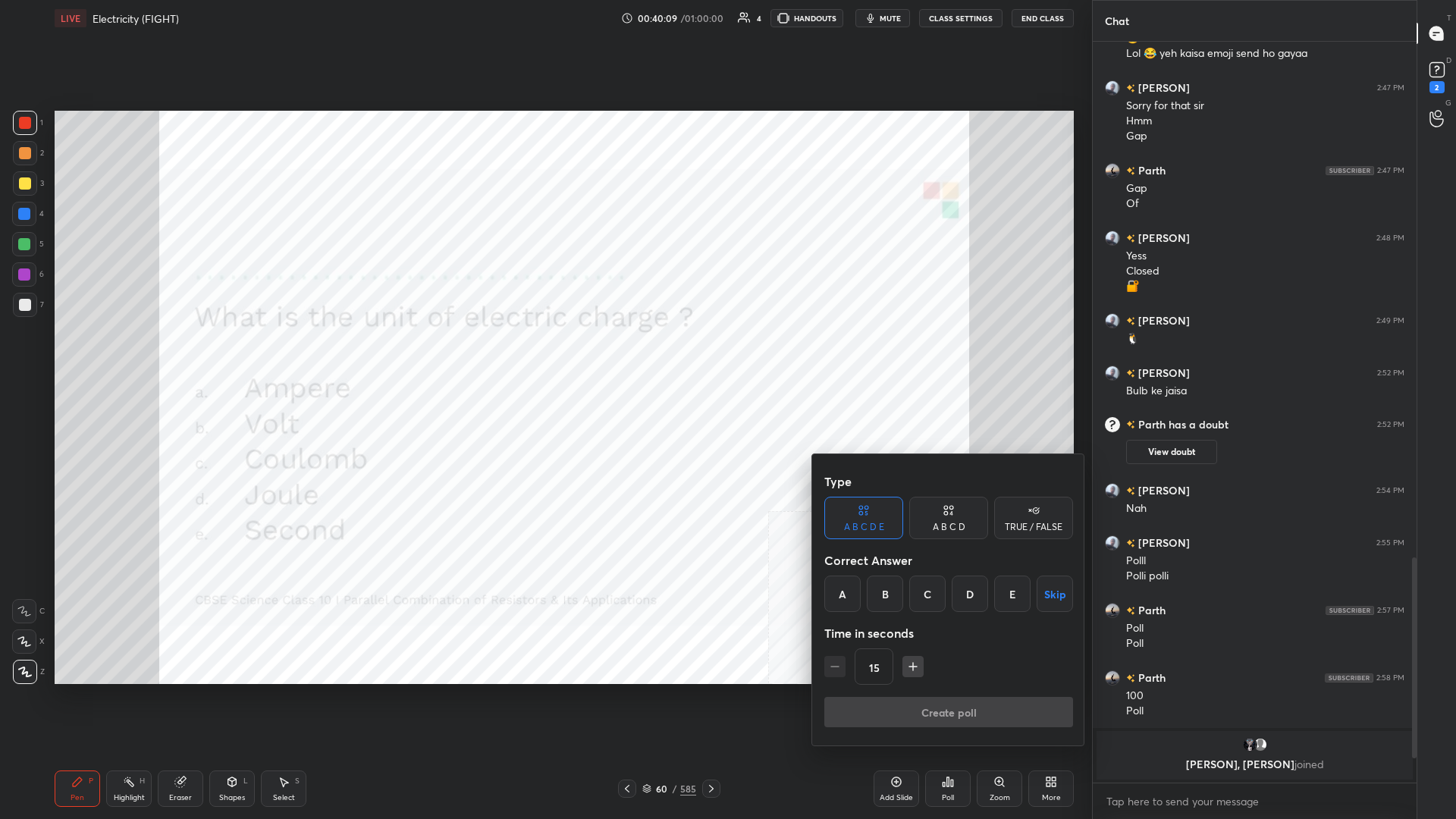 click on "C" at bounding box center (927, 594) 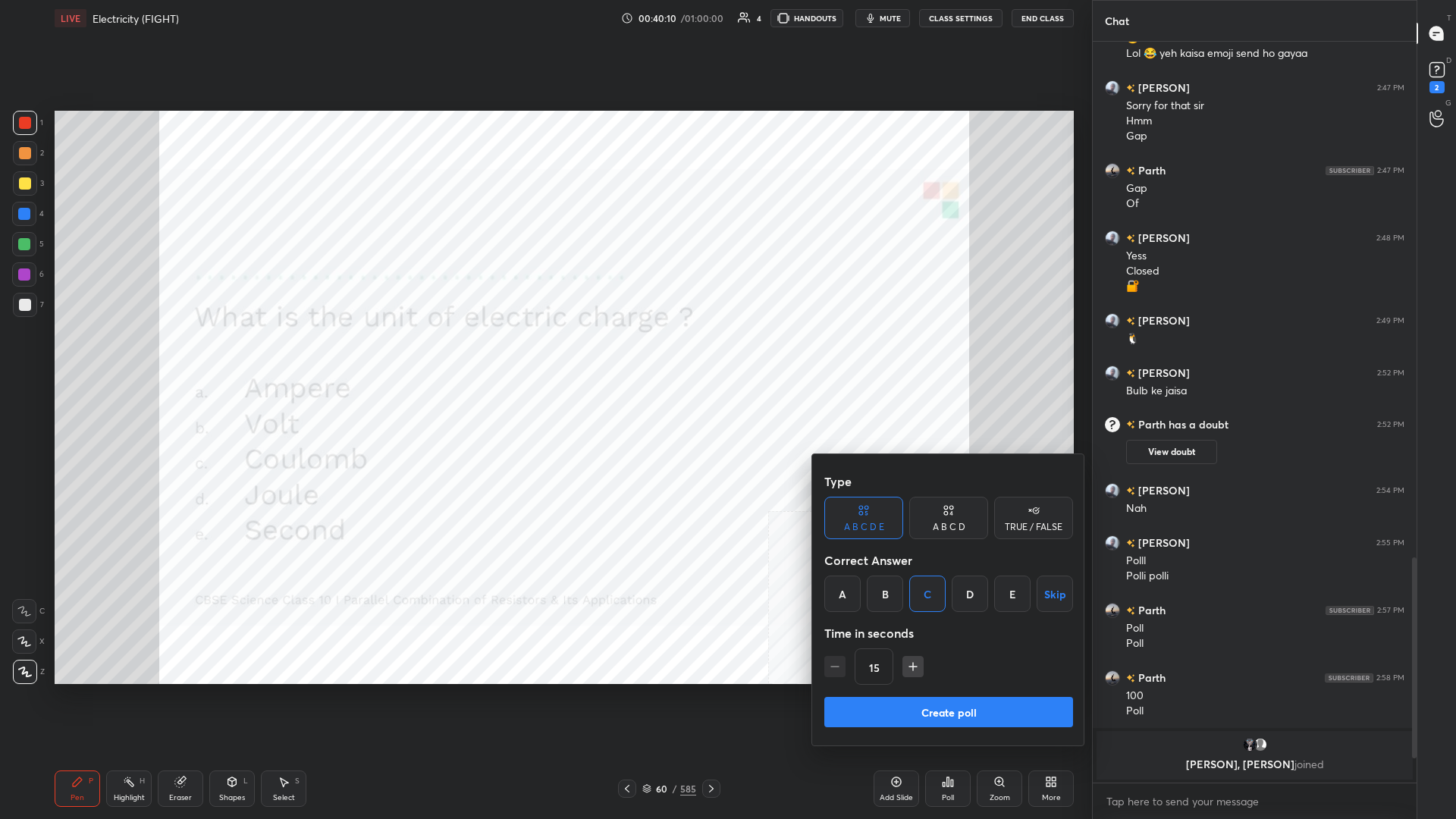click on "Create poll" at bounding box center [949, 712] 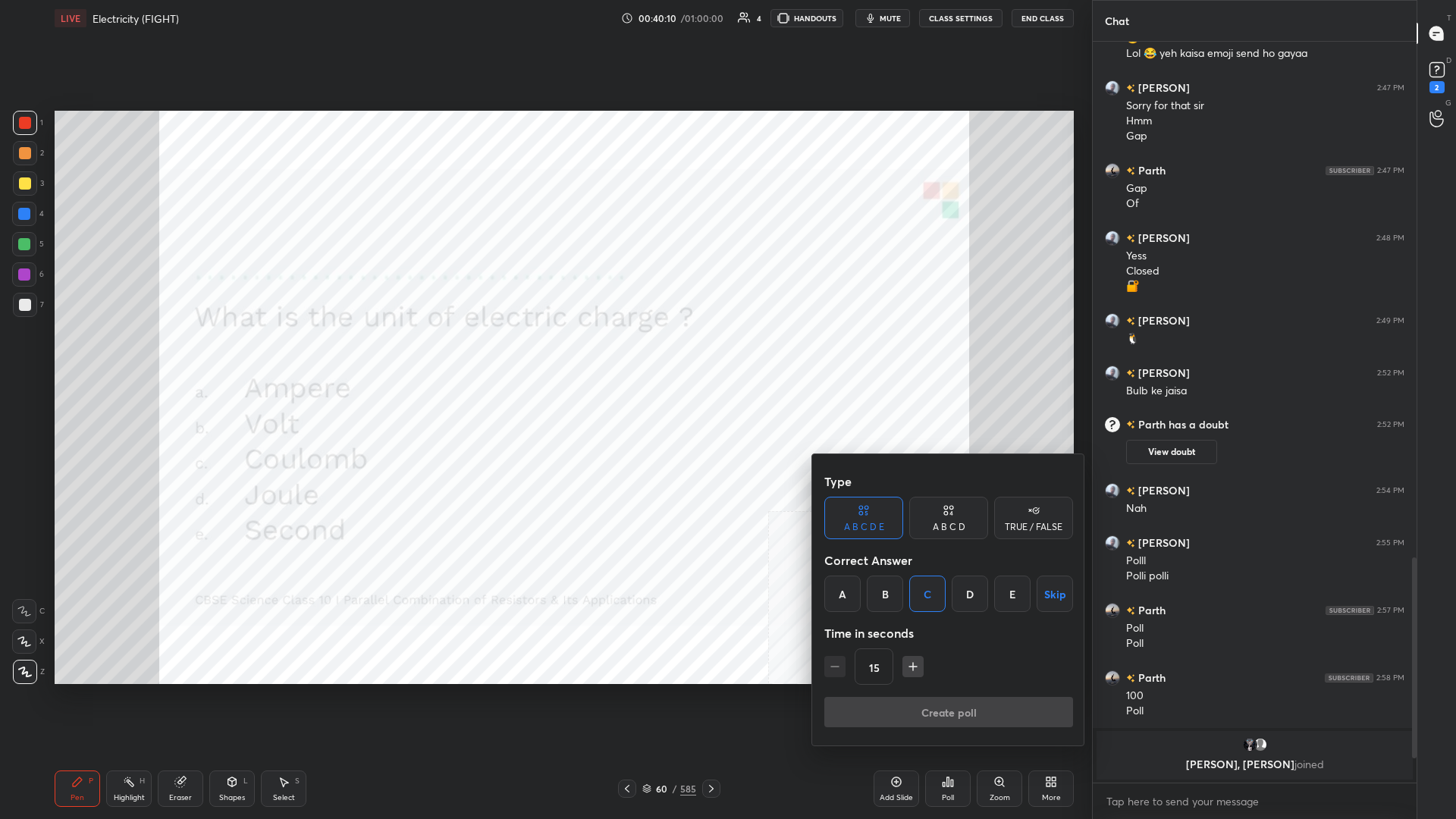 scroll, scrollTop: 701, scrollLeft: 324, axis: both 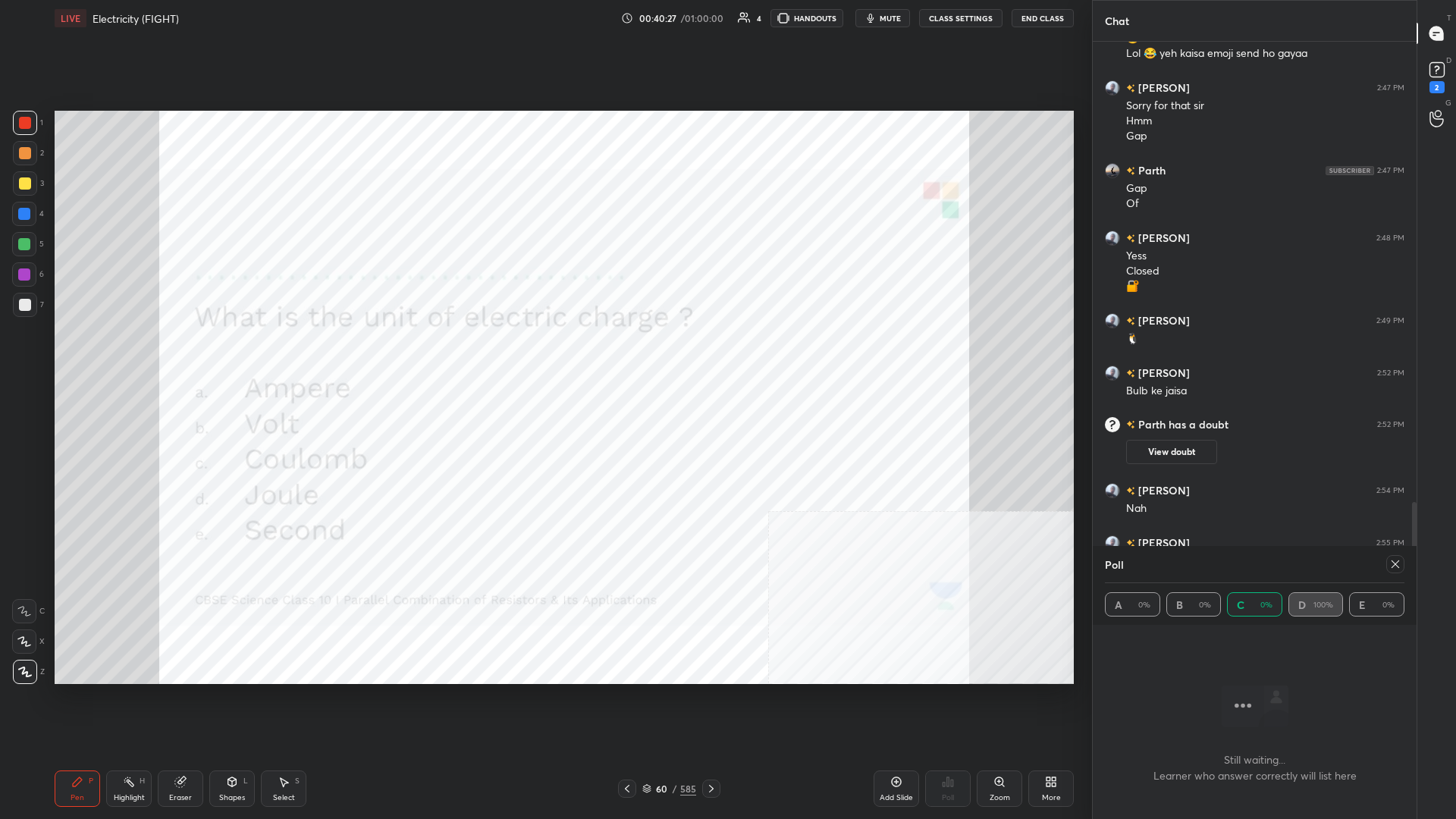 click 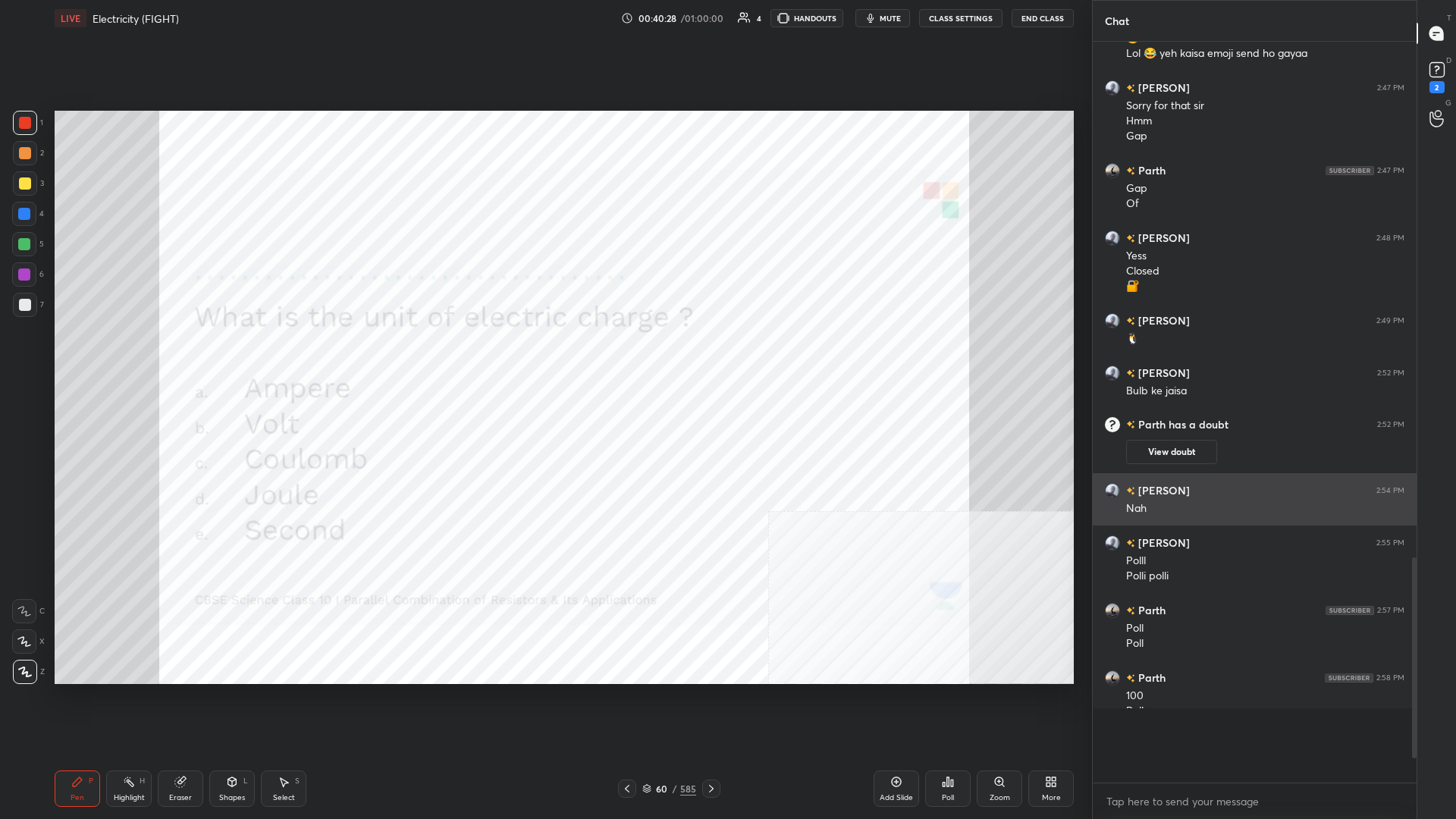 scroll, scrollTop: 0, scrollLeft: 1, axis: horizontal 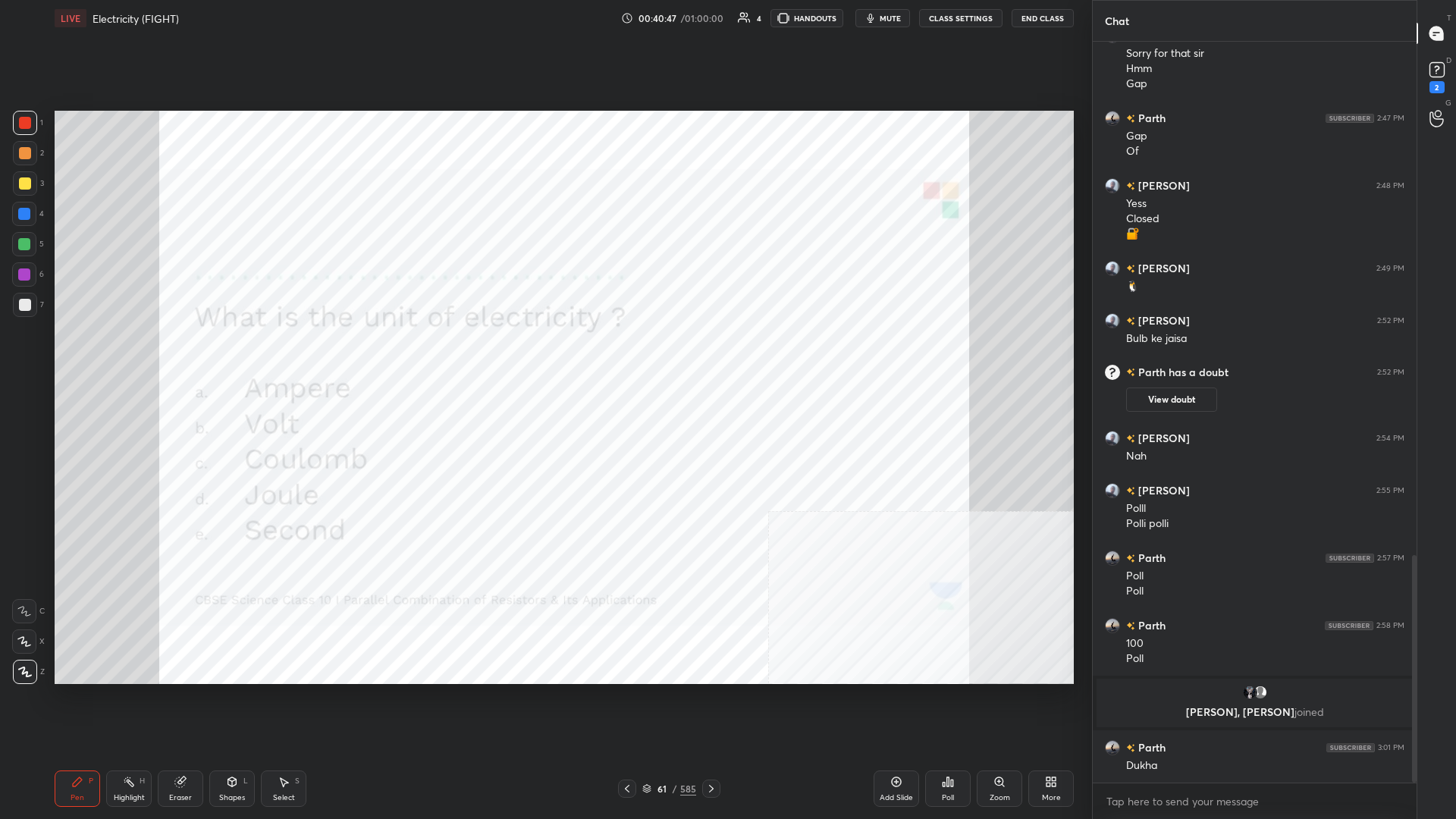 click 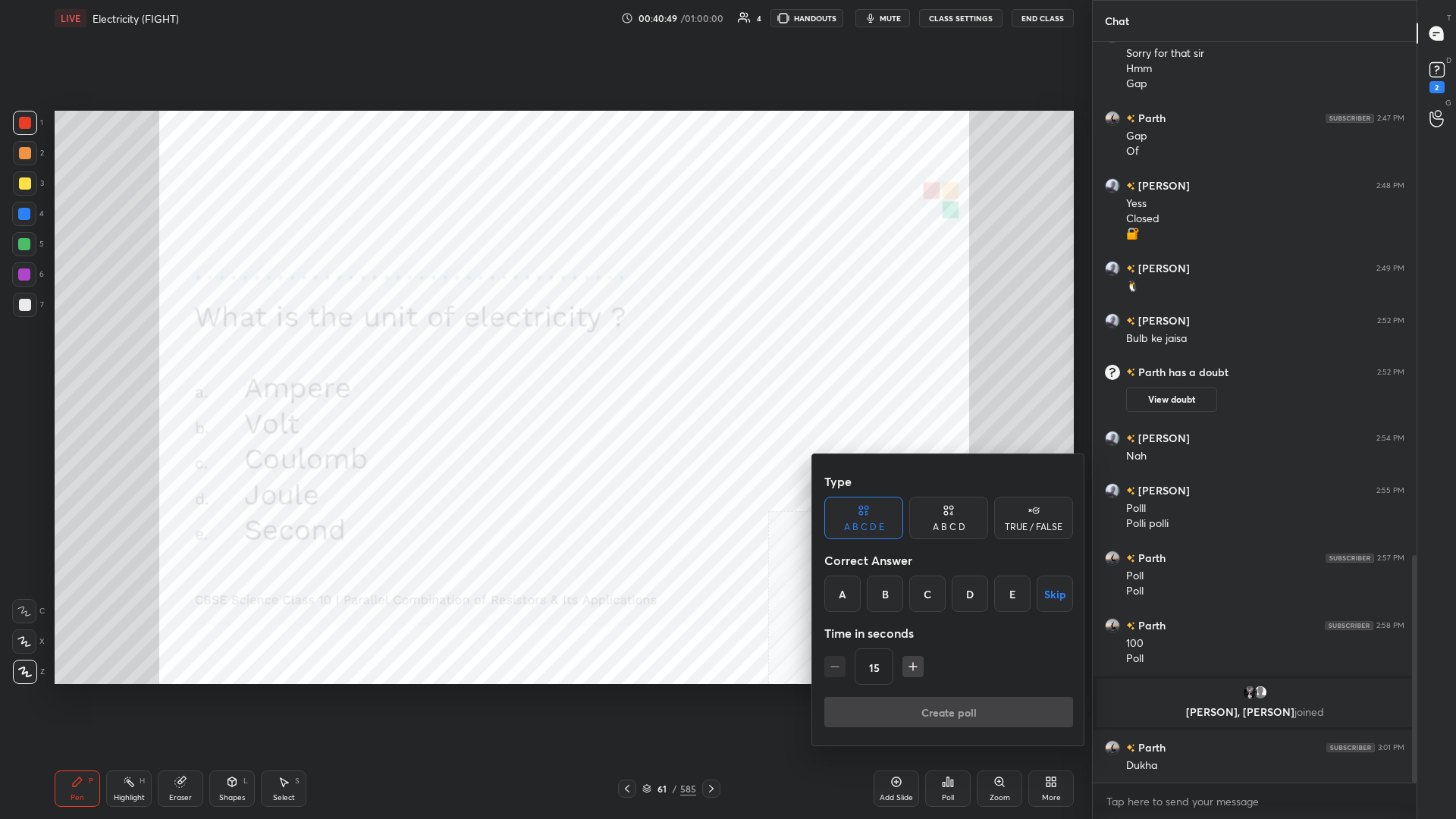 click on "D" at bounding box center (970, 594) 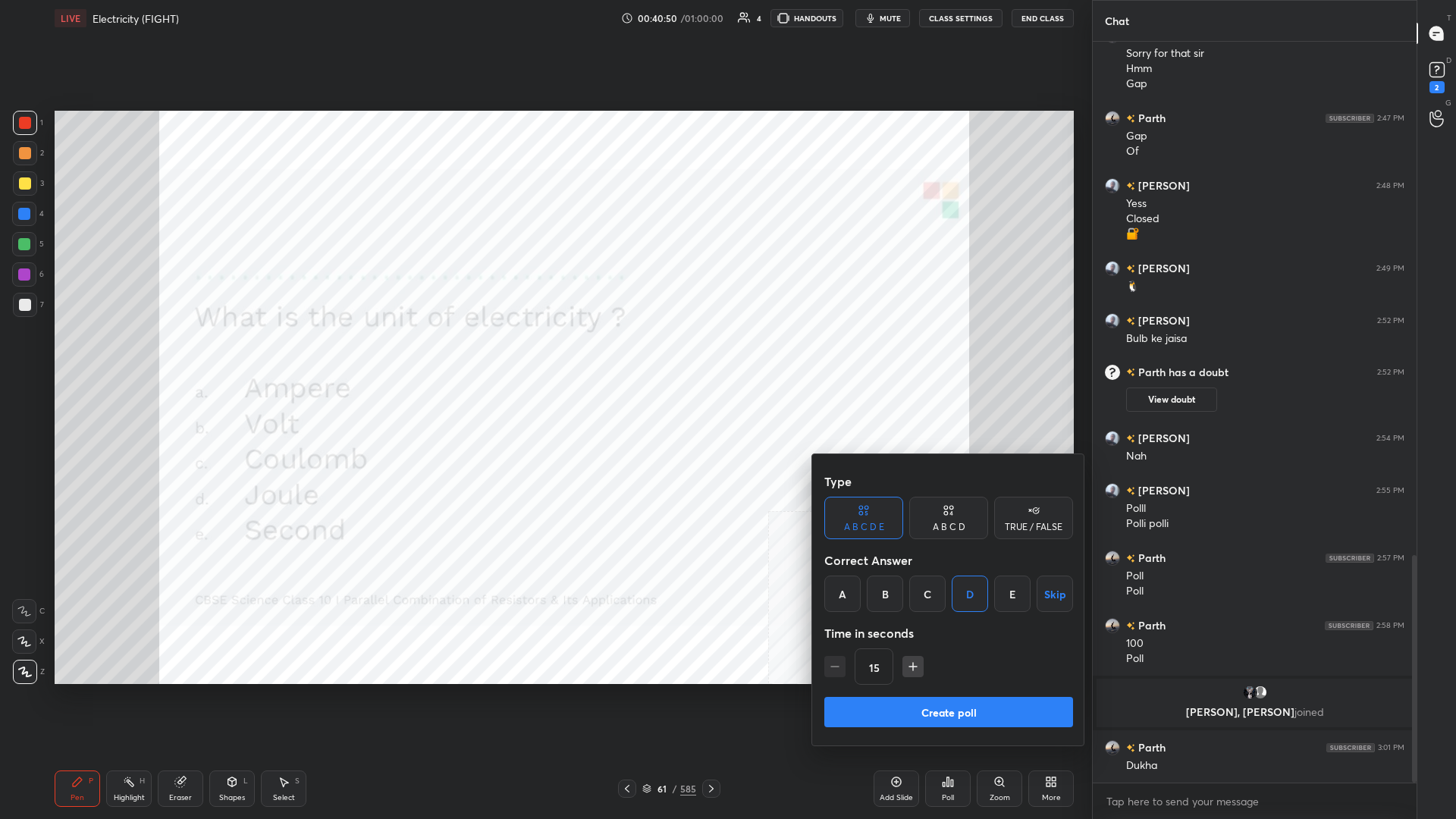 click on "Create poll" at bounding box center [949, 712] 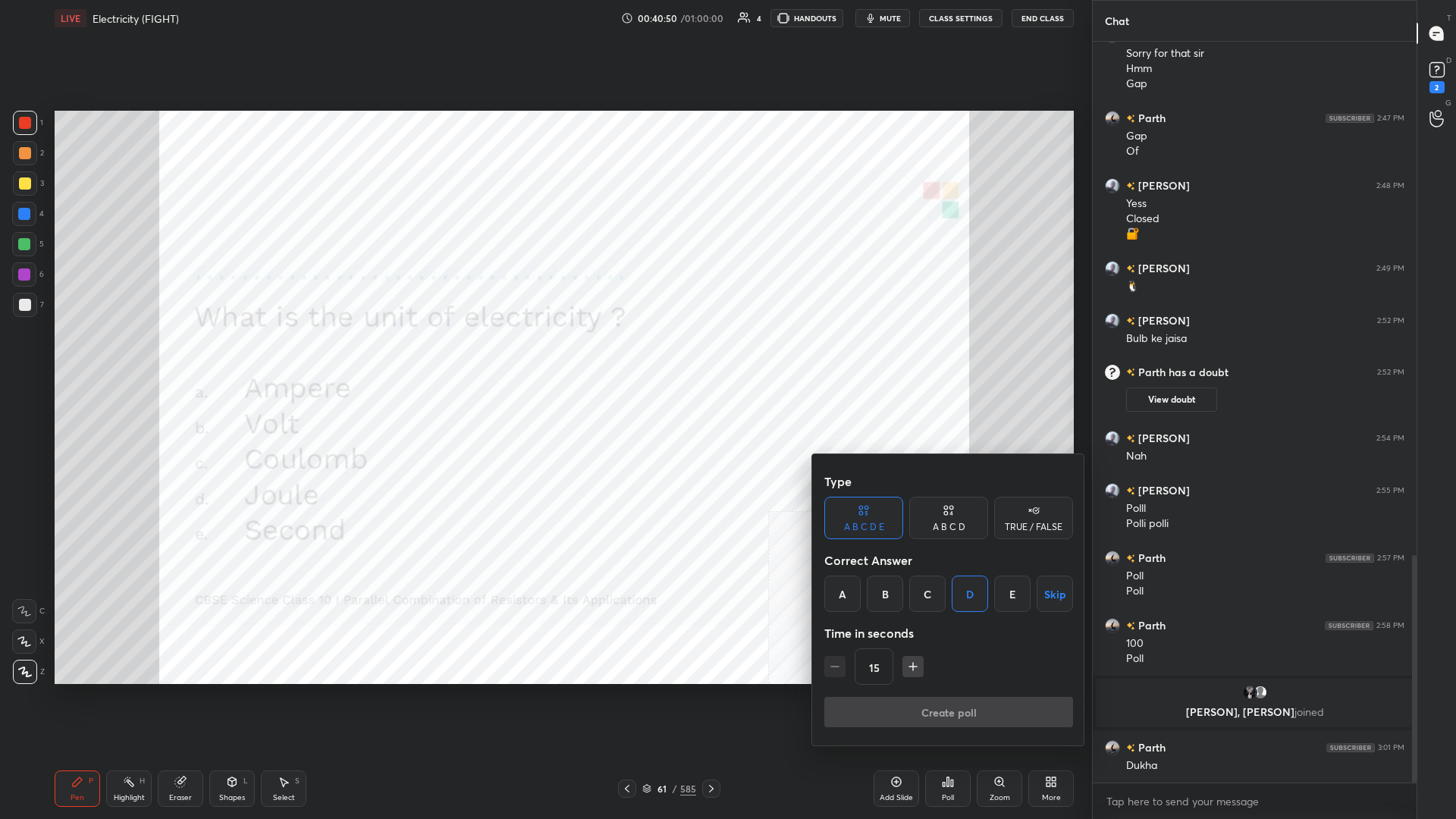 scroll, scrollTop: 701, scrollLeft: 324, axis: both 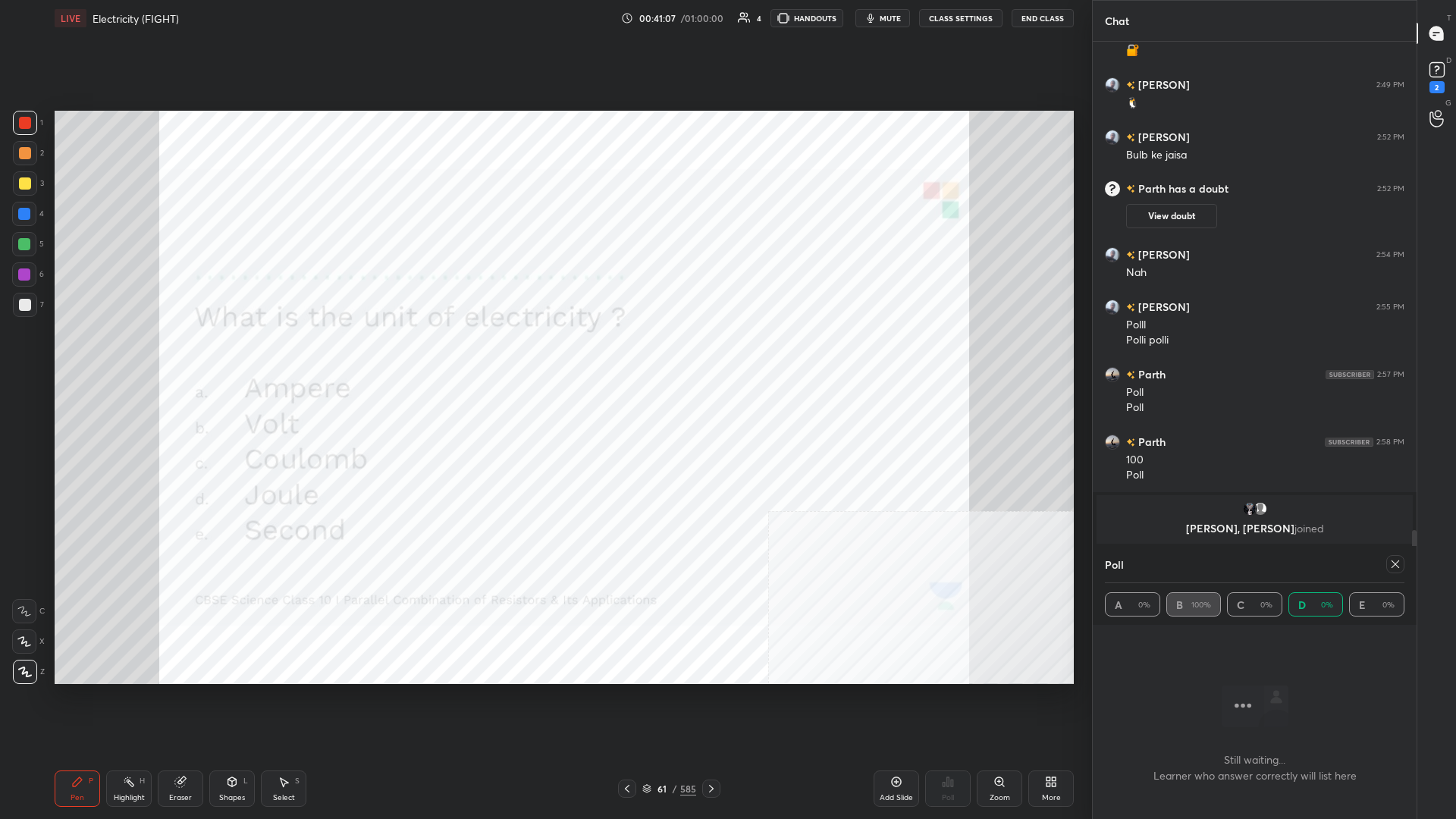 click 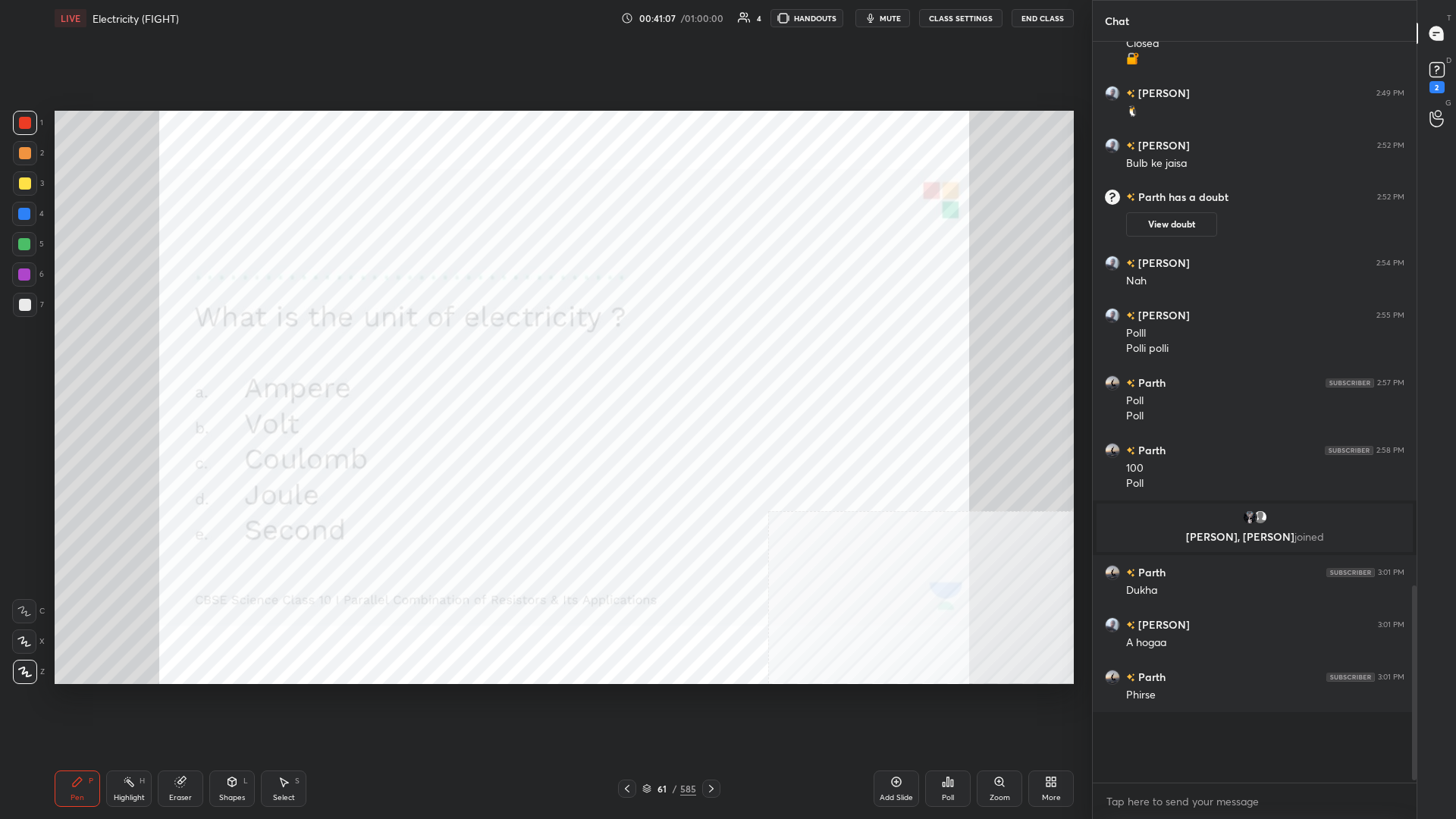 scroll, scrollTop: 0, scrollLeft: 1, axis: horizontal 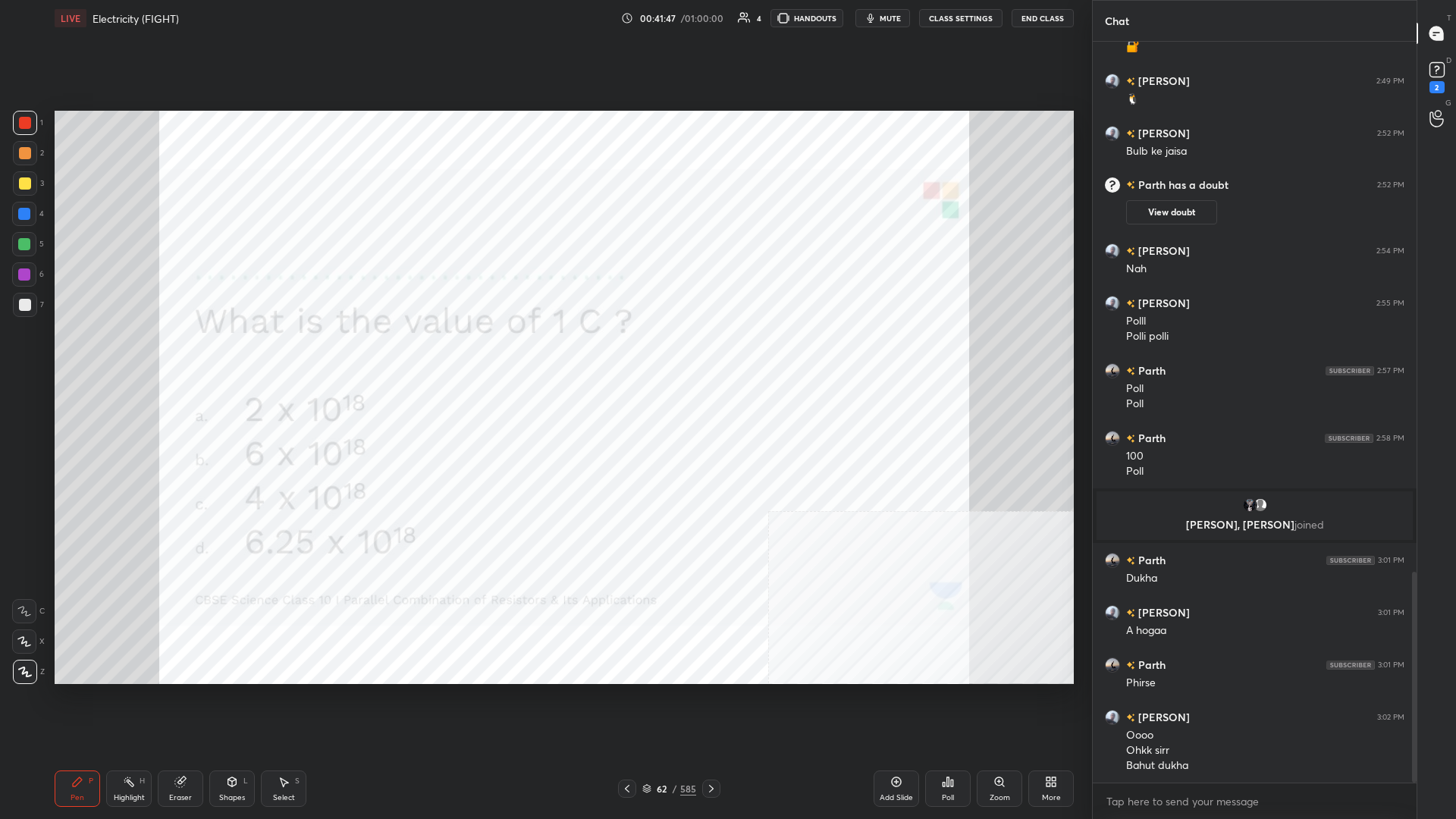 click at bounding box center (24, 214) 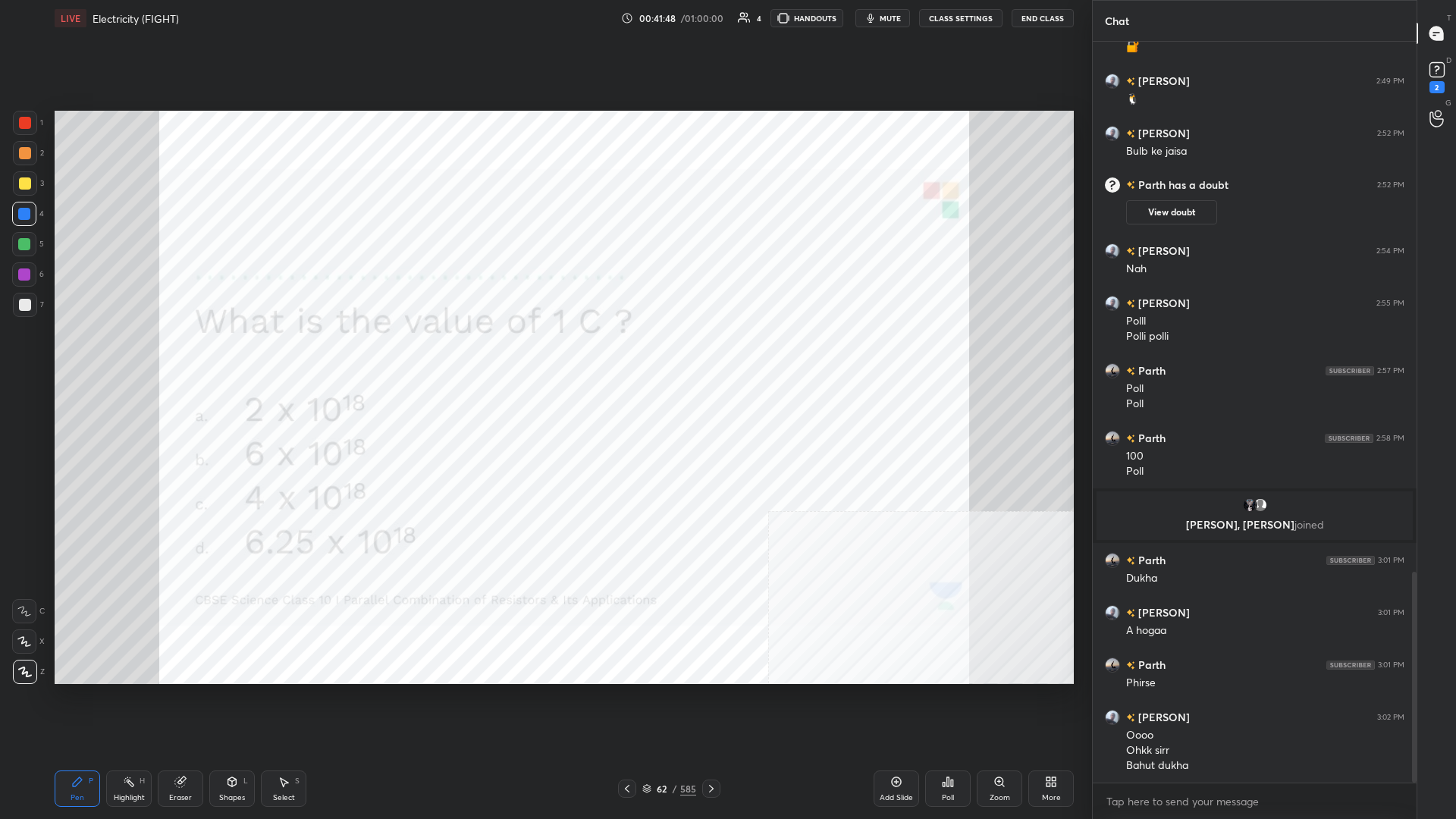 click on "6" at bounding box center (28, 275) 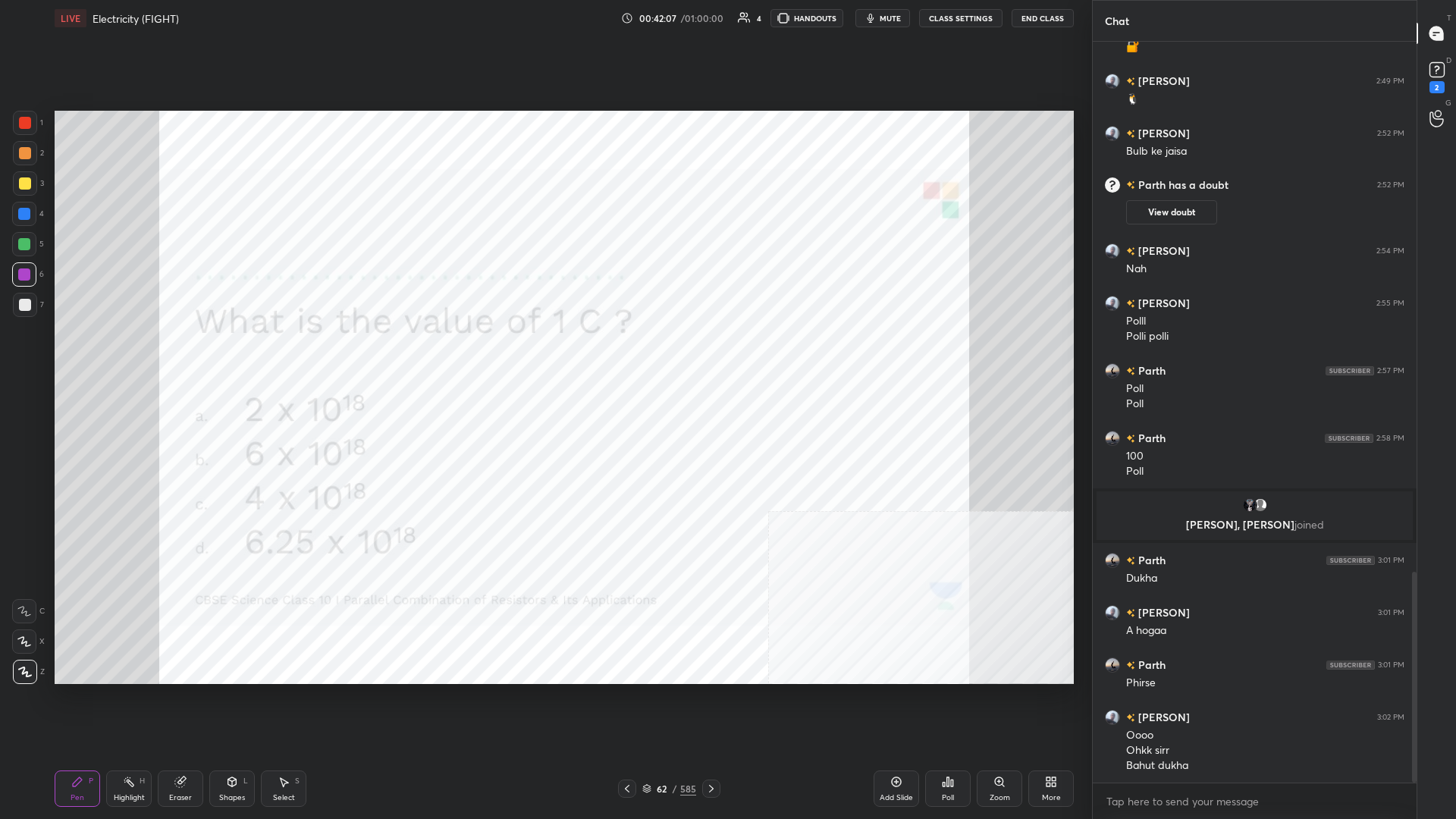 click on "Highlight H" at bounding box center [129, 789] 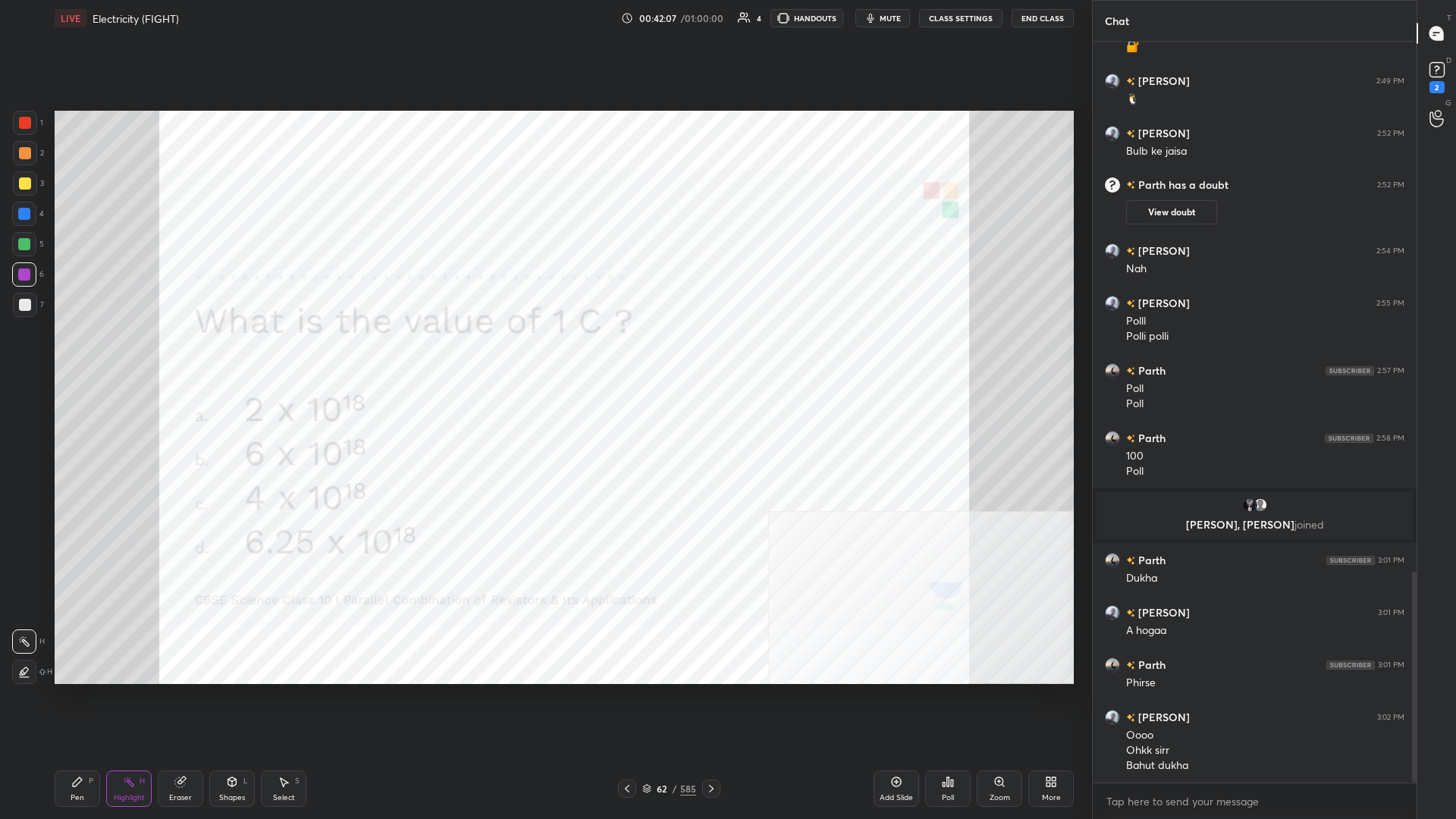 click on "Highlight H" at bounding box center [129, 789] 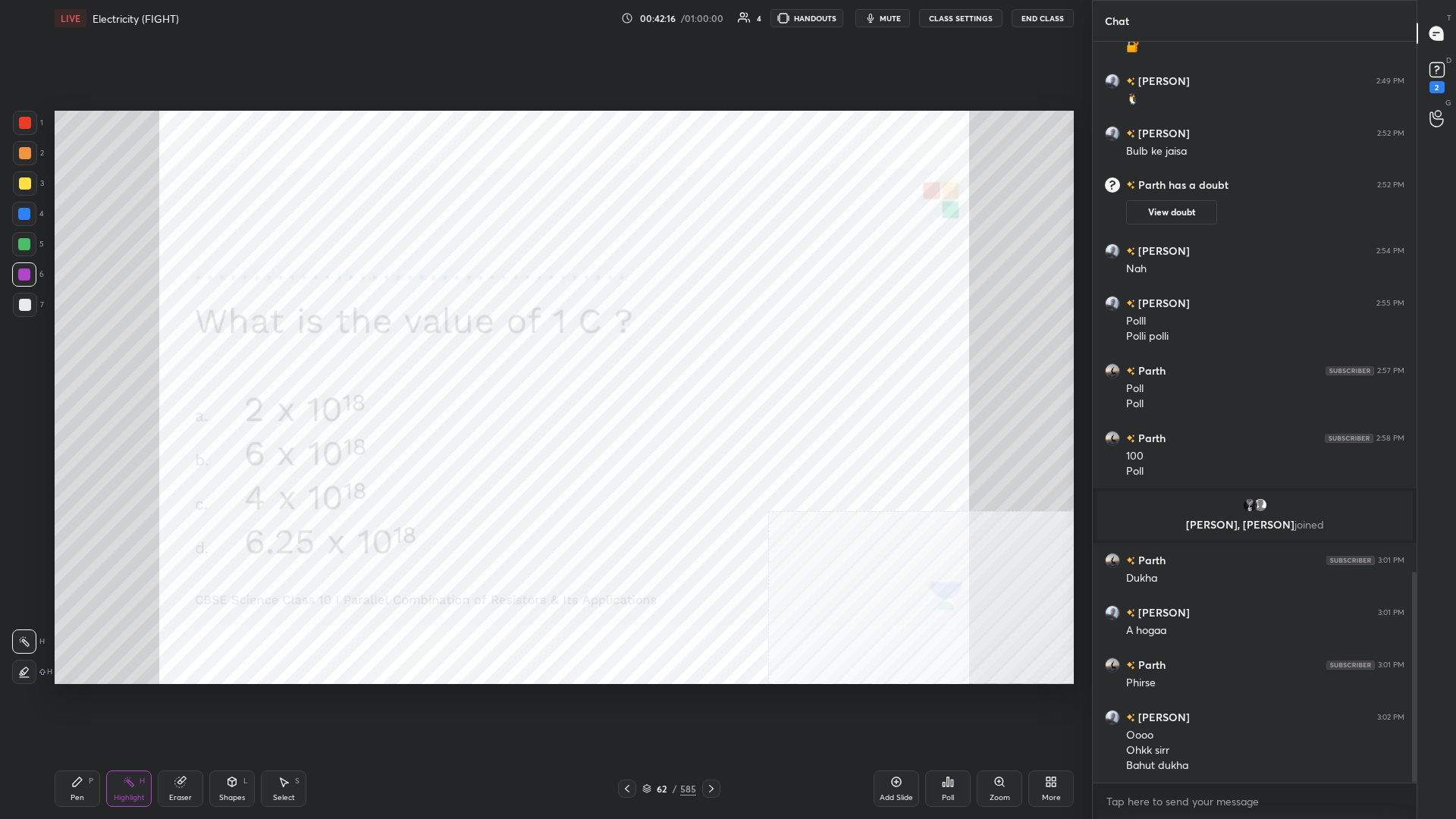 click on "Pen P" at bounding box center (77, 789) 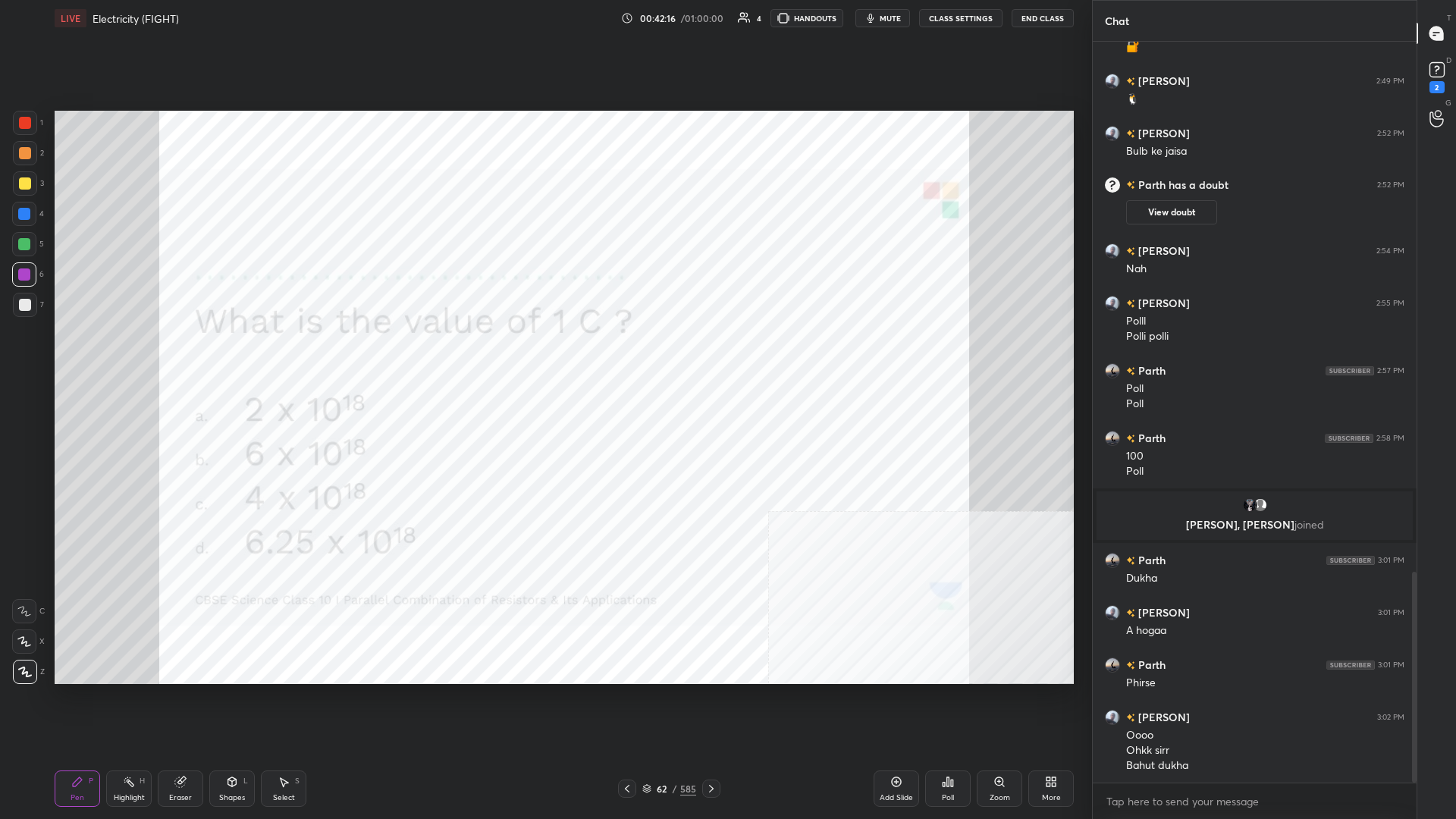 click on "Pen P" at bounding box center (77, 789) 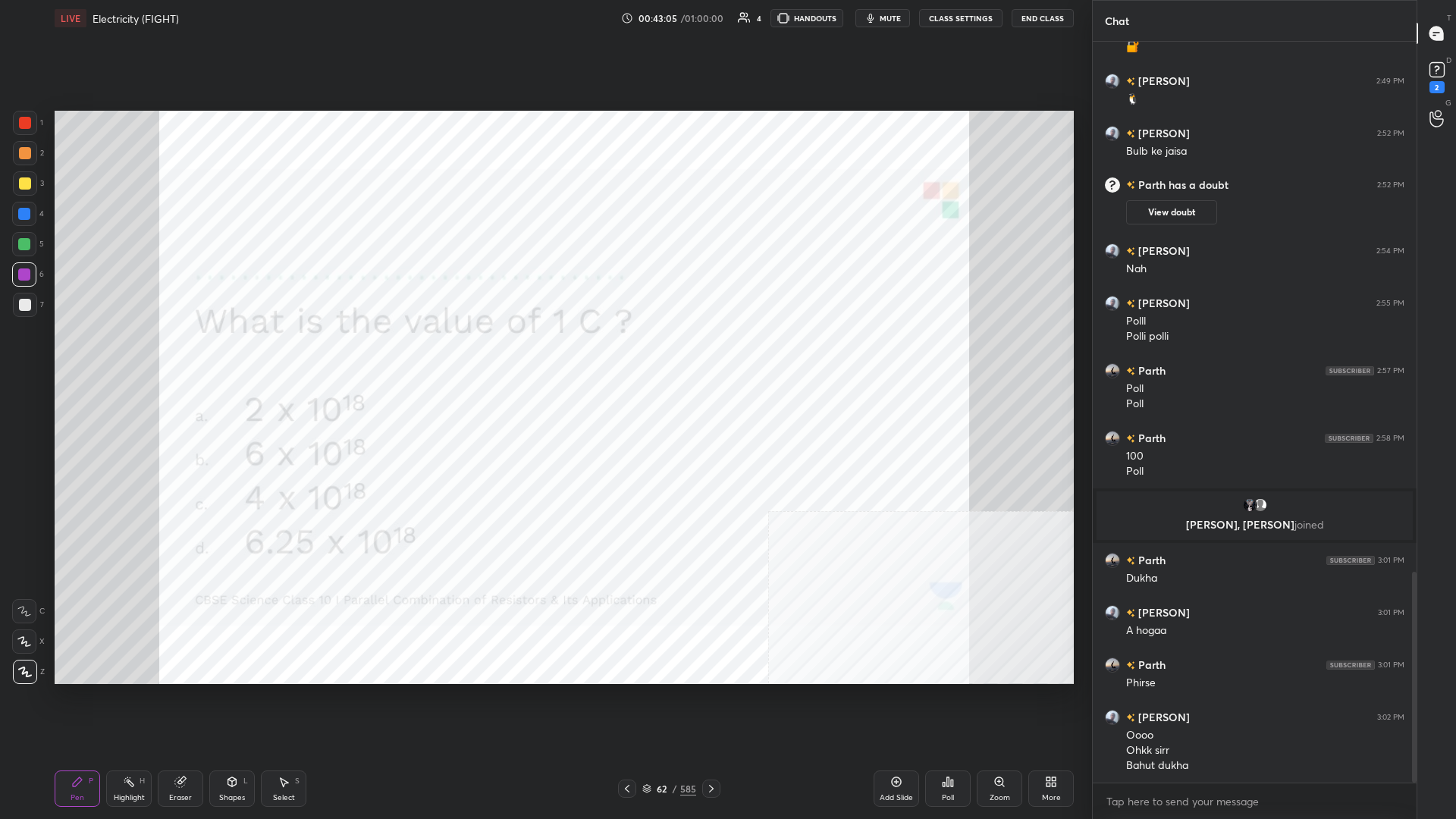 click on "Poll" at bounding box center (948, 789) 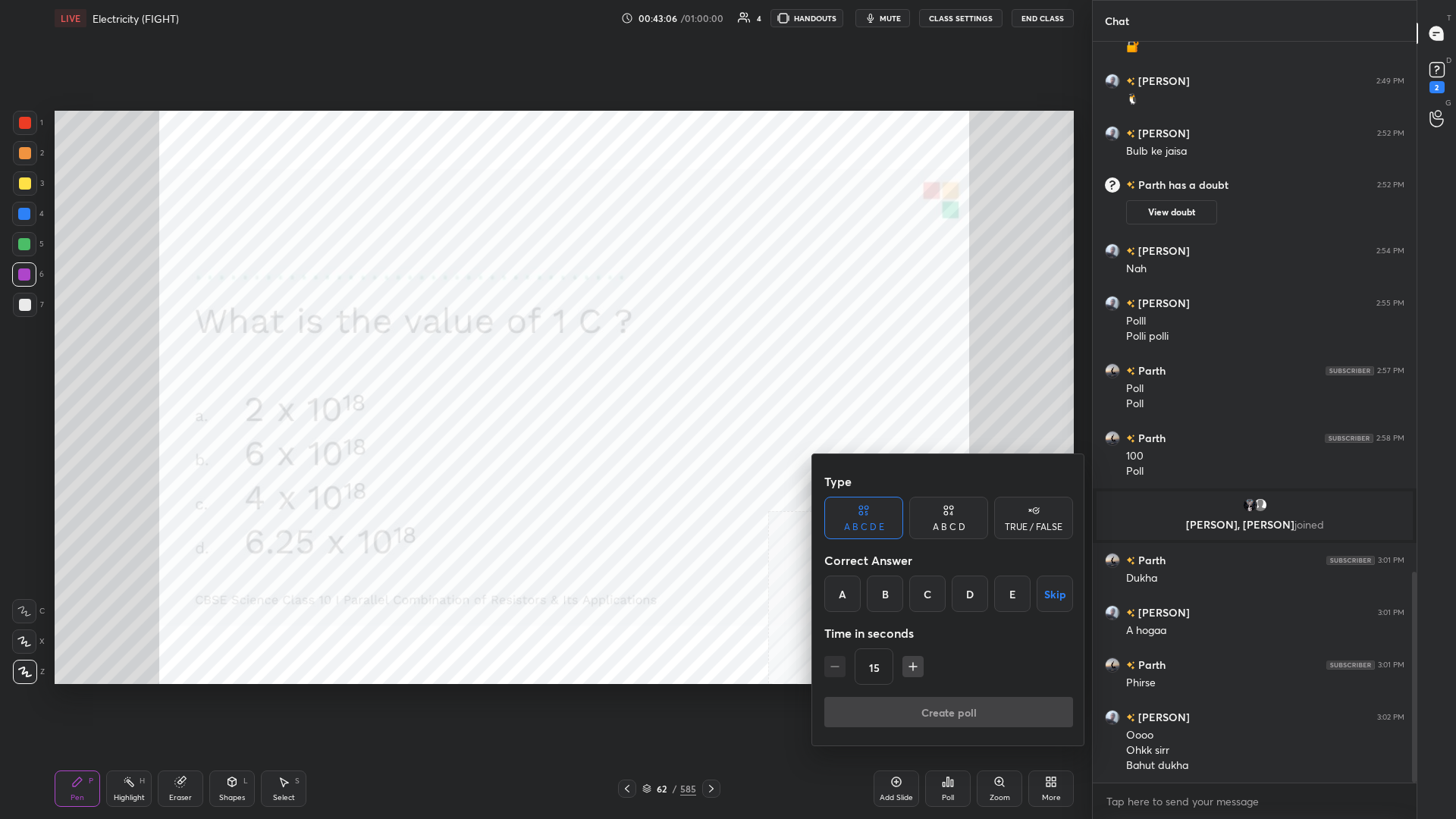 click on "Type A B C D E A B C D TRUE / FALSE Correct Answer A B C D E Skip Time in seconds 15" at bounding box center [949, 582] 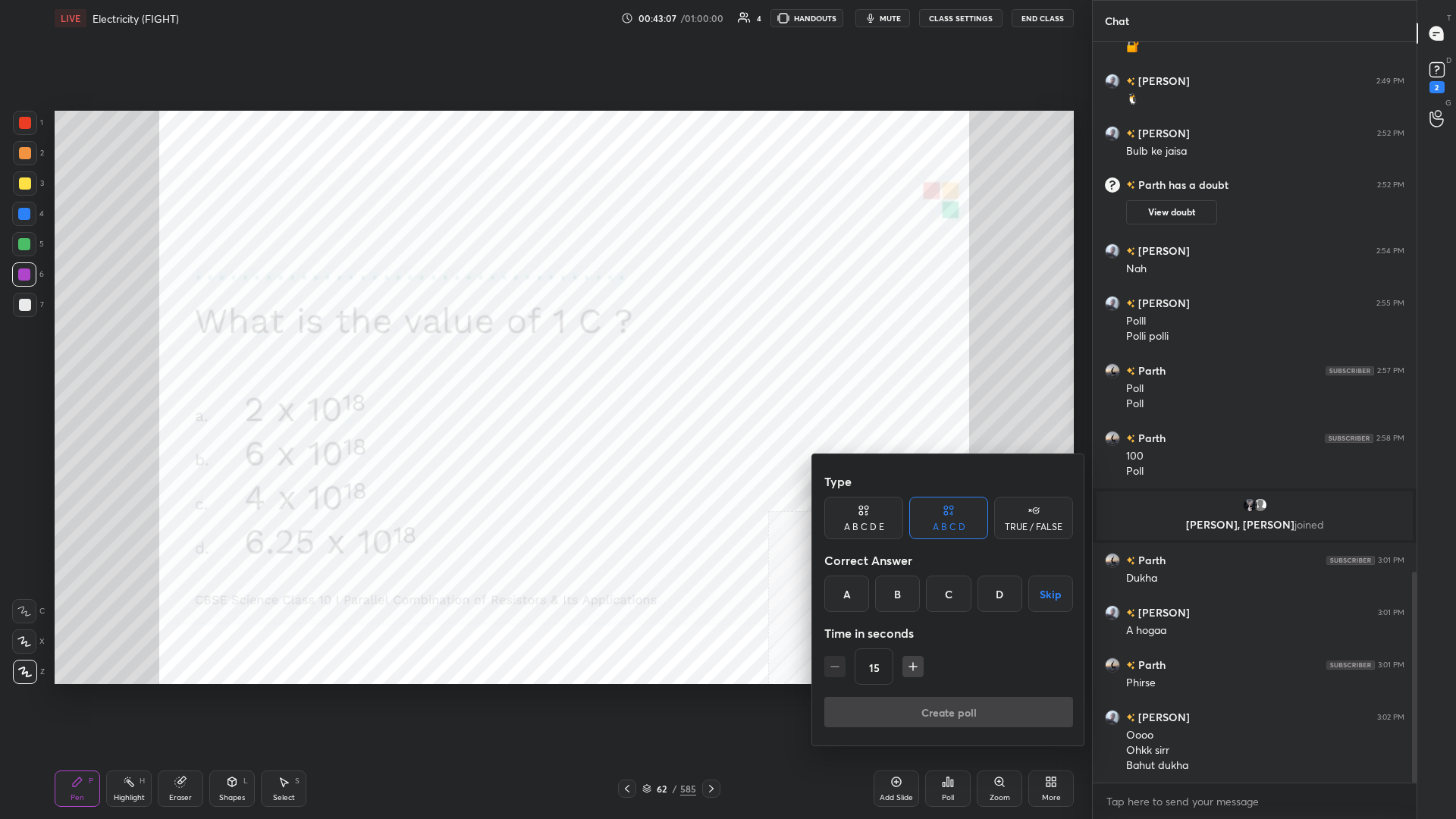 click on "D" at bounding box center (999, 594) 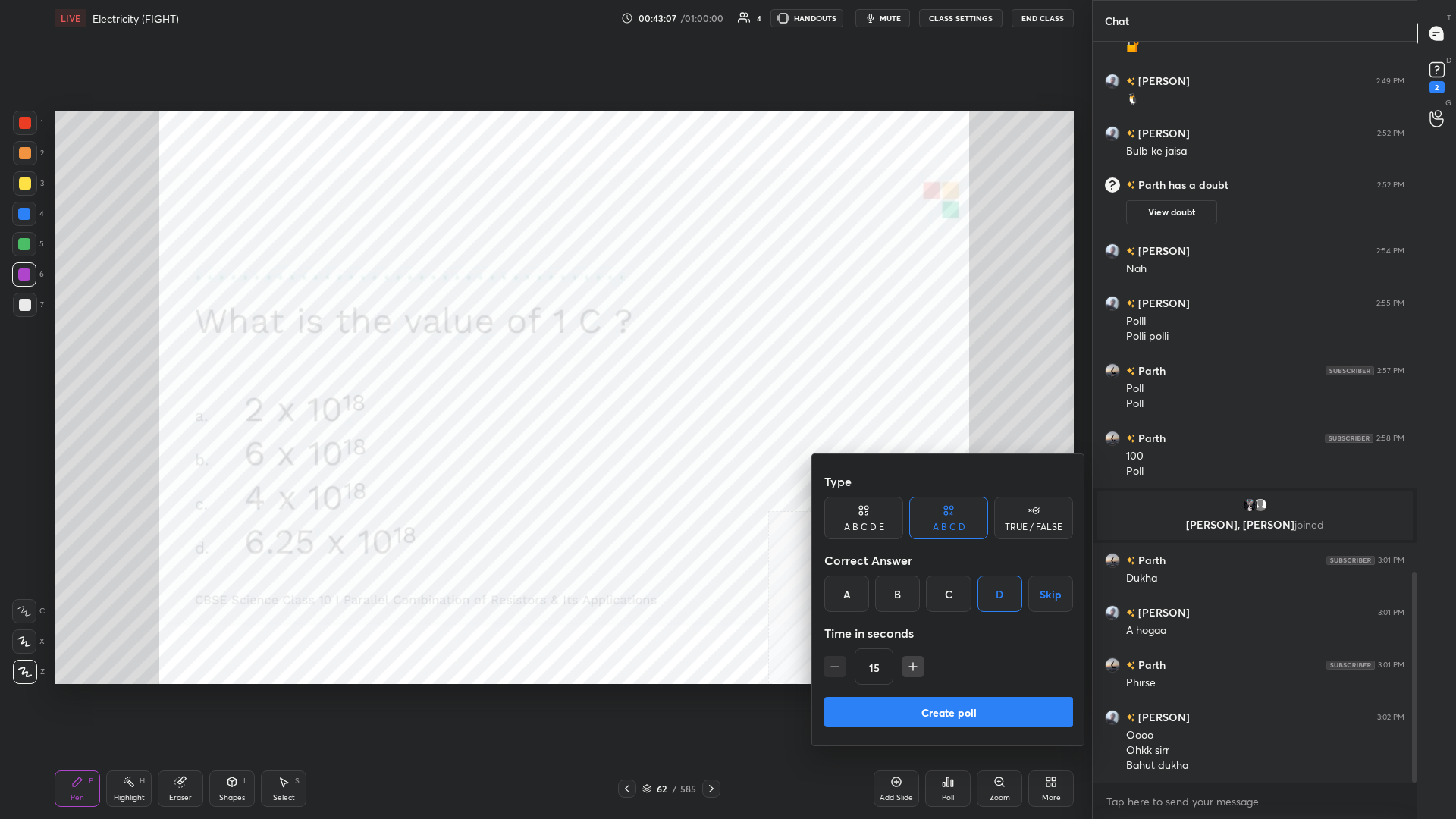 click on "Create poll" at bounding box center [949, 712] 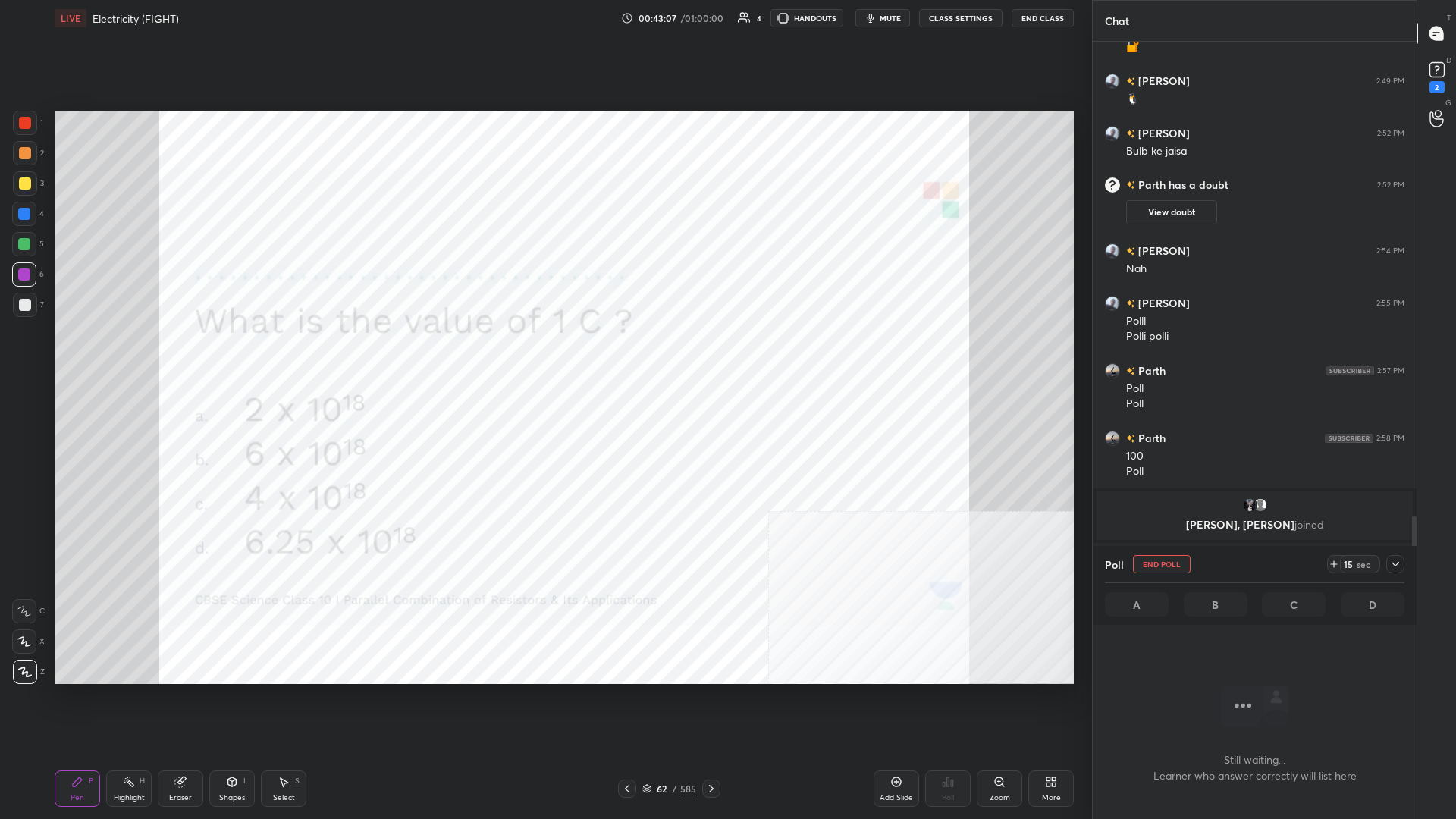 scroll, scrollTop: 664, scrollLeft: 324, axis: both 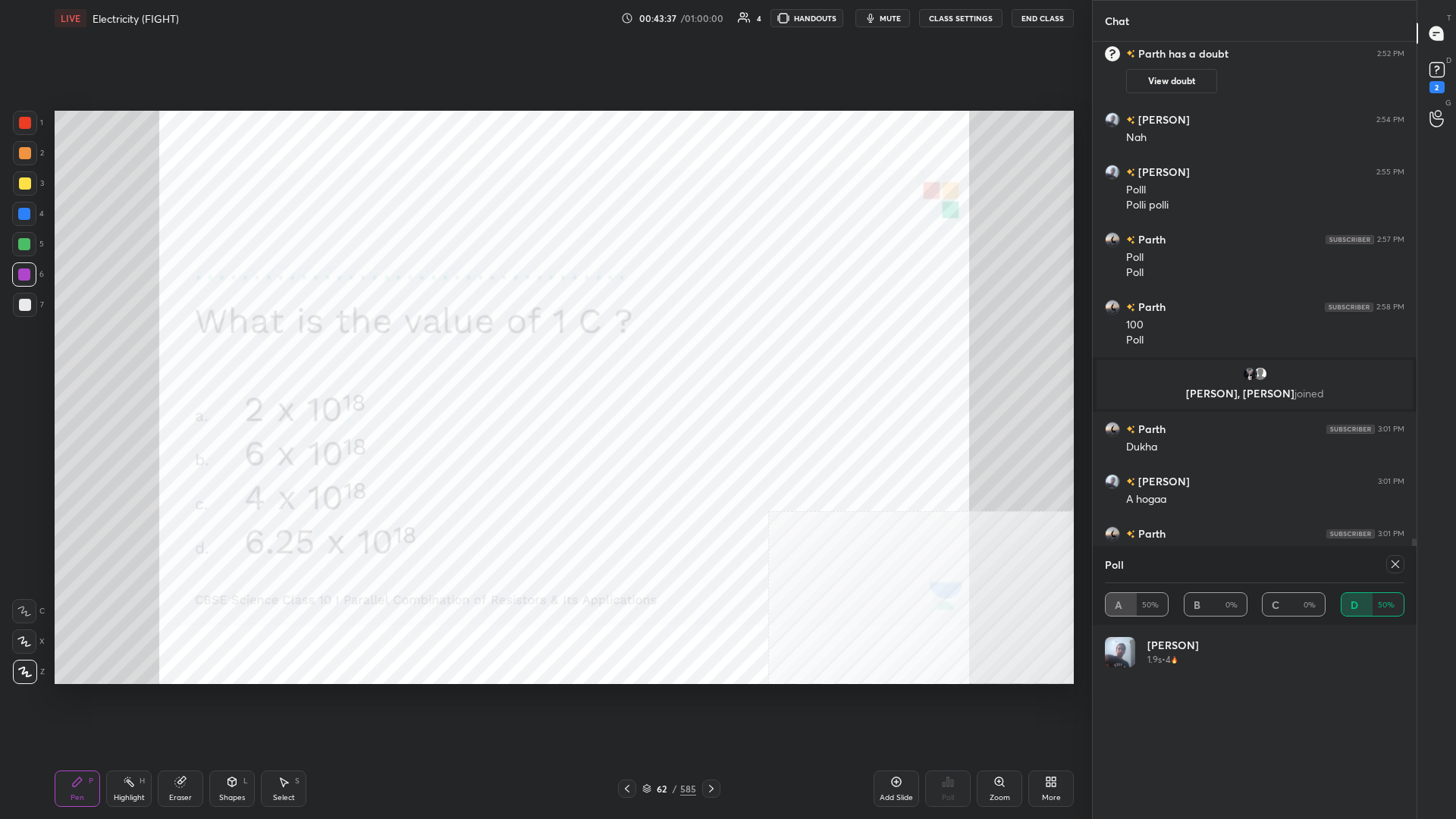 click 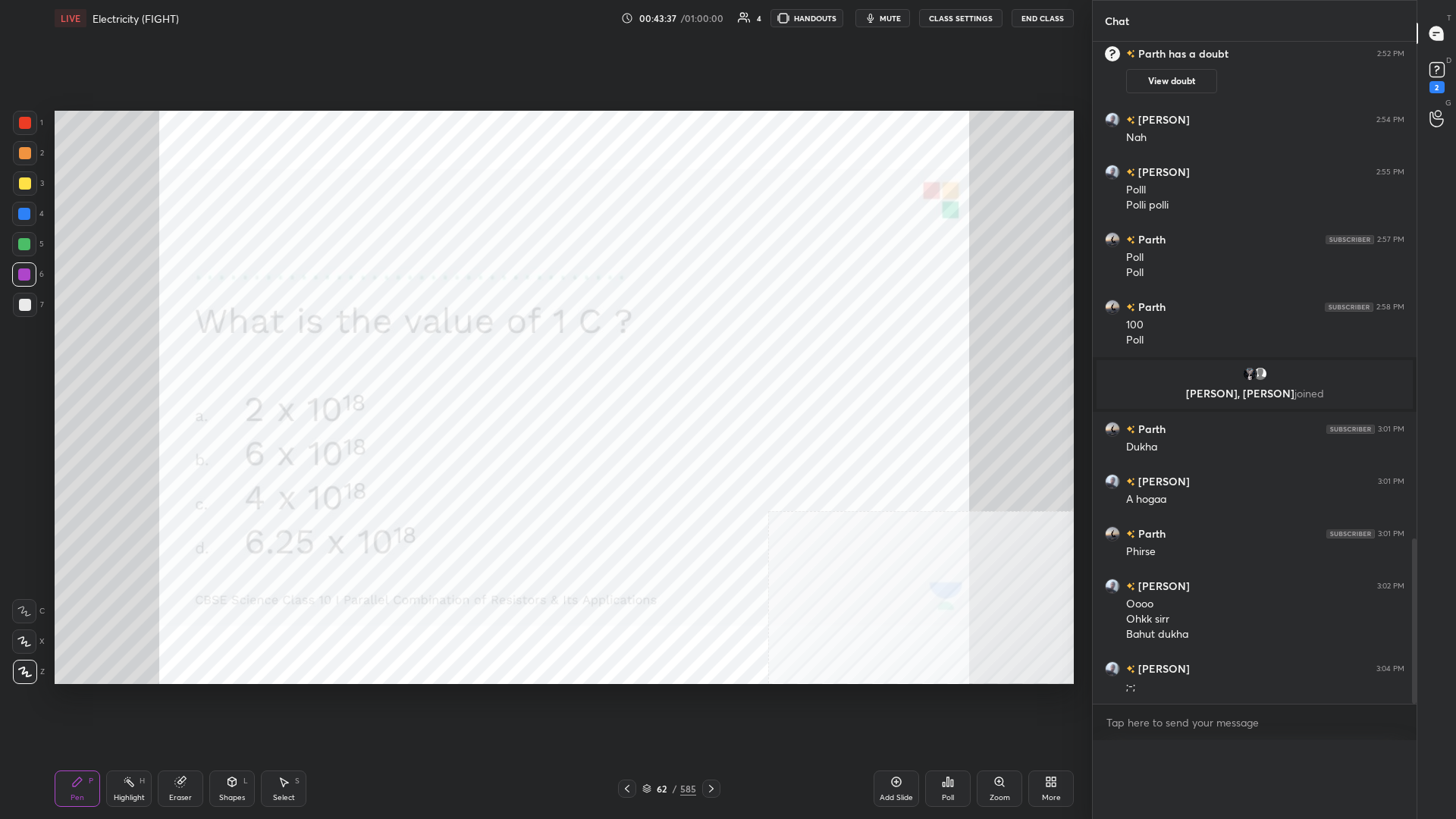 scroll, scrollTop: 0, scrollLeft: 0, axis: both 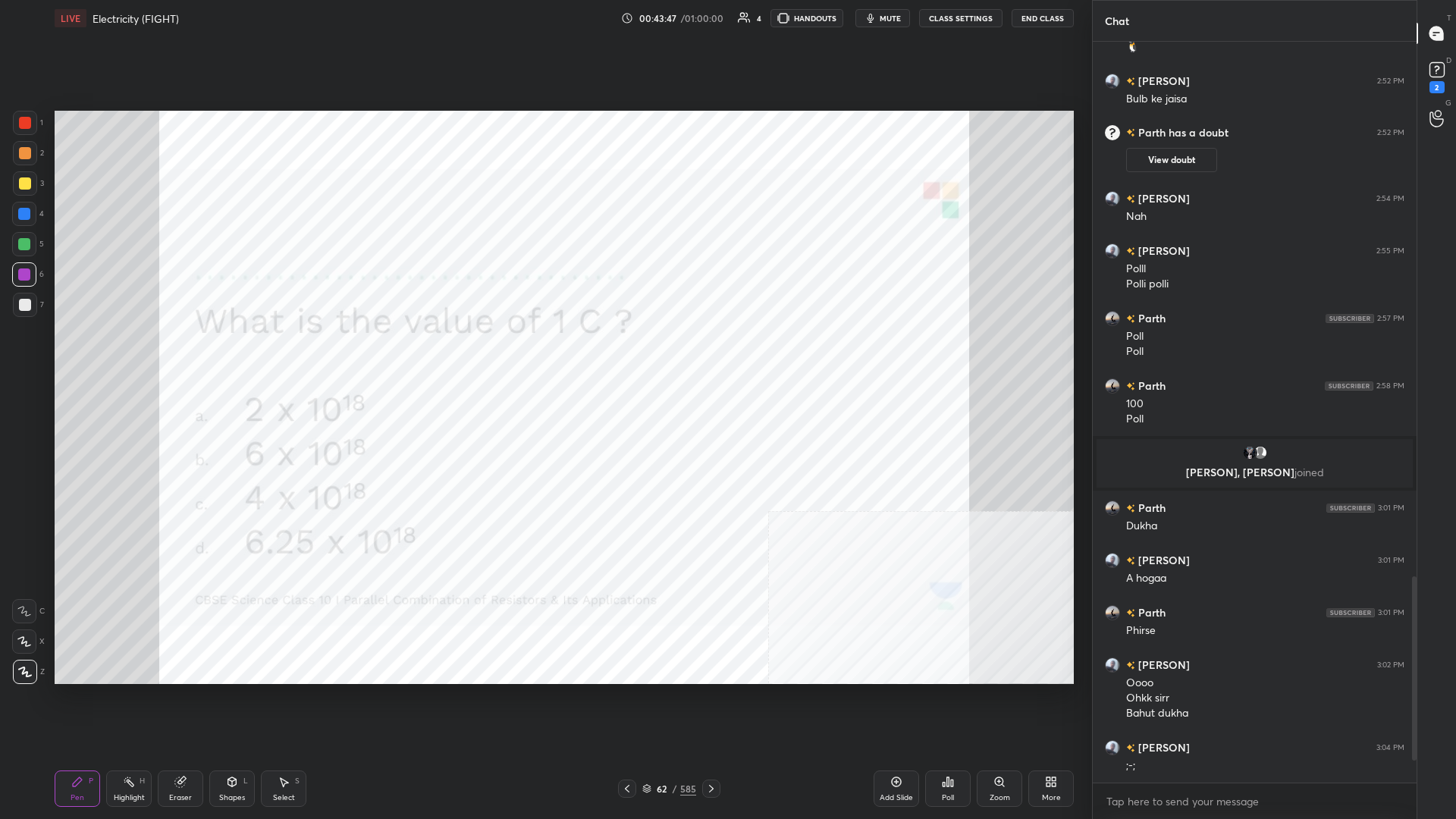 click on "585" at bounding box center (688, 789) 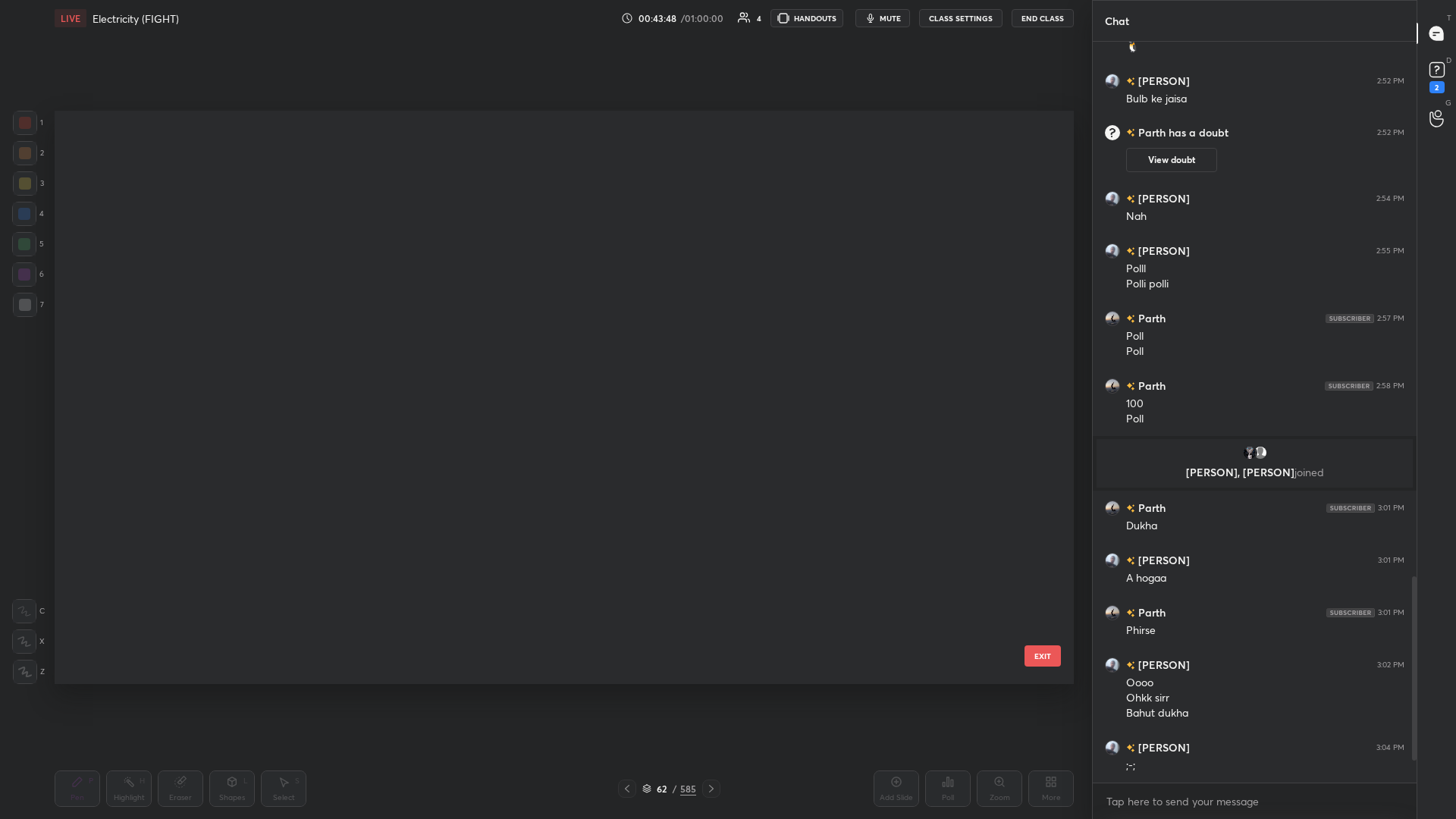 scroll, scrollTop: 3201, scrollLeft: 0, axis: vertical 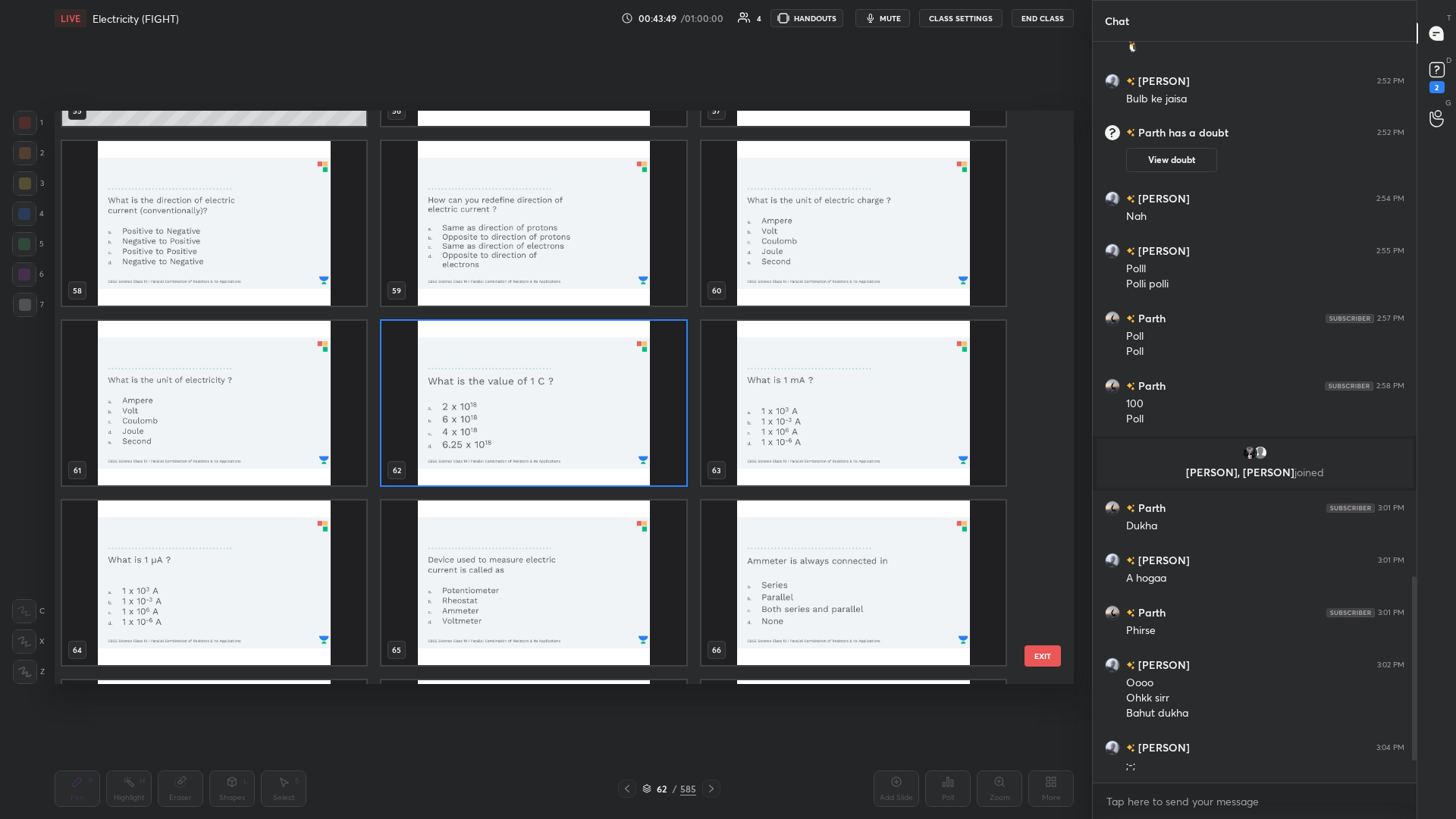 click at bounding box center [853, 403] 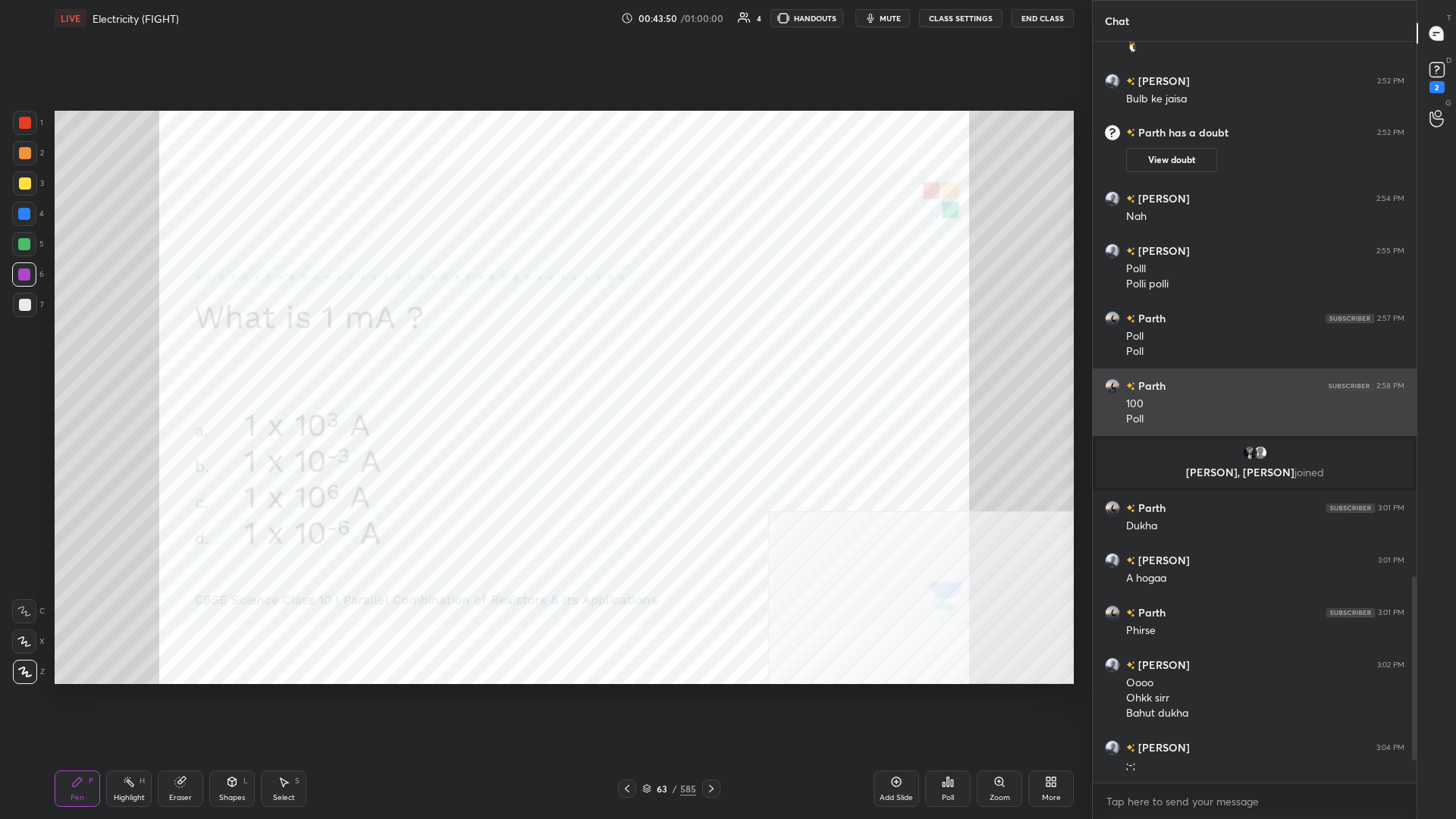 scroll, scrollTop: 1968, scrollLeft: 0, axis: vertical 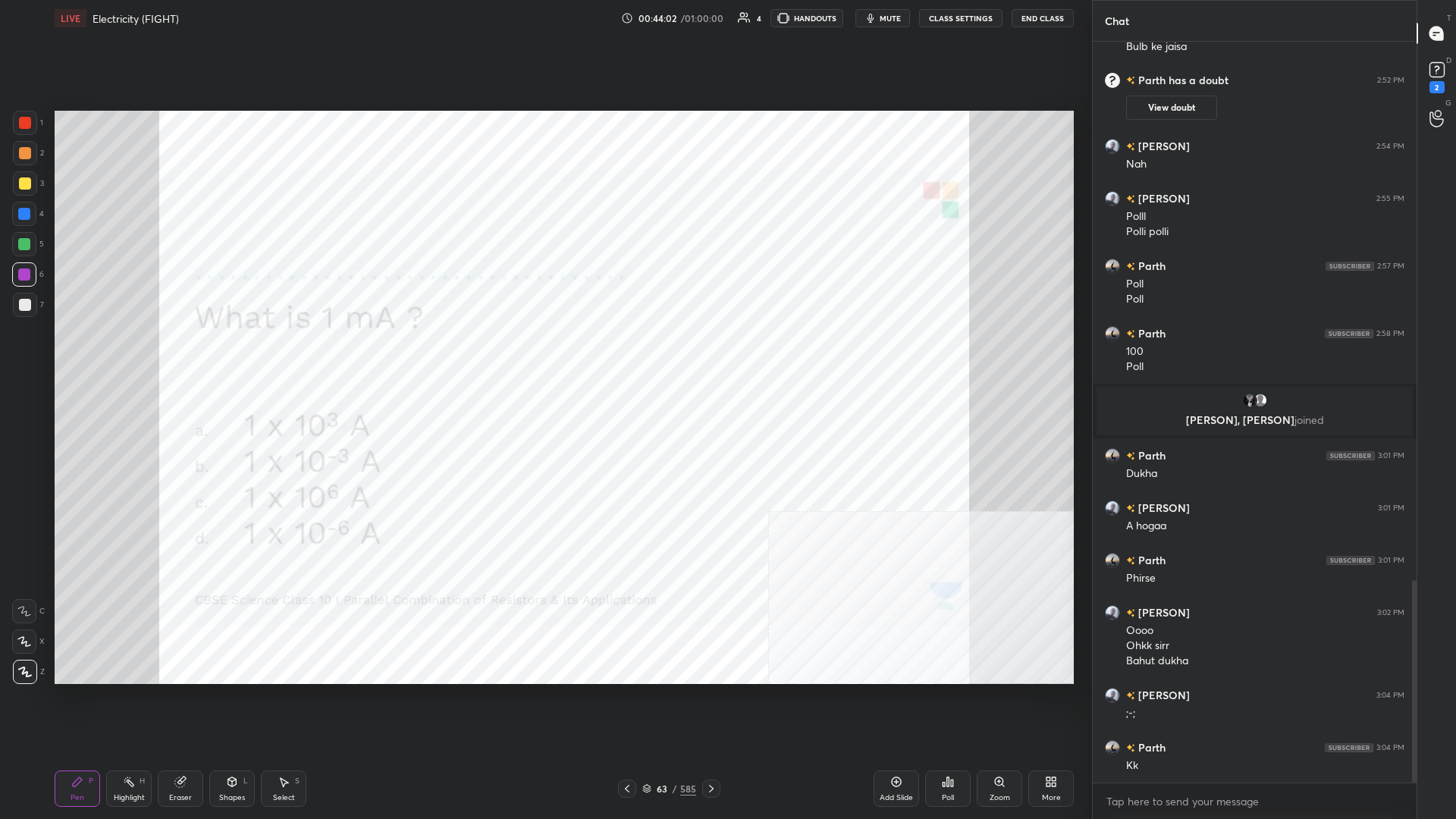 click on "Poll" at bounding box center (948, 789) 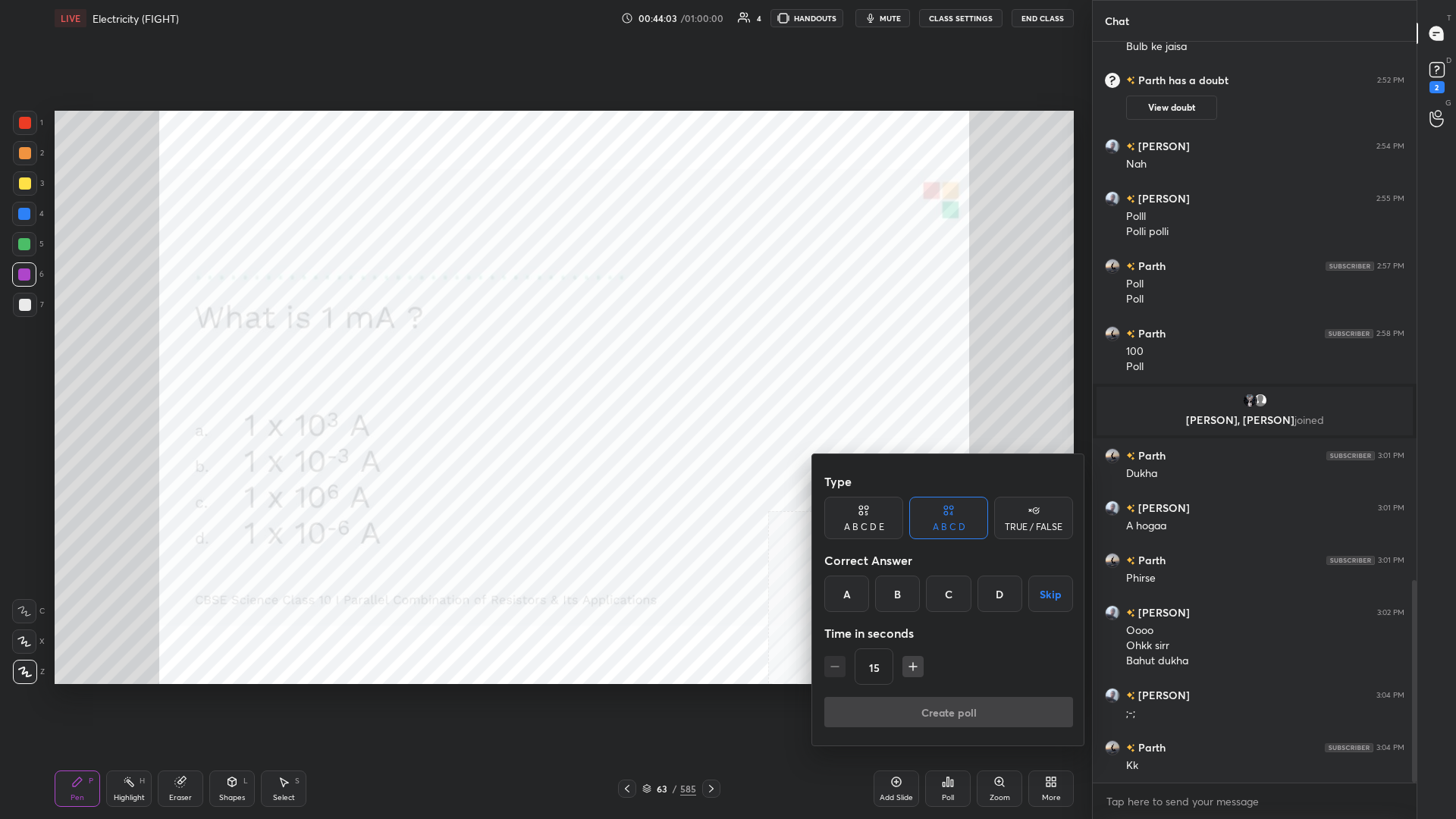 drag, startPoint x: 880, startPoint y: 527, endPoint x: 916, endPoint y: 526, distance: 36.013886 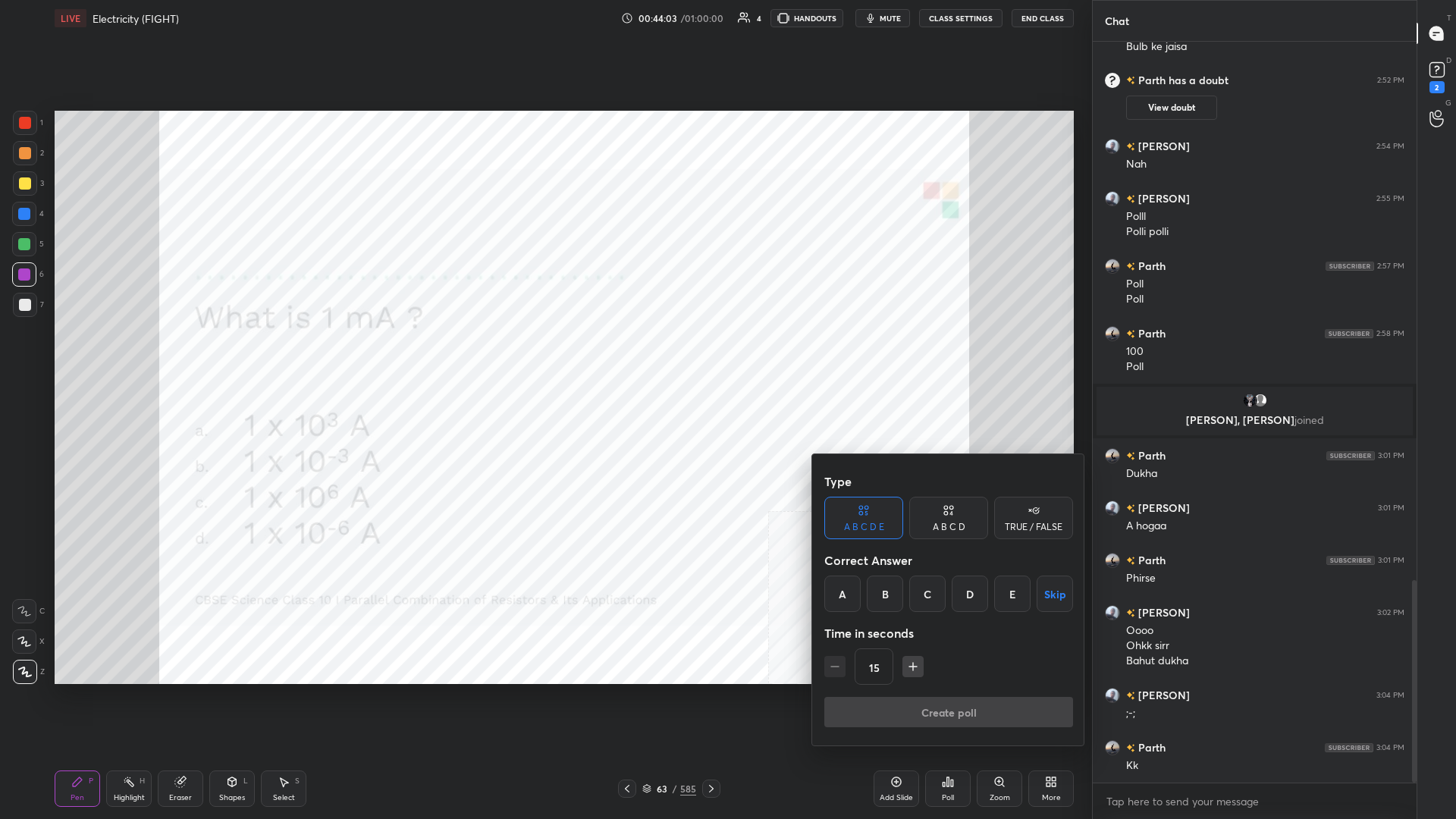 click on "A B C D" at bounding box center [949, 527] 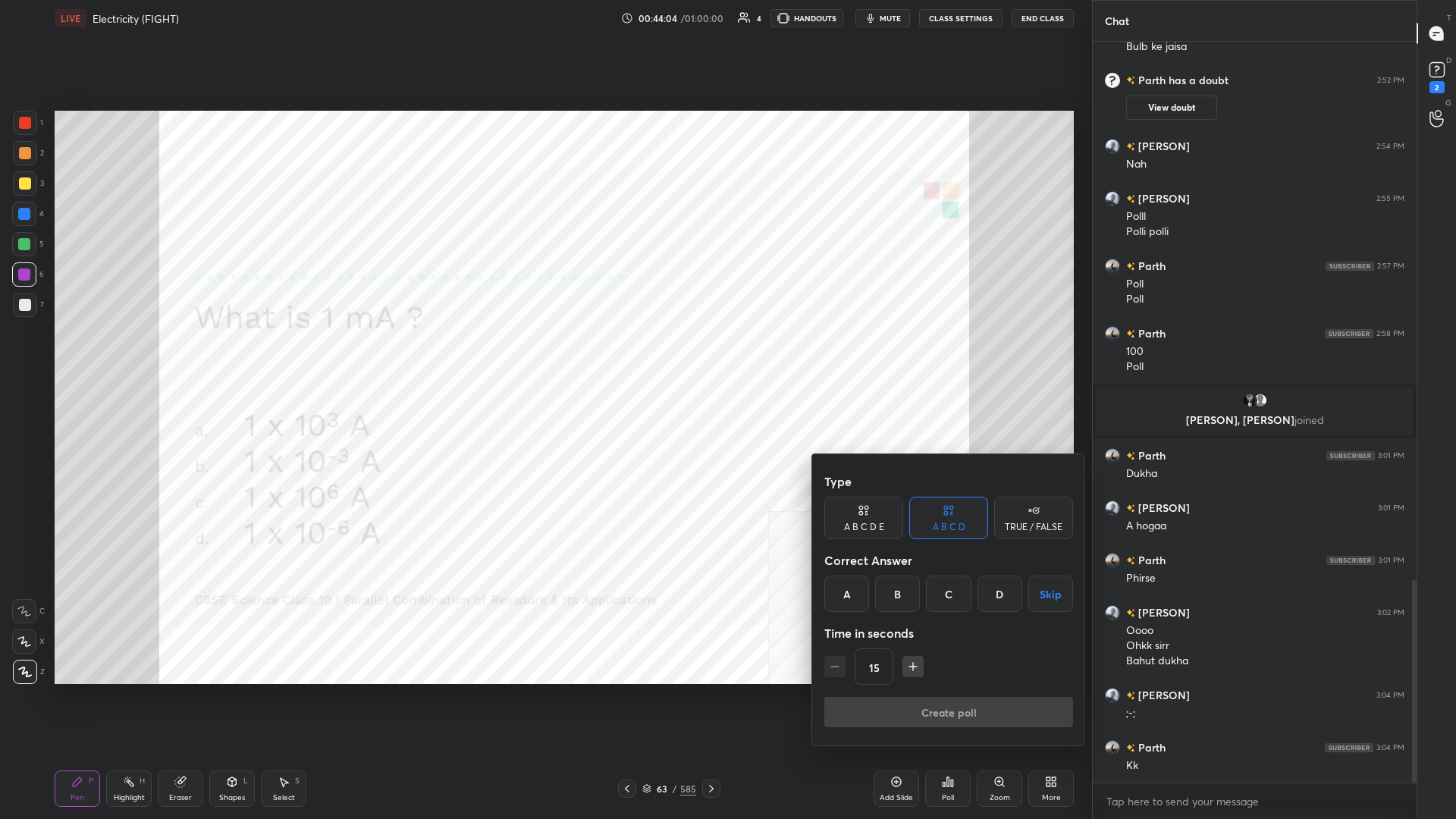 click on "B" at bounding box center [897, 594] 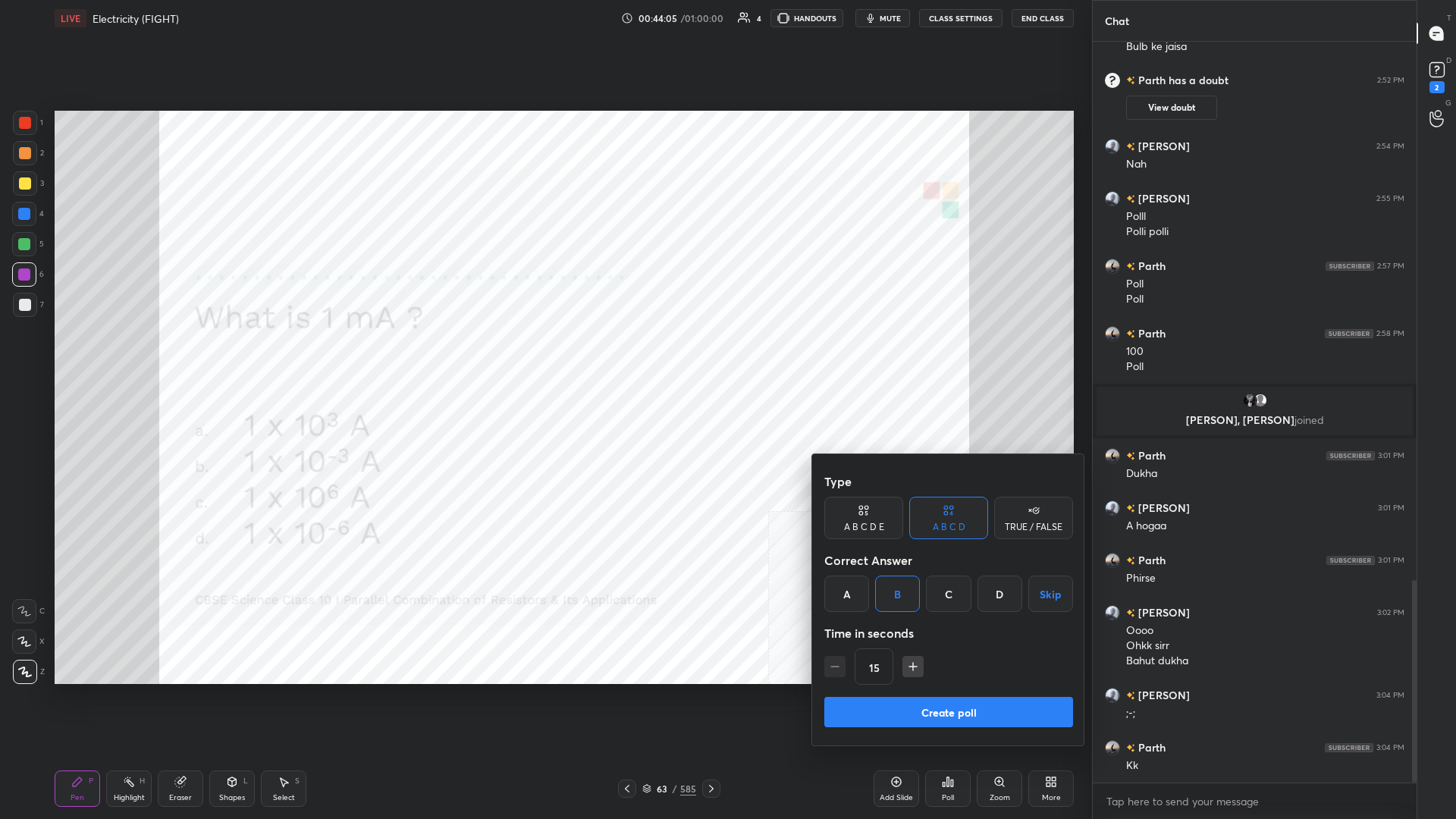 click on "Create poll" at bounding box center (949, 712) 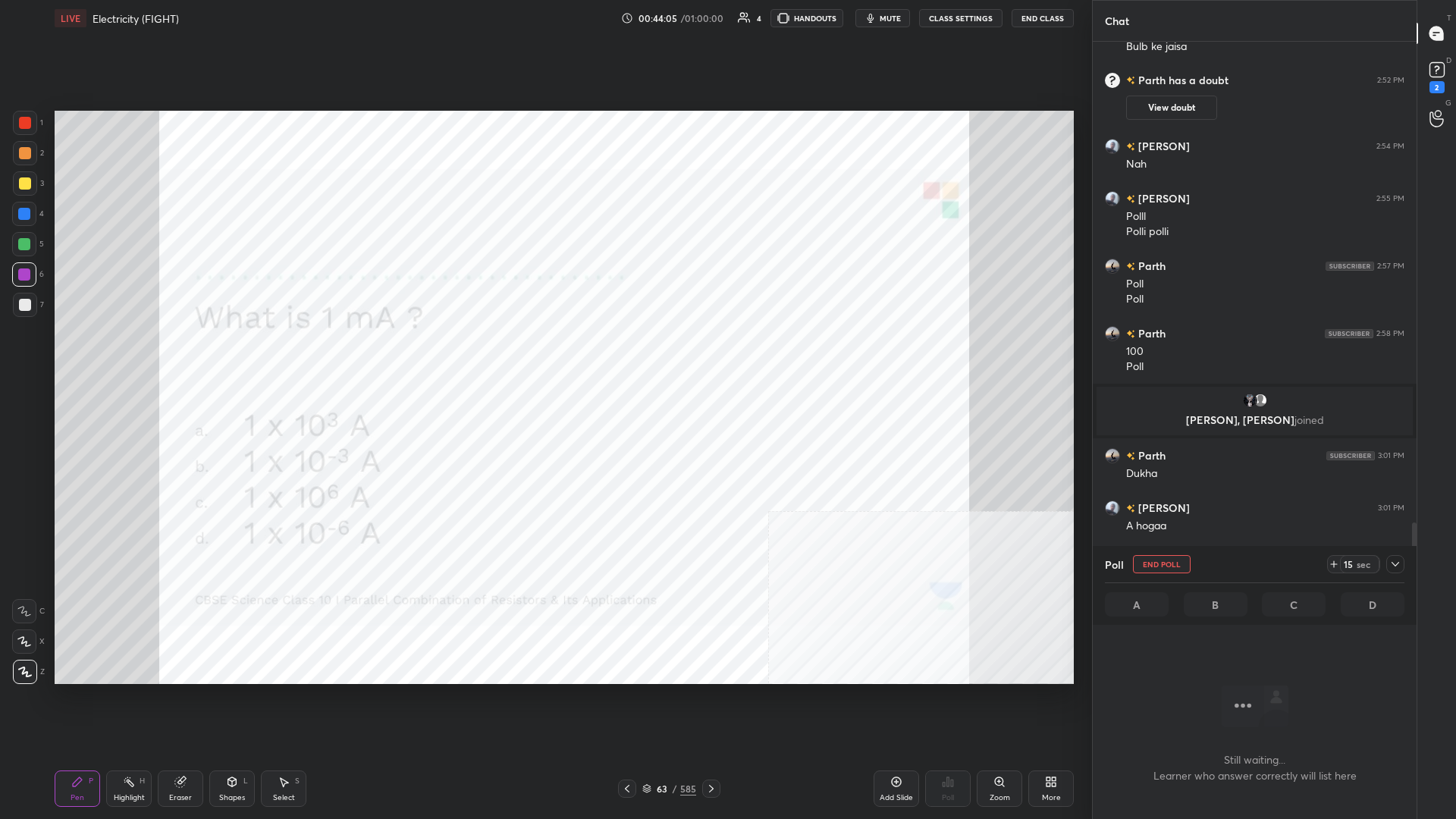 scroll, scrollTop: 664, scrollLeft: 324, axis: both 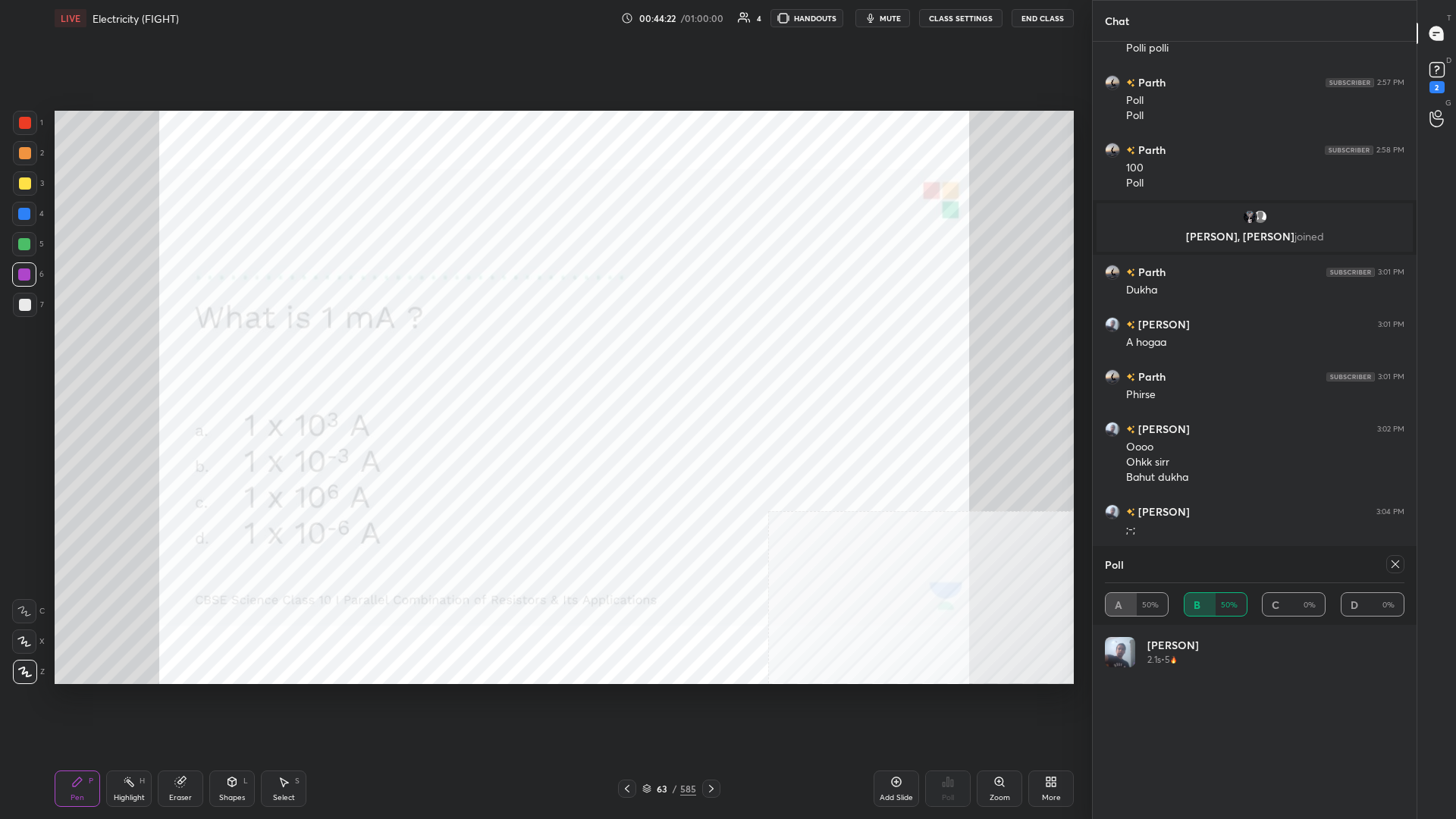 click at bounding box center [1395, 564] 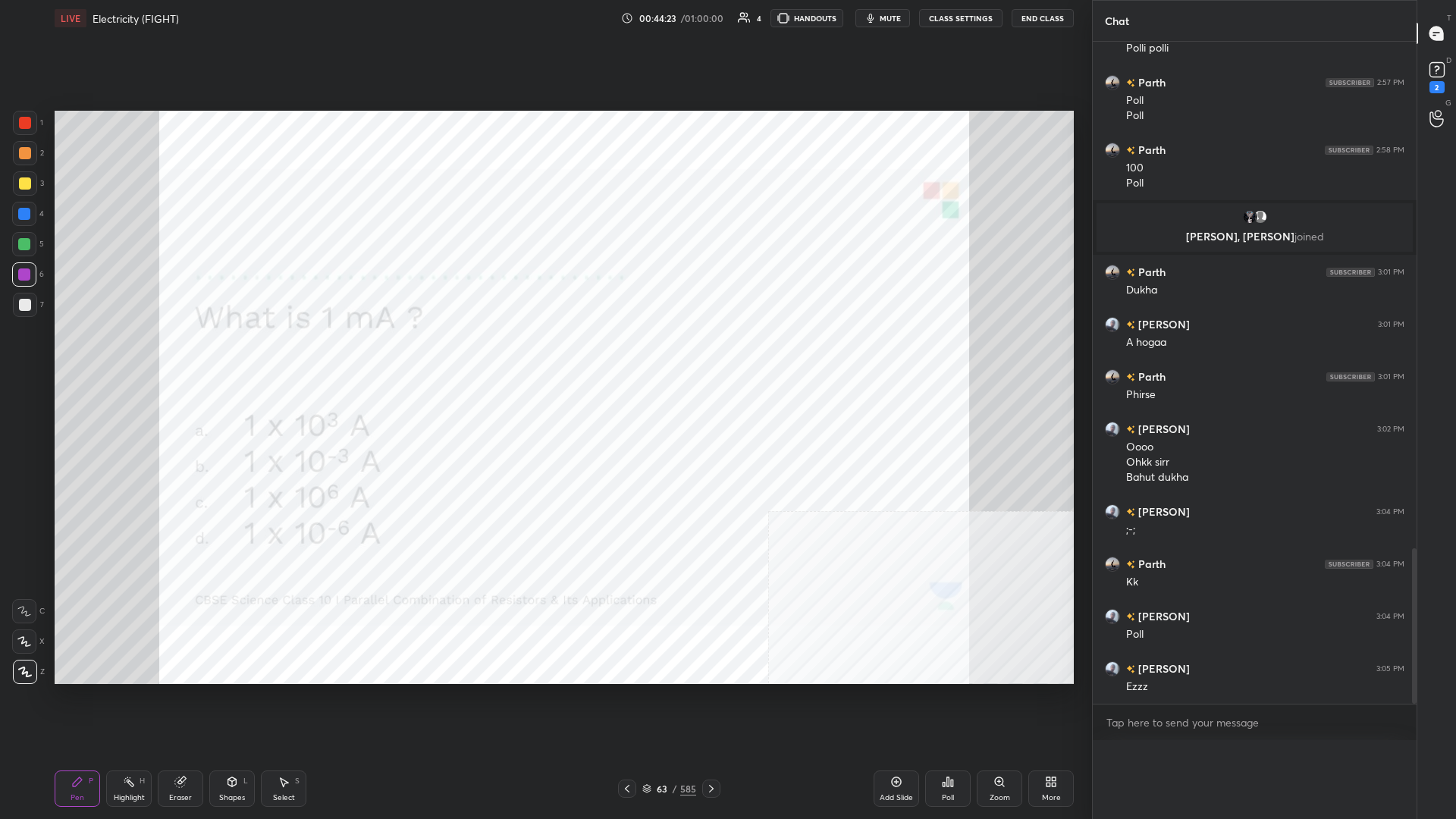 scroll, scrollTop: 0, scrollLeft: 1, axis: horizontal 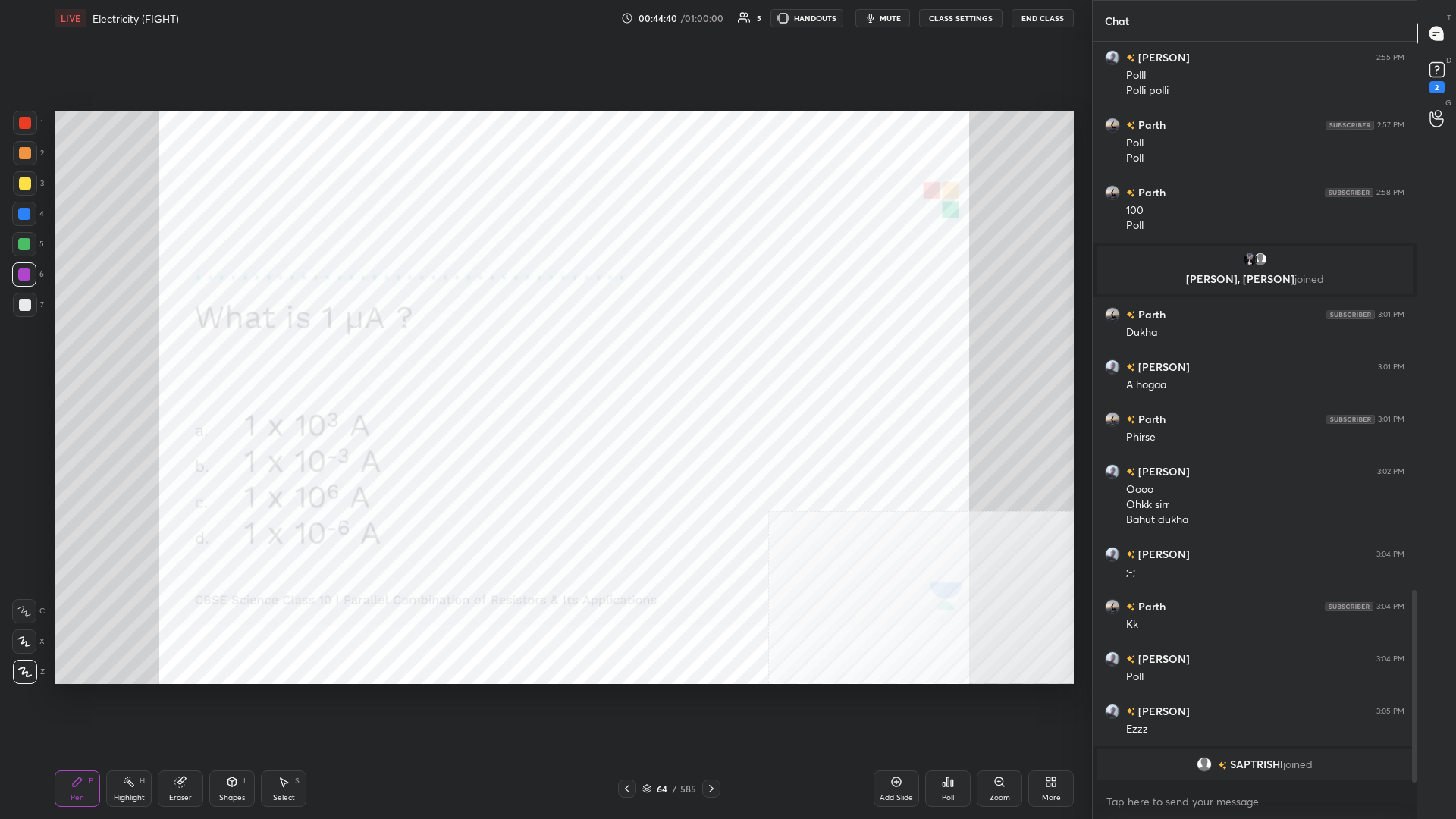 click 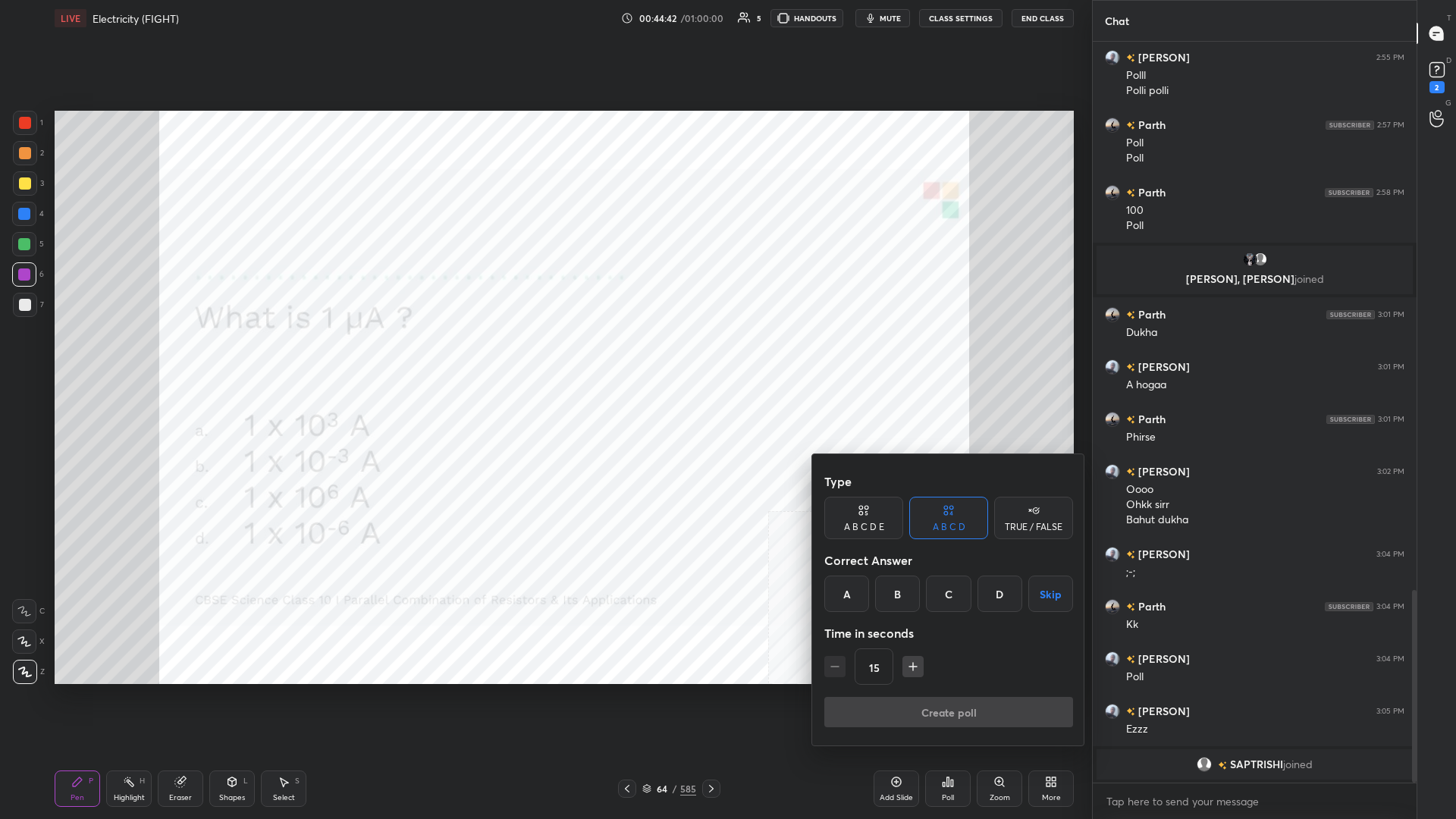 click on "D" at bounding box center (999, 594) 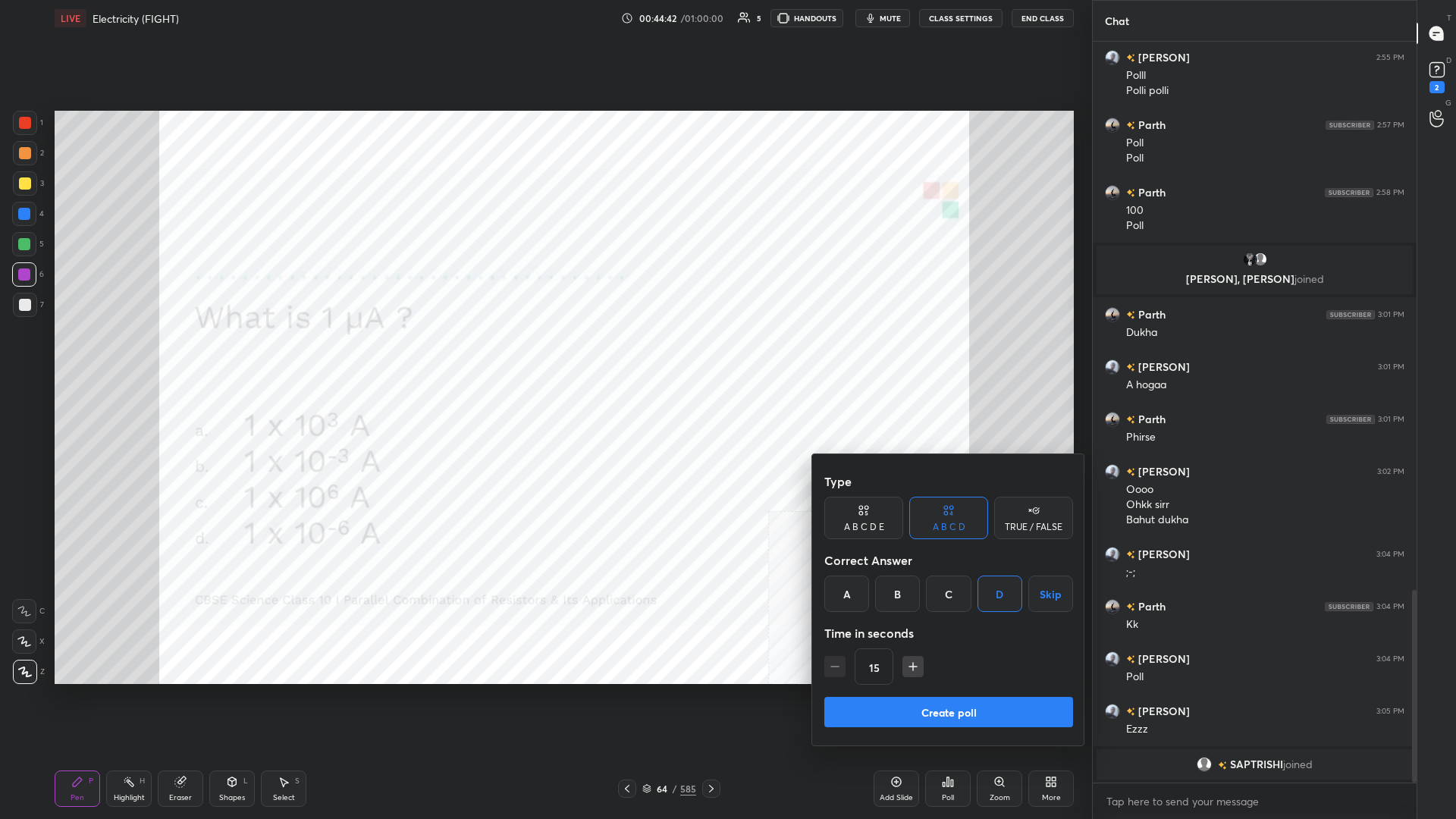 click on "Create poll" at bounding box center (949, 712) 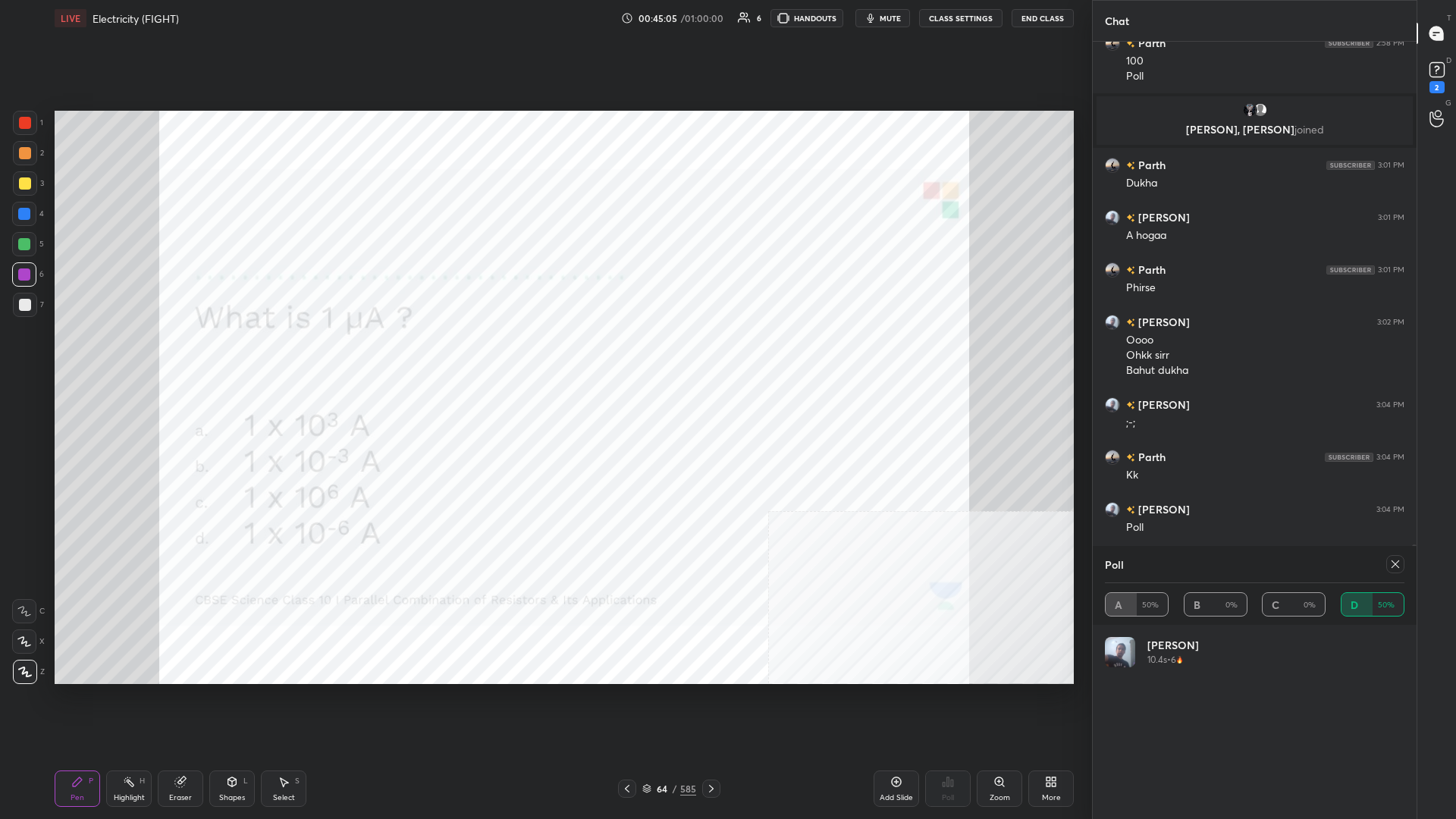 click 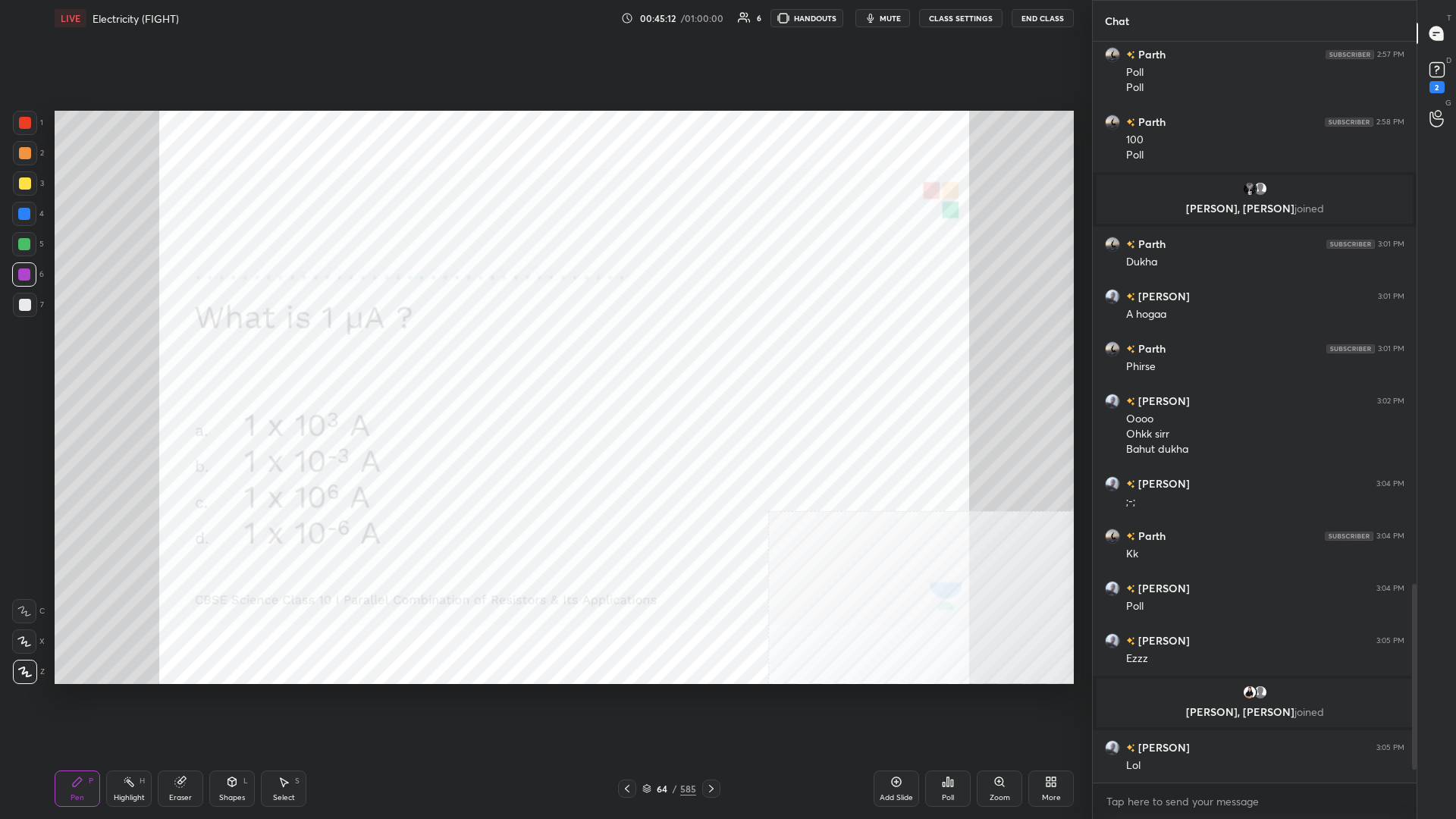 click on "585" at bounding box center (688, 789) 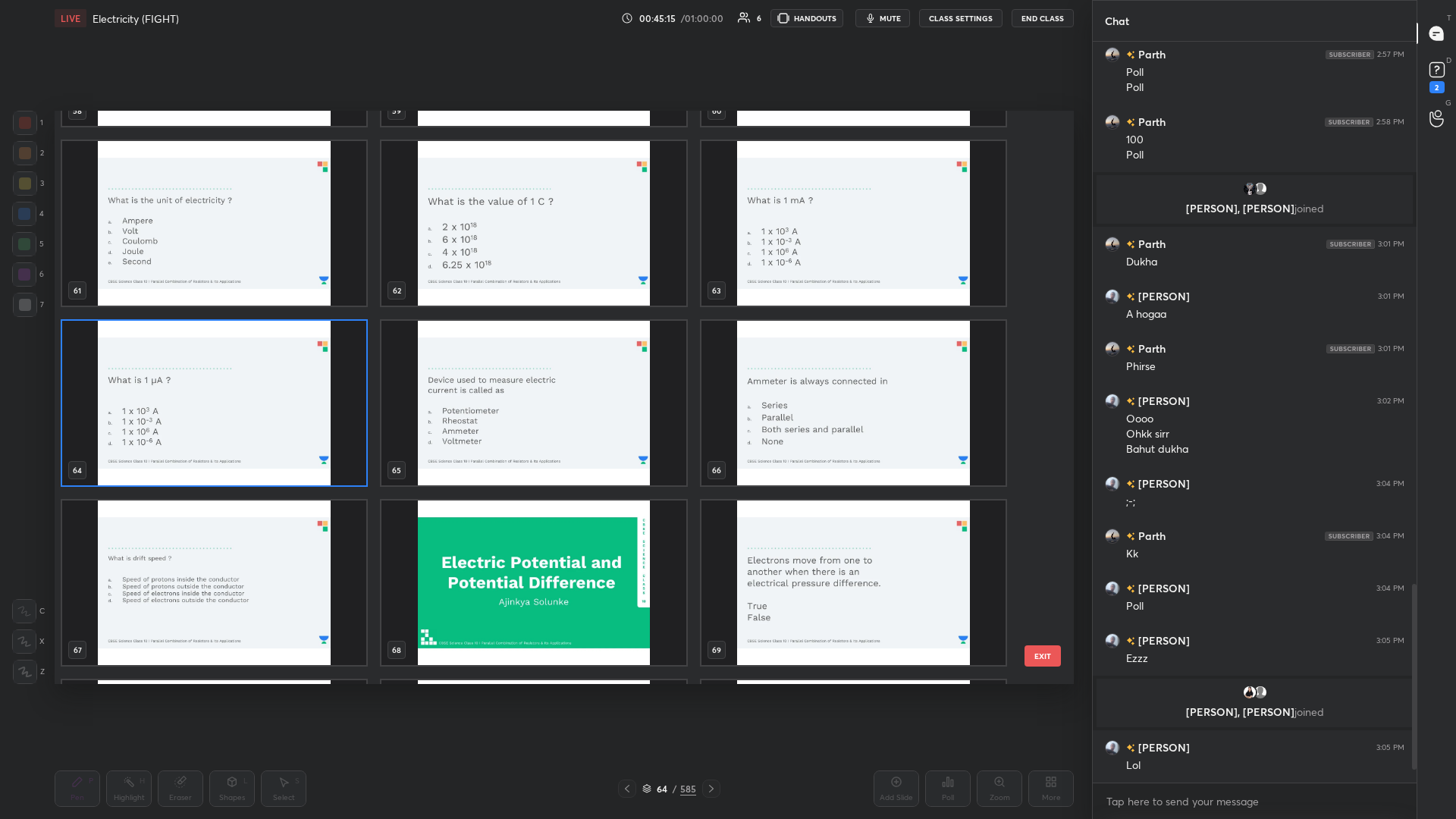click at bounding box center (533, 403) 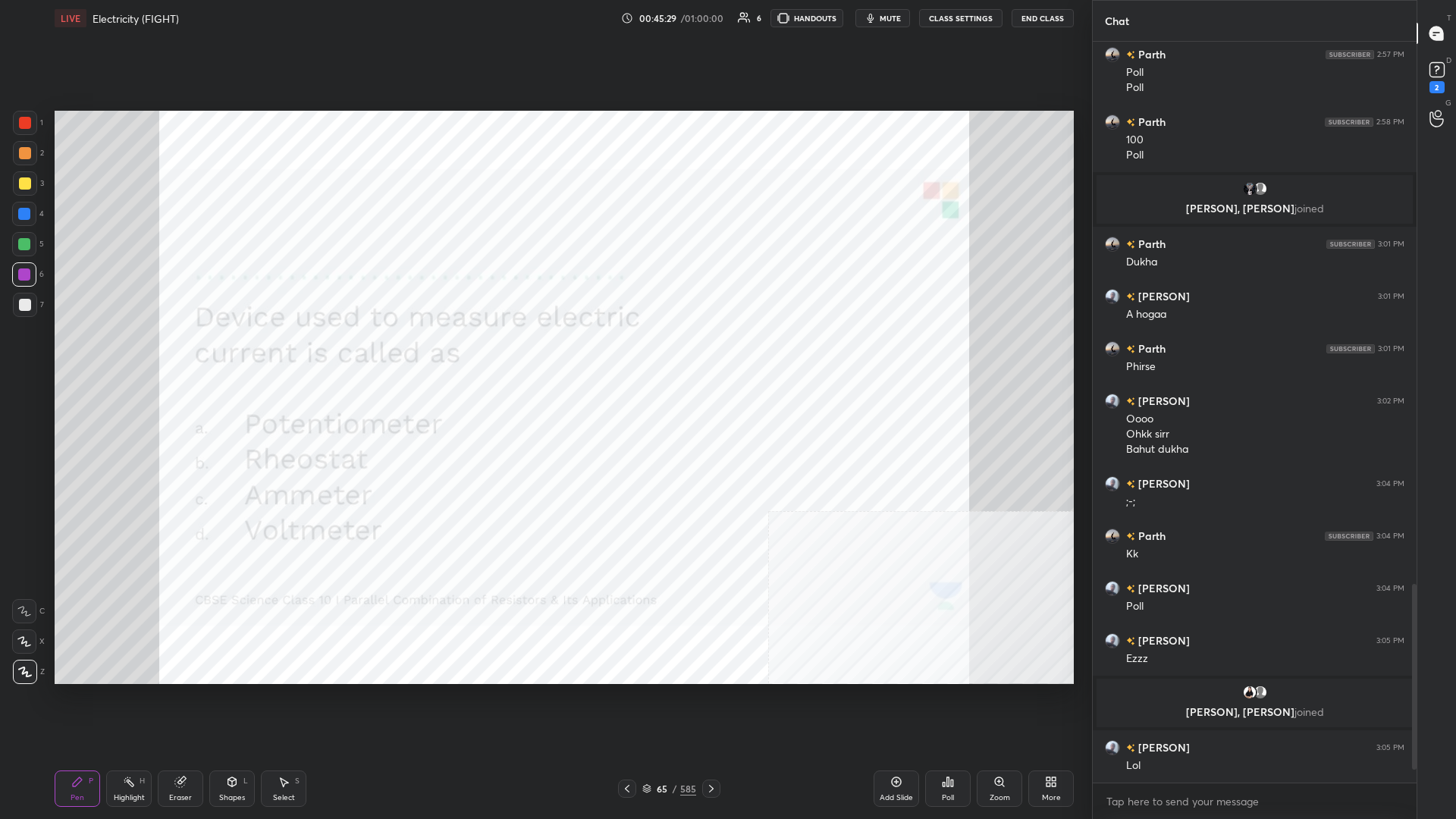 click on "Poll" at bounding box center (948, 789) 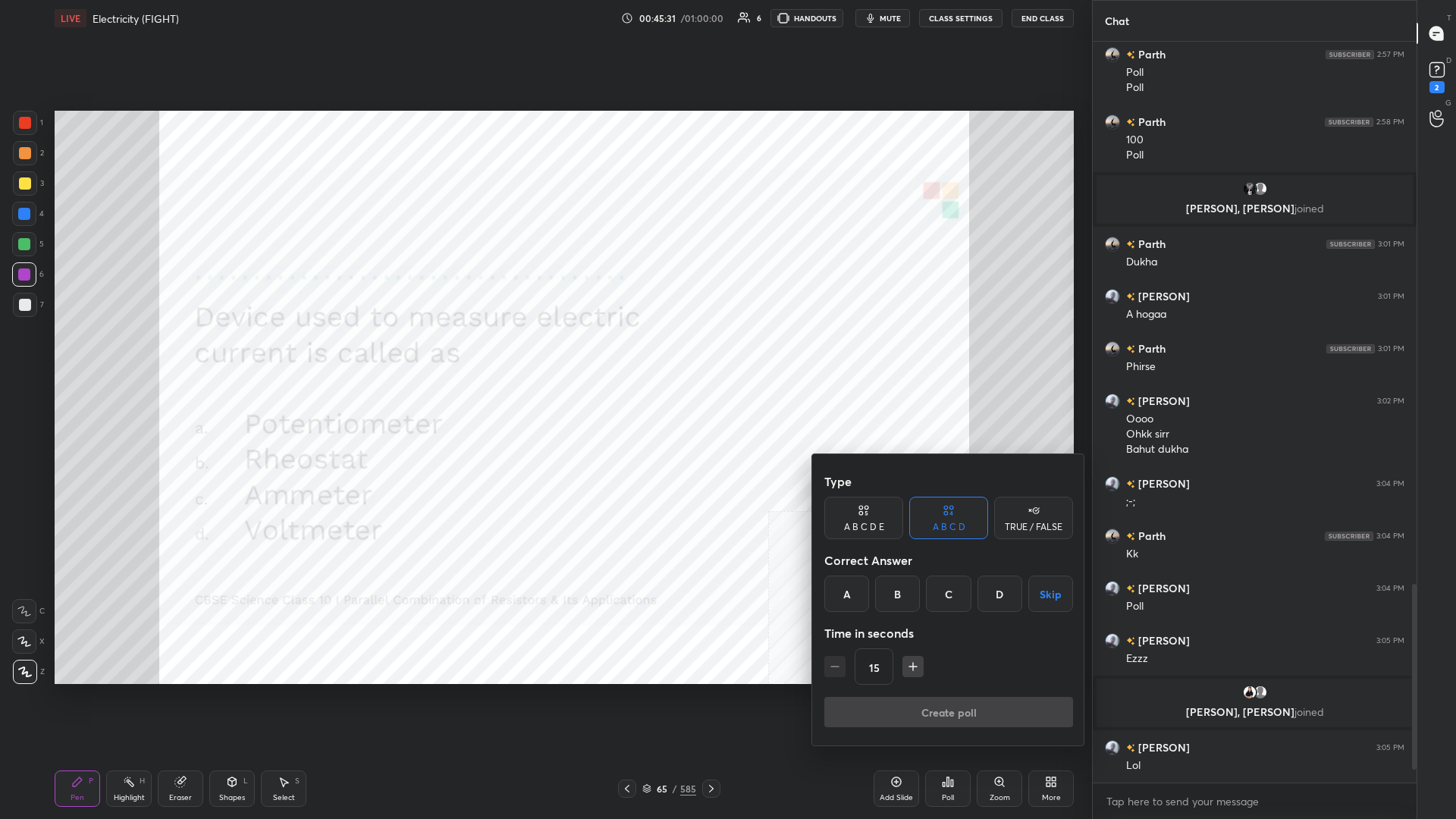 click on "C" at bounding box center [948, 594] 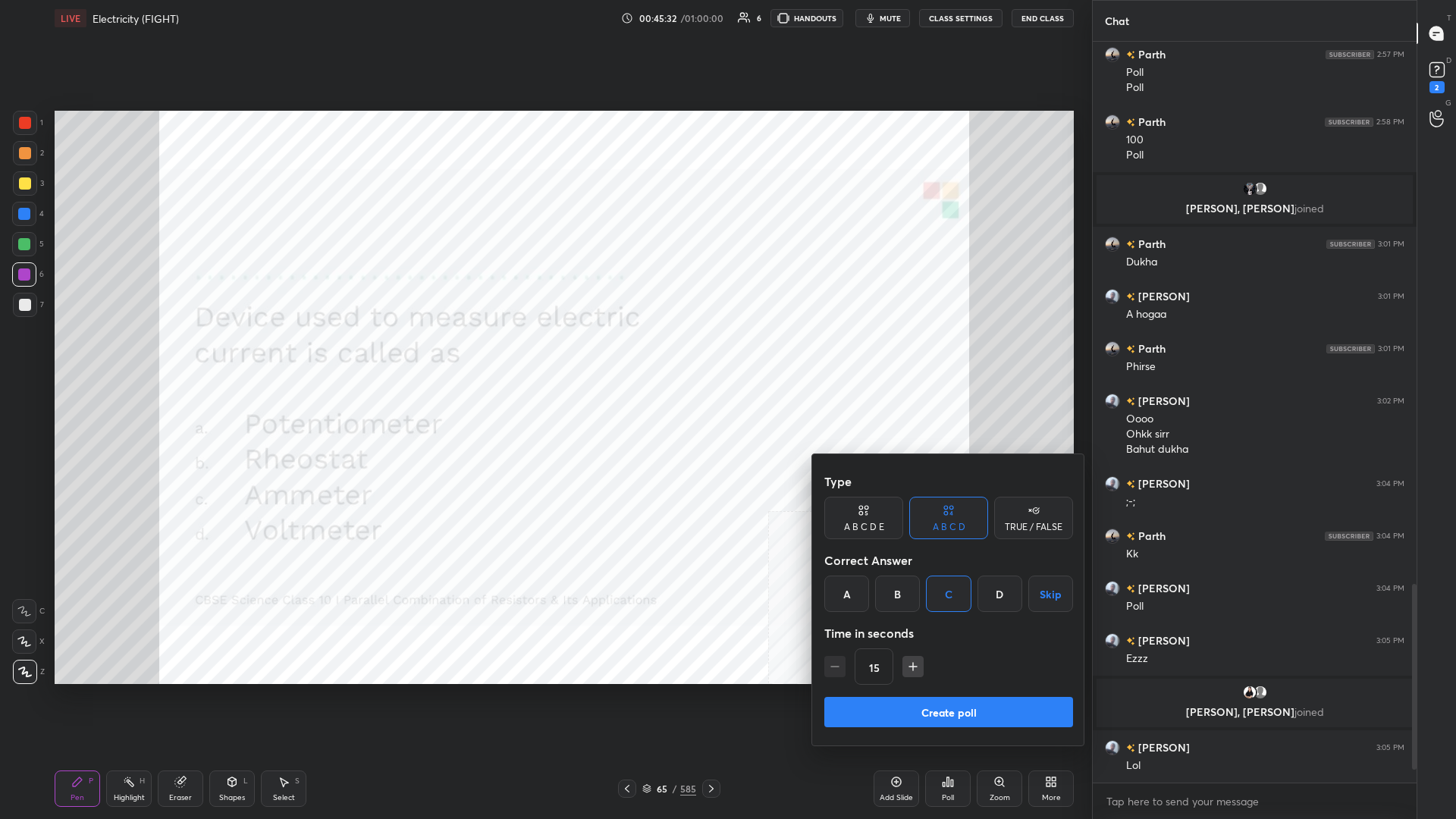 click on "Create poll" at bounding box center (949, 712) 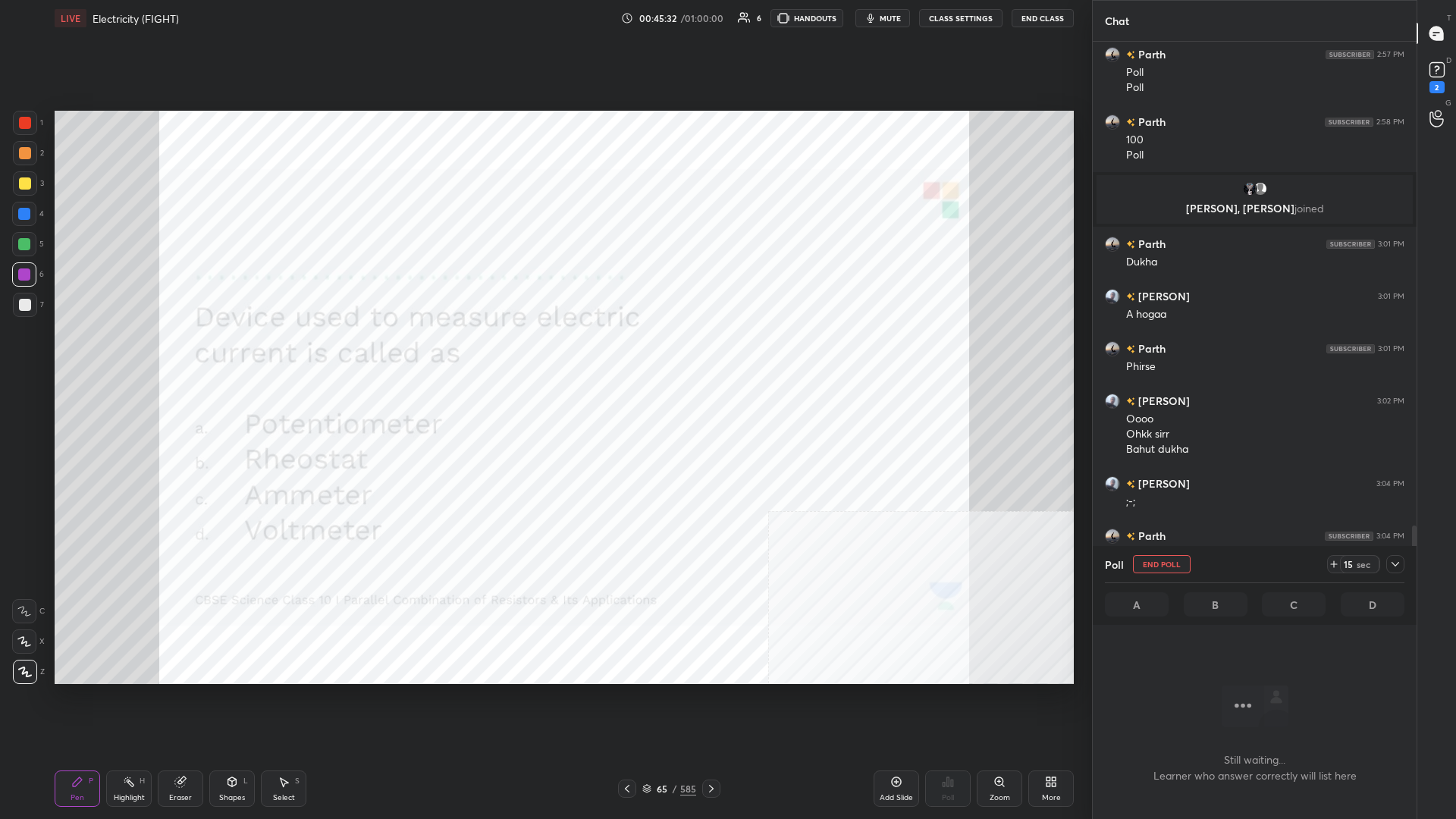scroll, scrollTop: 701, scrollLeft: 324, axis: both 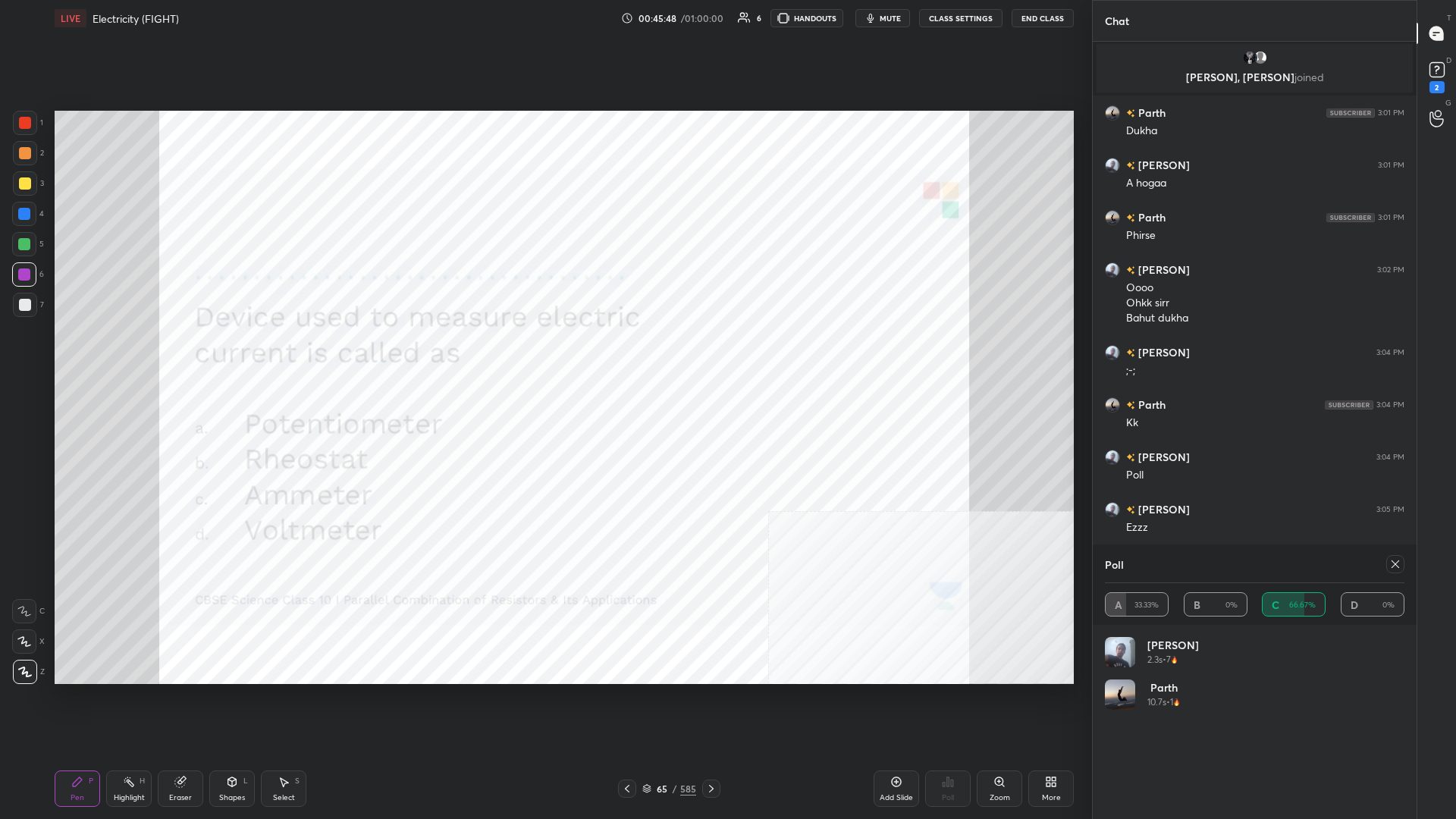 click at bounding box center (1395, 564) 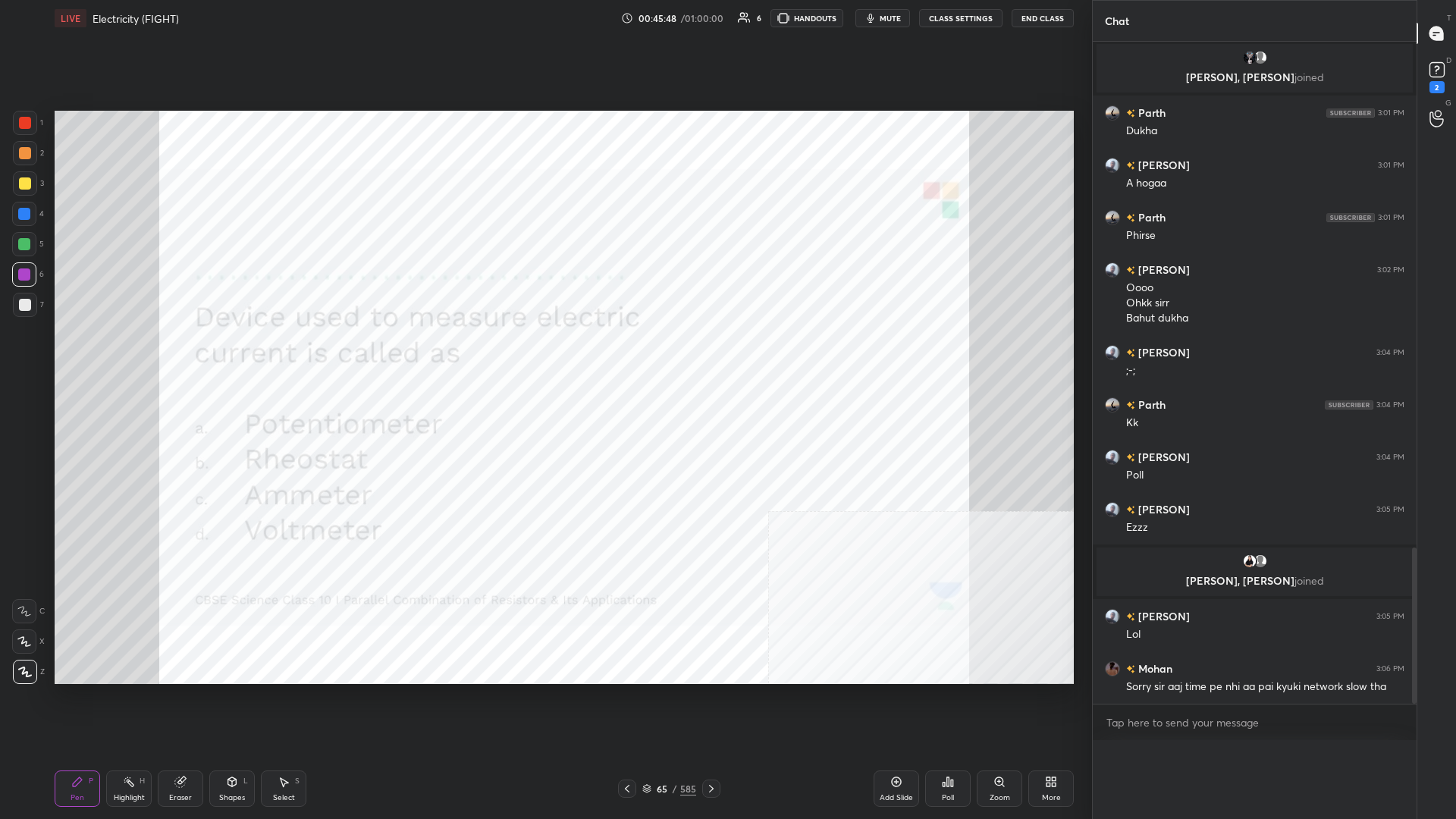 scroll, scrollTop: 0, scrollLeft: 0, axis: both 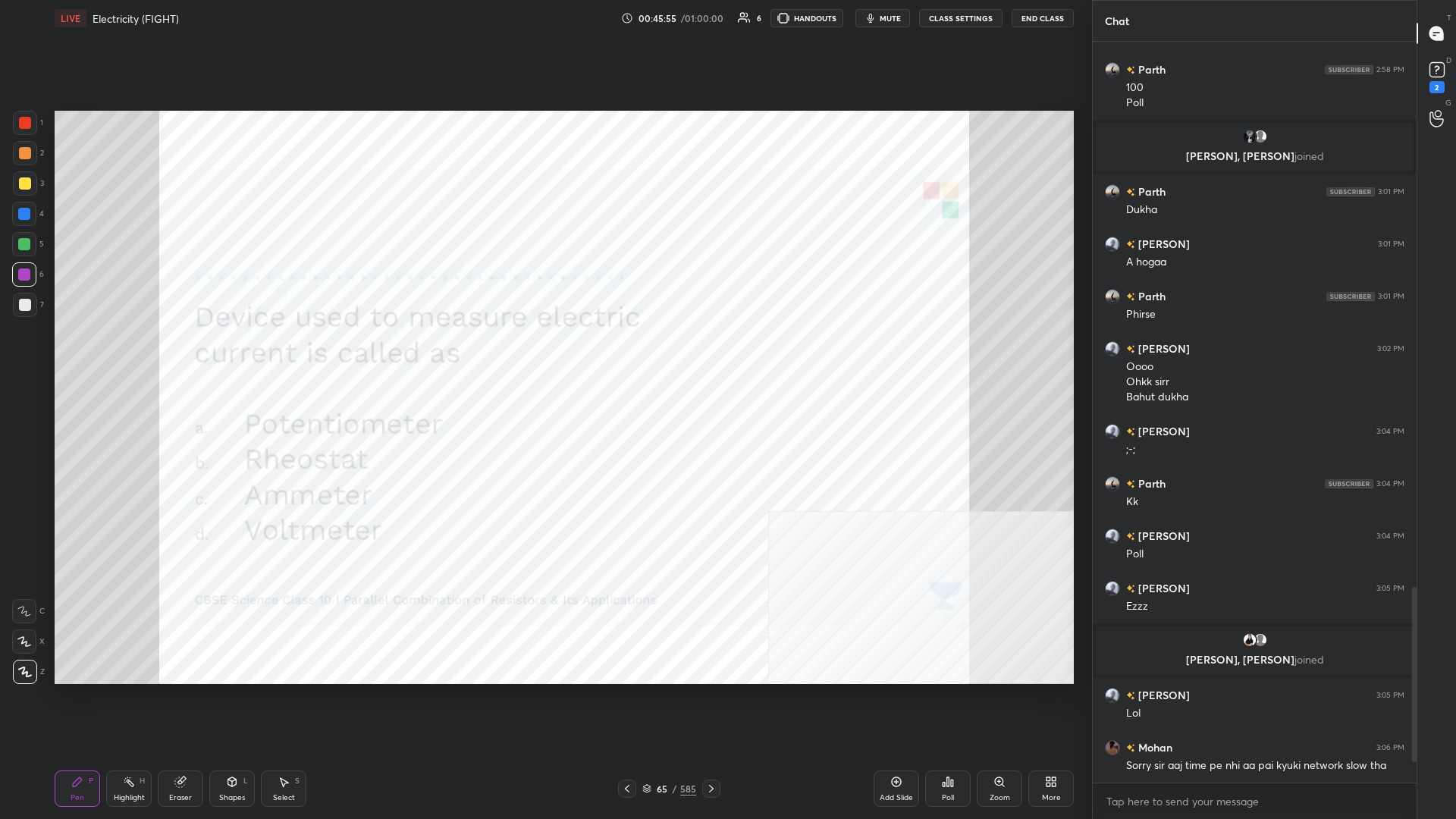 click 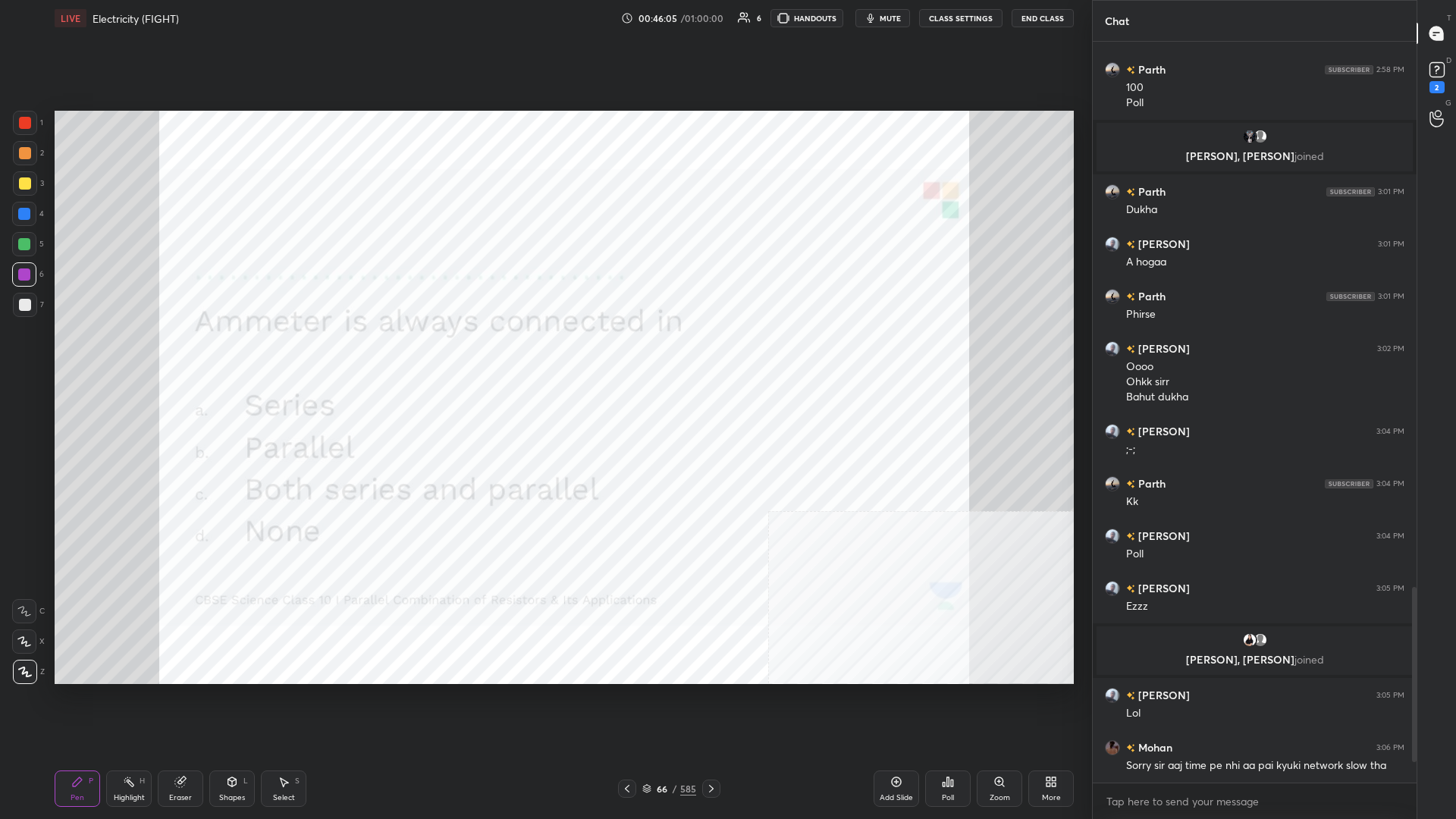 click 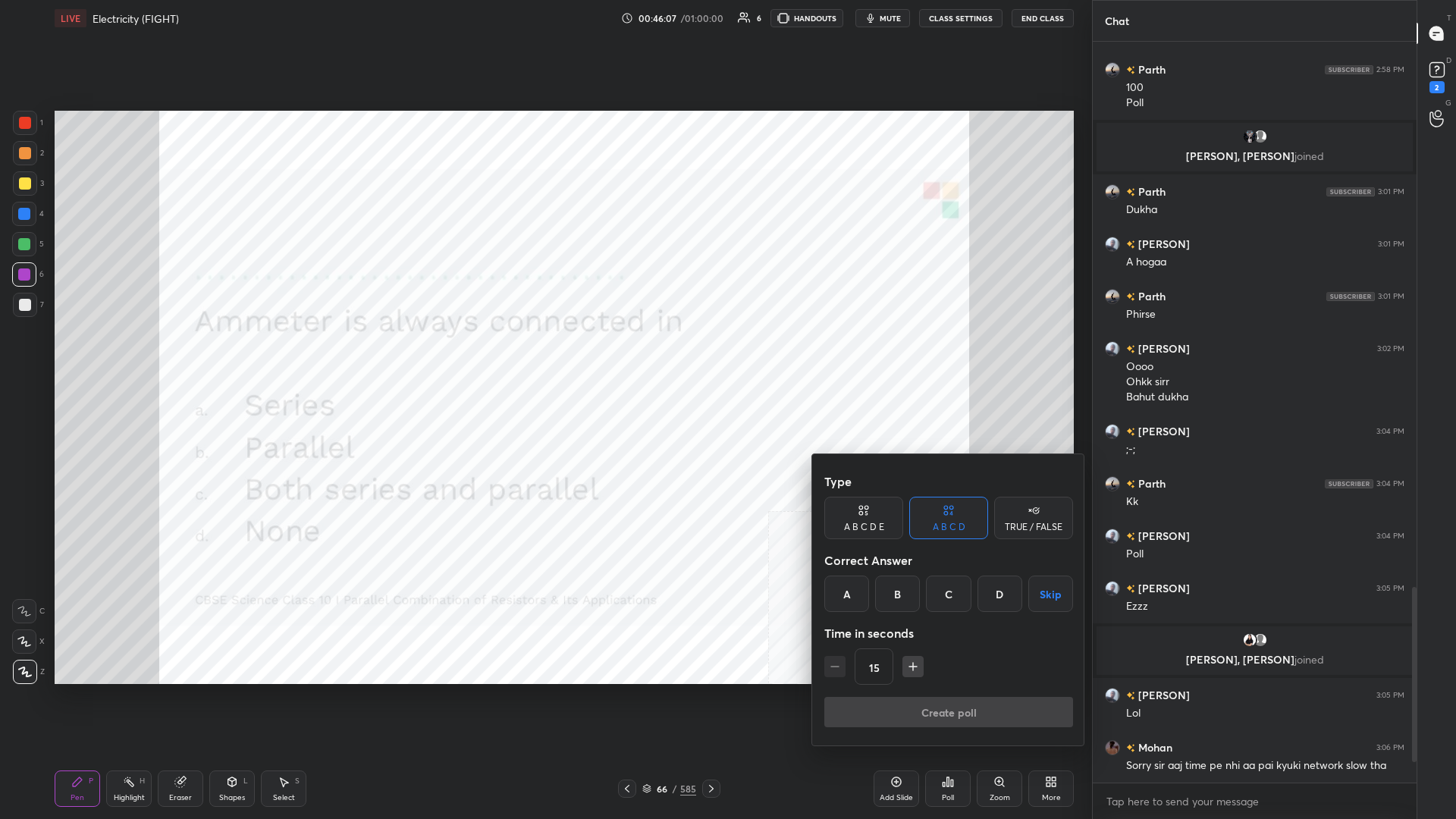 click on "A" at bounding box center (846, 594) 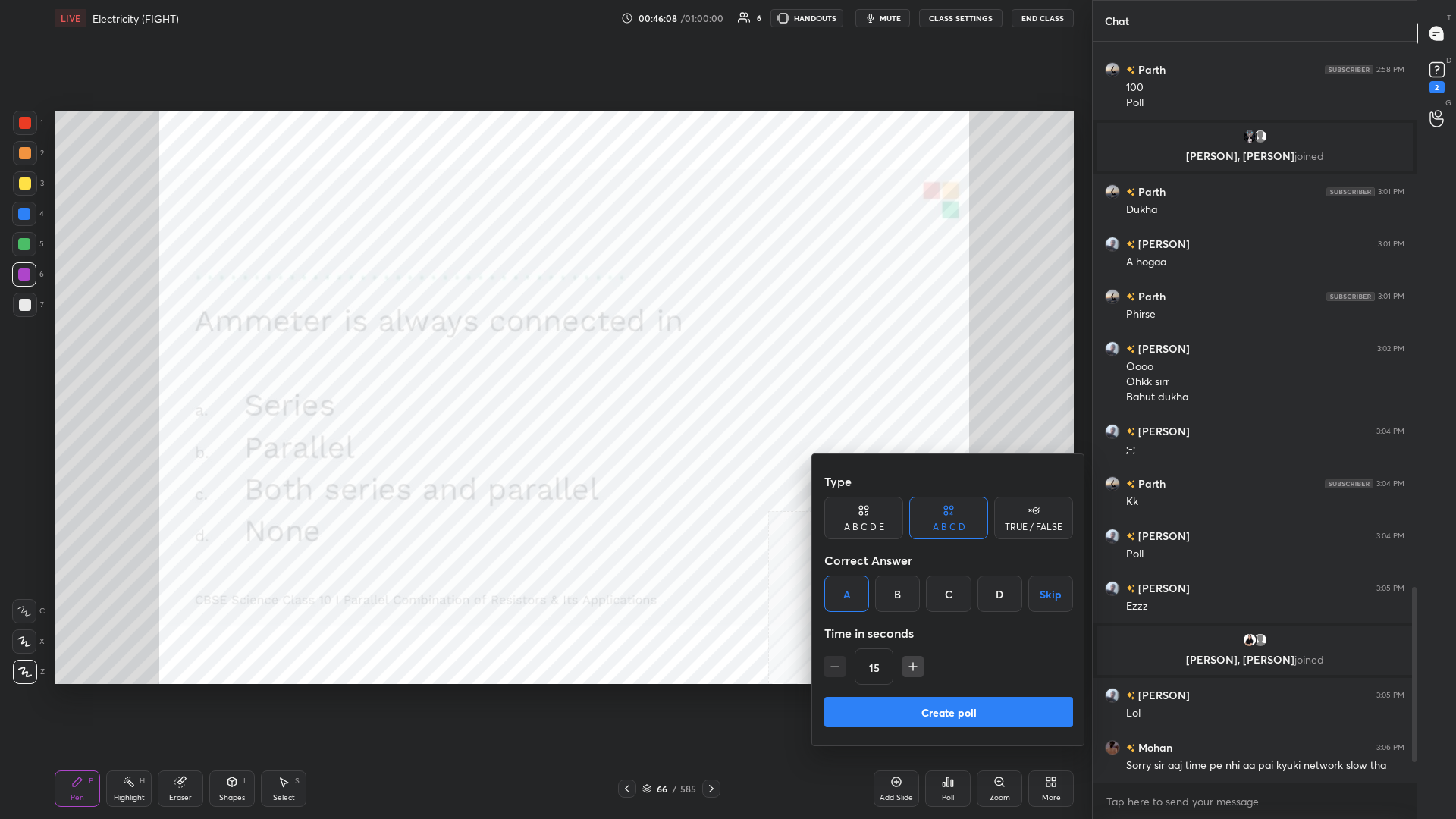click on "Create poll" at bounding box center [949, 712] 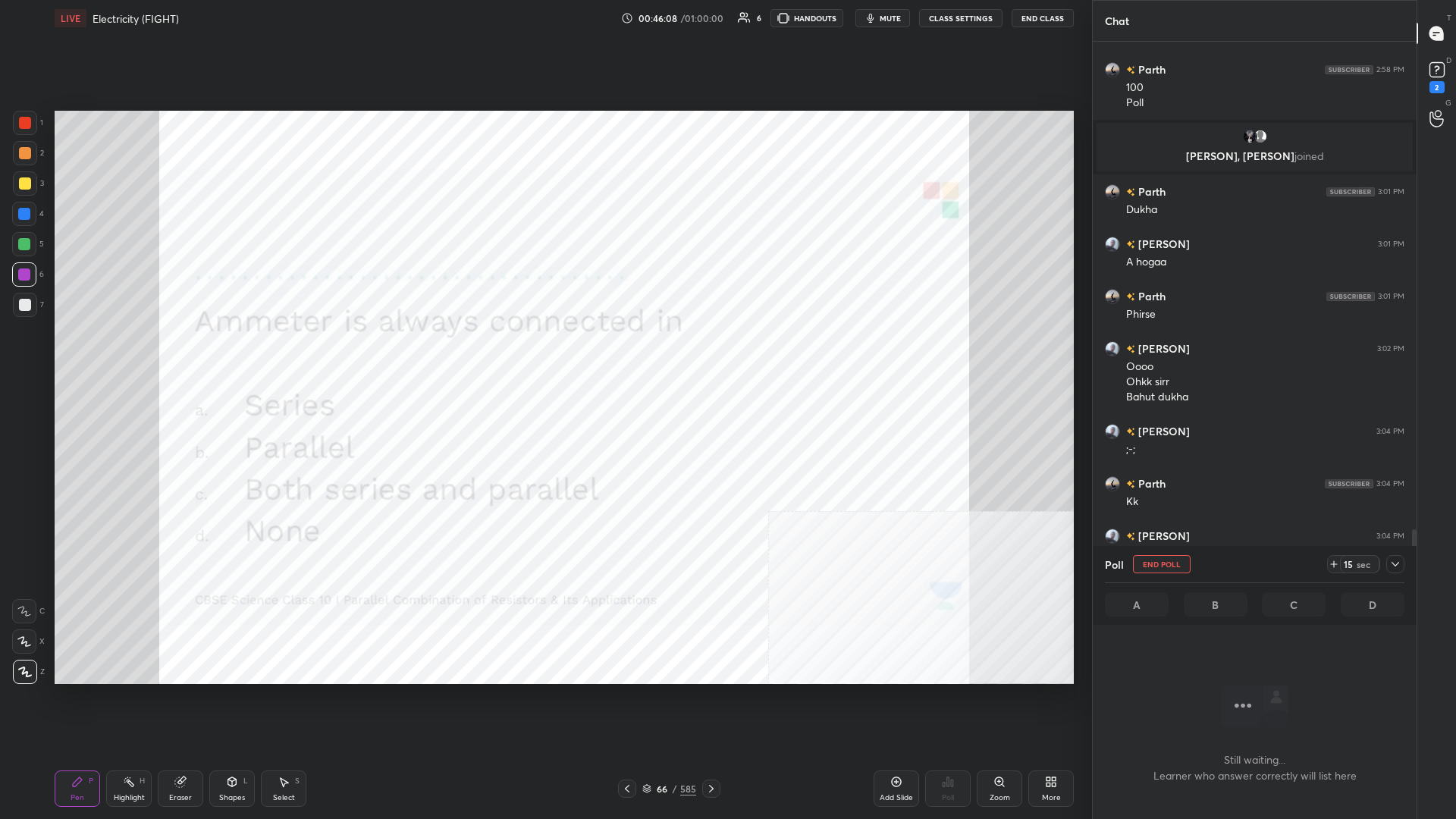 scroll, scrollTop: 664, scrollLeft: 324, axis: both 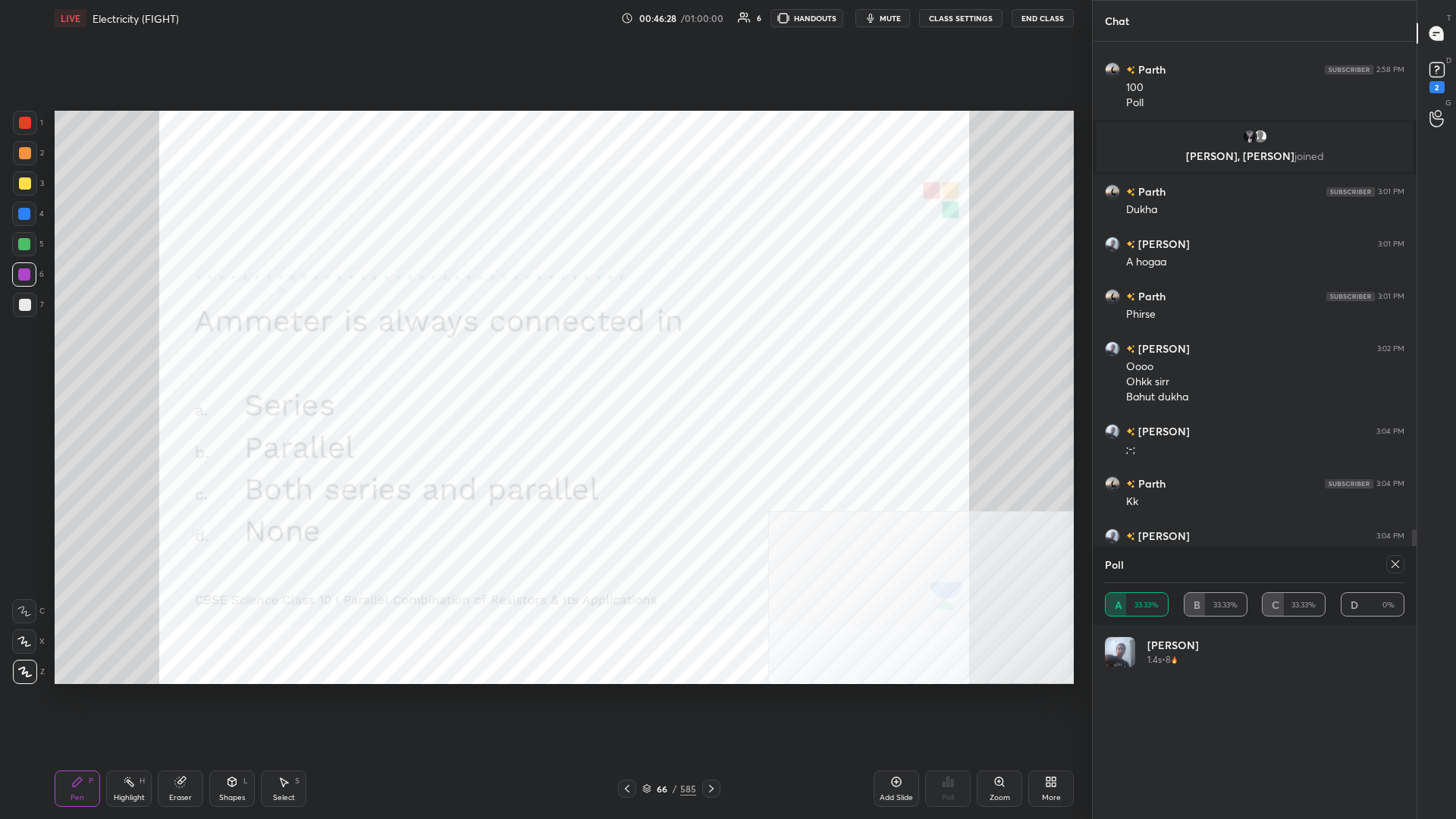 click at bounding box center [1395, 564] 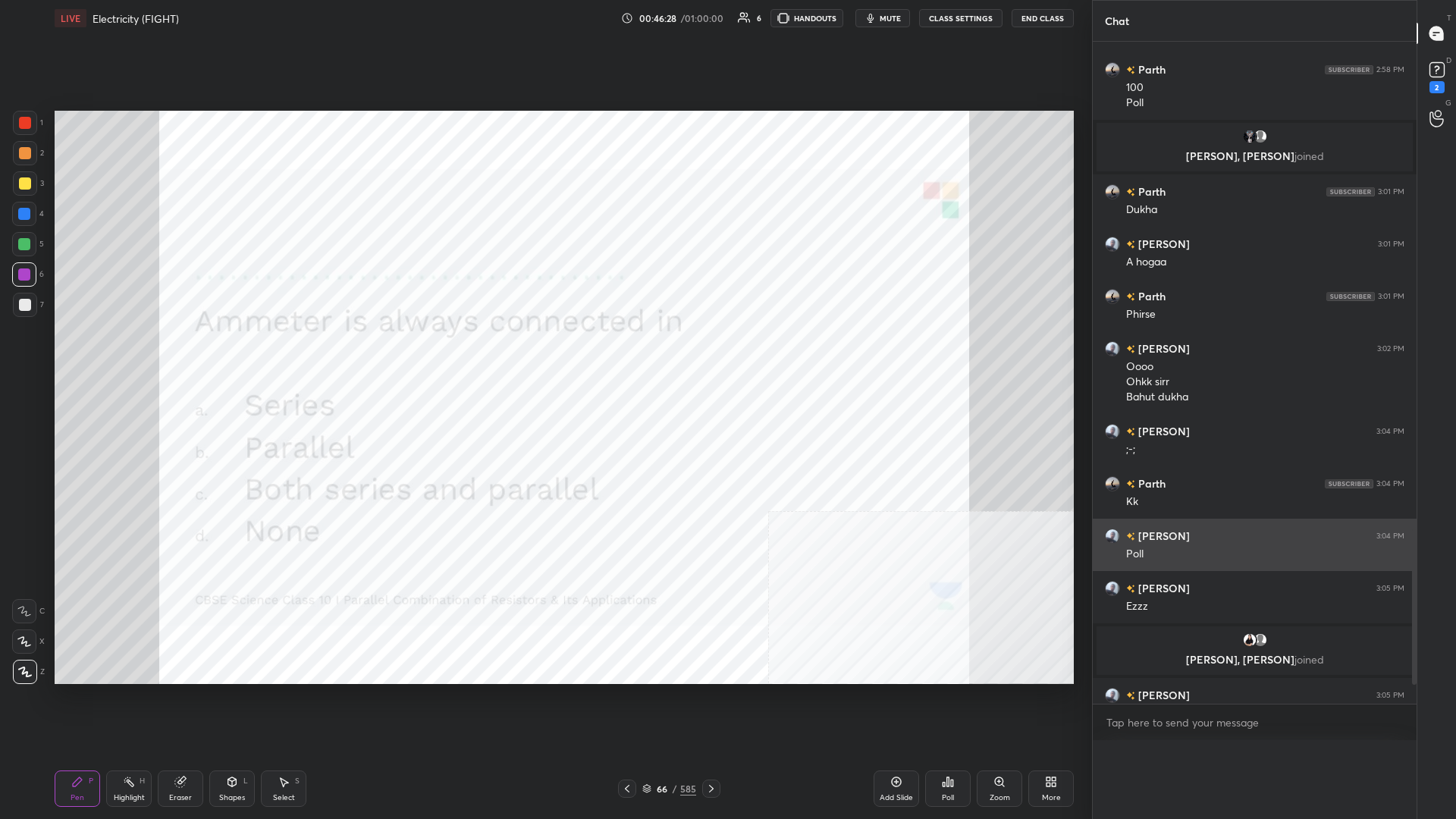 scroll, scrollTop: 0, scrollLeft: 0, axis: both 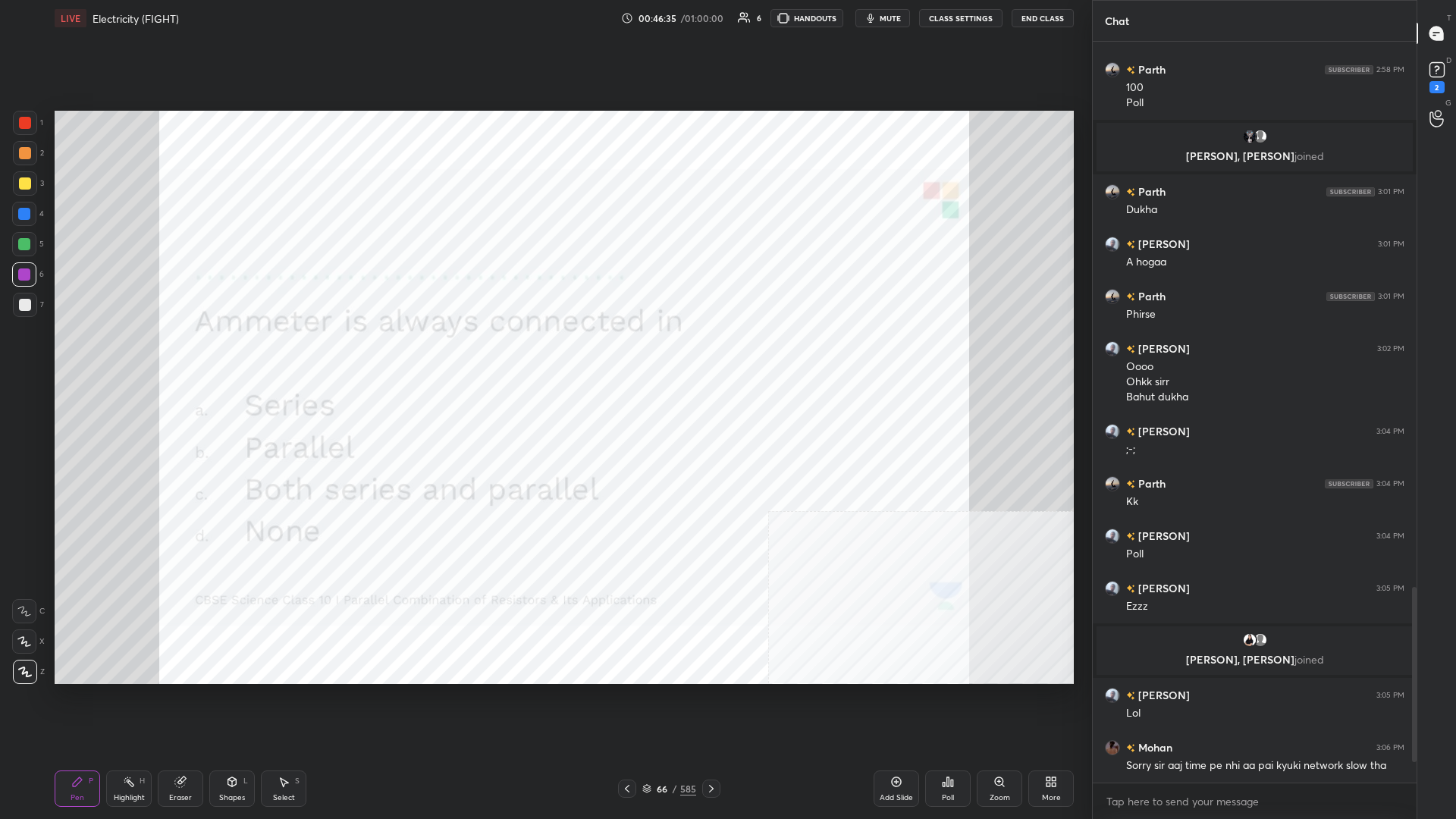 click on "66" at bounding box center [662, 789] 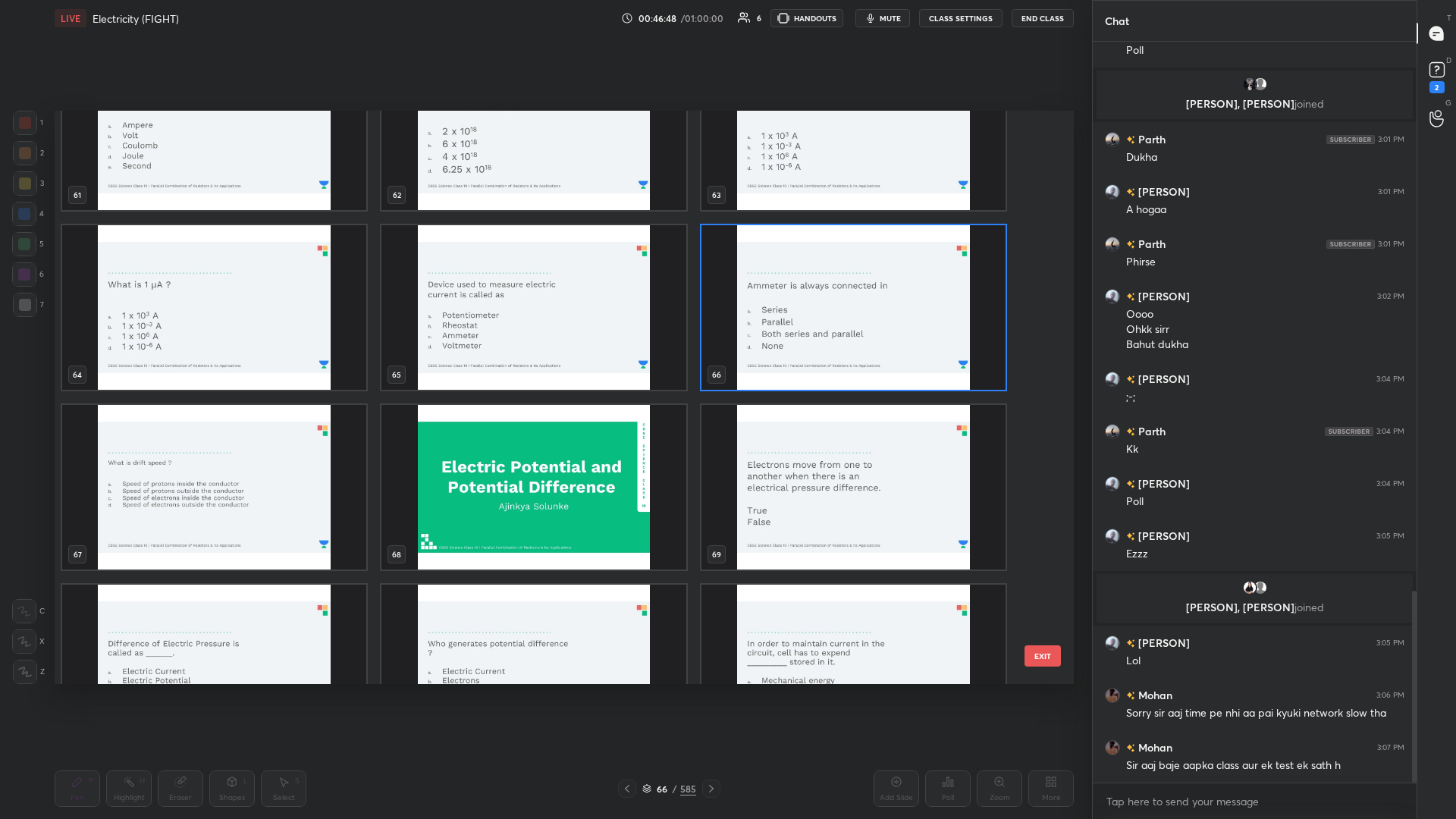 scroll, scrollTop: 3381, scrollLeft: 0, axis: vertical 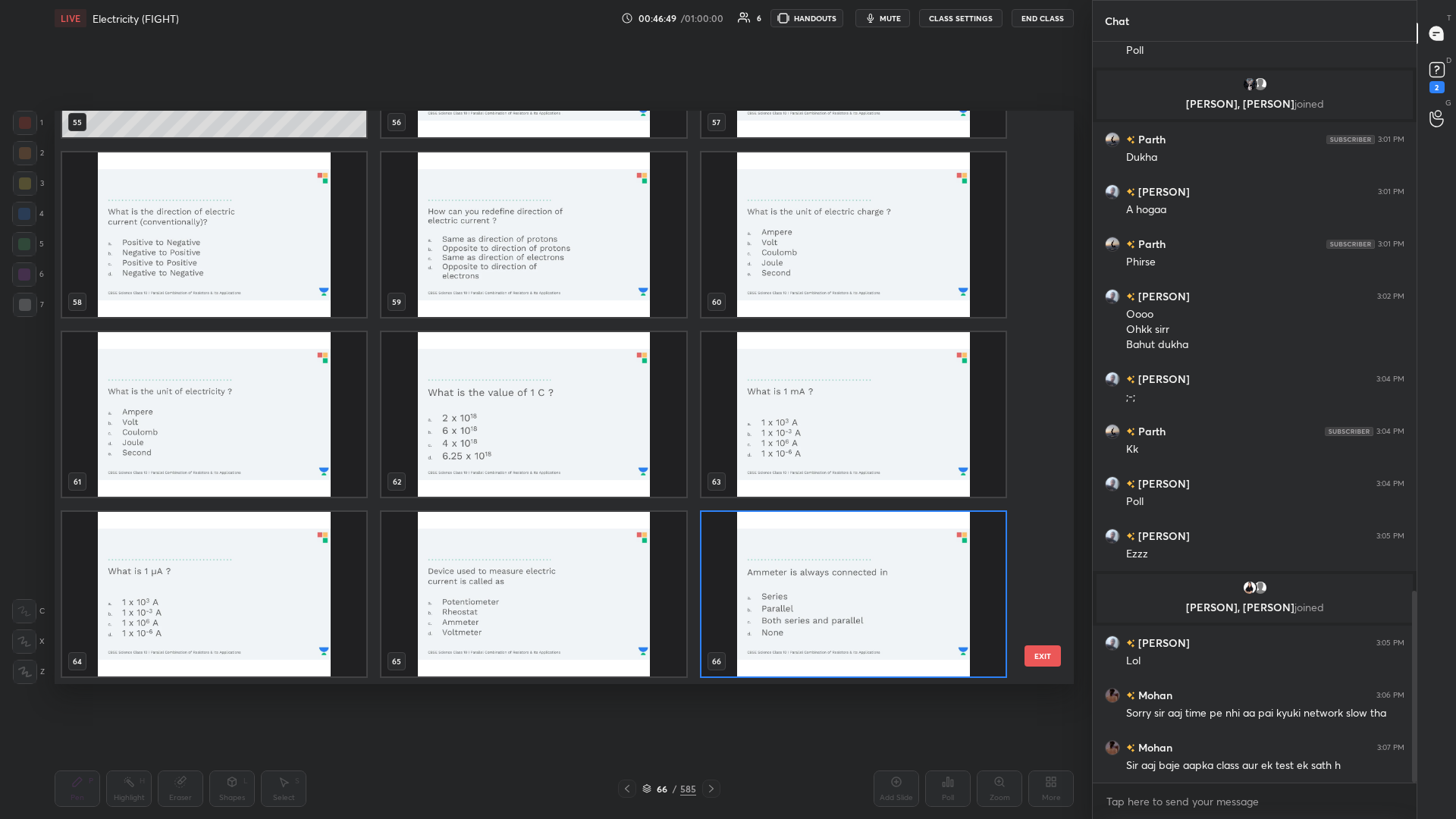 click at bounding box center (853, 594) 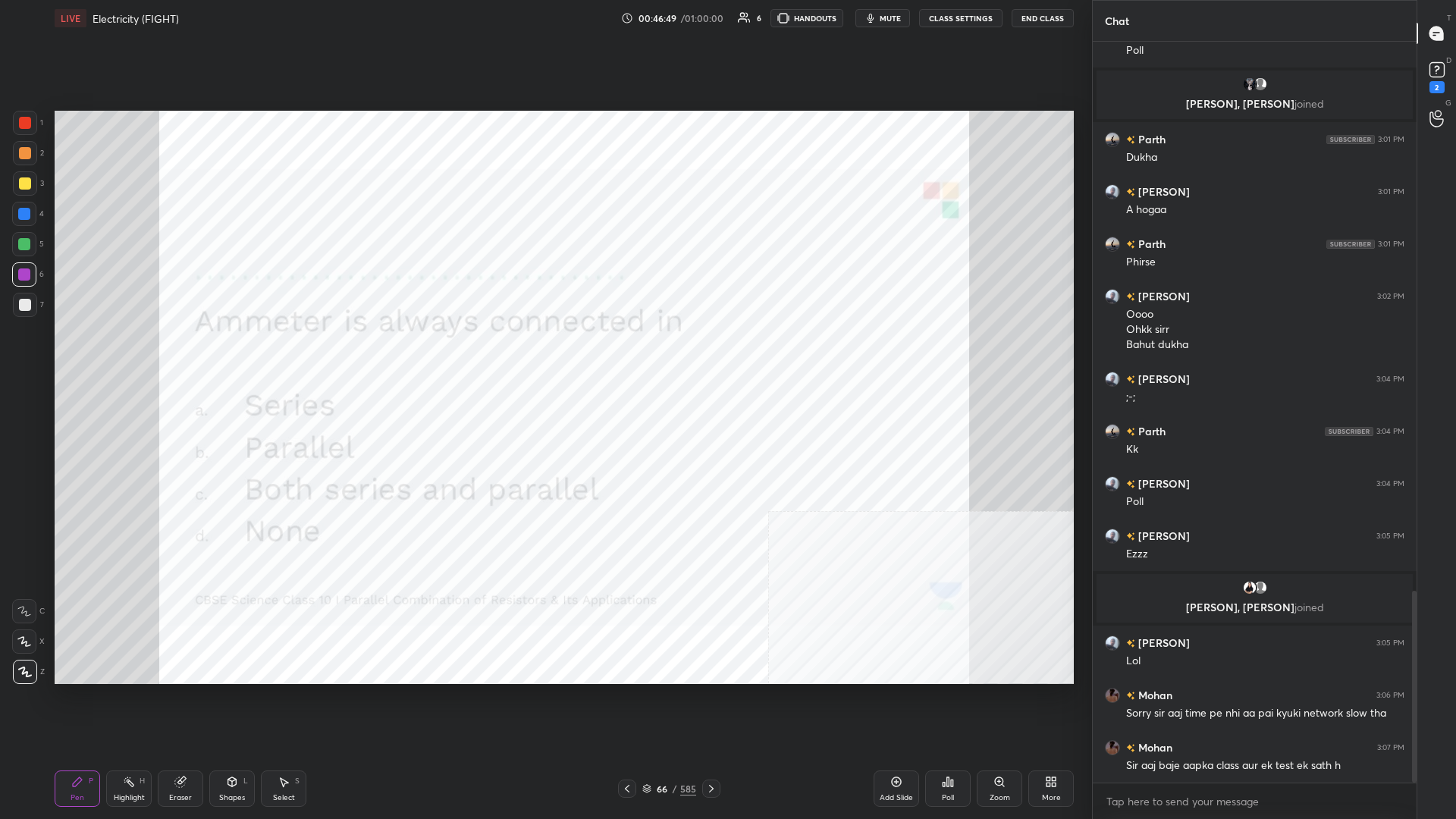 click at bounding box center (853, 594) 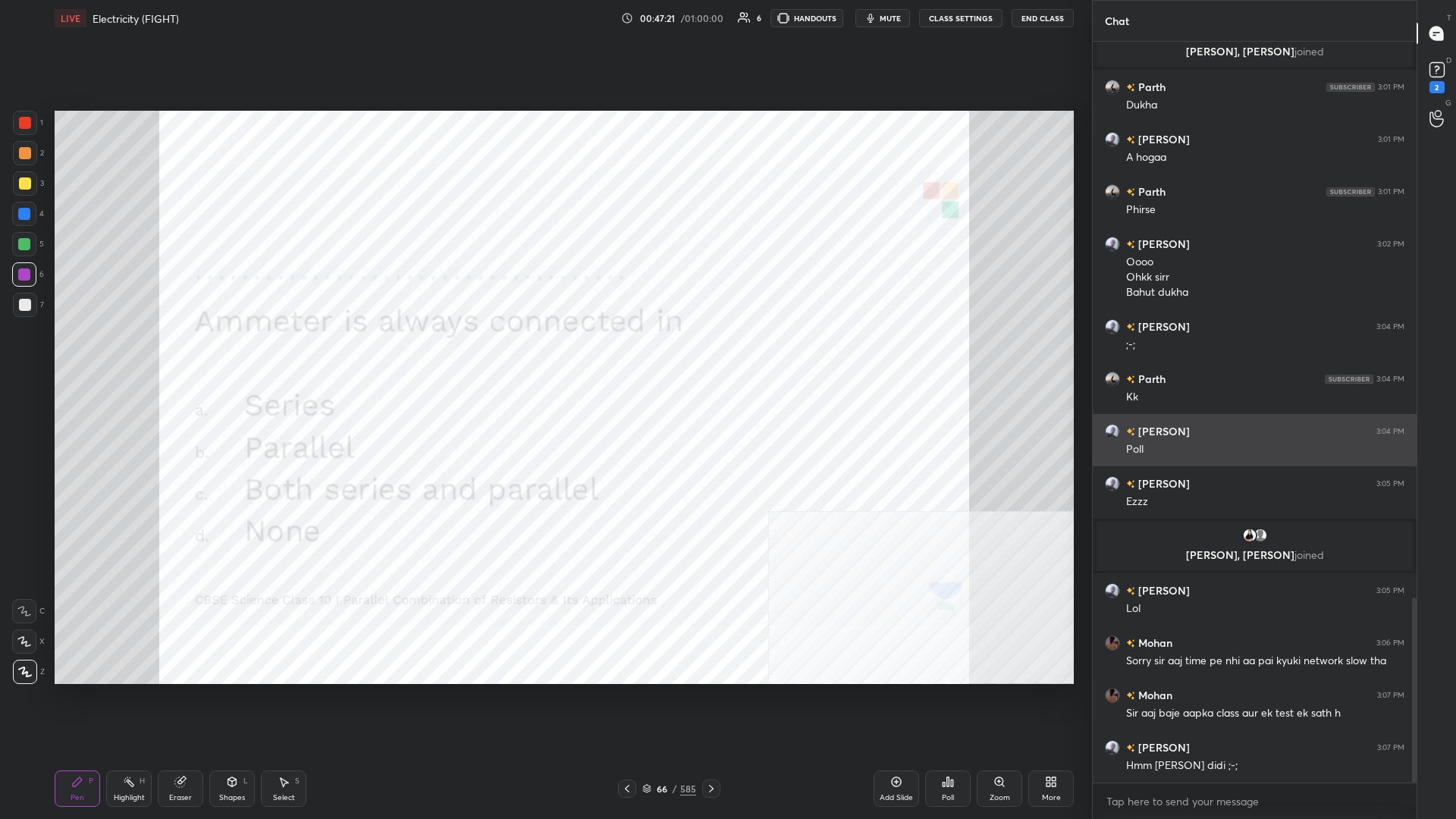 scroll, scrollTop: 2226, scrollLeft: 0, axis: vertical 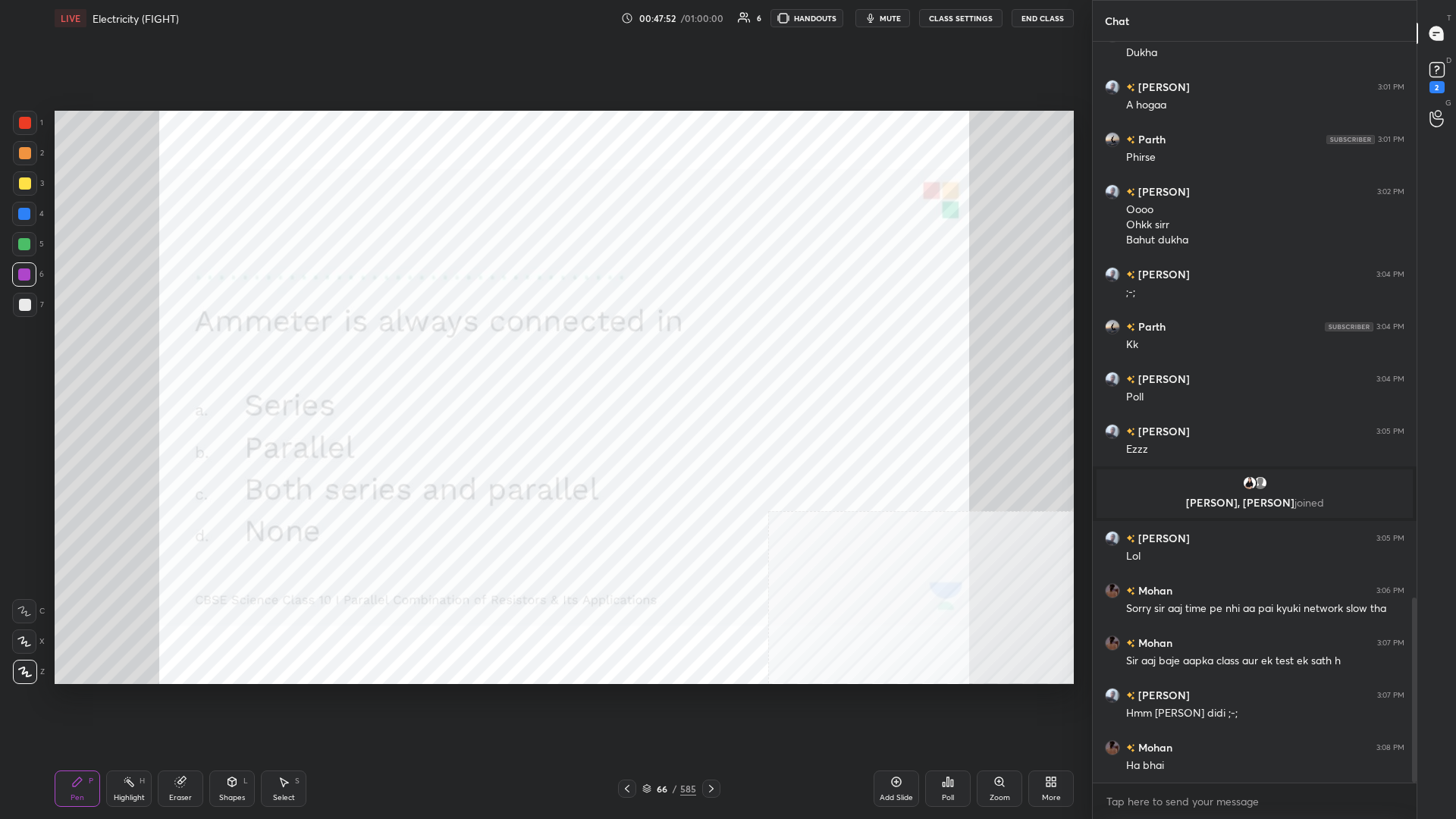 click on "/" at bounding box center (675, 789) 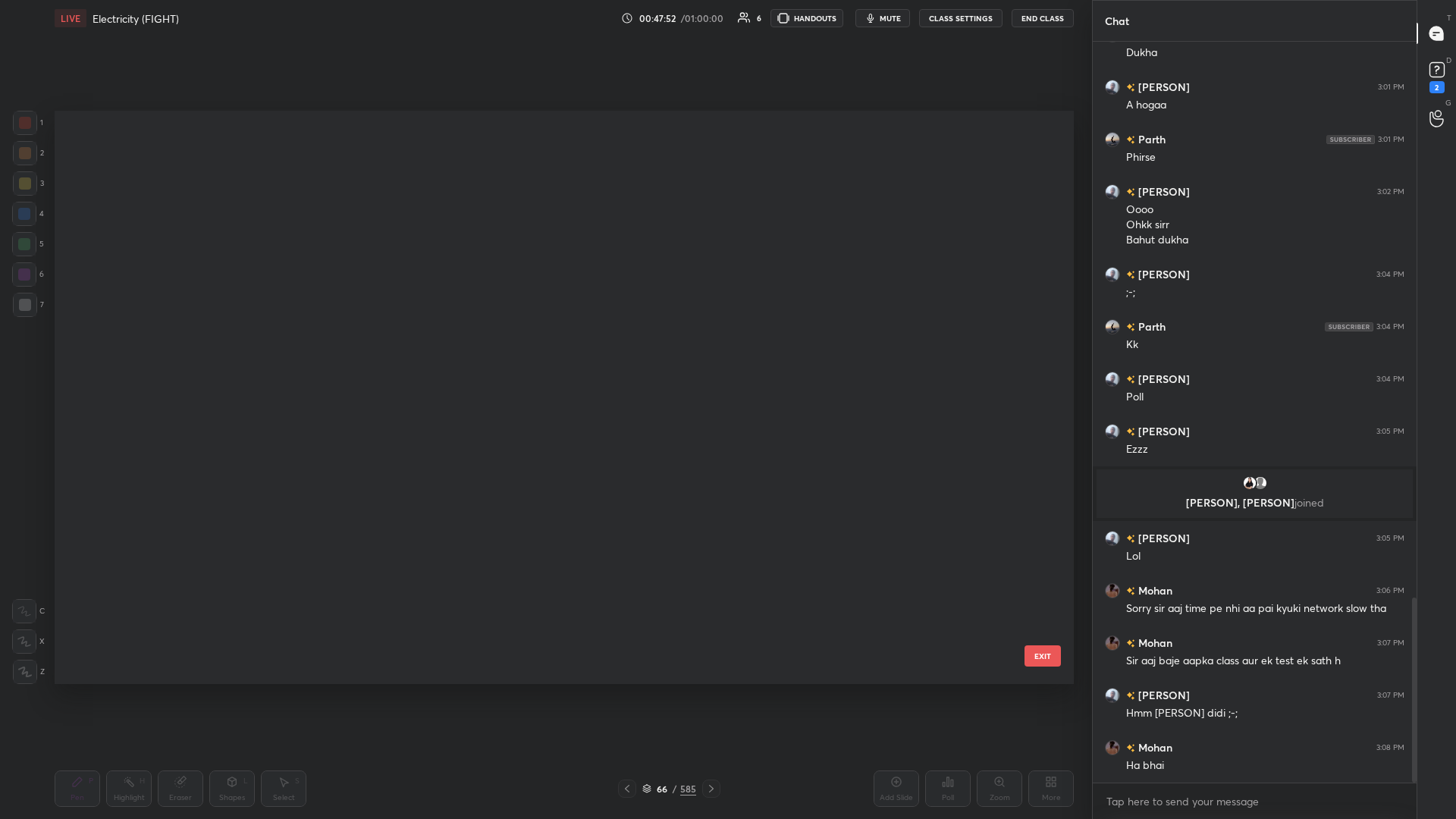 scroll, scrollTop: 3954, scrollLeft: 0, axis: vertical 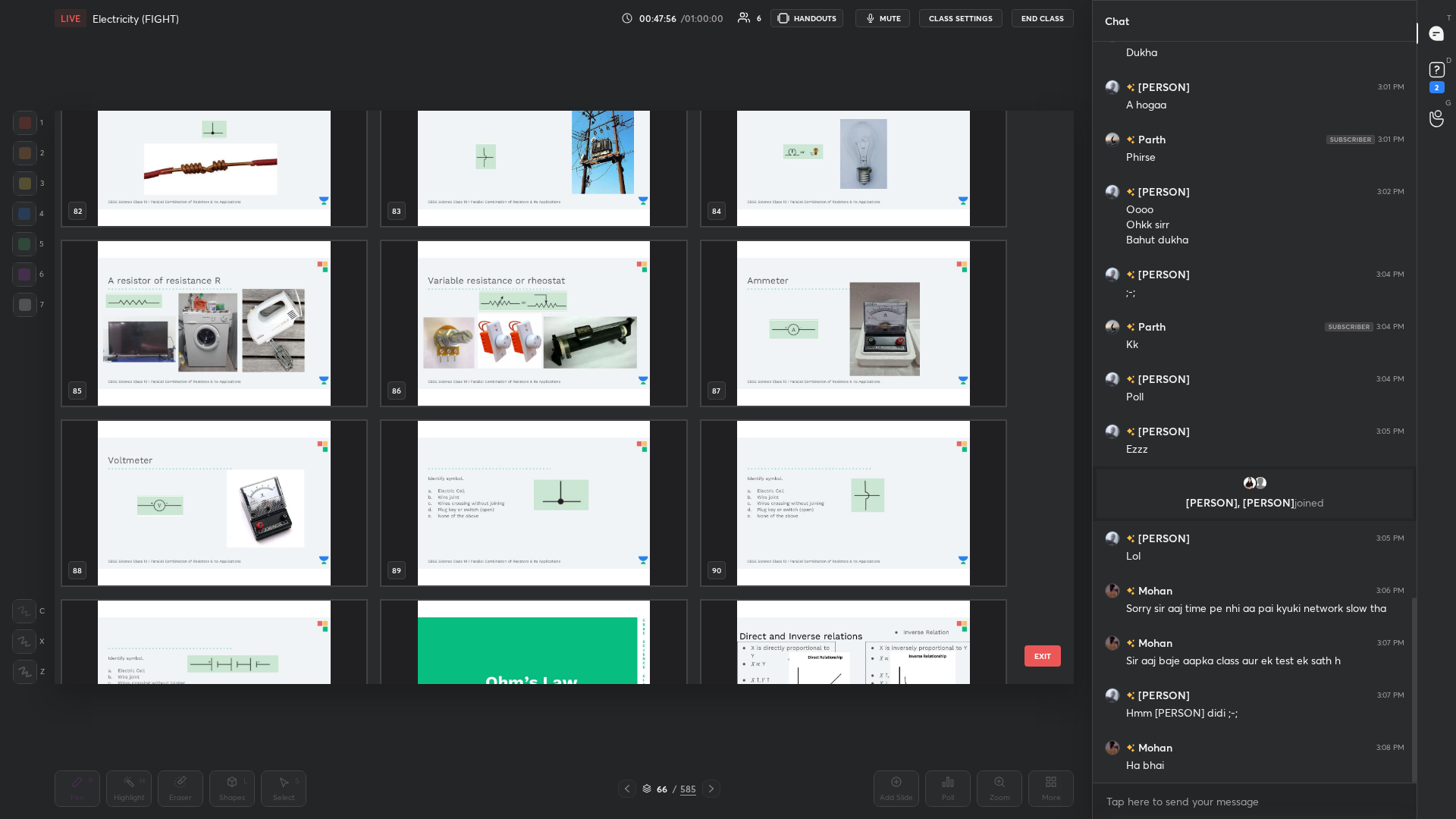click at bounding box center [533, 503] 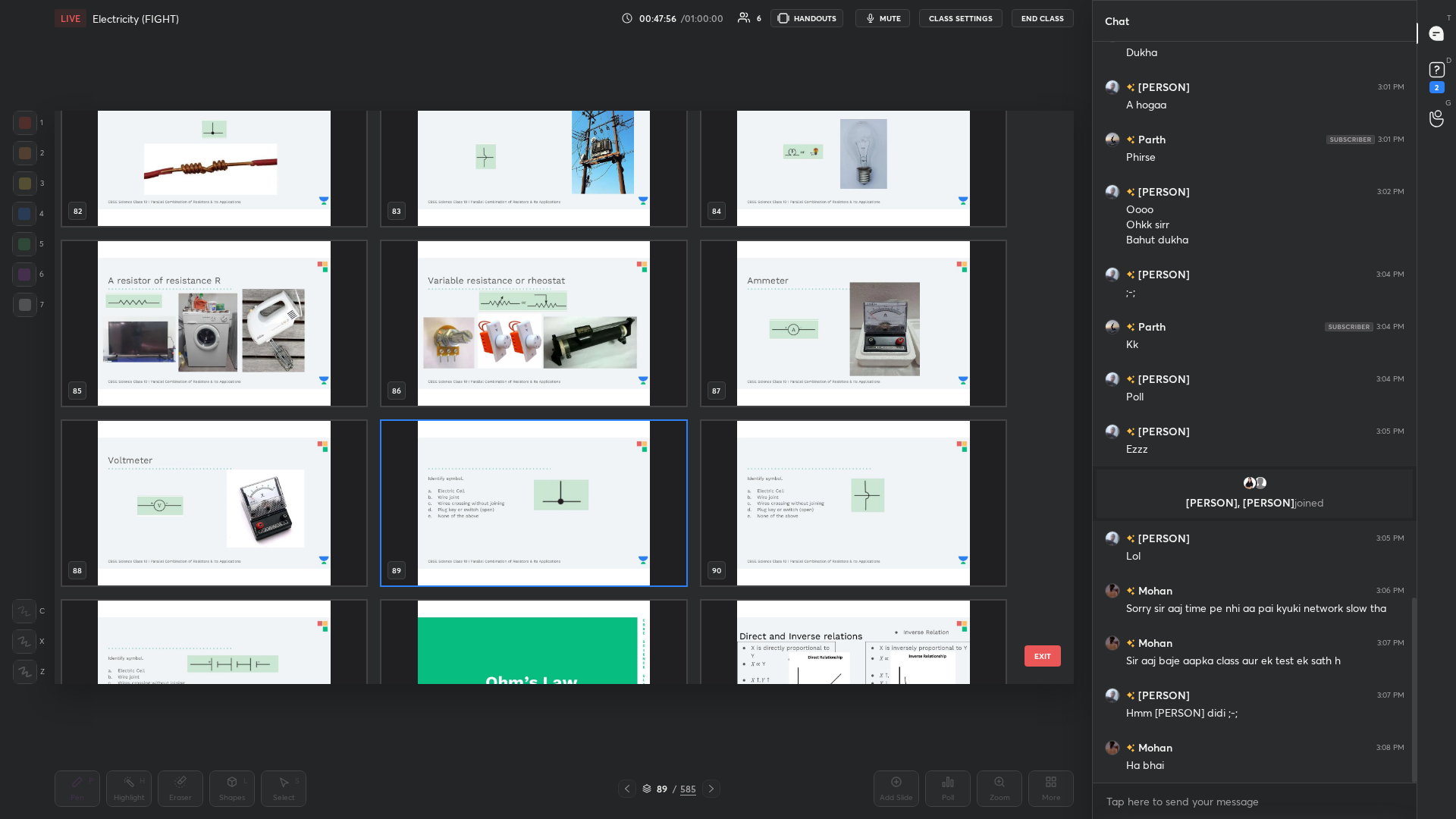 click at bounding box center [533, 503] 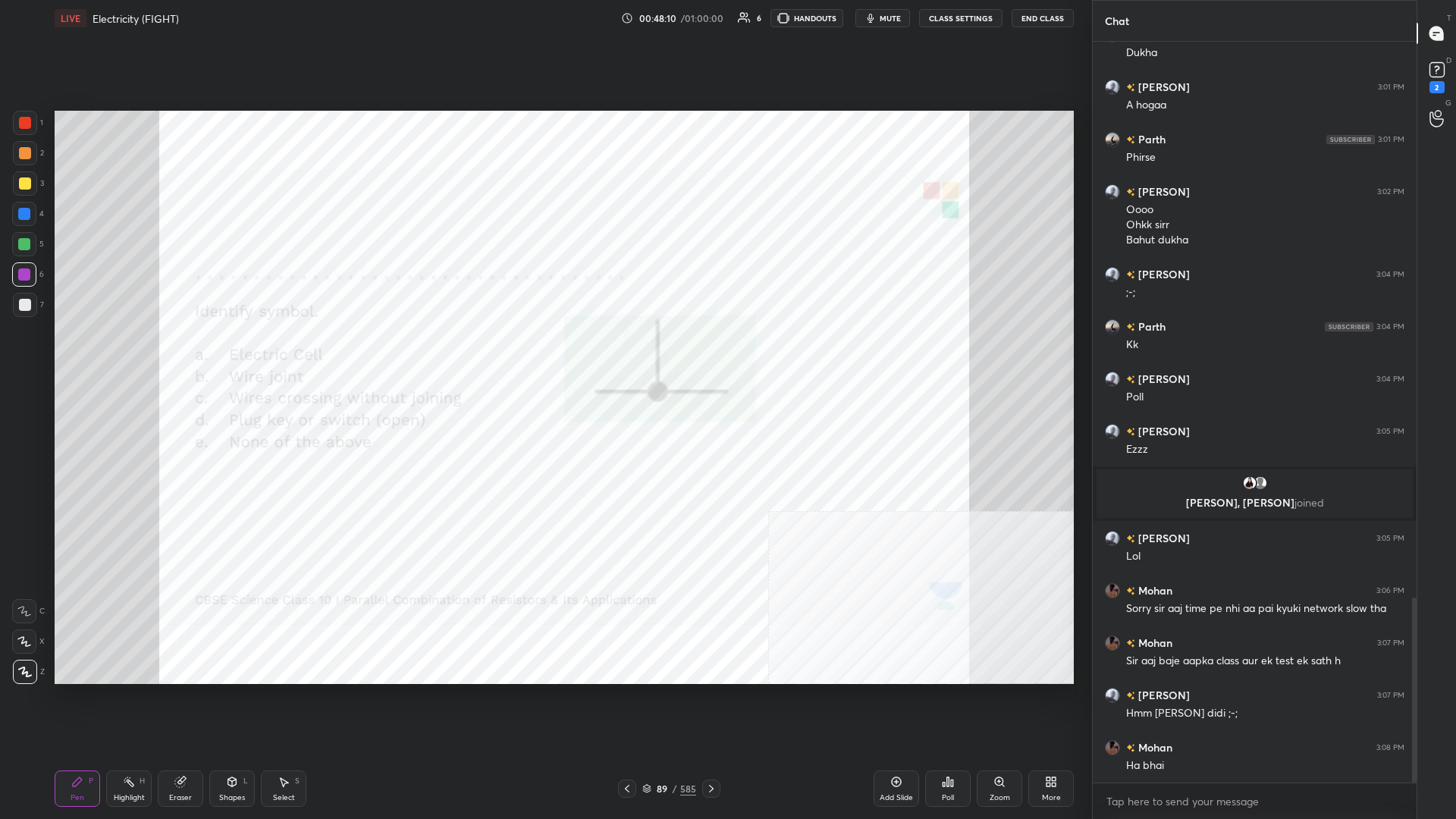 scroll, scrollTop: 2279, scrollLeft: 0, axis: vertical 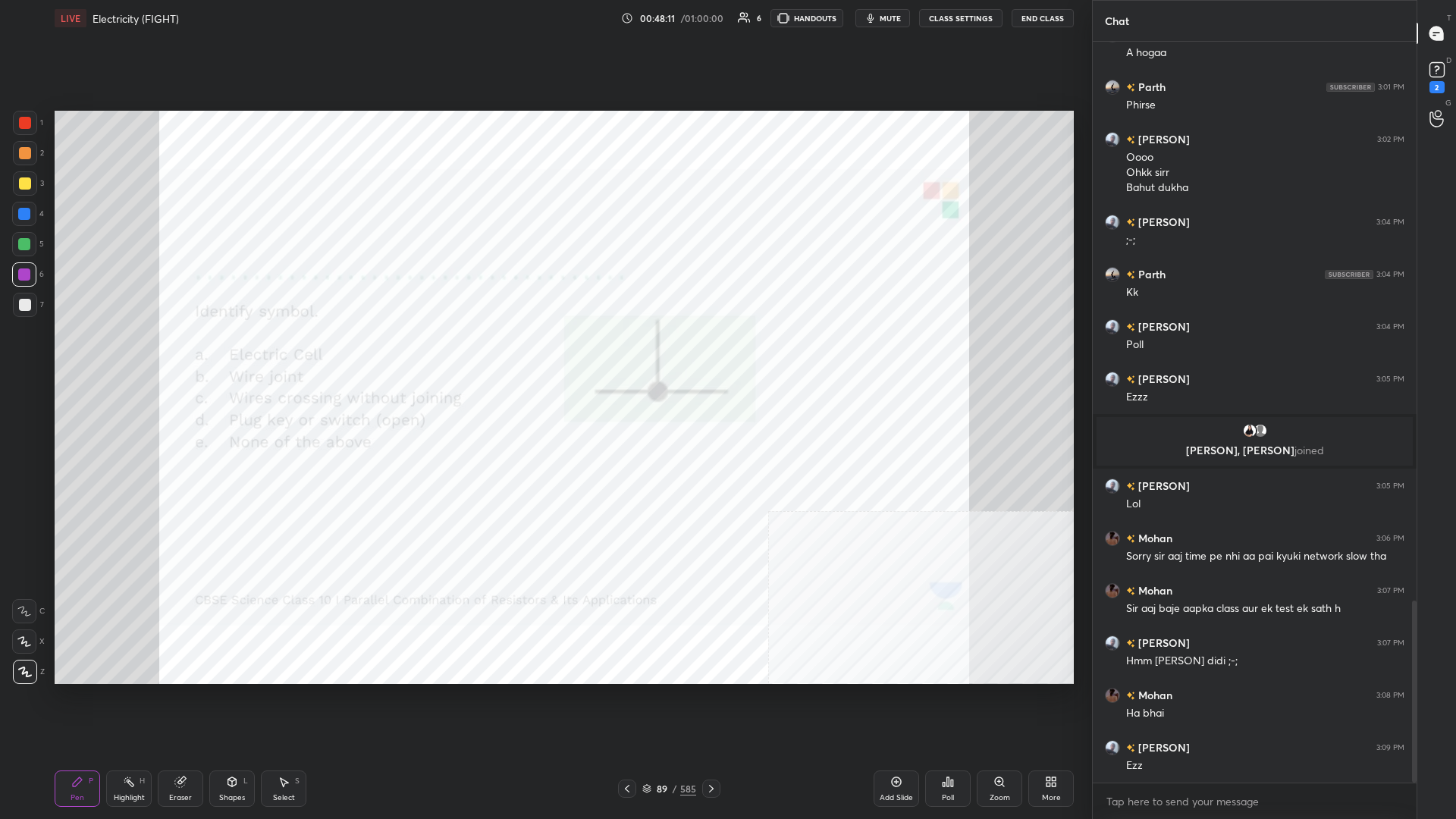 click on "Poll" at bounding box center [948, 789] 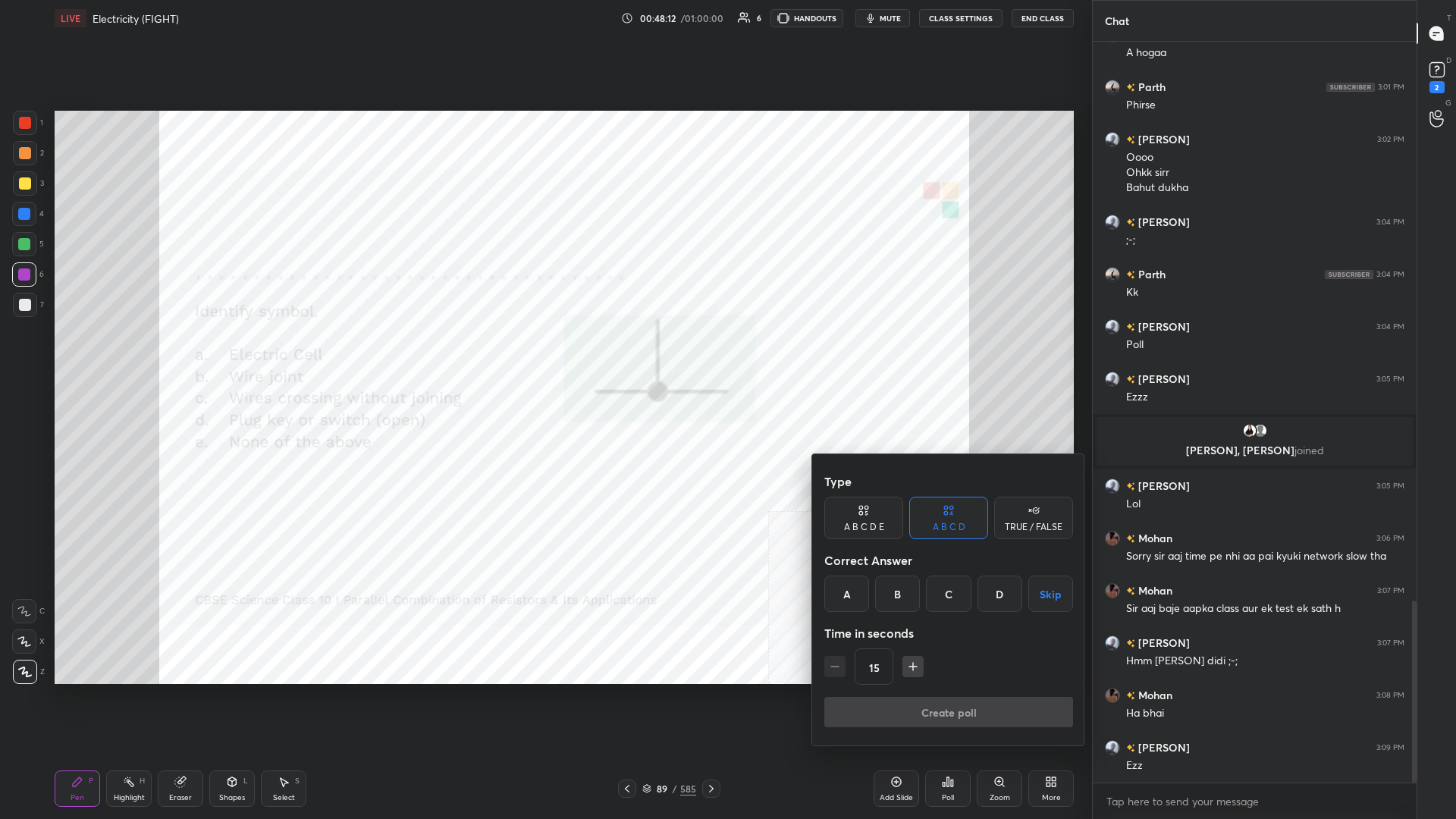 click on "A B C D E" at bounding box center [864, 527] 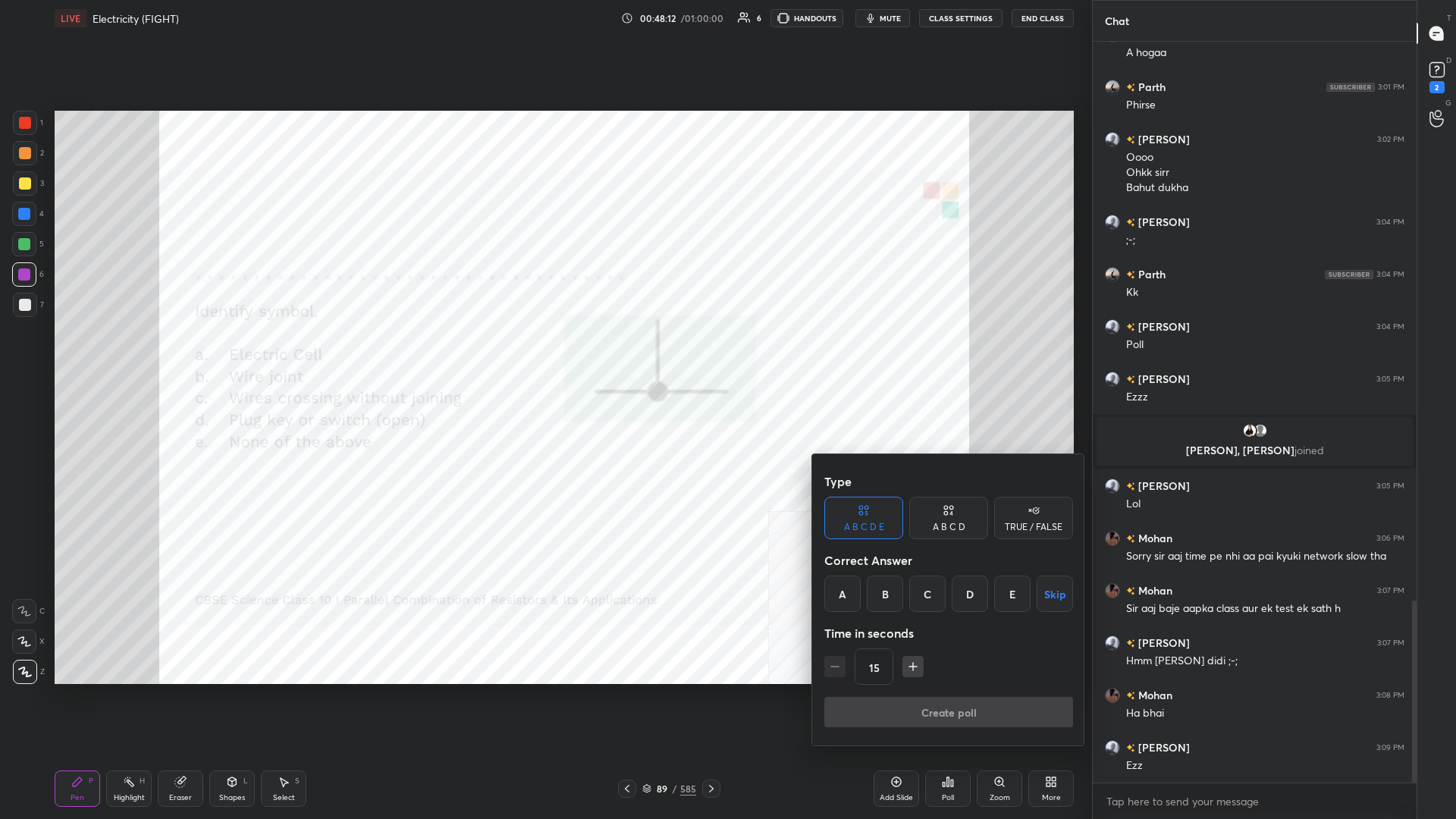 drag, startPoint x: 872, startPoint y: 597, endPoint x: 880, endPoint y: 596, distance: 8.062258 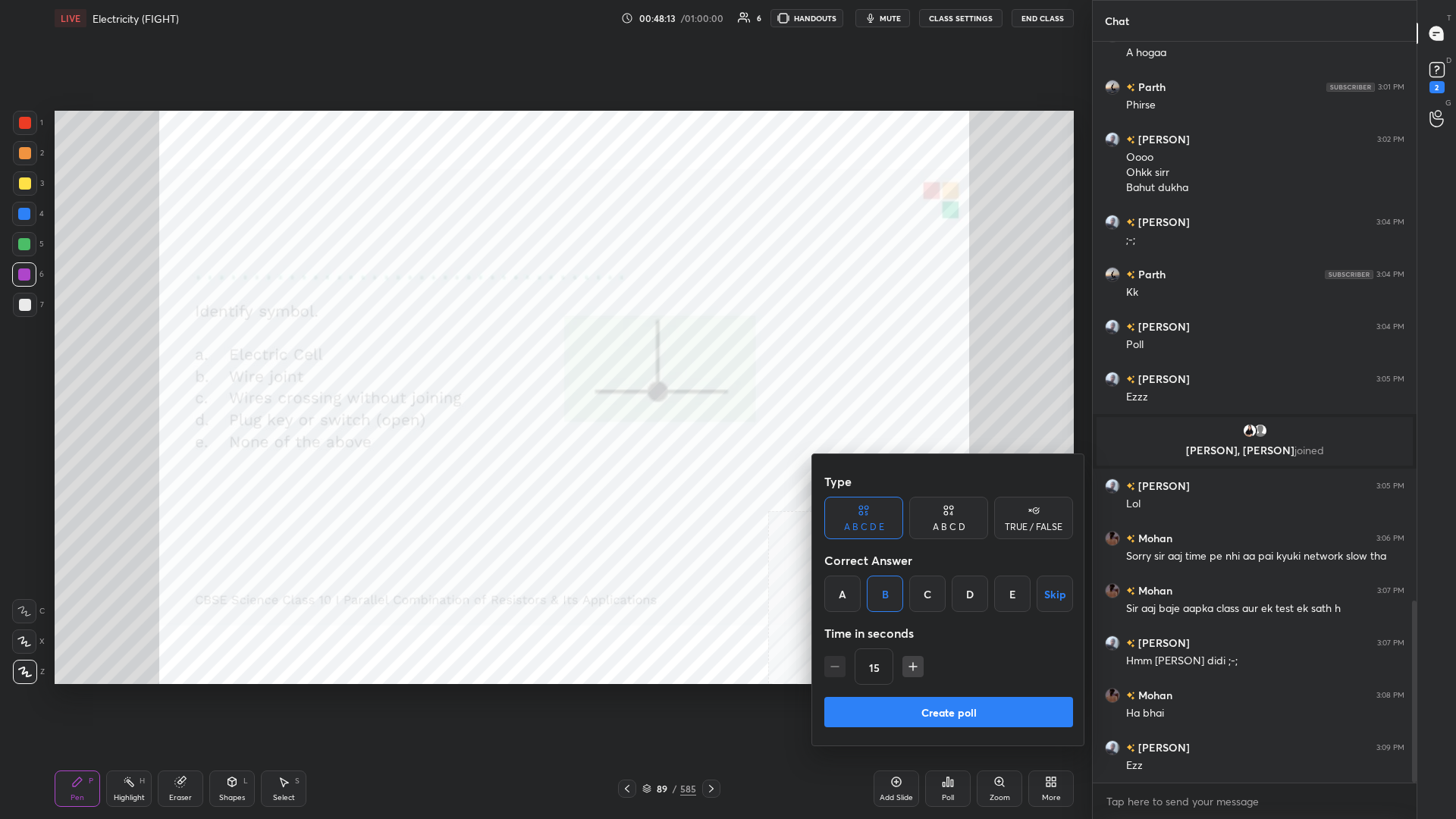 click on "Create poll" at bounding box center [949, 712] 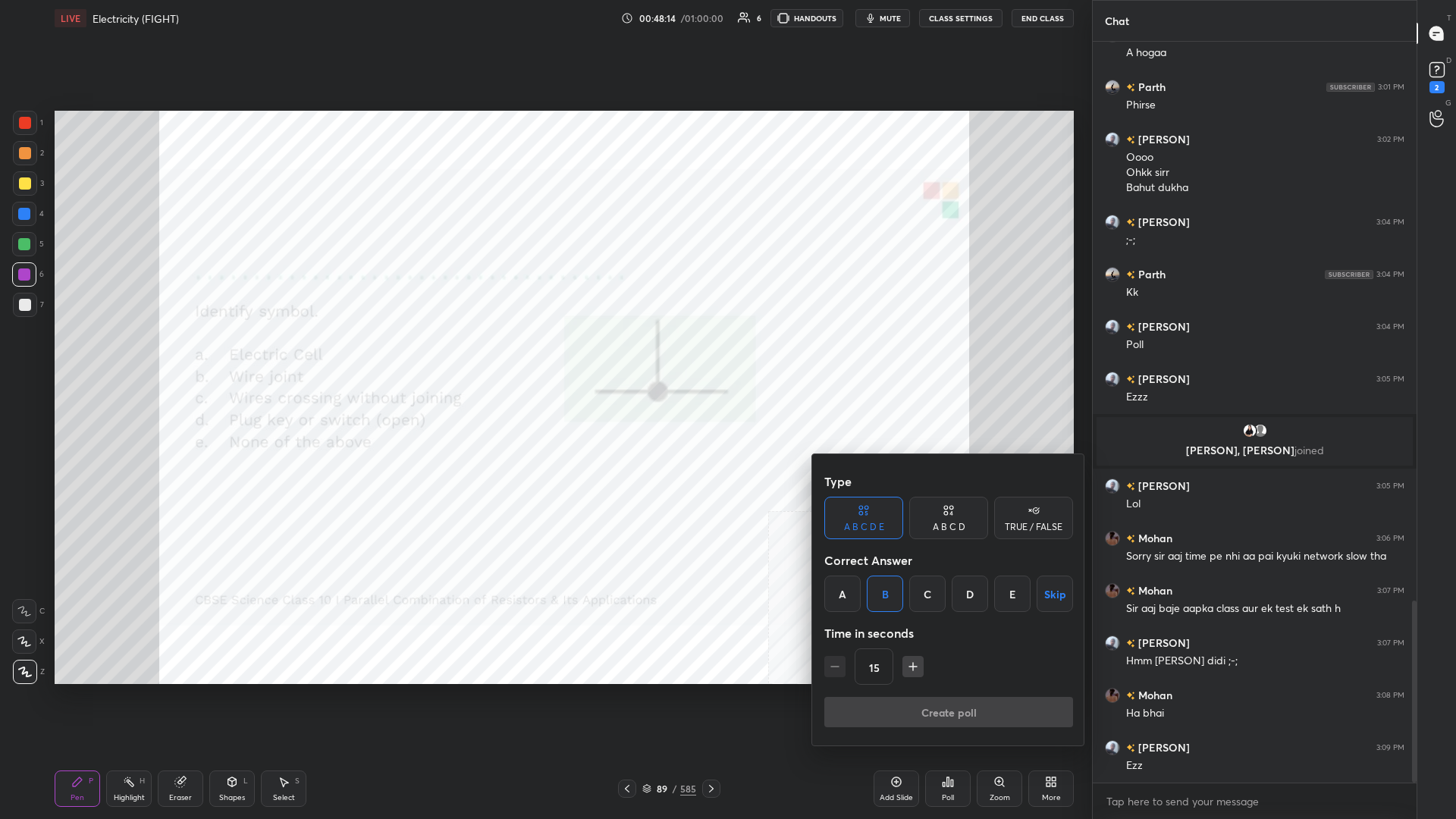 scroll, scrollTop: 701, scrollLeft: 324, axis: both 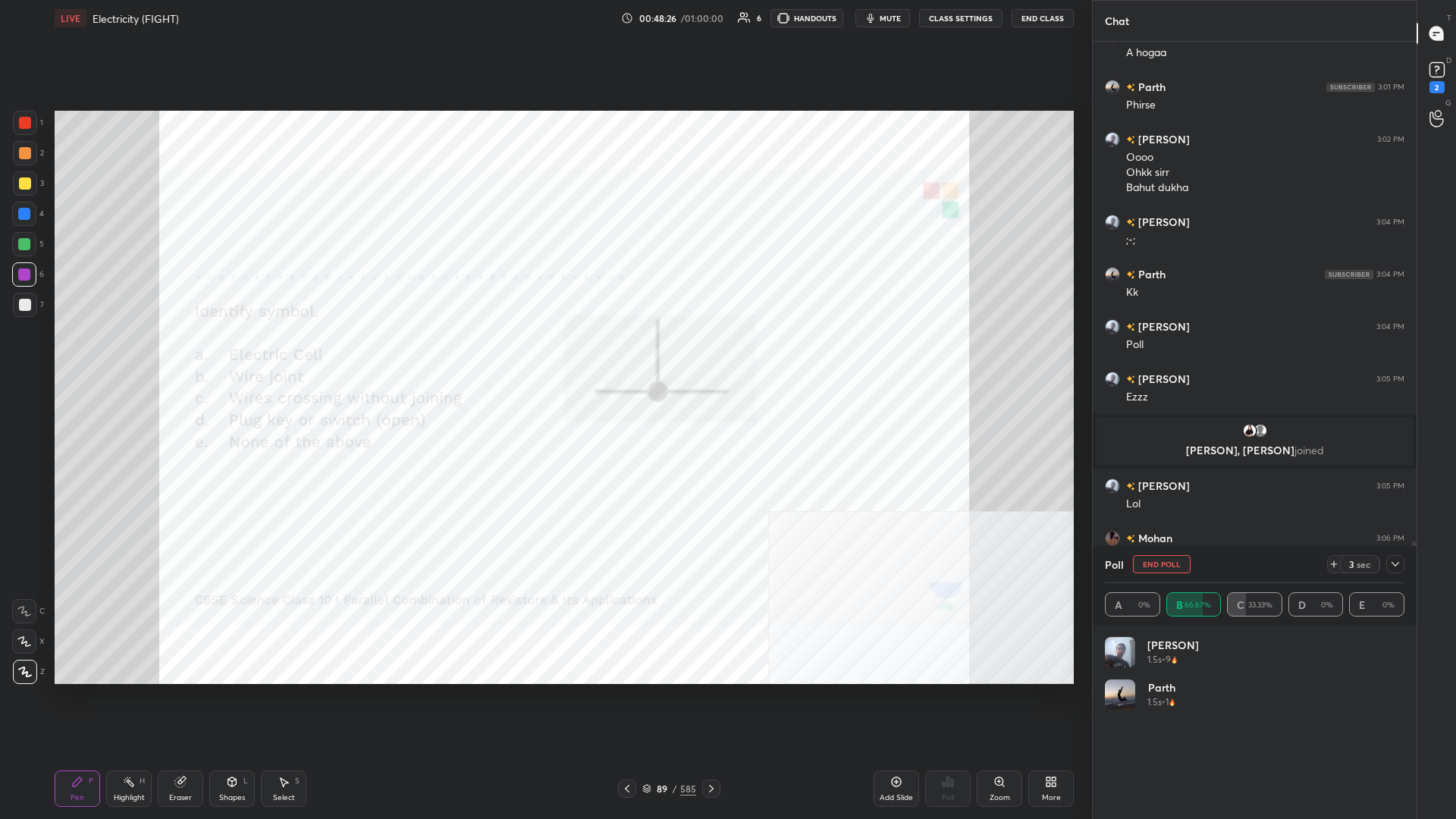 click at bounding box center (25, 123) 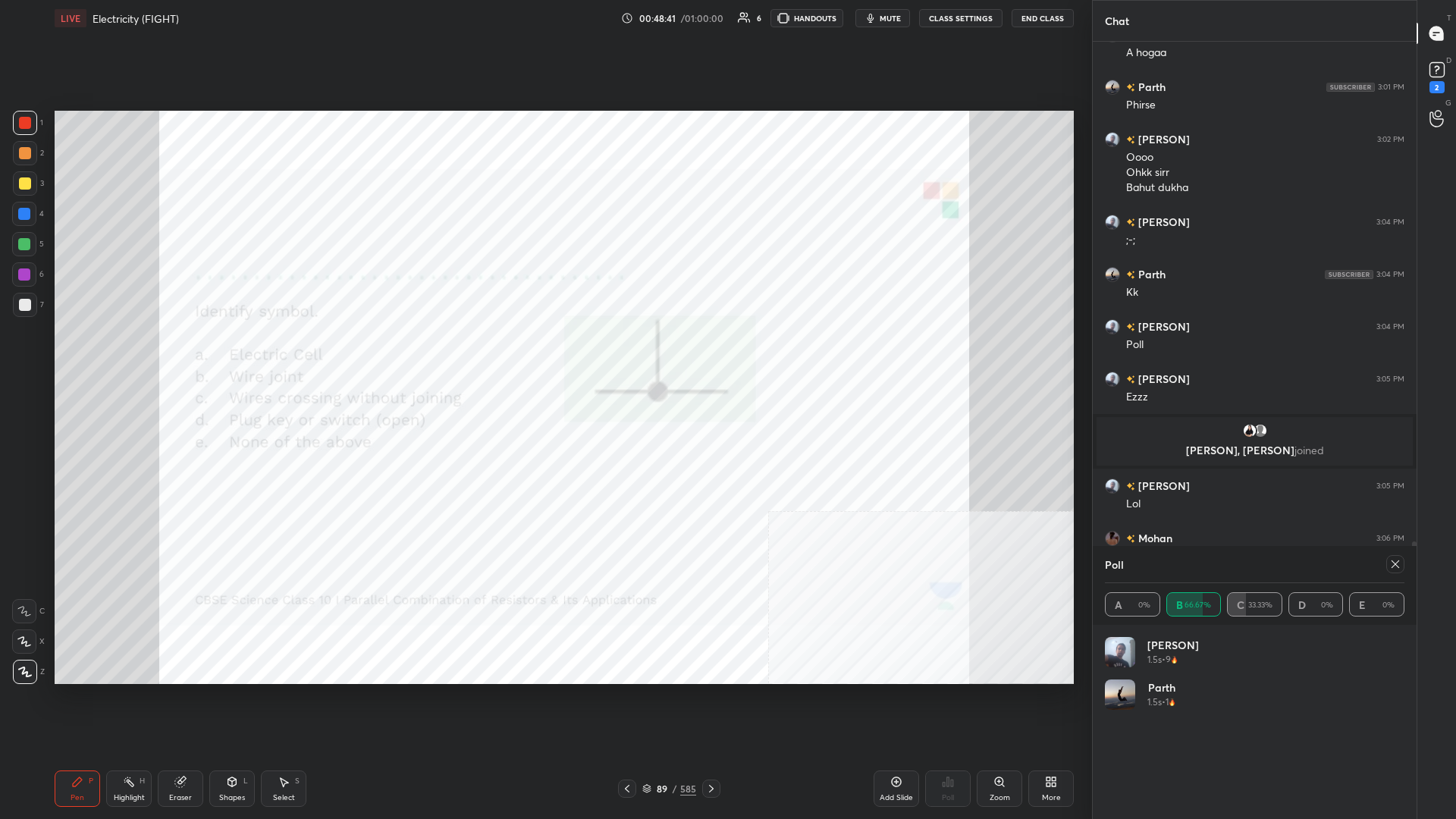click 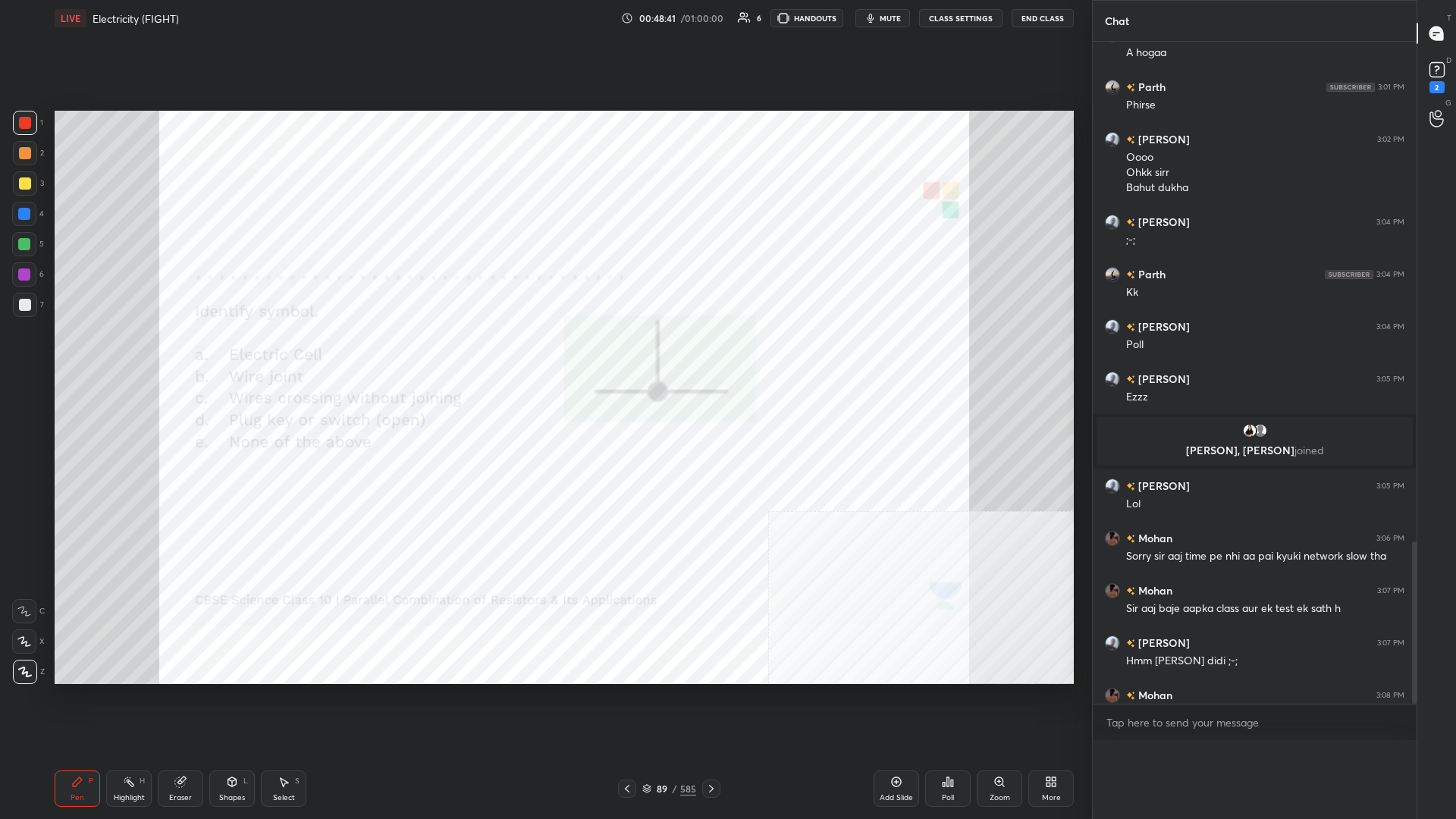 scroll, scrollTop: 0, scrollLeft: 0, axis: both 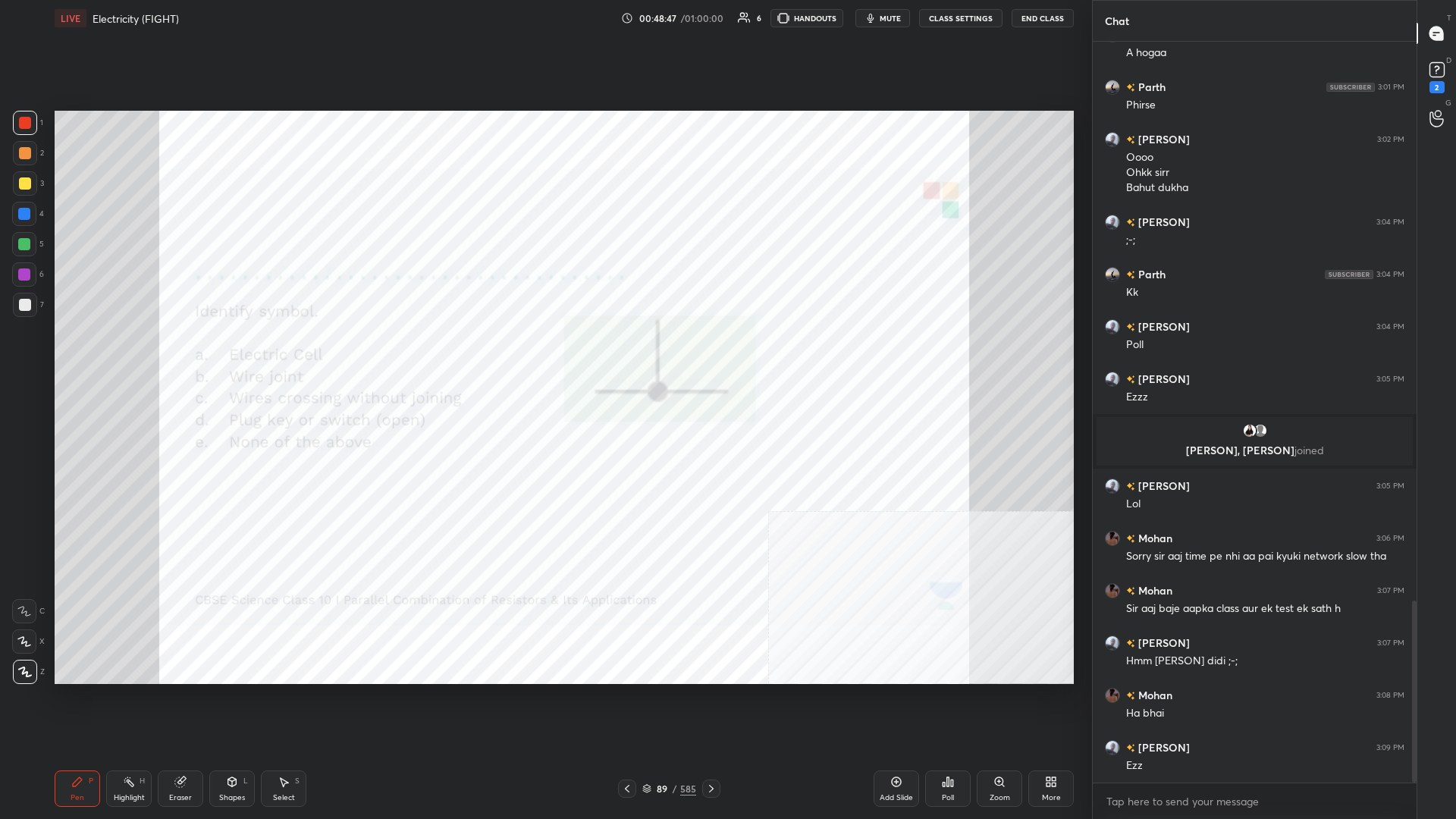 click 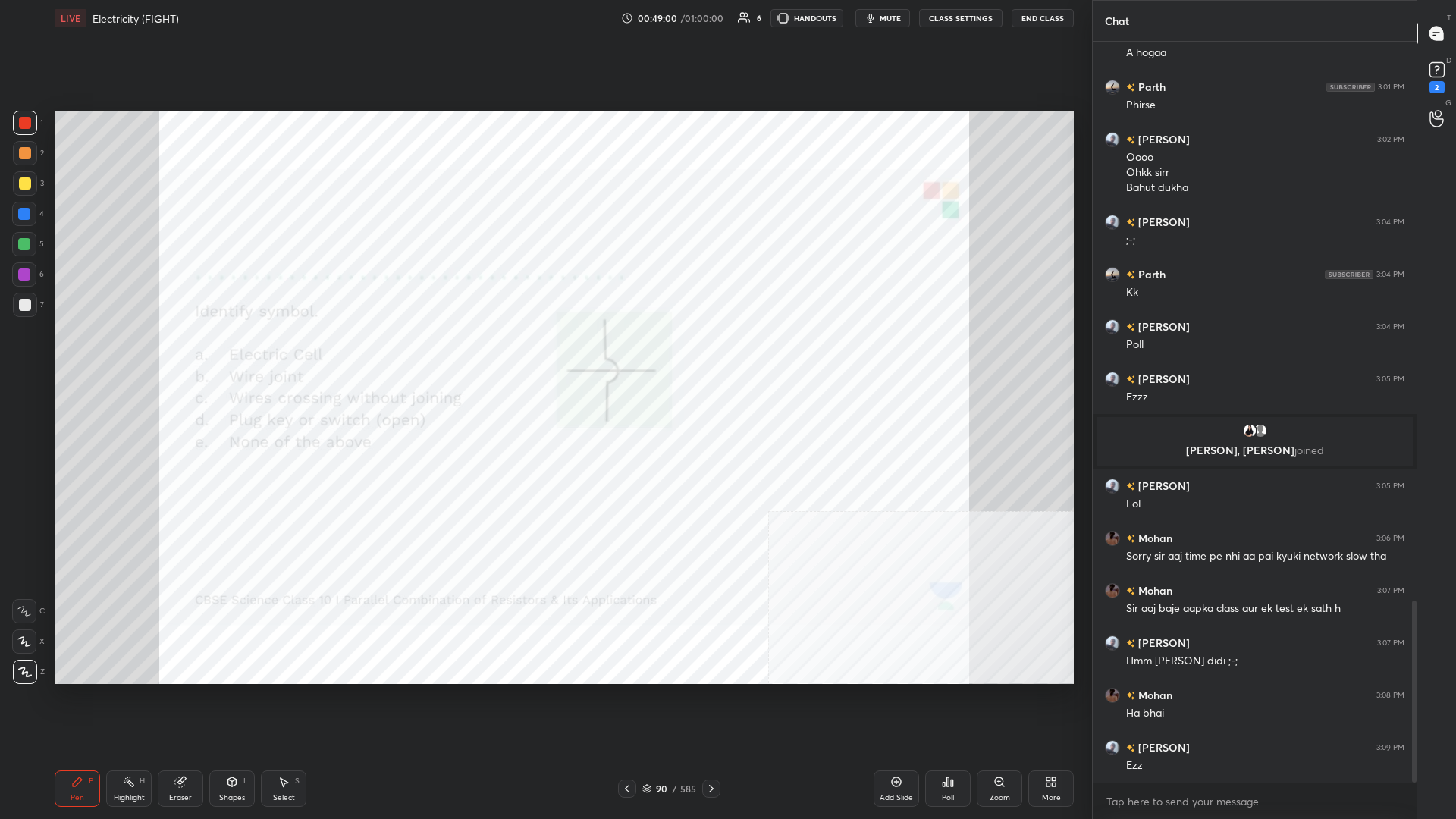 click on "Poll" at bounding box center (948, 789) 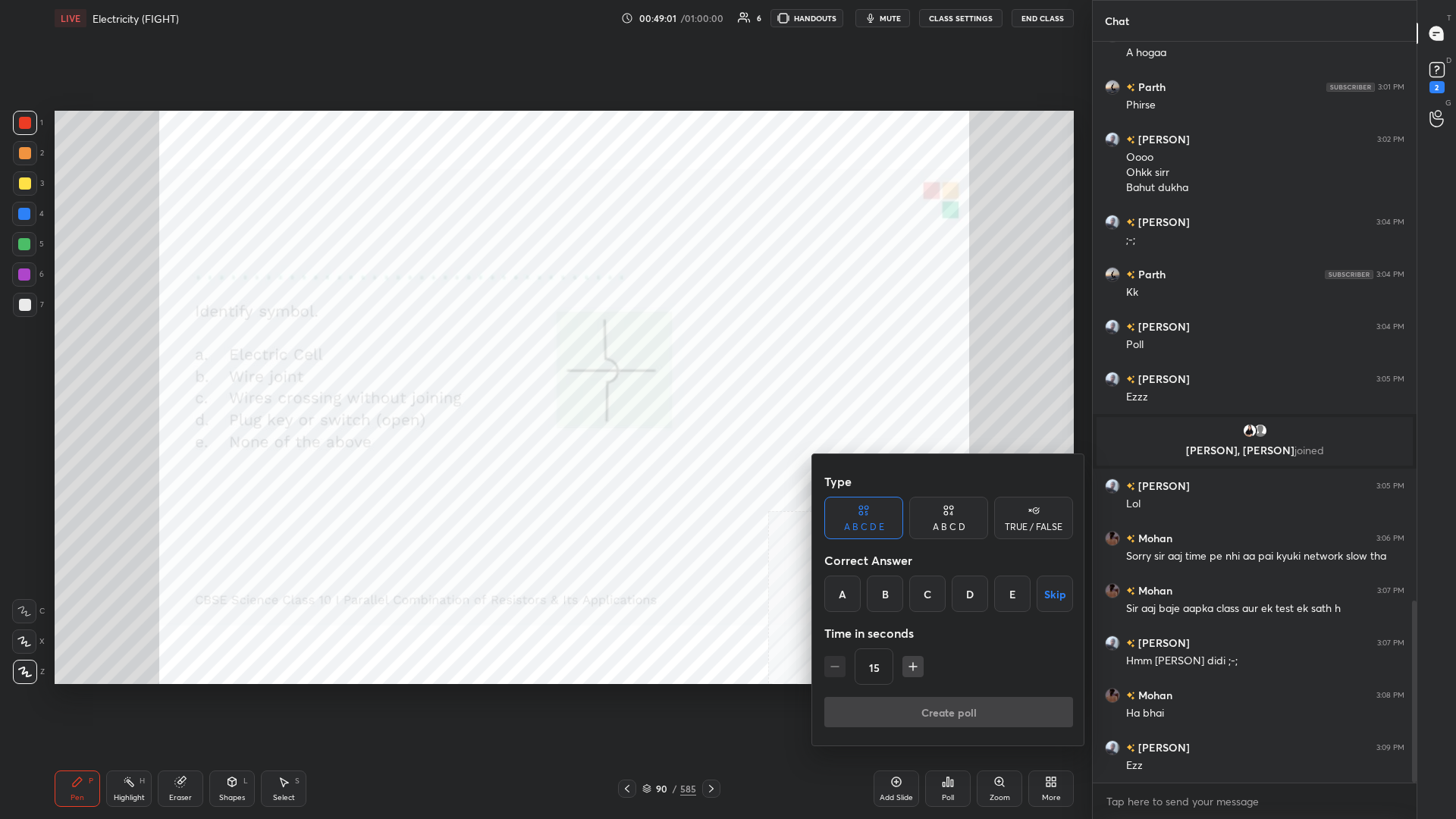 click on "C" at bounding box center (927, 594) 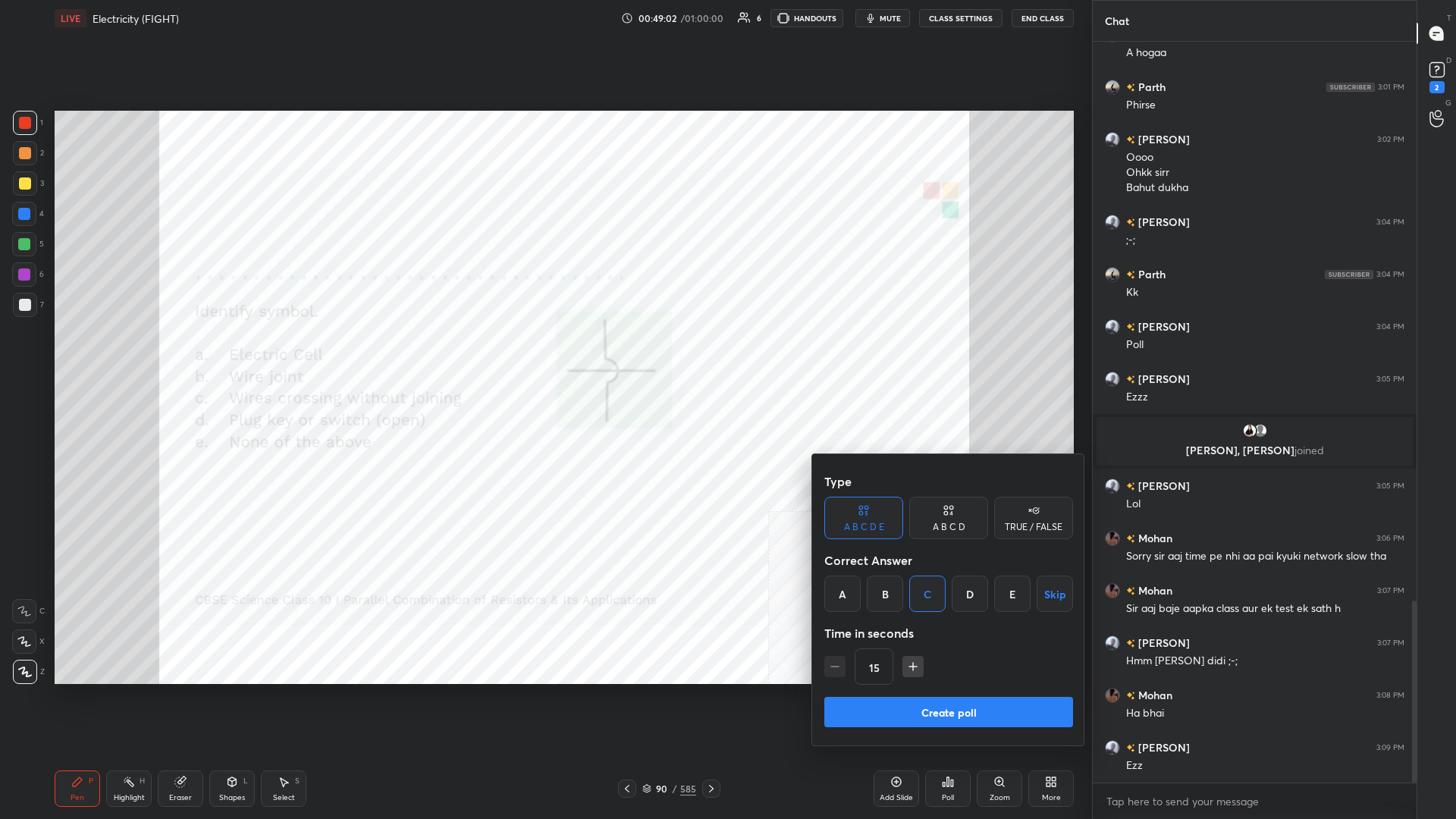 click on "Create poll" at bounding box center (949, 712) 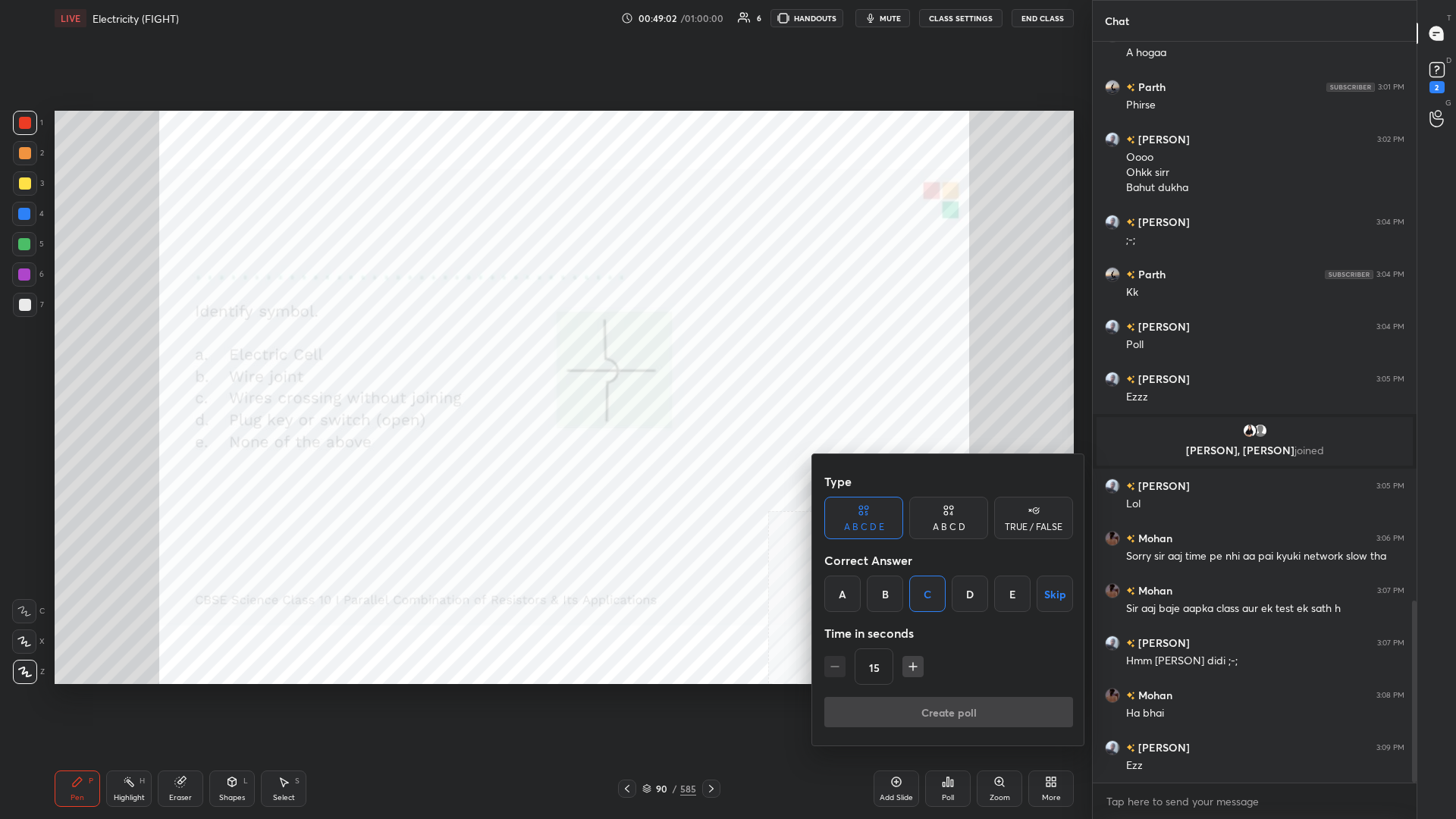 scroll, scrollTop: 701, scrollLeft: 324, axis: both 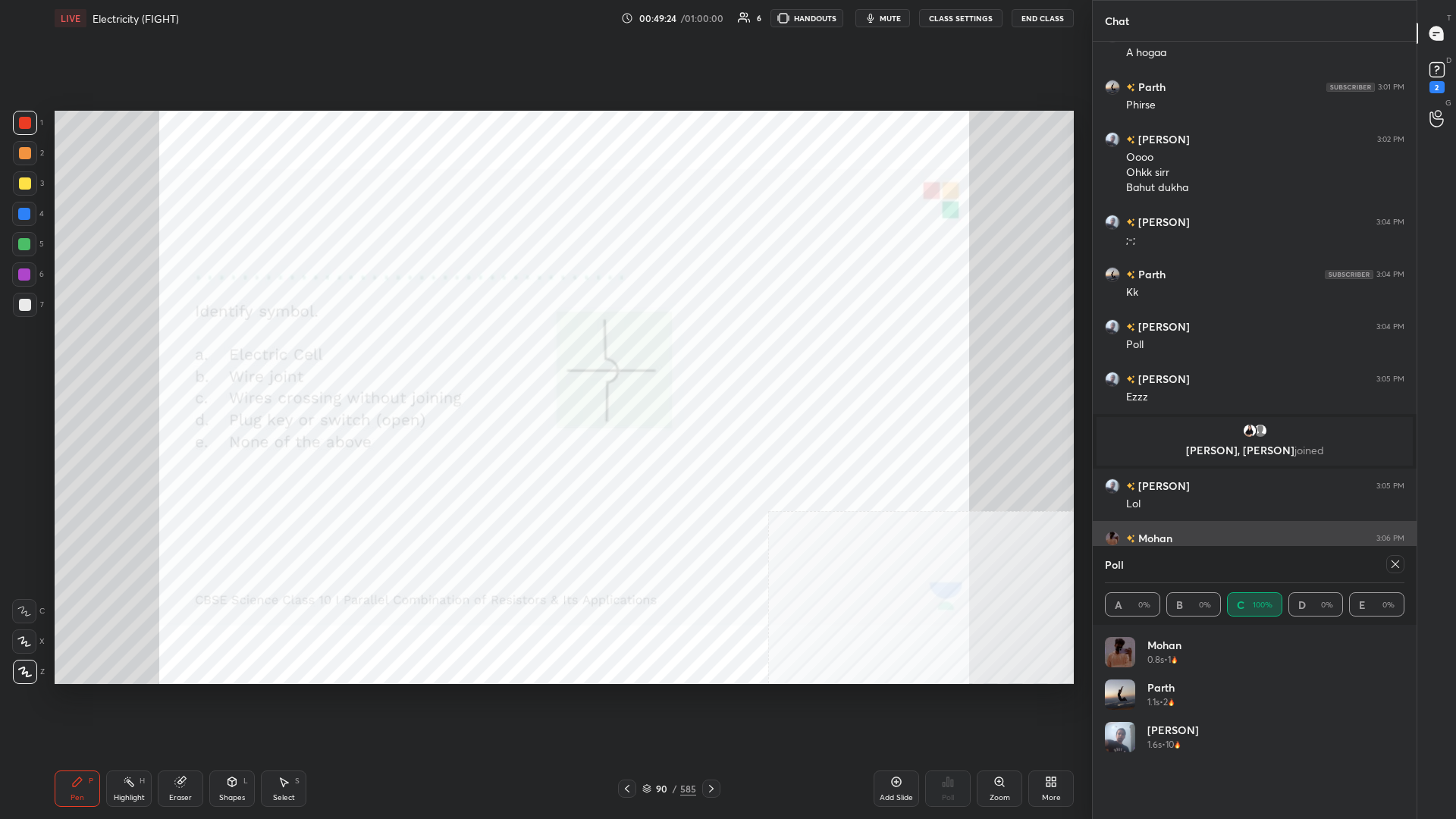 click 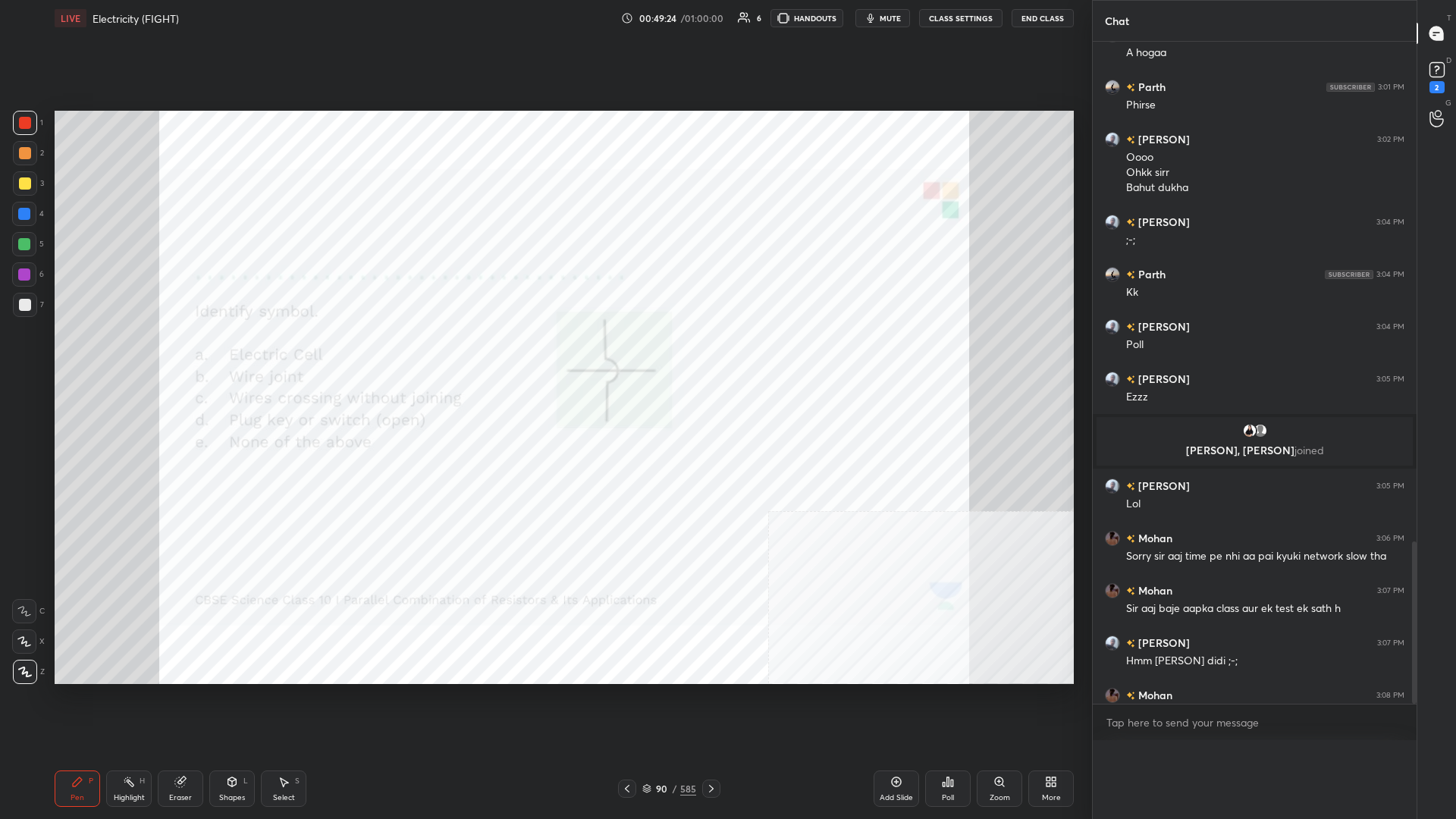 scroll, scrollTop: 0, scrollLeft: 0, axis: both 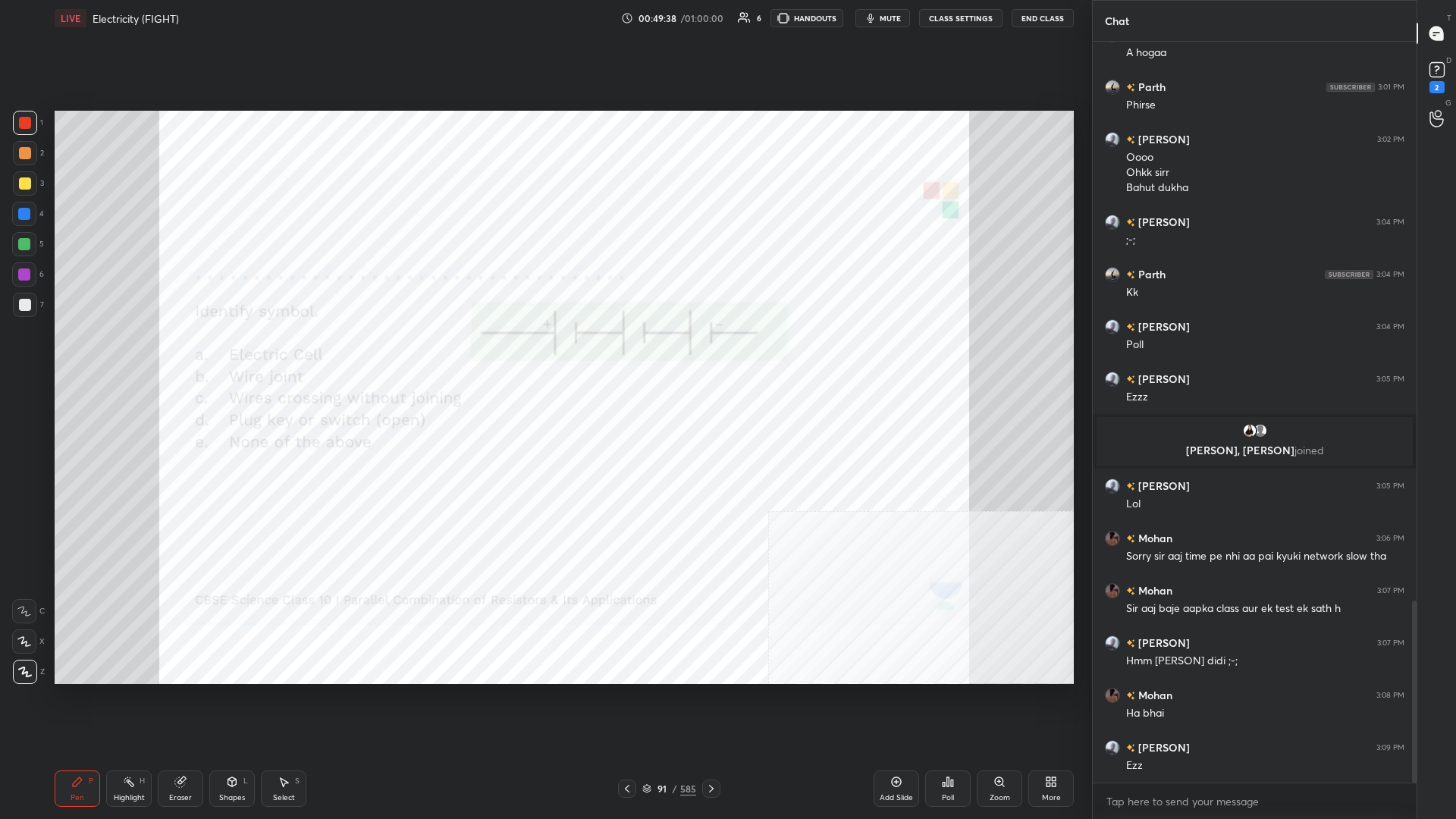click on "Poll" at bounding box center [948, 789] 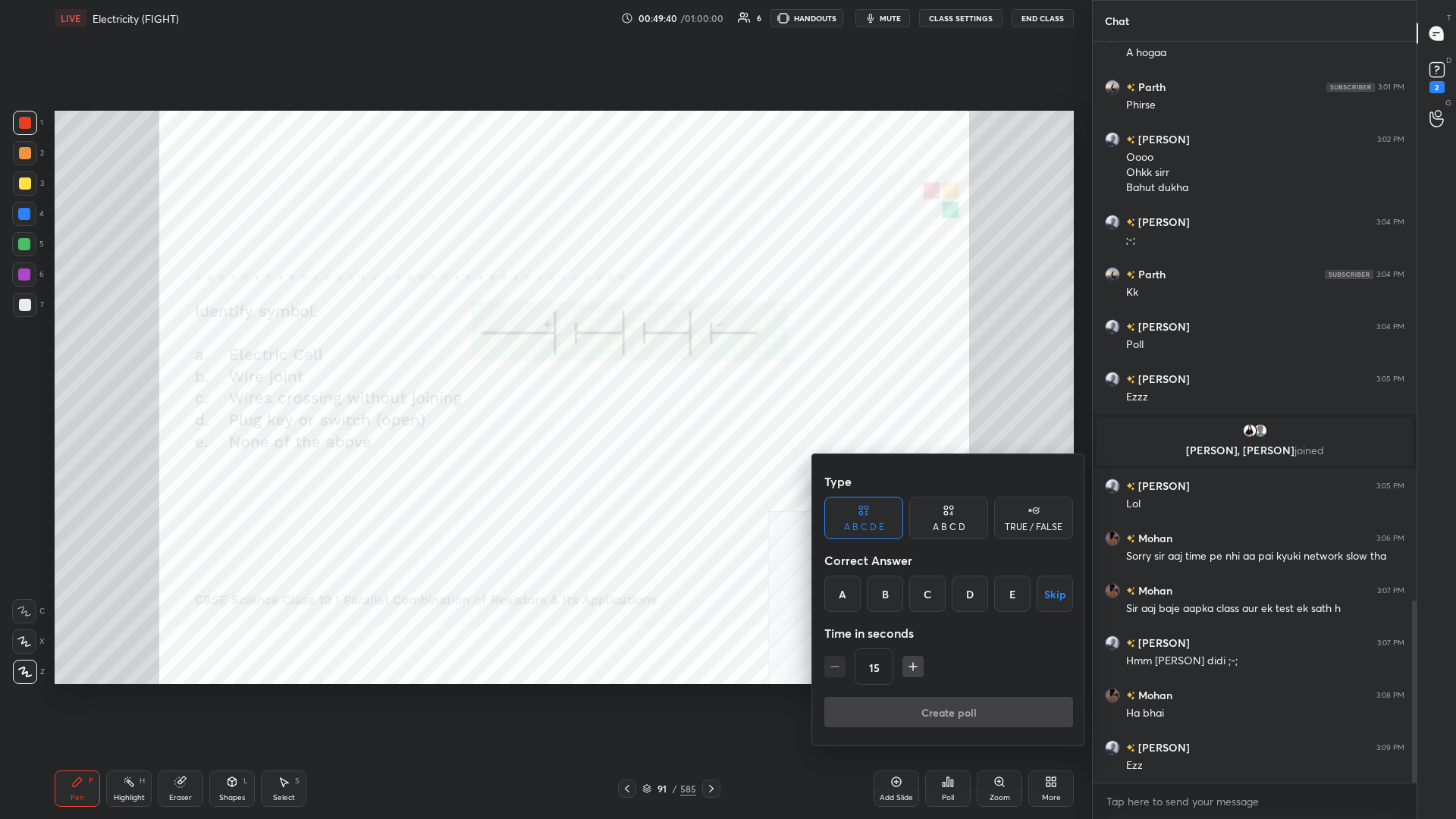 click on "E" at bounding box center [1012, 594] 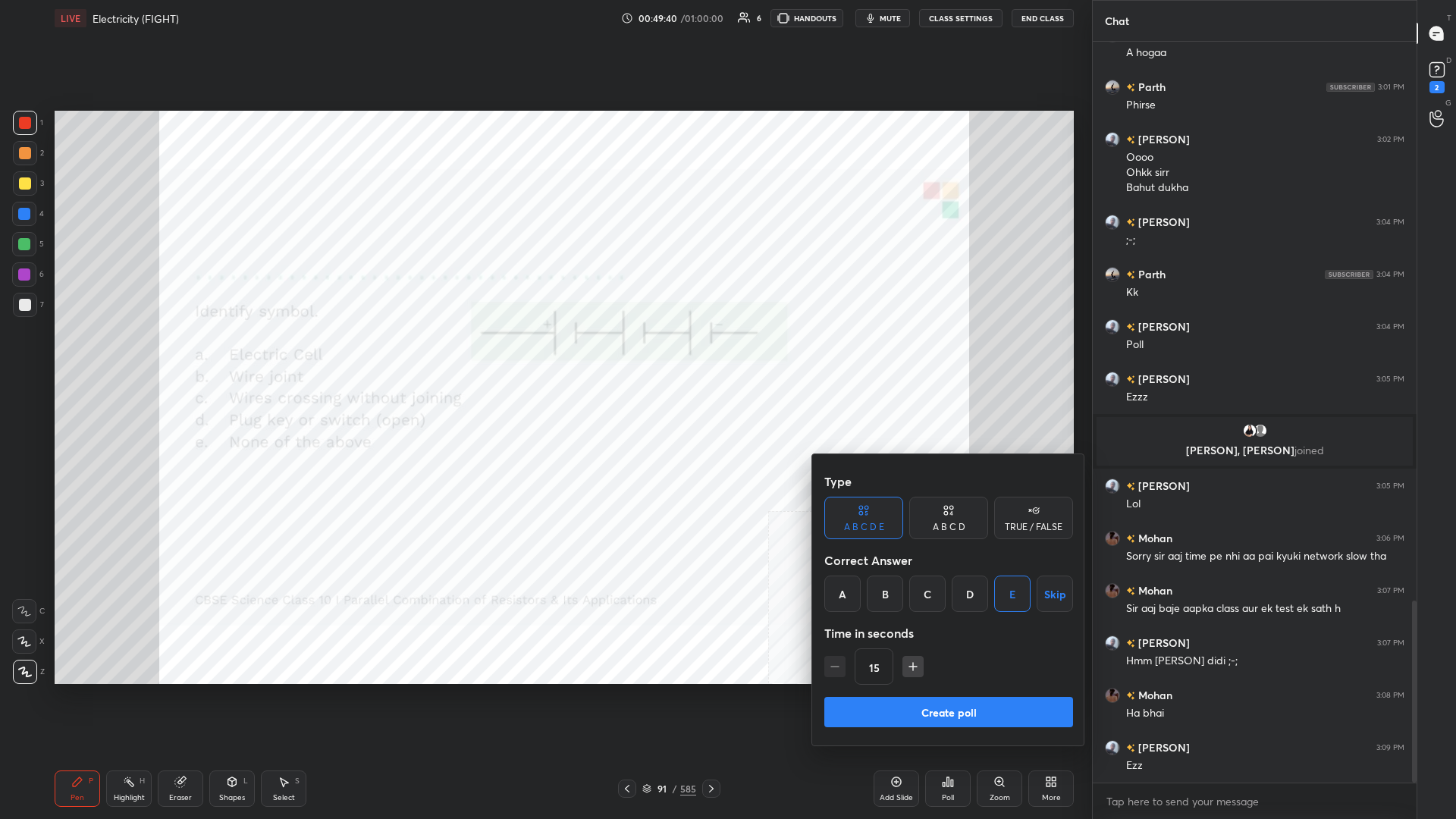 click on "Create poll" at bounding box center [949, 712] 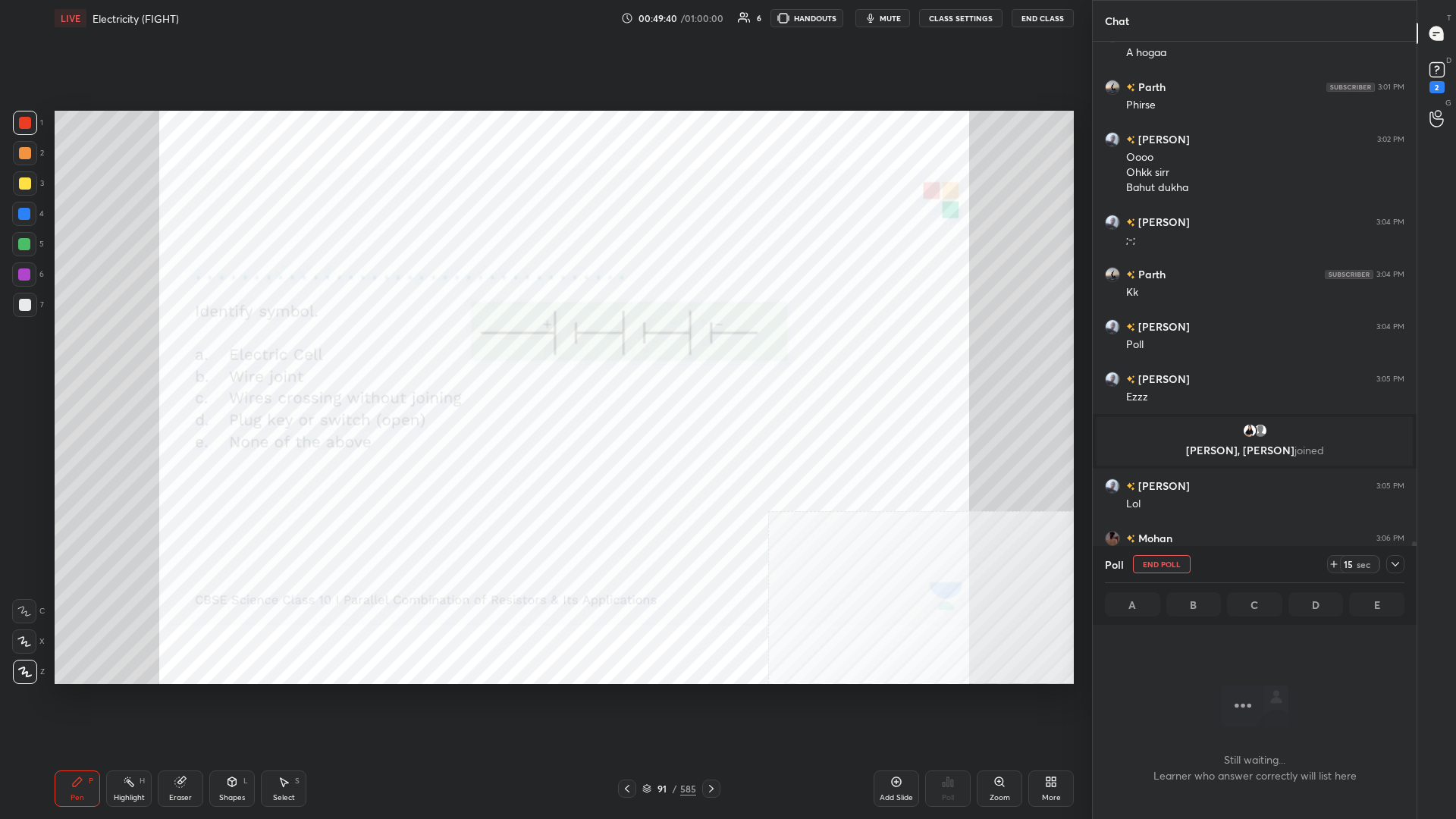scroll, scrollTop: 701, scrollLeft: 324, axis: both 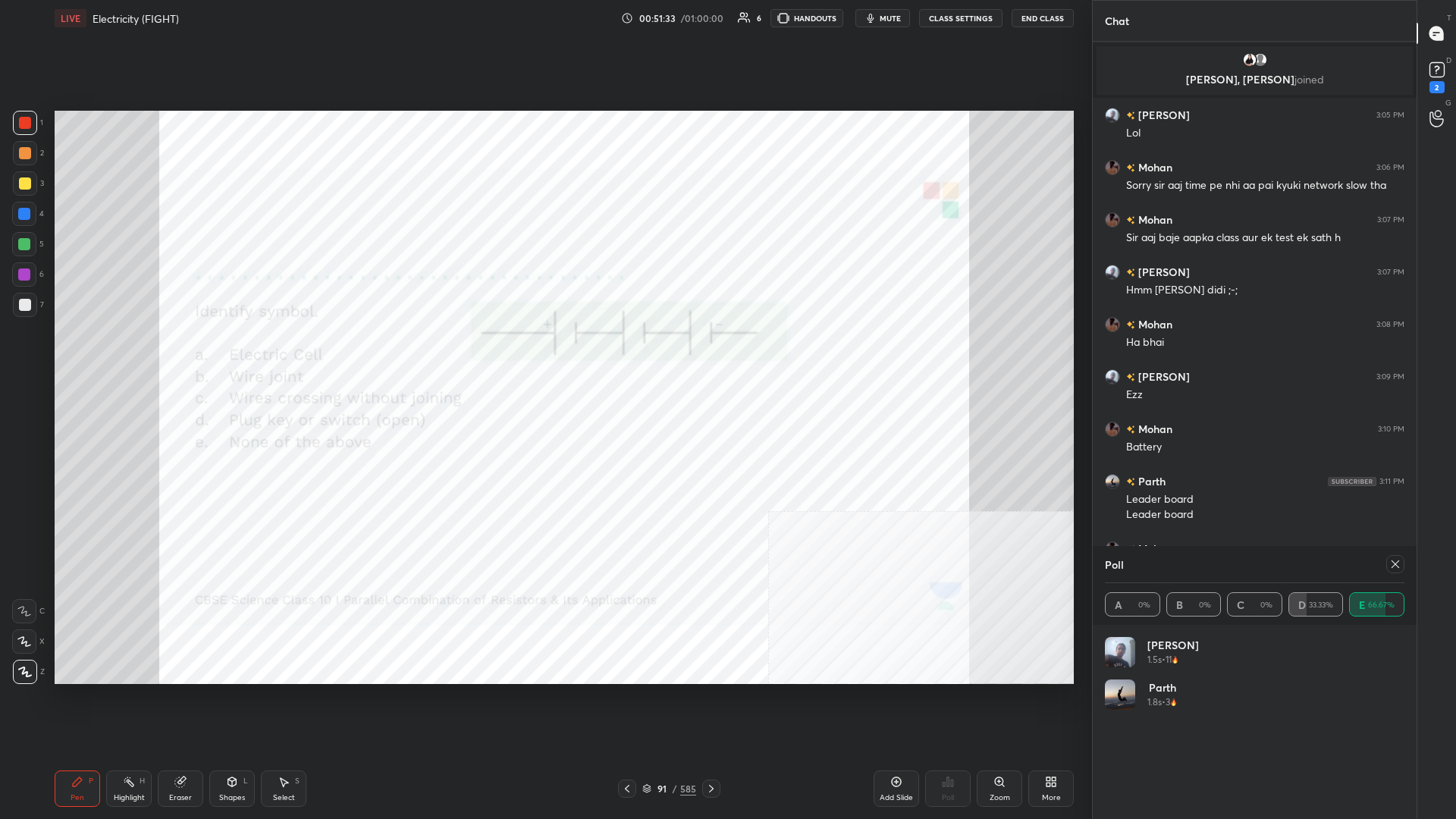 click on "End Class" at bounding box center [1043, 18] 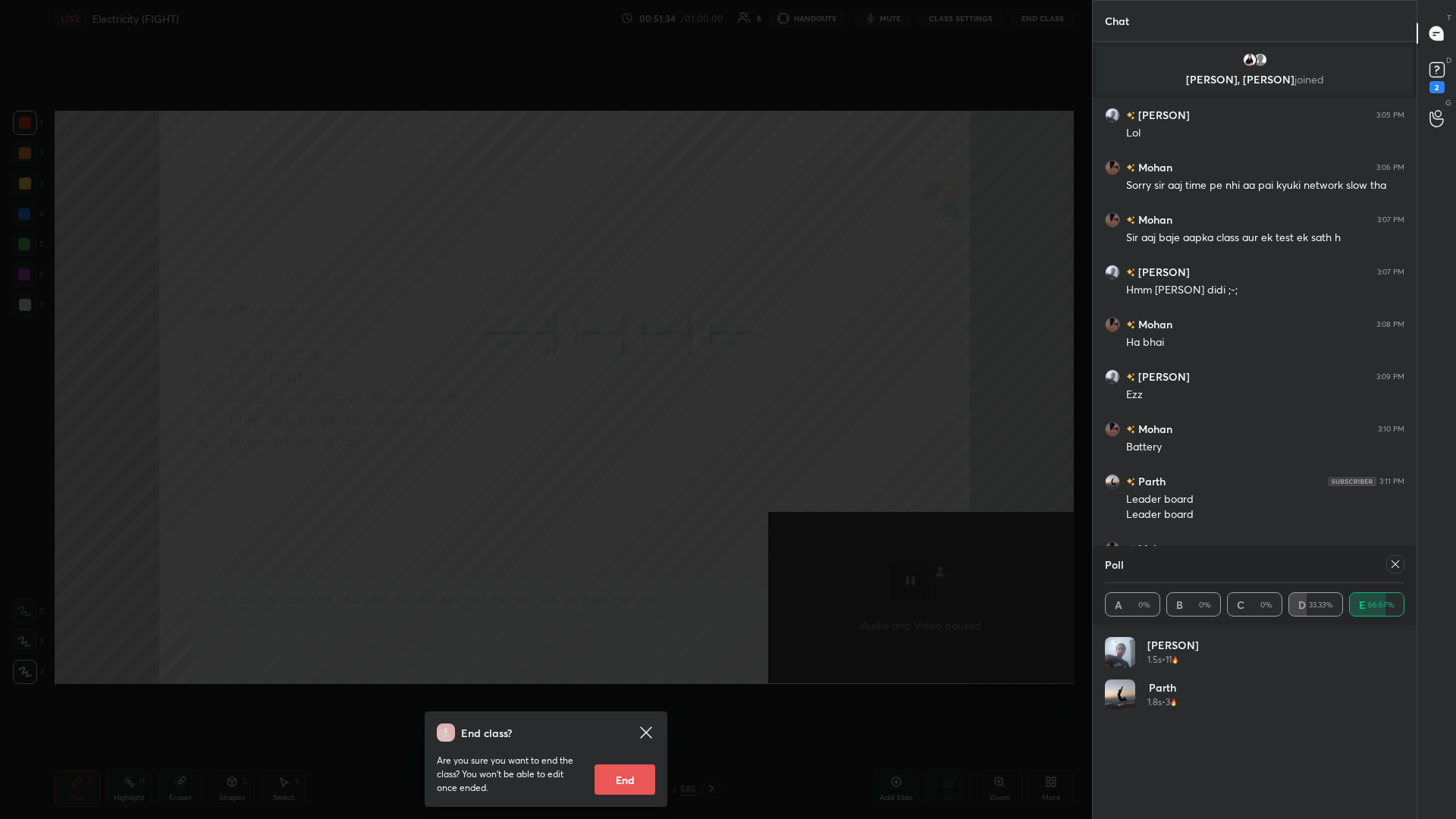 click on "End" at bounding box center [625, 780] 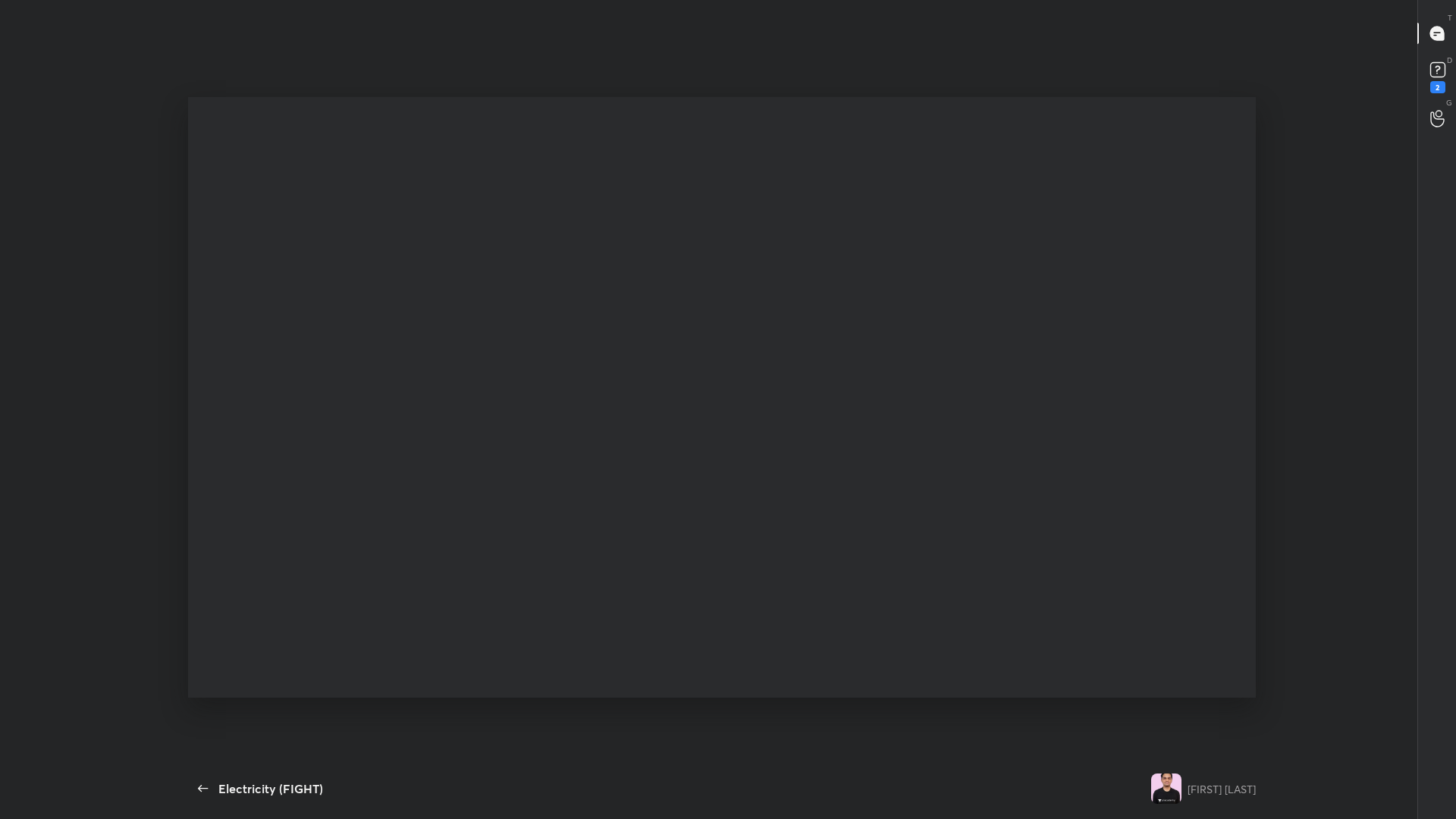 type on "x" 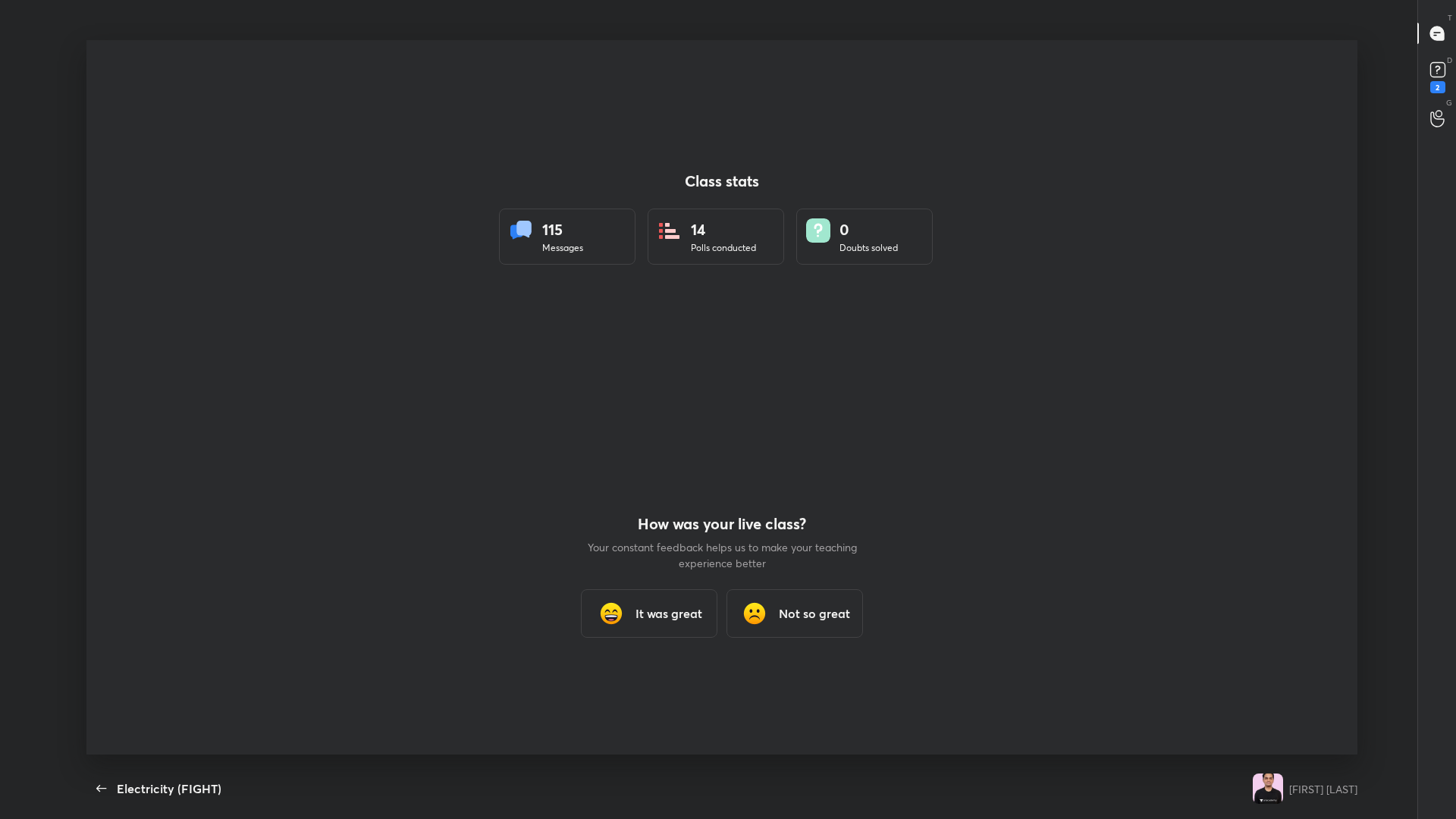 scroll, scrollTop: 722, scrollLeft: 1359, axis: both 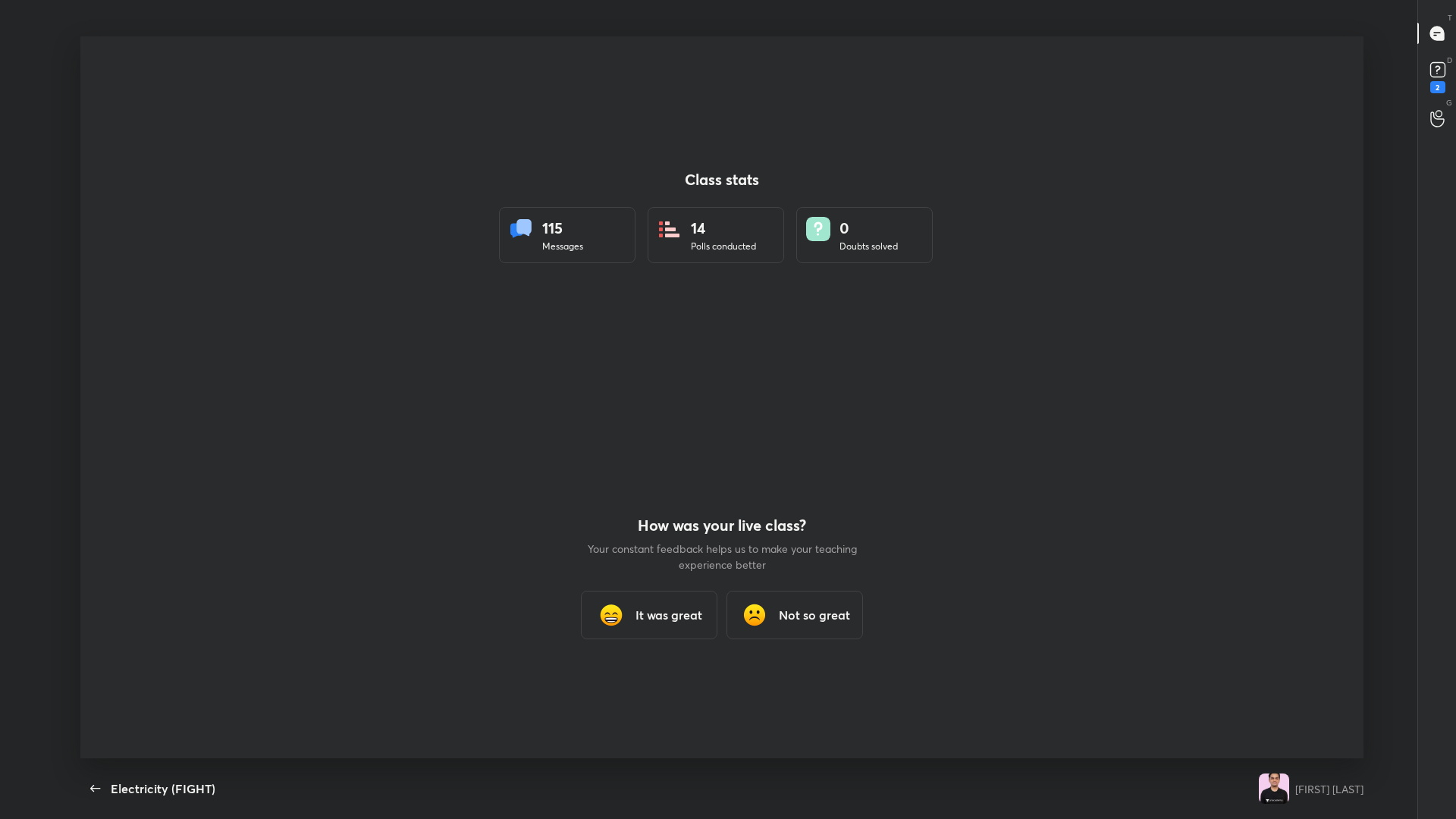 click at bounding box center (722, 397) 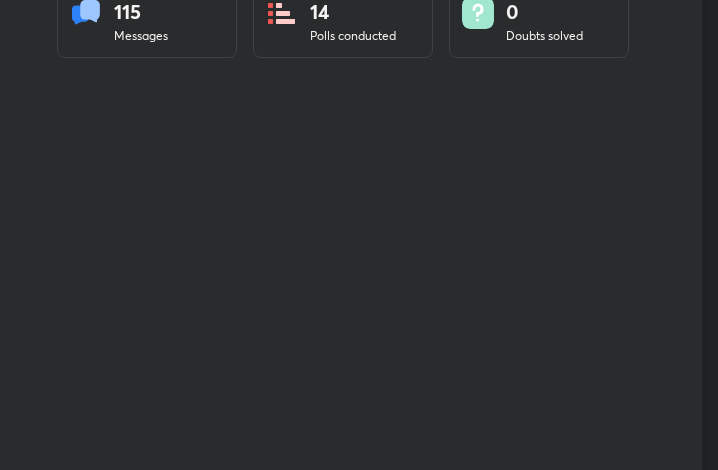 scroll, scrollTop: 99658, scrollLeft: 99298, axis: both 